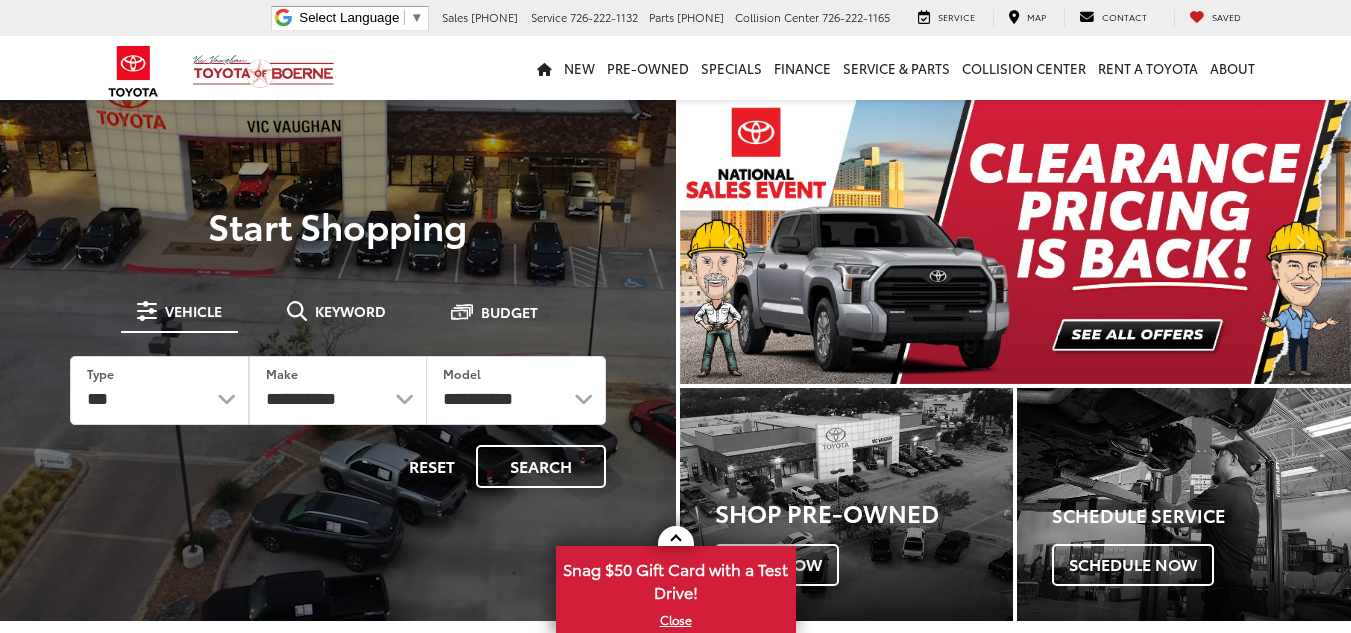 scroll, scrollTop: 0, scrollLeft: 0, axis: both 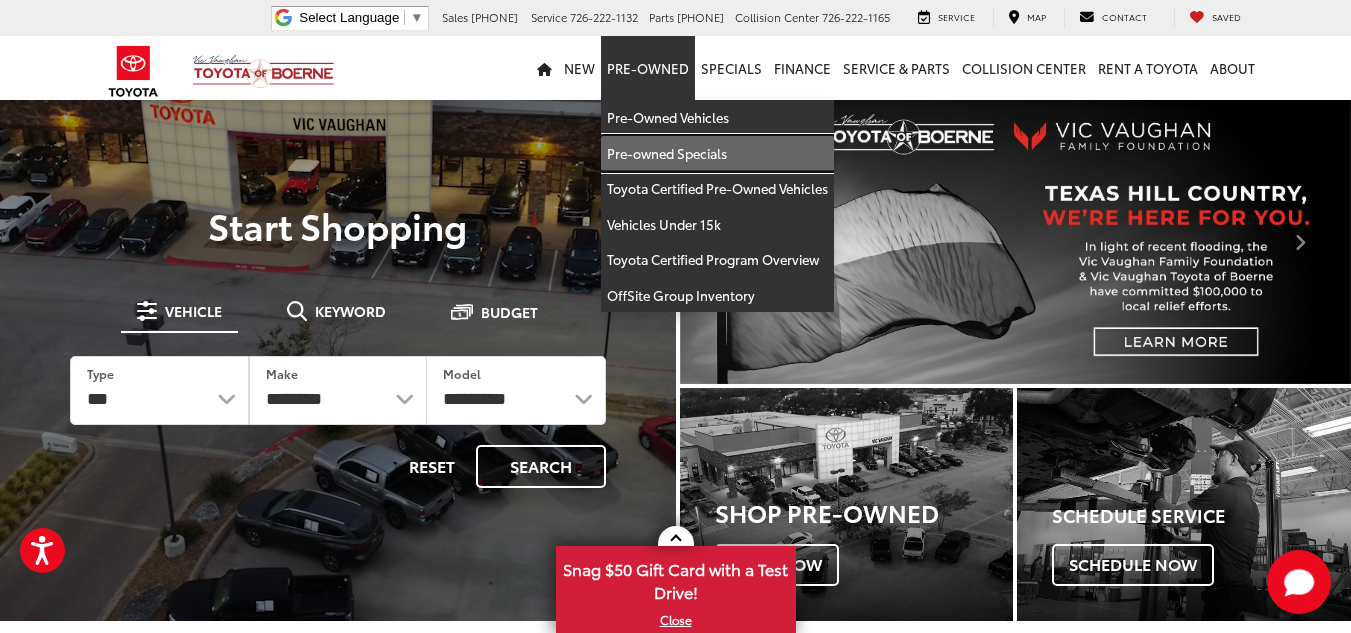 click on "Pre-owned Specials" at bounding box center [717, 154] 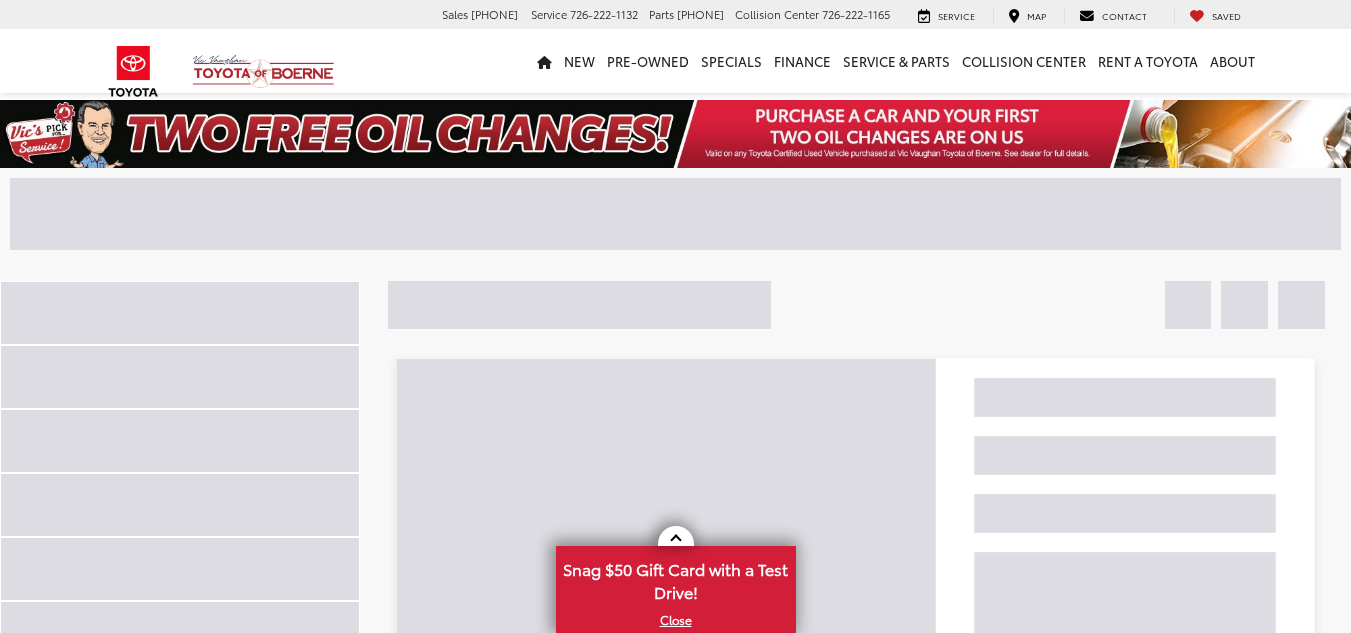 scroll, scrollTop: 0, scrollLeft: 0, axis: both 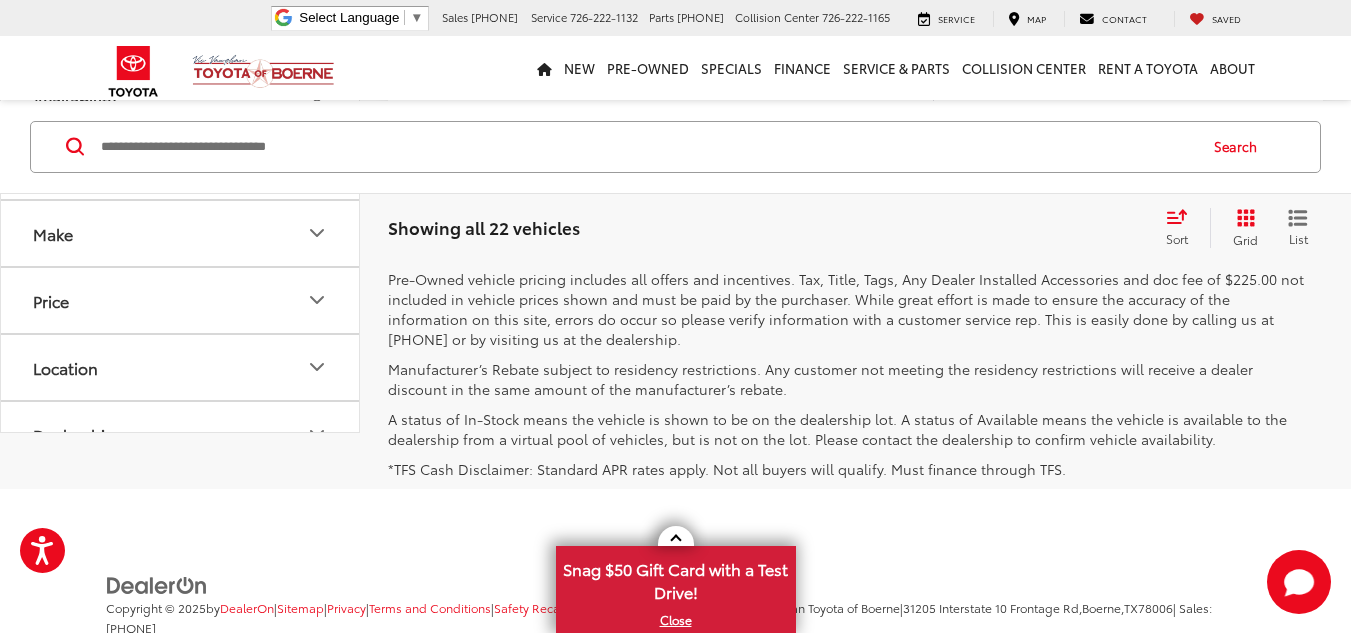 click on "2" at bounding box center (1055, 210) 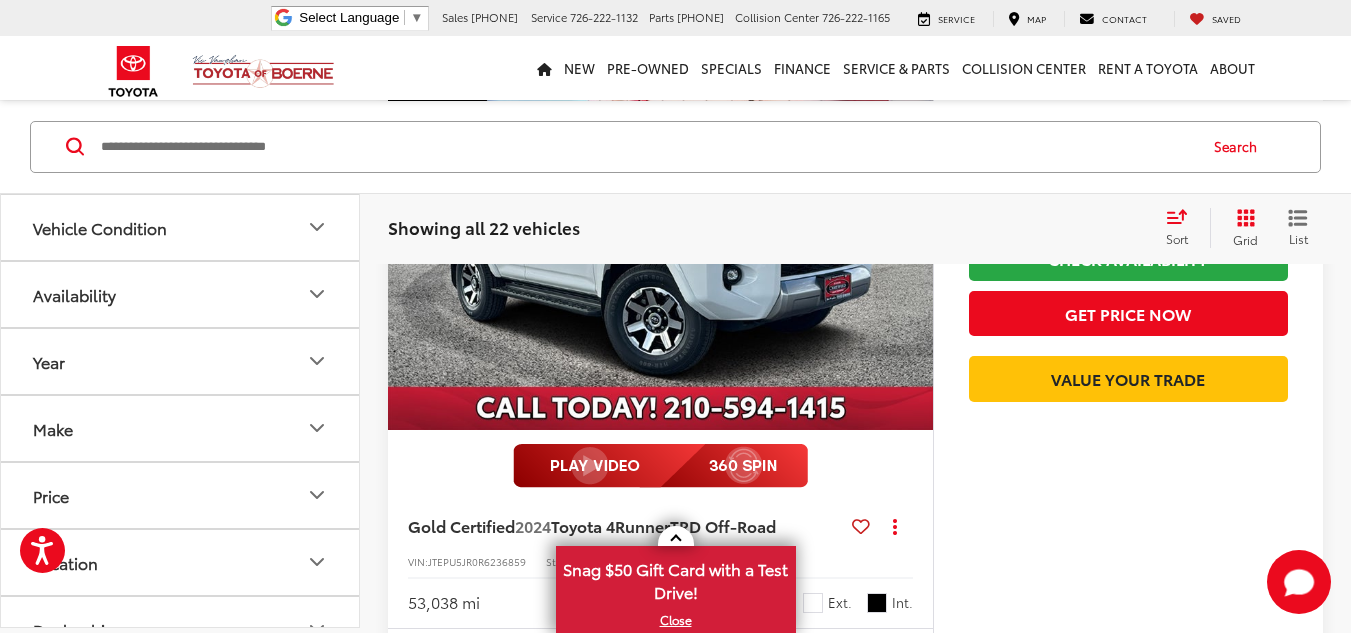 scroll, scrollTop: 1200, scrollLeft: 0, axis: vertical 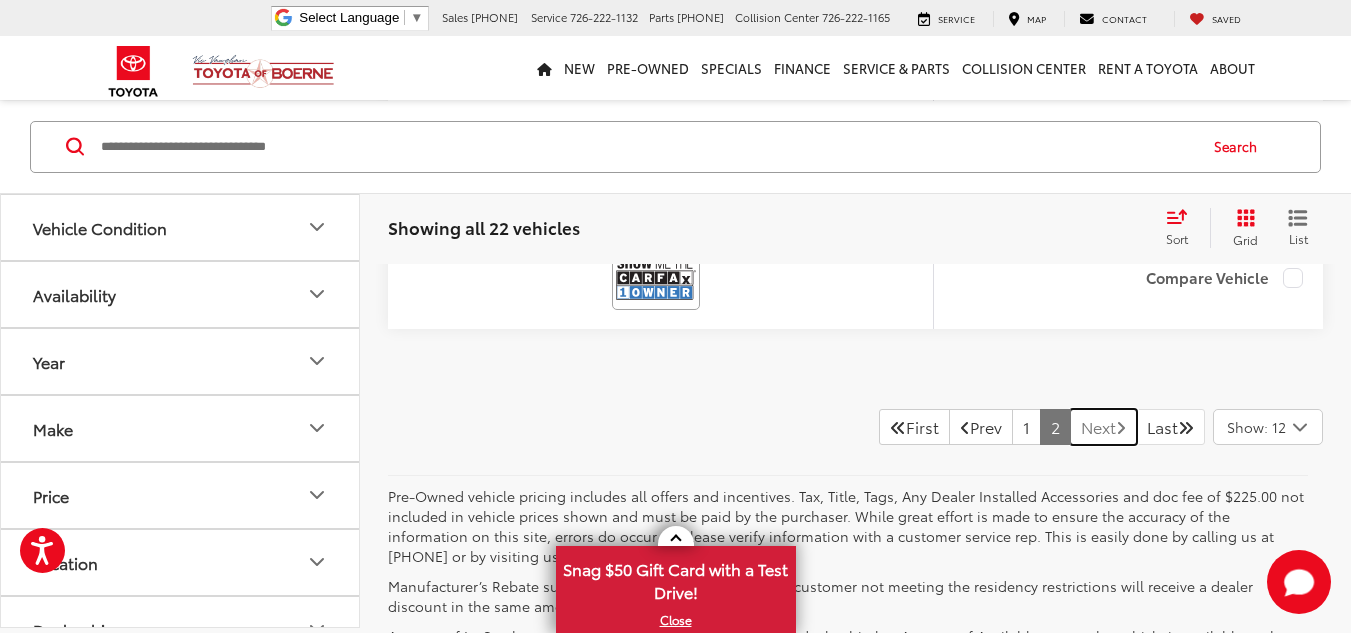 click on "Next" at bounding box center (1103, 427) 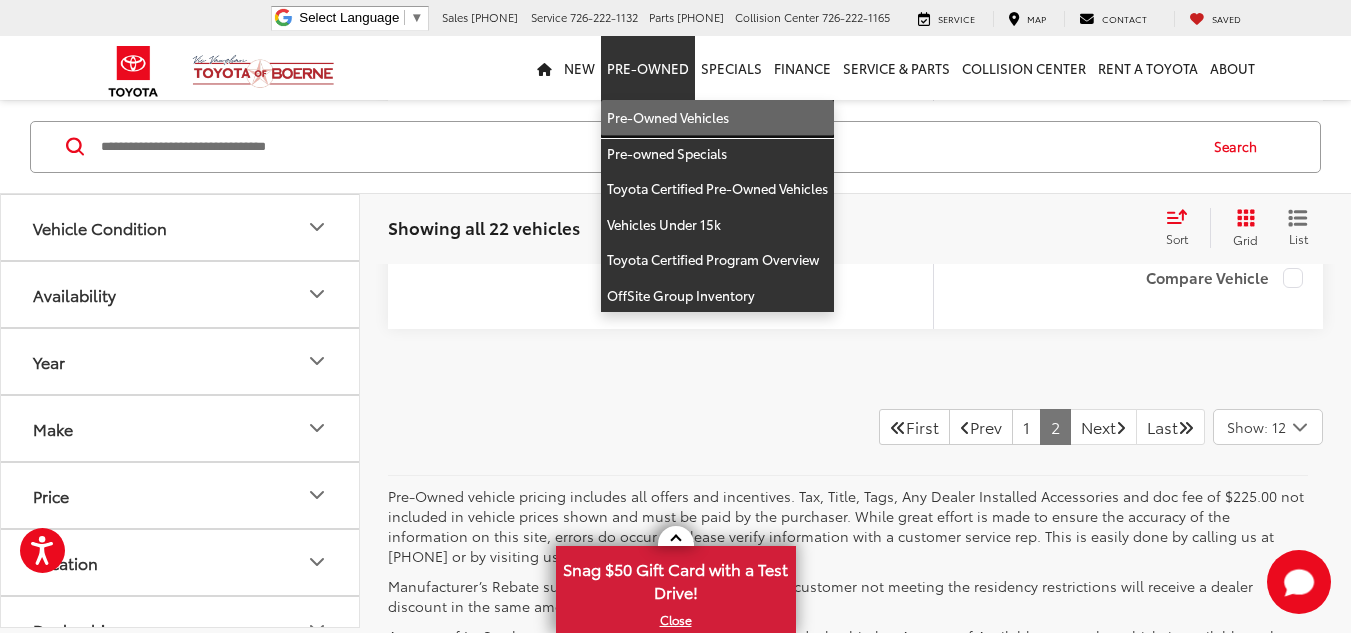 click on "Pre-Owned Vehicles" at bounding box center (717, 118) 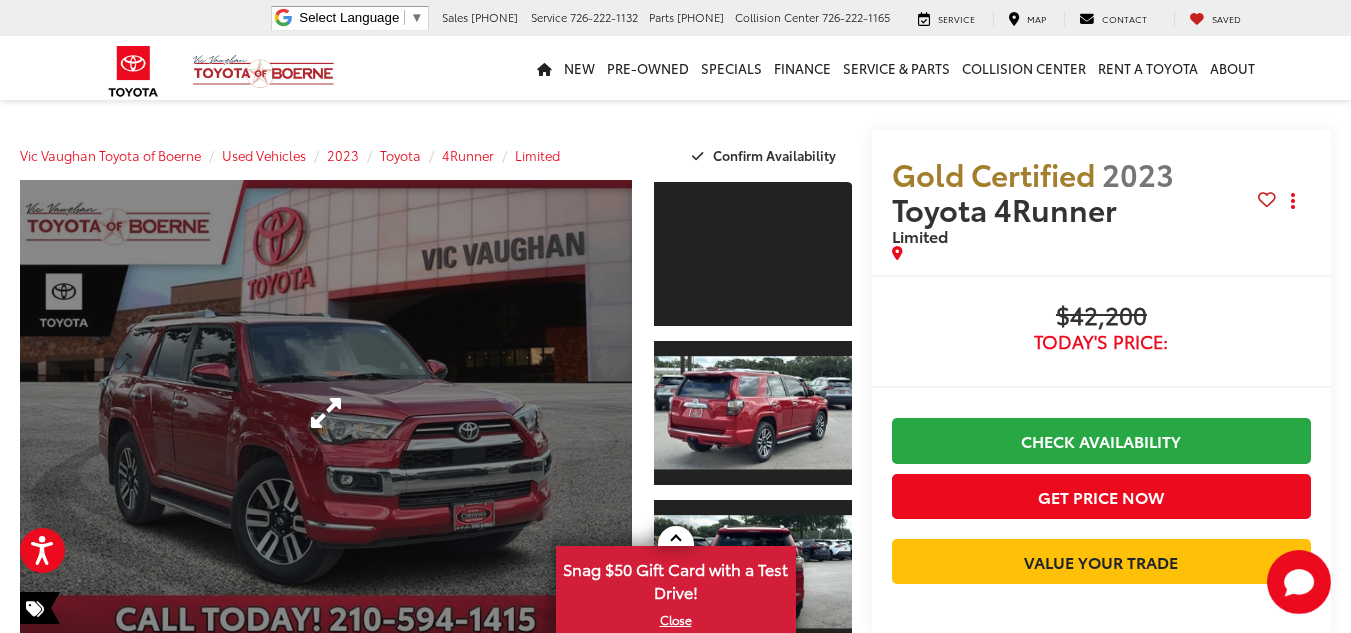 scroll, scrollTop: 0, scrollLeft: 0, axis: both 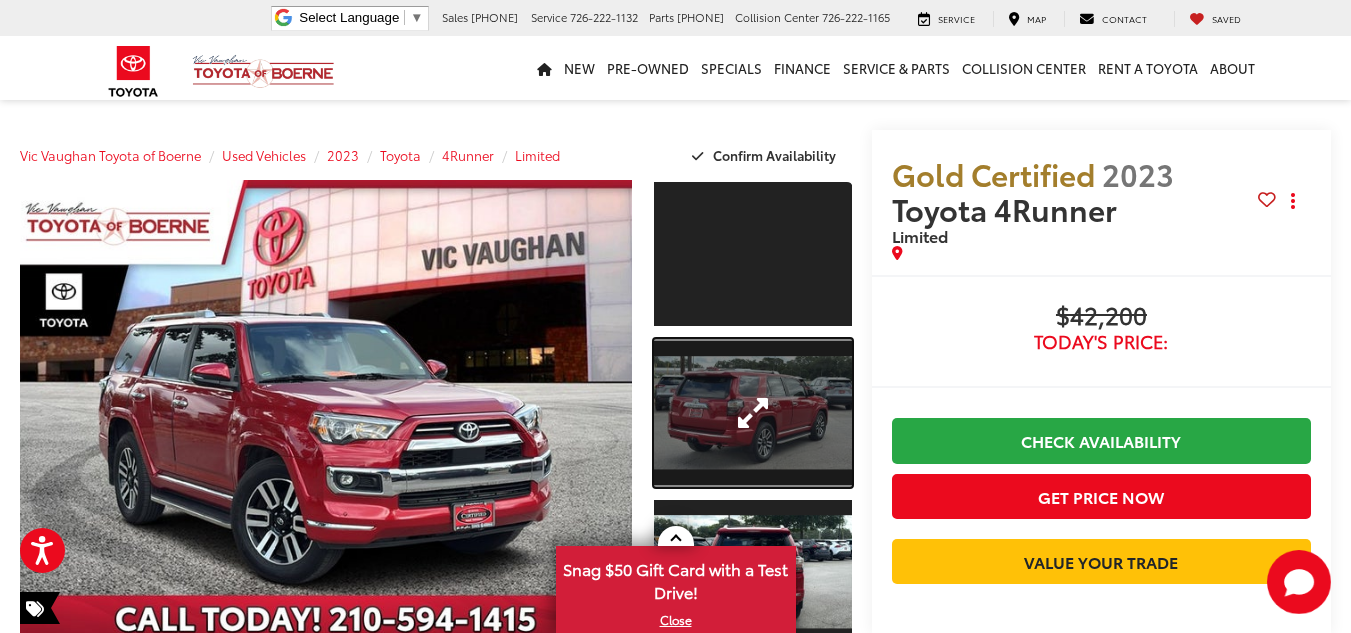 click at bounding box center (752, 413) 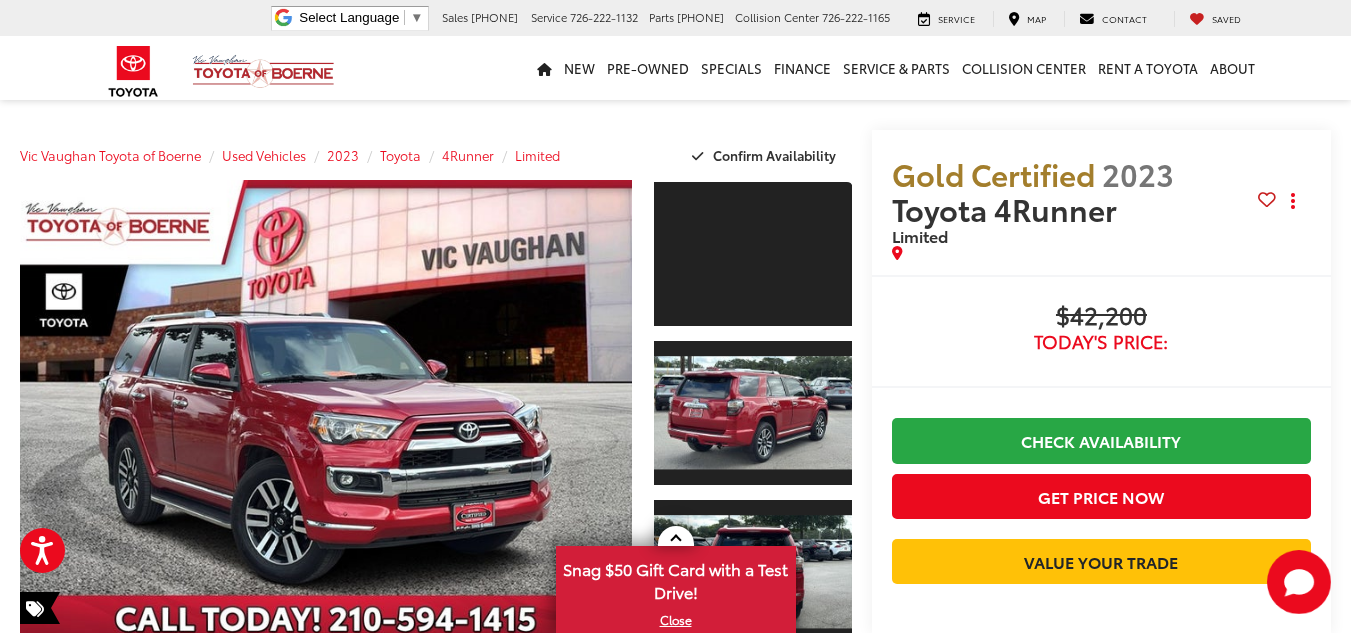 click at bounding box center [0, 0] 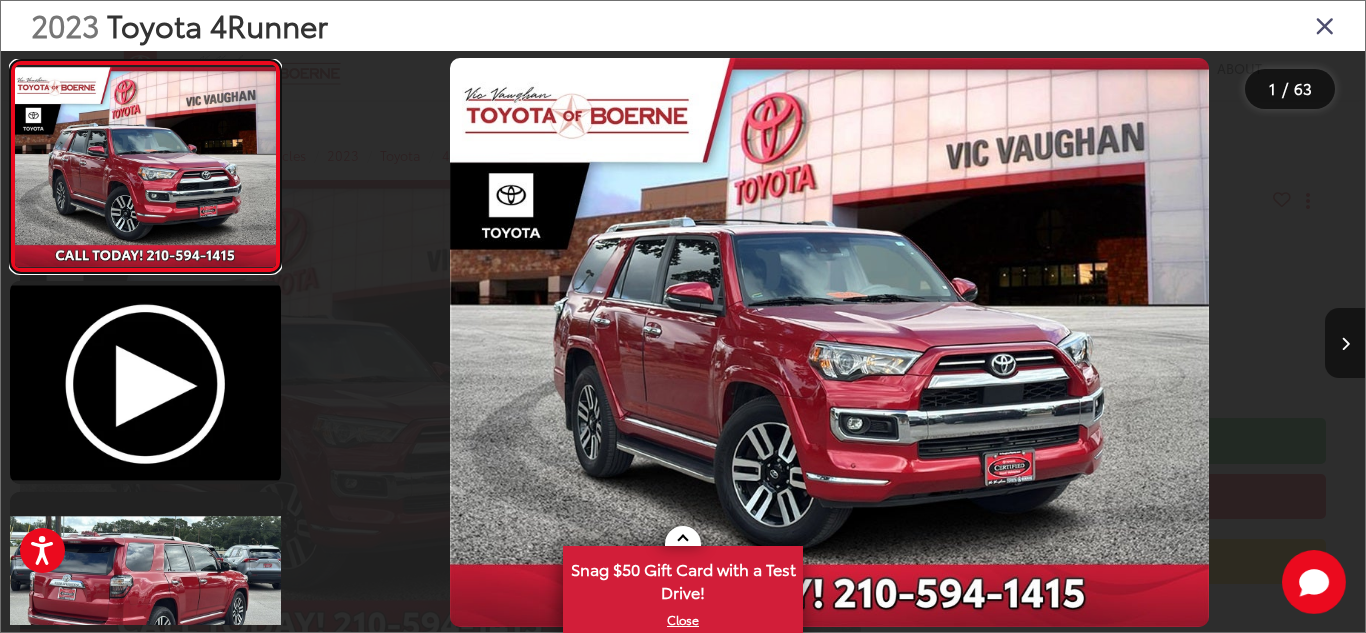 scroll, scrollTop: 0, scrollLeft: 0, axis: both 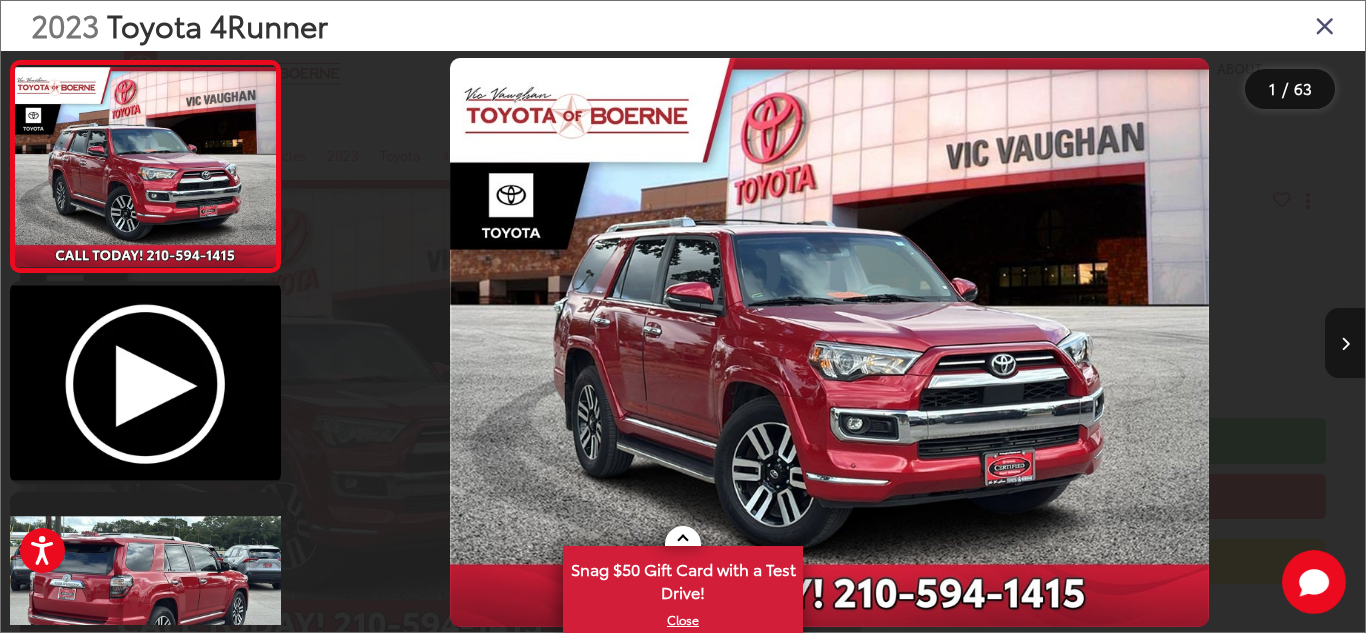 click at bounding box center [1345, 343] 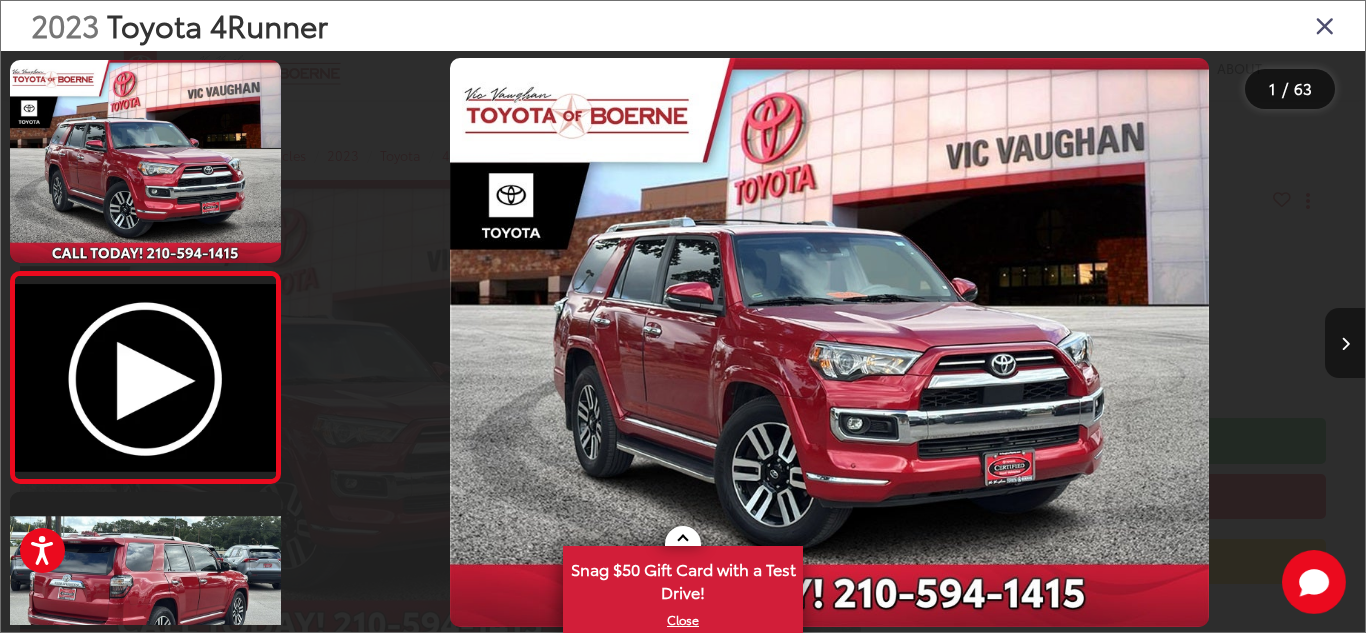 scroll, scrollTop: 0, scrollLeft: 101, axis: horizontal 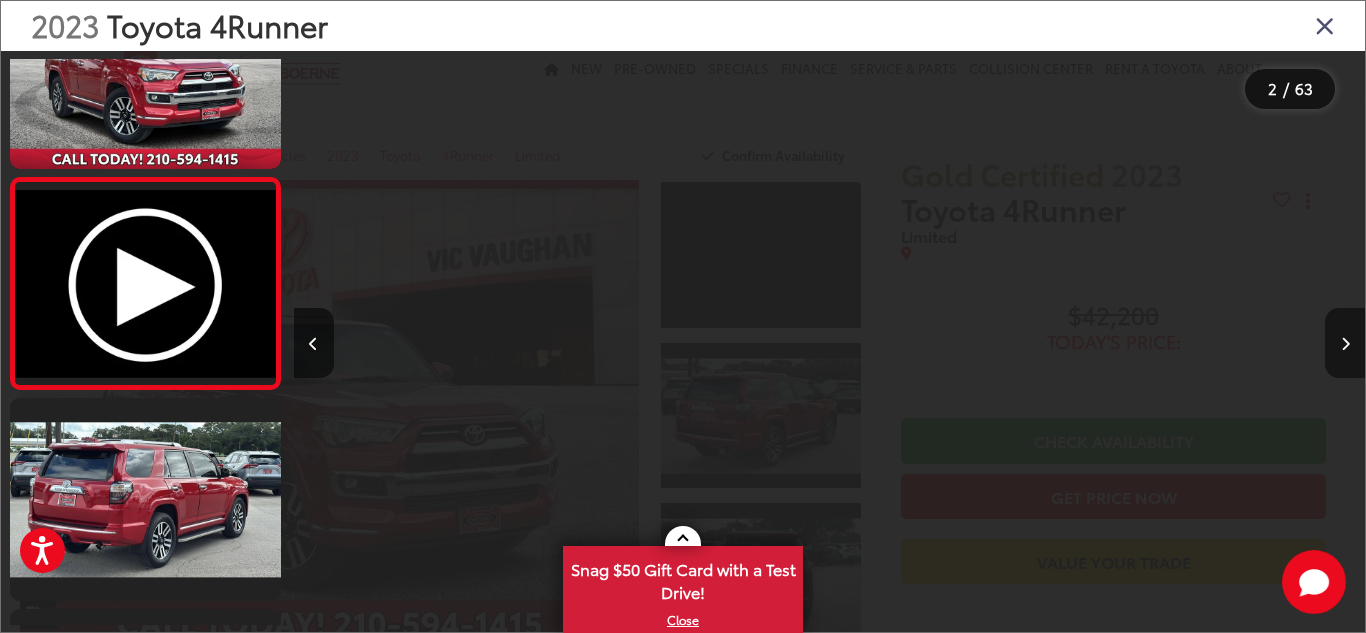 click at bounding box center [1345, 343] 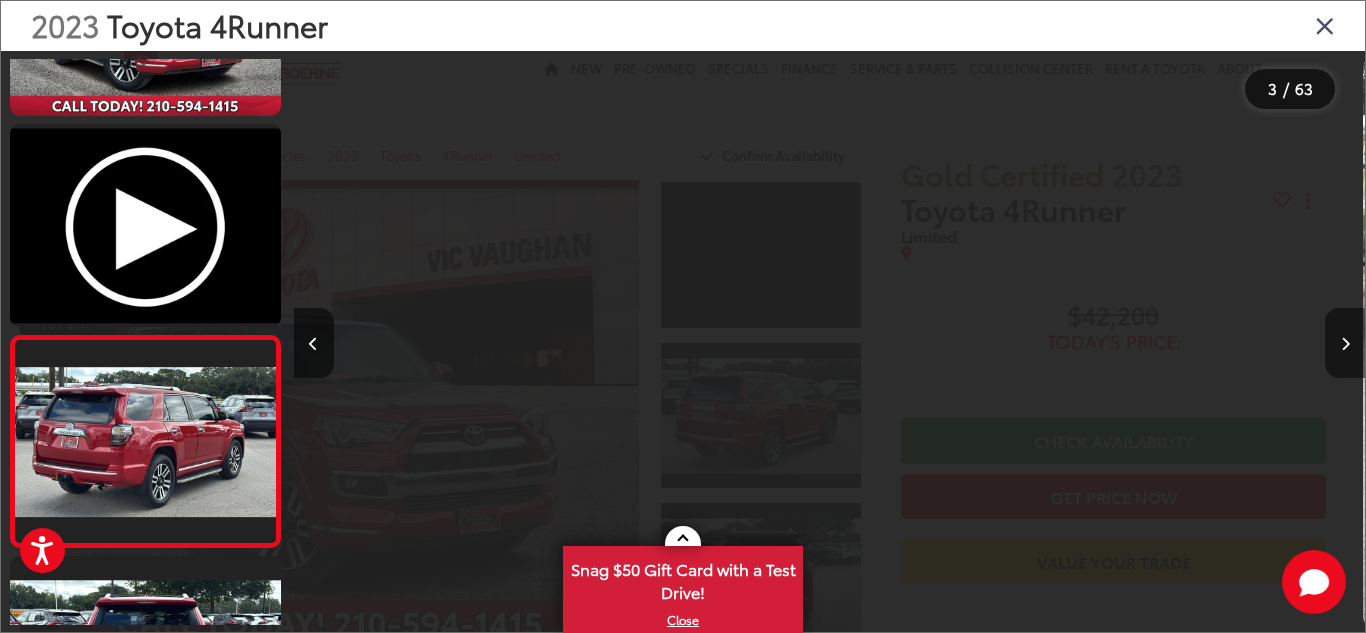 scroll, scrollTop: 293, scrollLeft: 0, axis: vertical 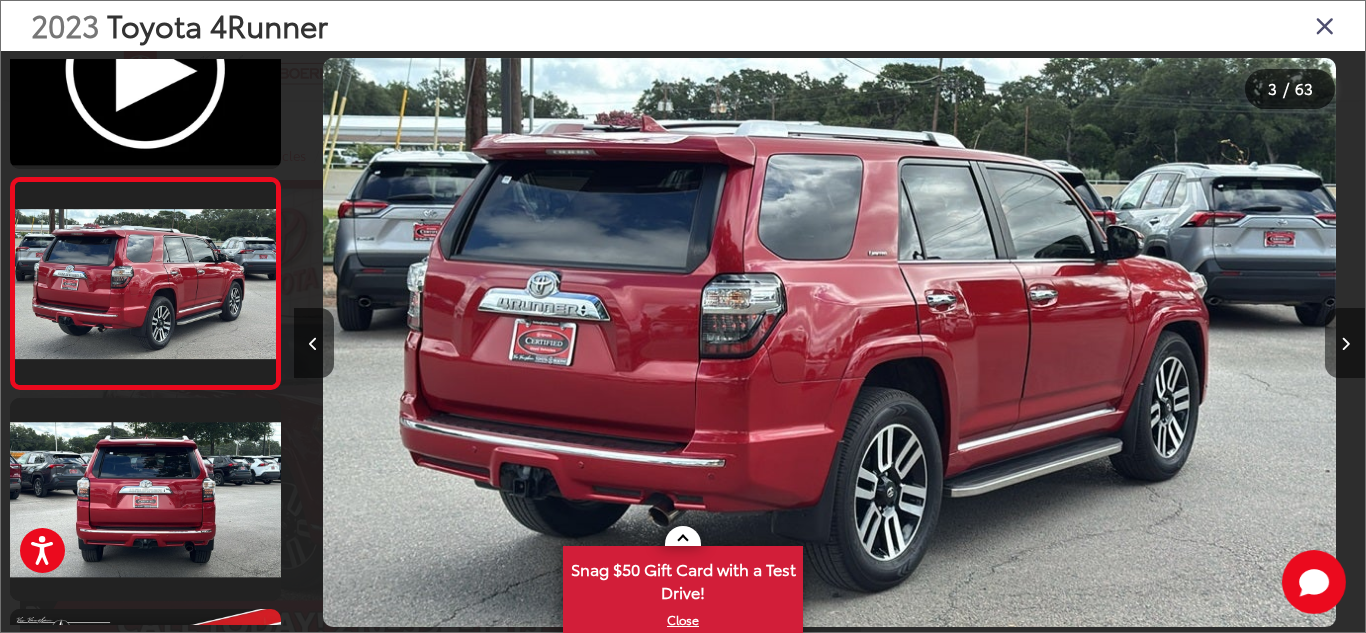 click at bounding box center [1345, 343] 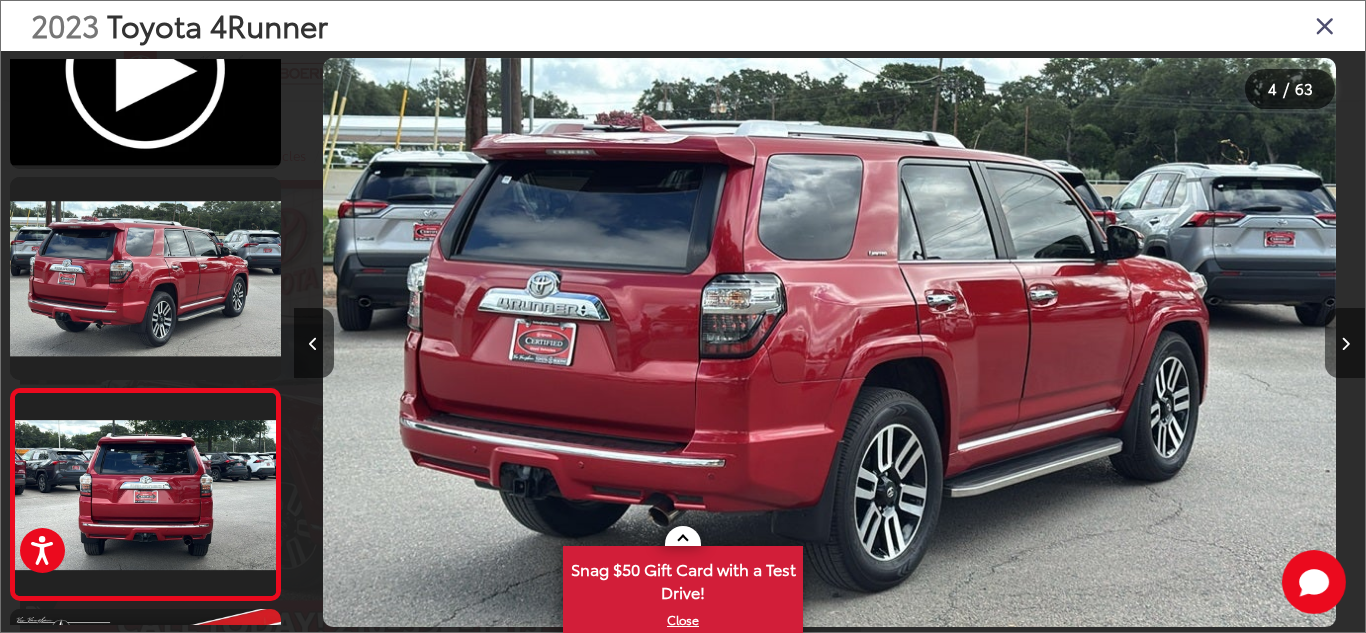 scroll, scrollTop: 0, scrollLeft: 2549, axis: horizontal 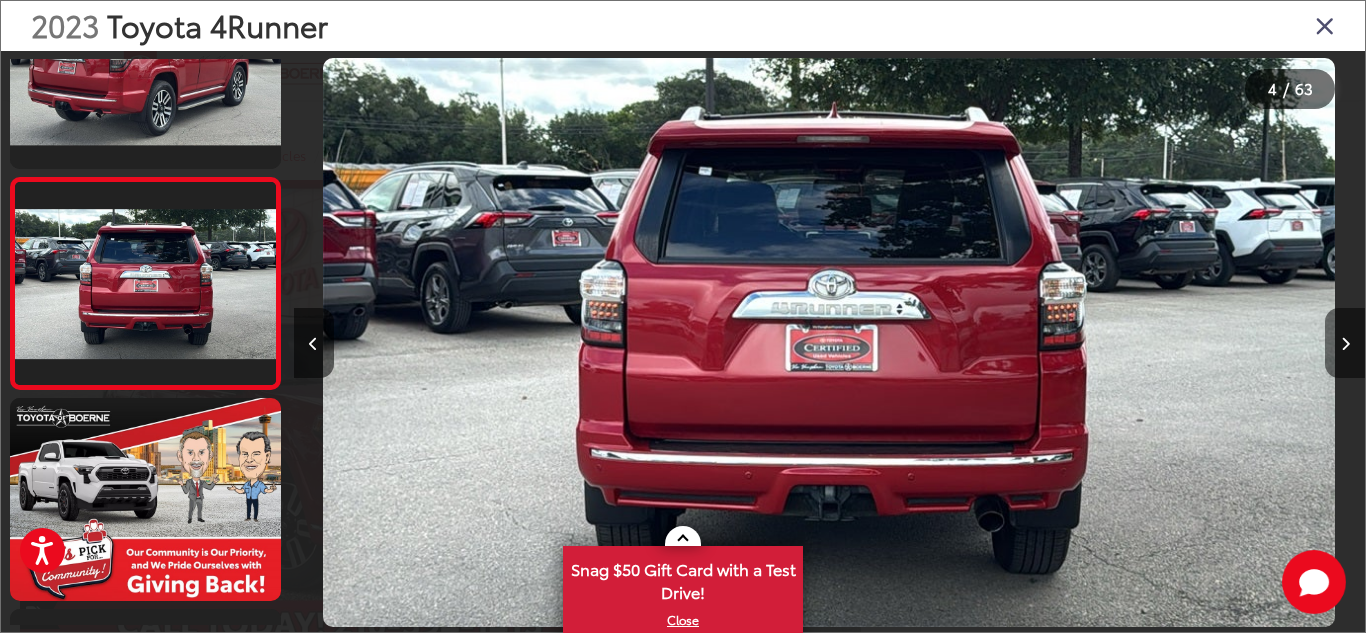 click at bounding box center (1345, 343) 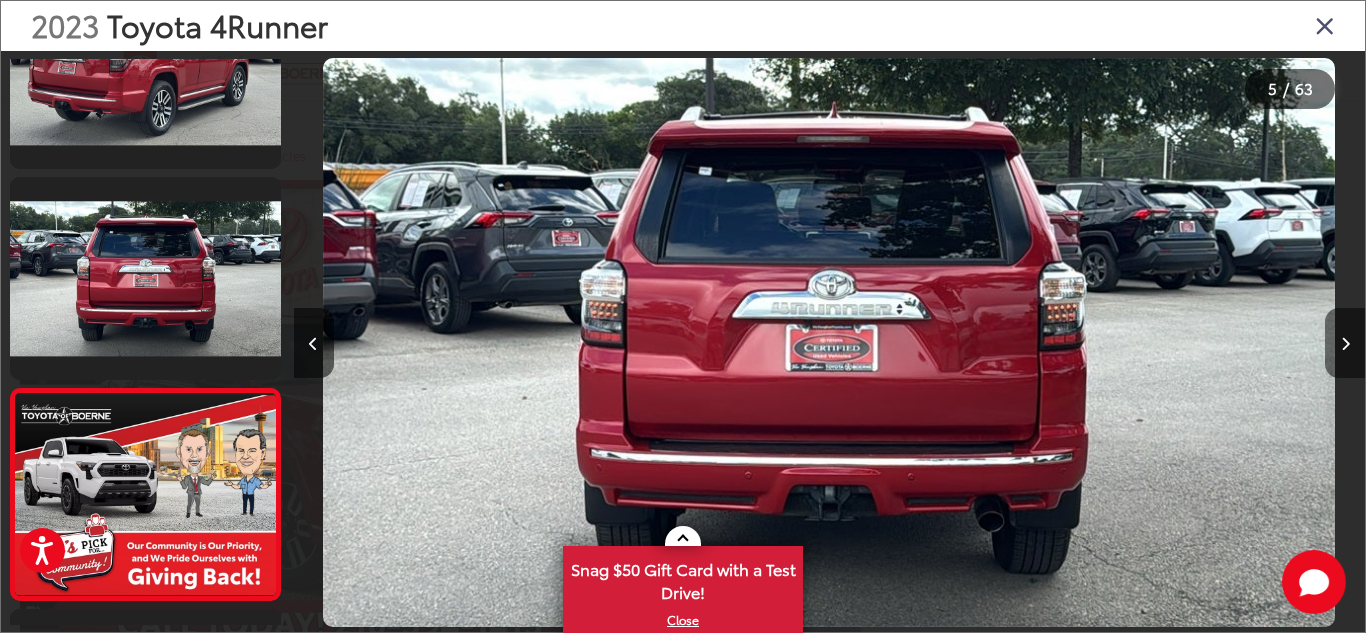 scroll, scrollTop: 0, scrollLeft: 3620, axis: horizontal 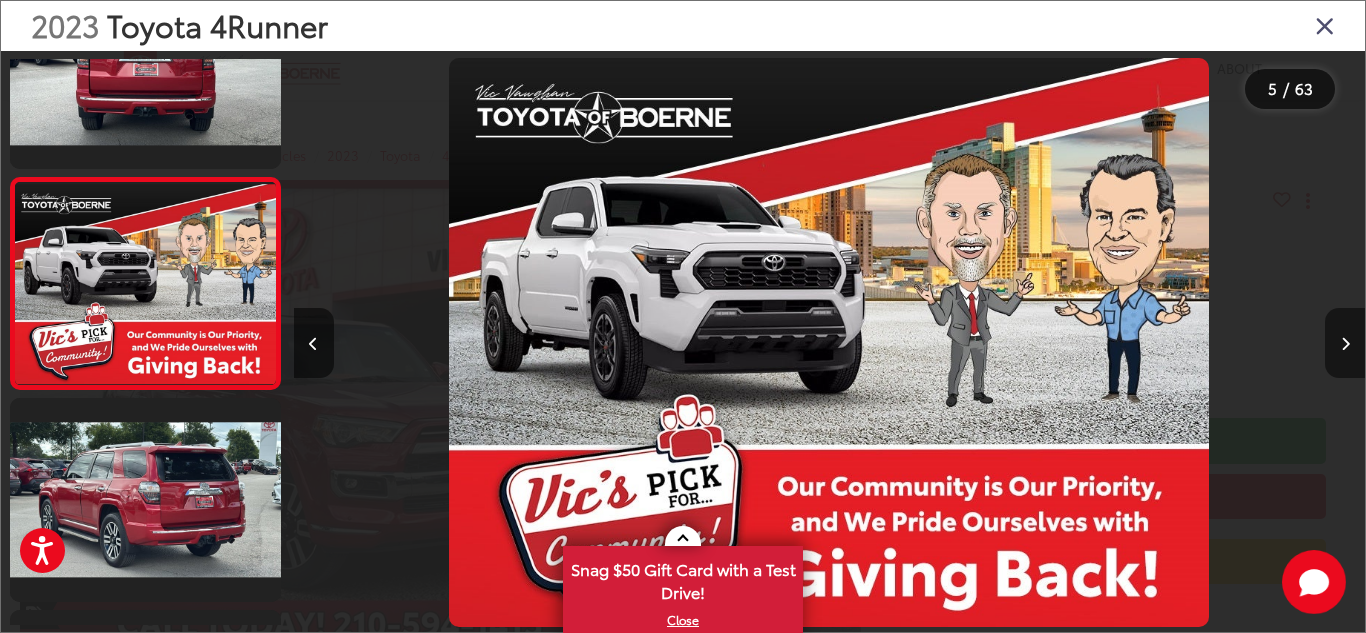 click at bounding box center [1345, 343] 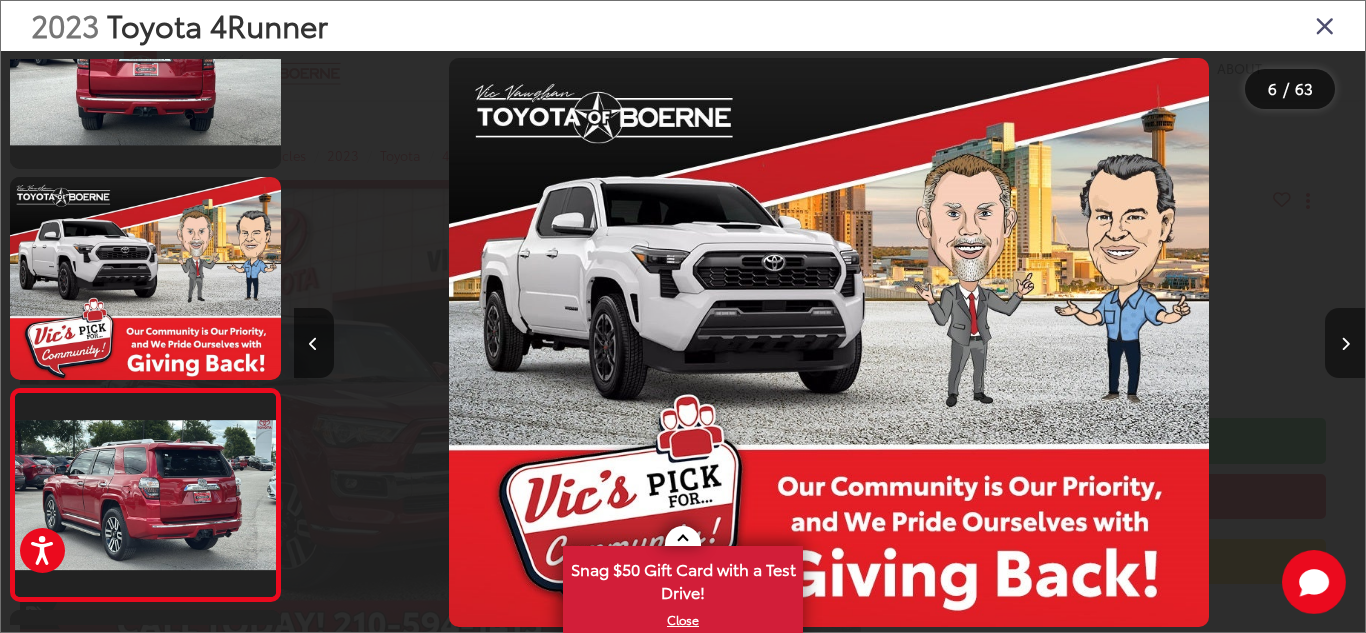 scroll, scrollTop: 0, scrollLeft: 4418, axis: horizontal 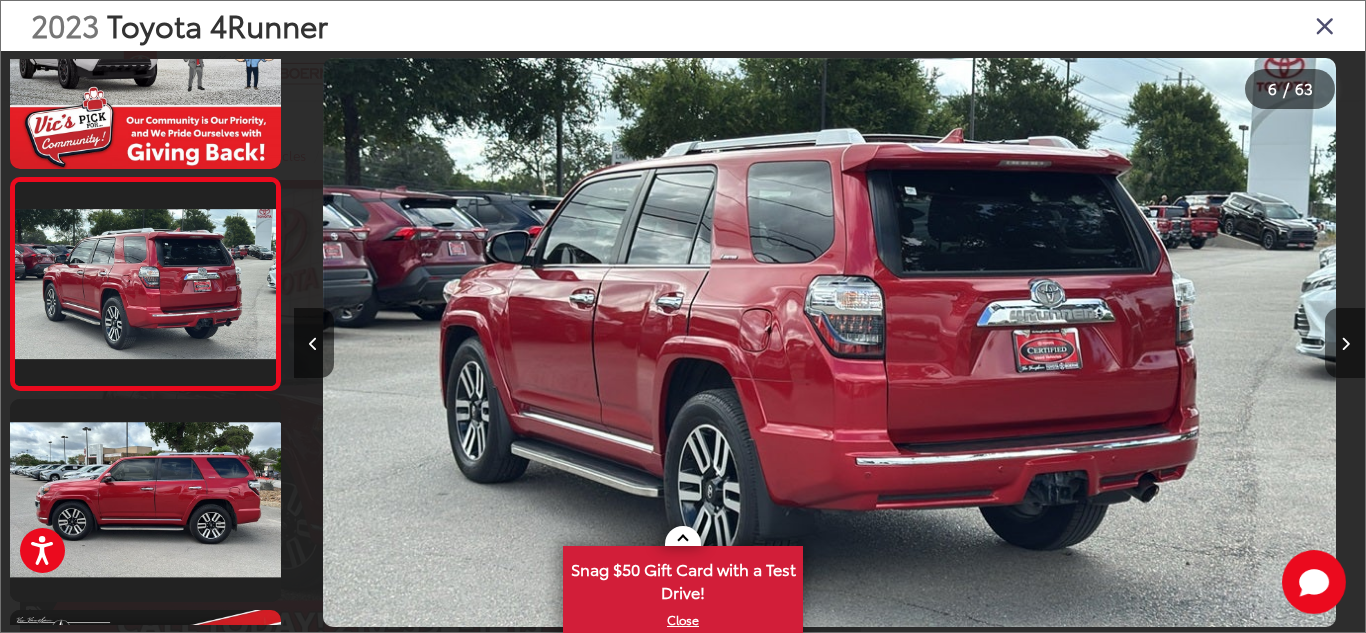 click at bounding box center (1345, 343) 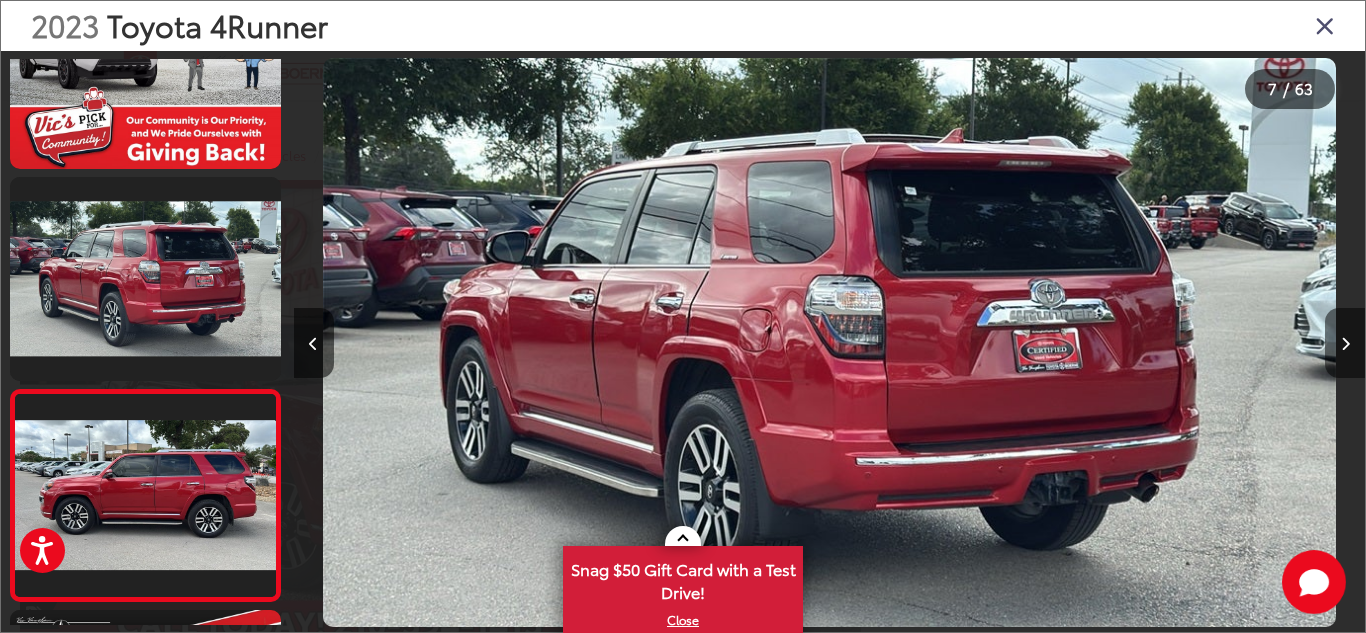 scroll, scrollTop: 0, scrollLeft: 5763, axis: horizontal 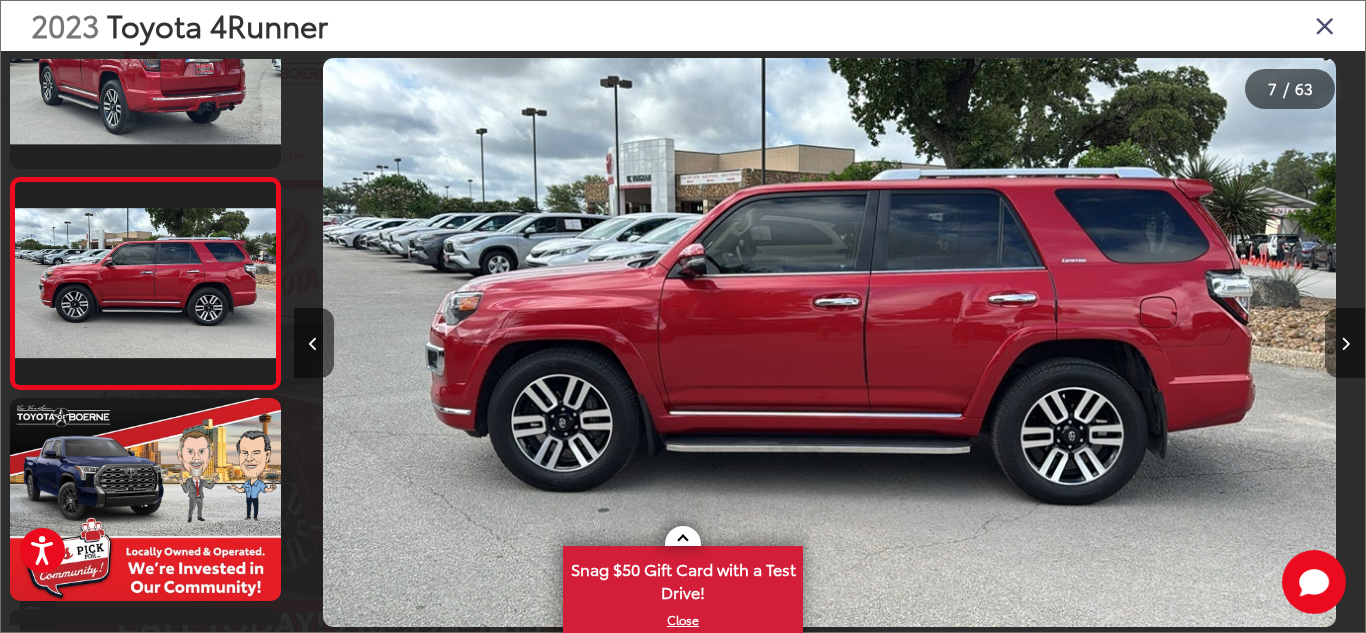 click at bounding box center (1345, 343) 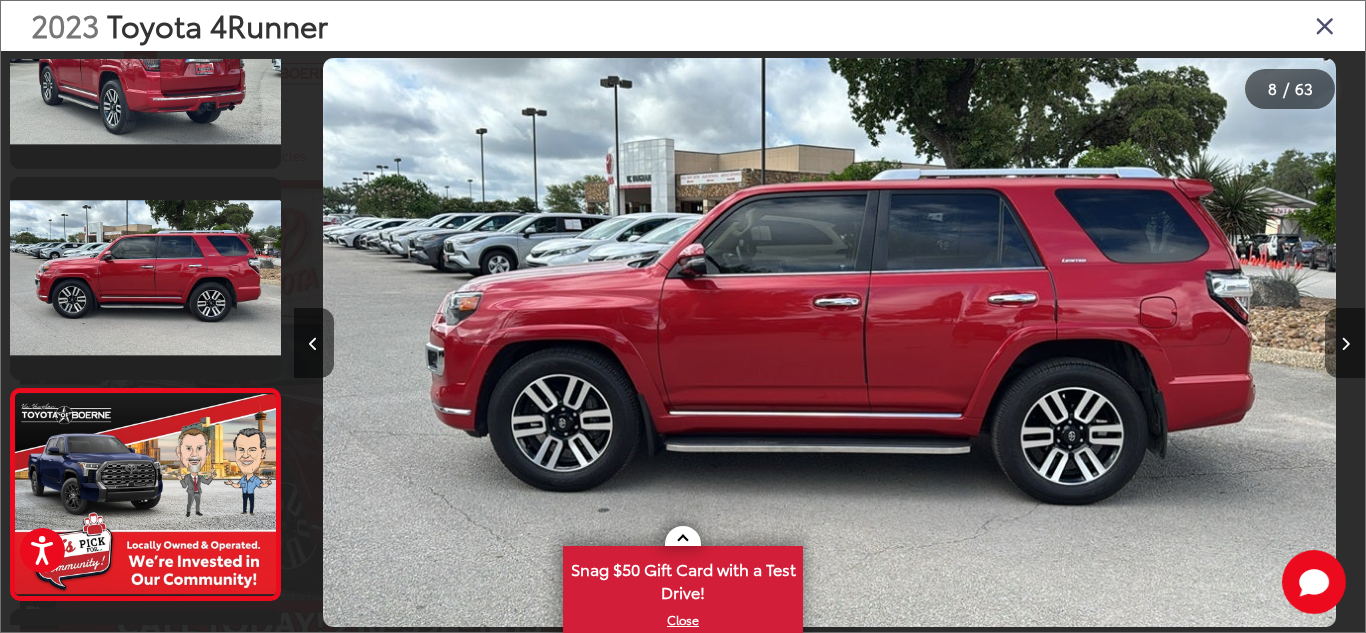 scroll, scrollTop: 0, scrollLeft: 6833, axis: horizontal 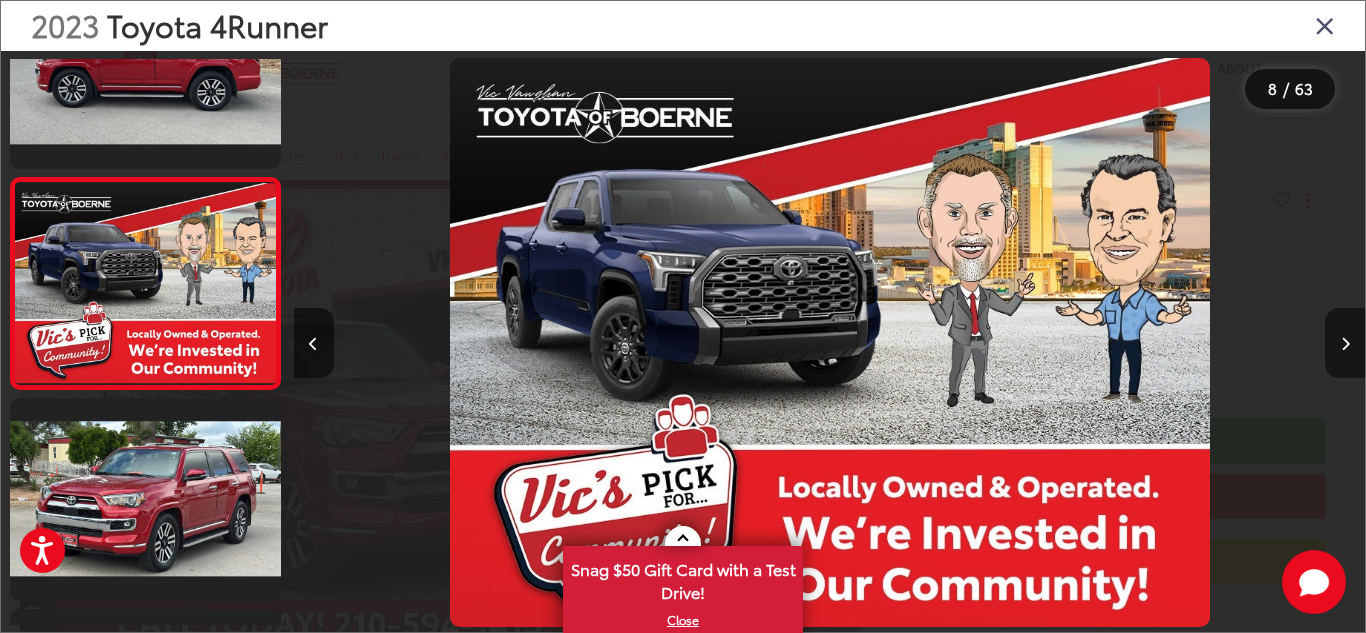 click at bounding box center [1345, 343] 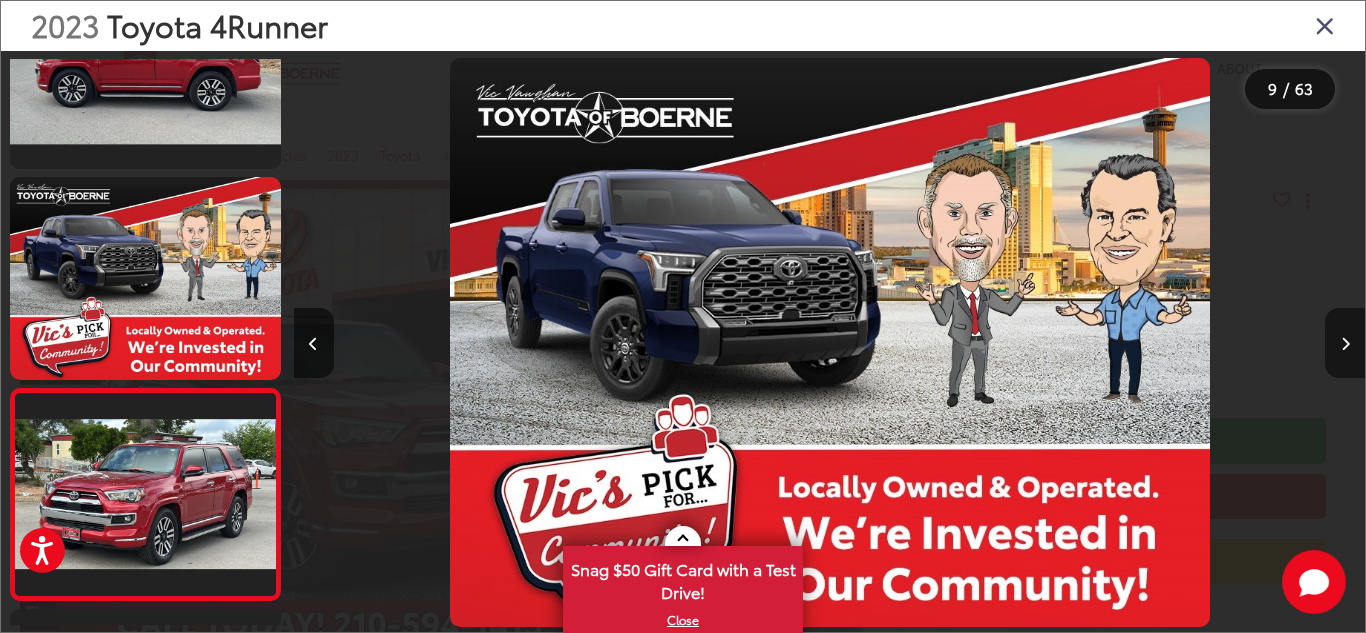 scroll, scrollTop: 0, scrollLeft: 8072, axis: horizontal 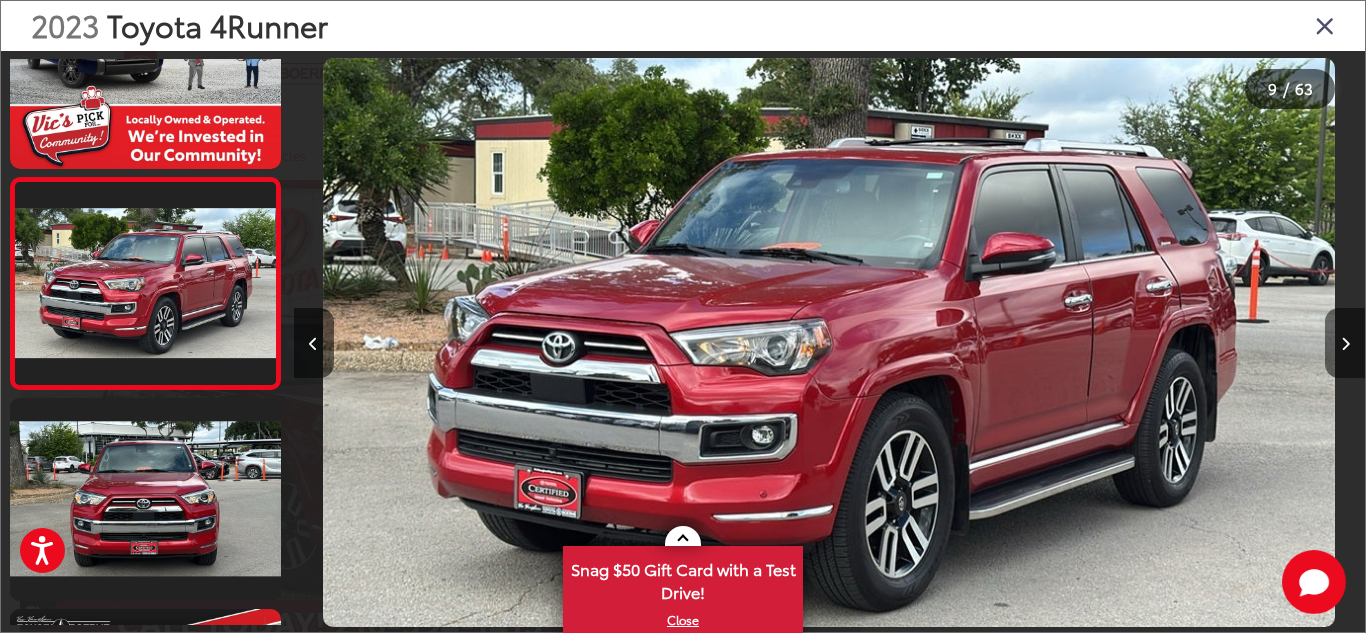 click at bounding box center (1345, 343) 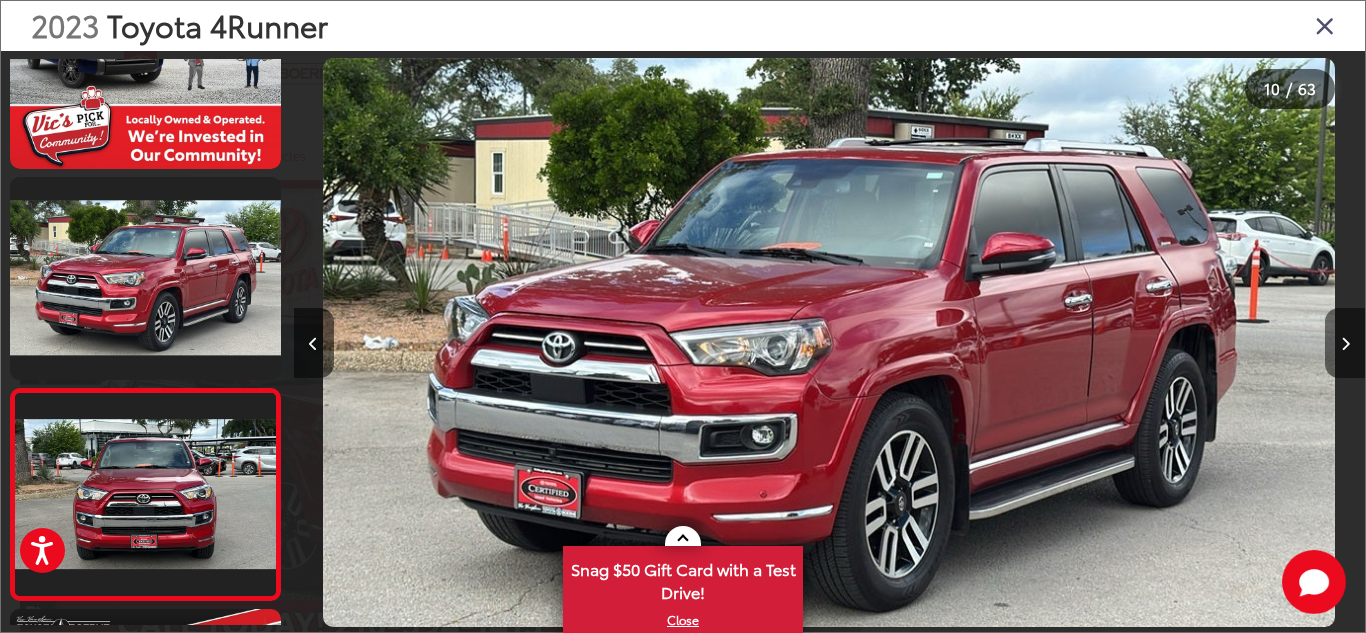 scroll, scrollTop: 0, scrollLeft: 8739, axis: horizontal 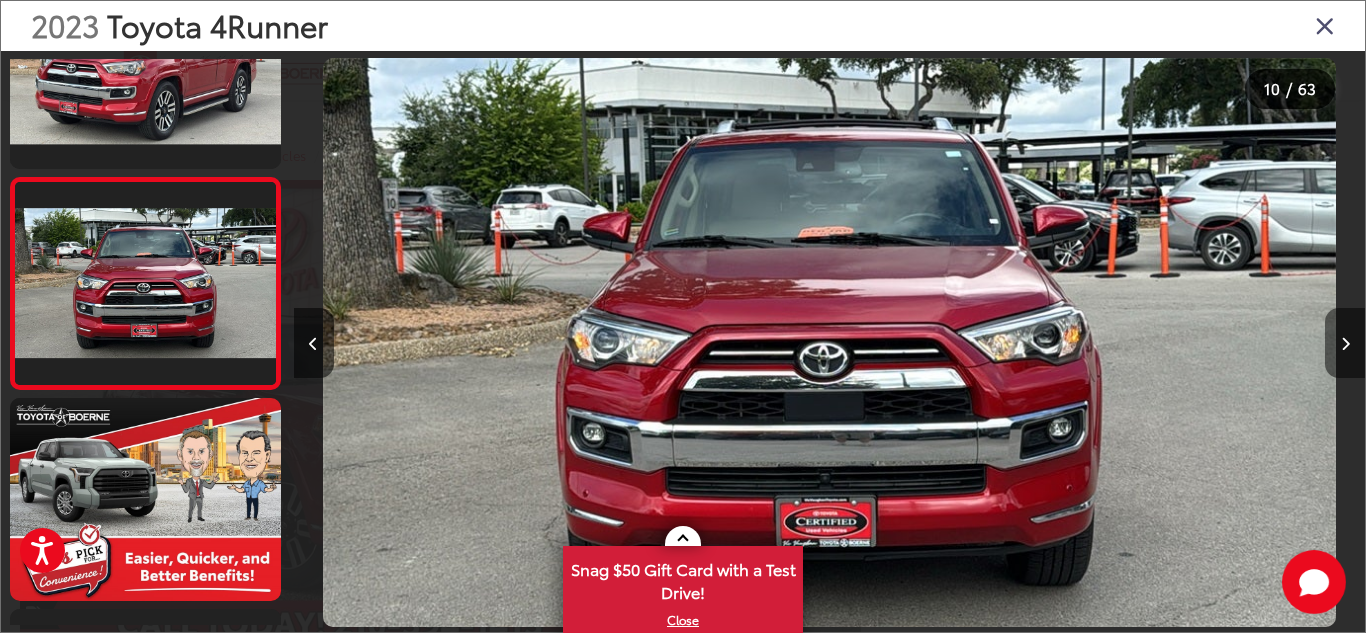 click at bounding box center [1345, 343] 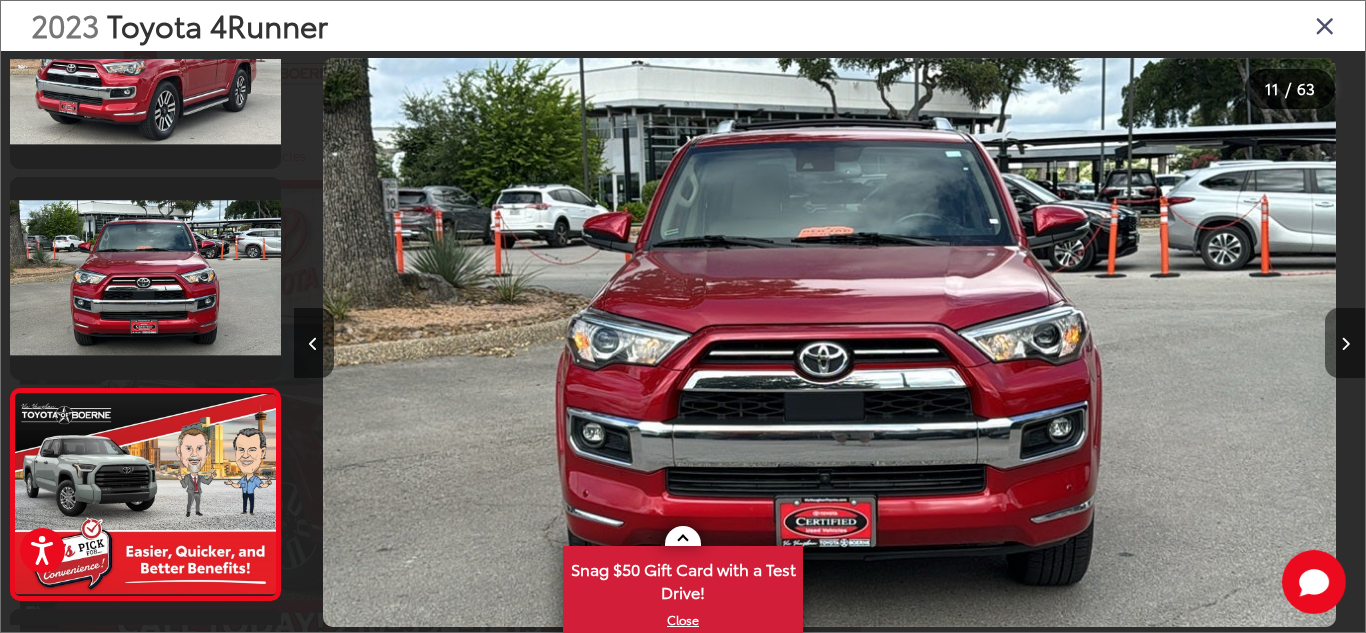 scroll, scrollTop: 0, scrollLeft: 10159, axis: horizontal 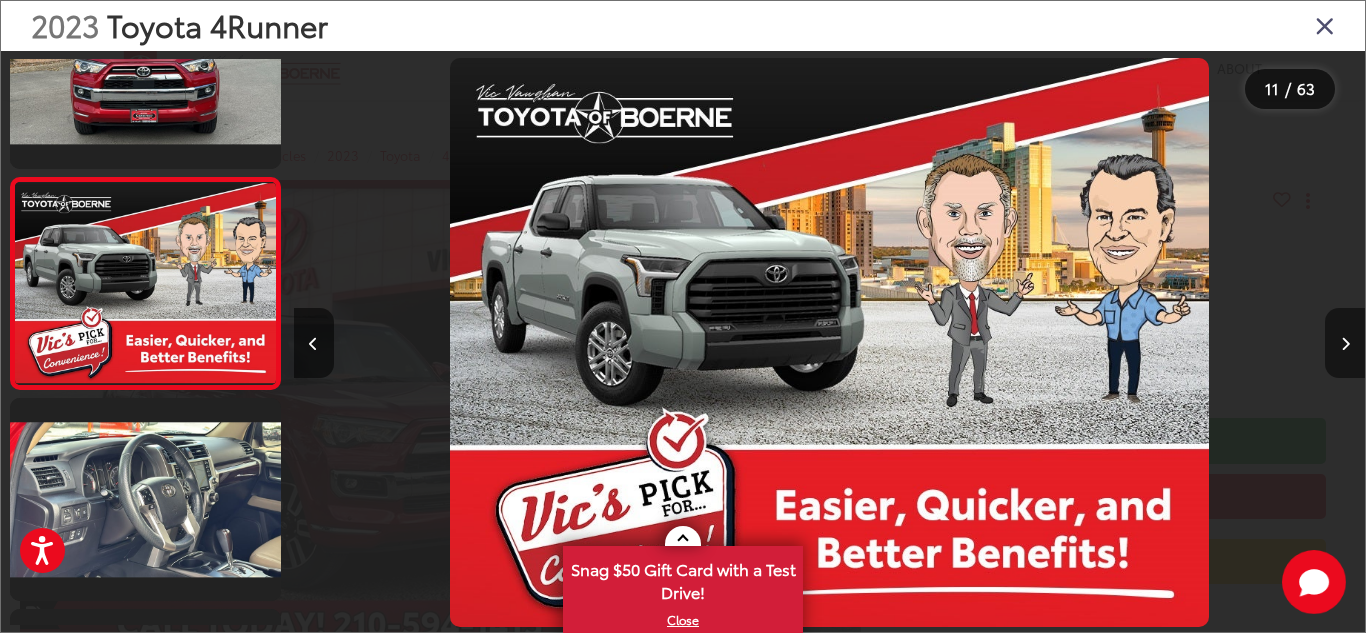 click at bounding box center (1345, 343) 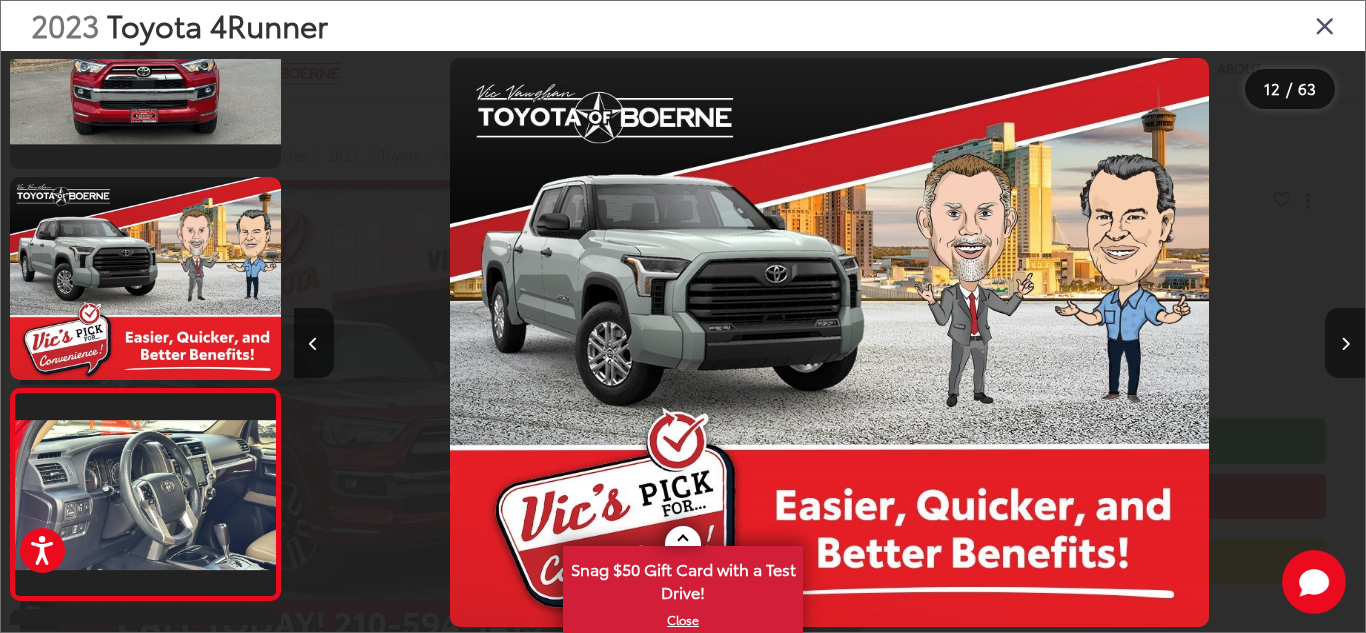 scroll, scrollTop: 0, scrollLeft: 10813, axis: horizontal 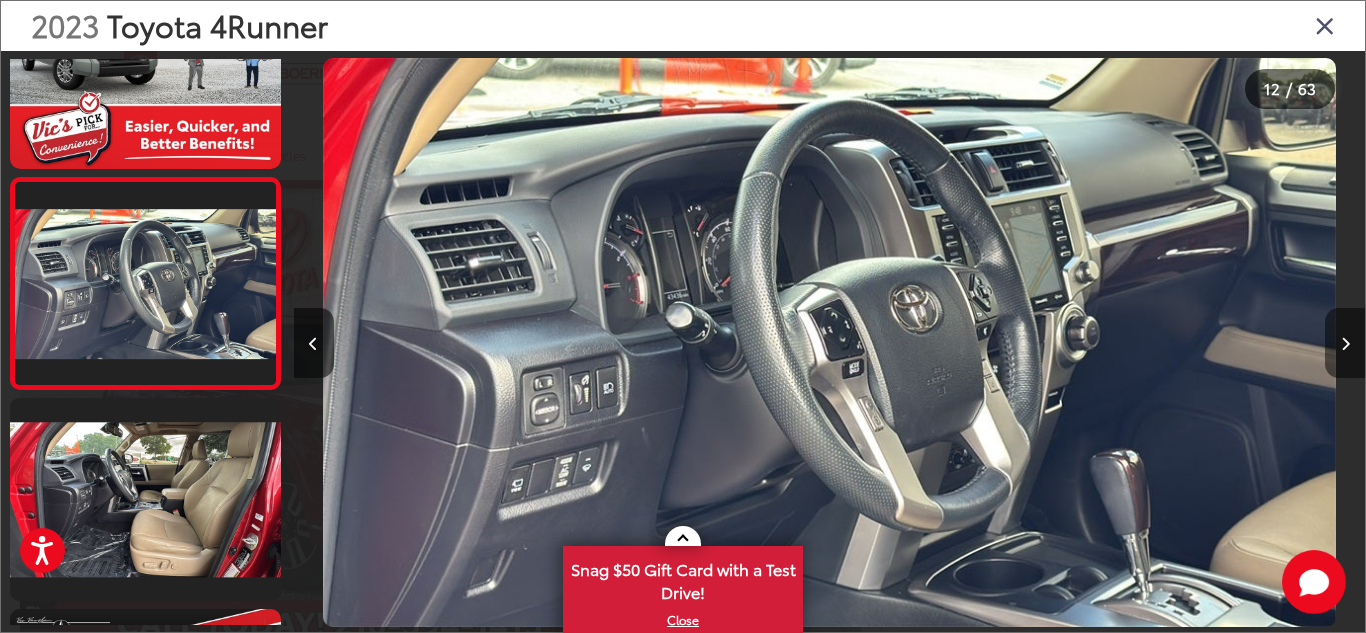 click at bounding box center [1345, 343] 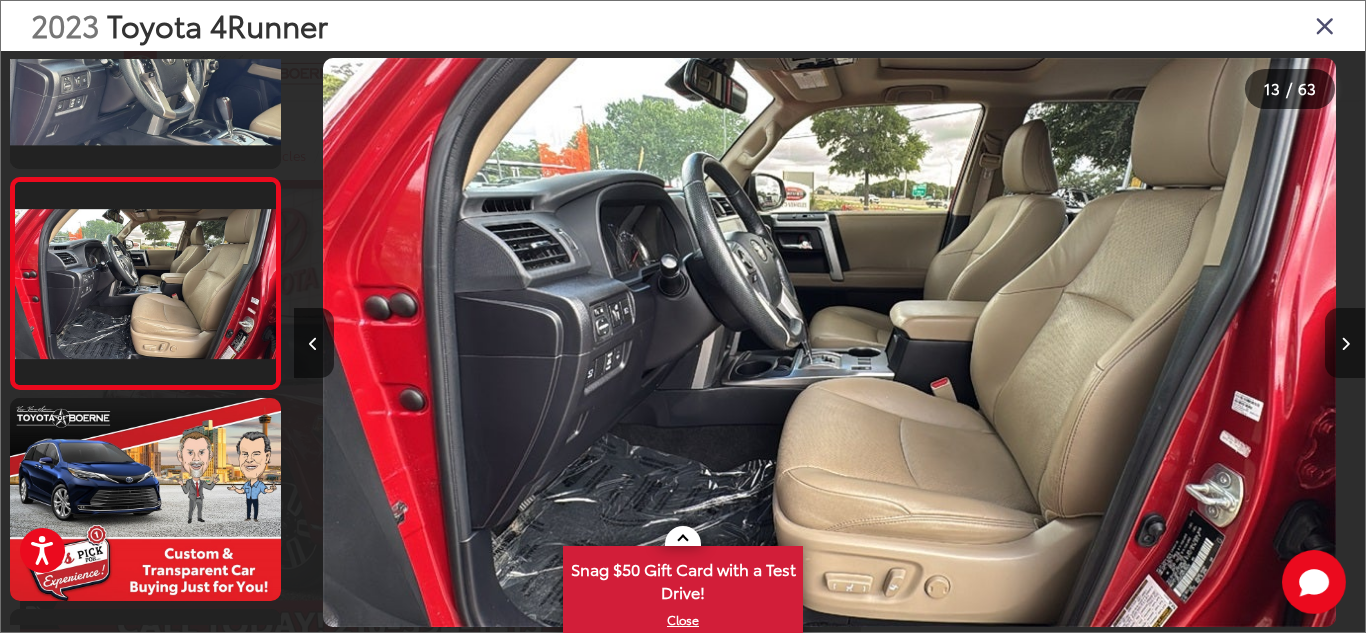 click at bounding box center (1345, 343) 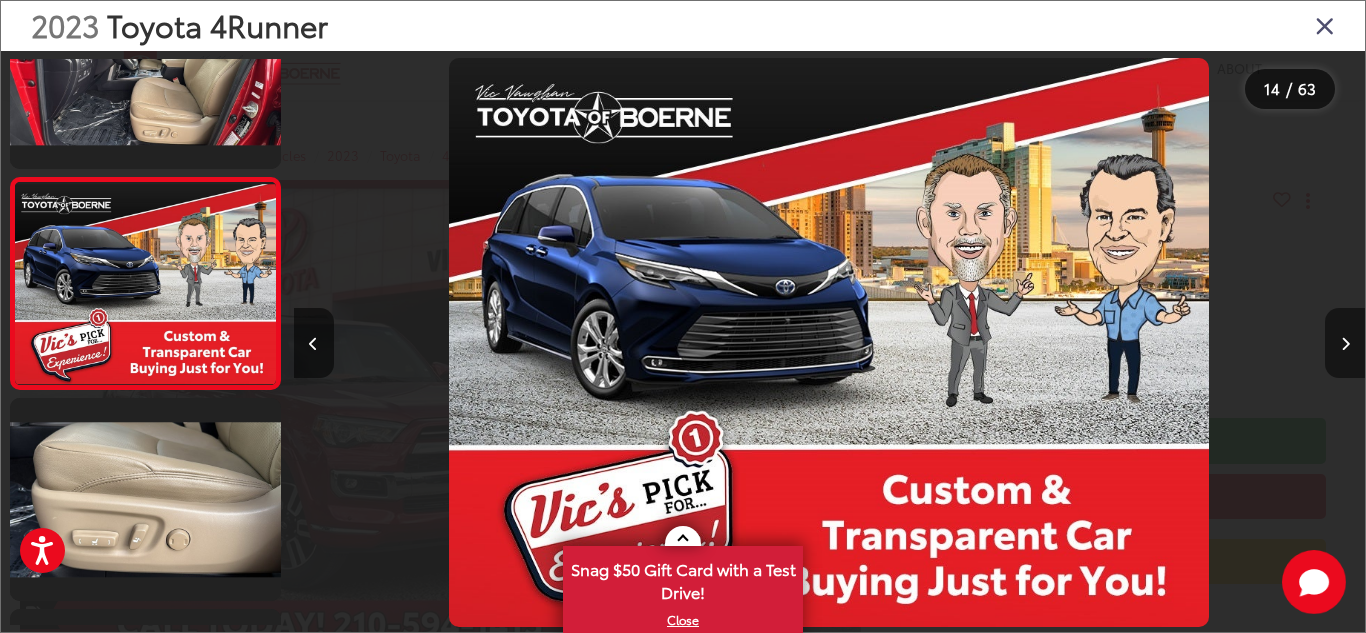 click at bounding box center [1345, 343] 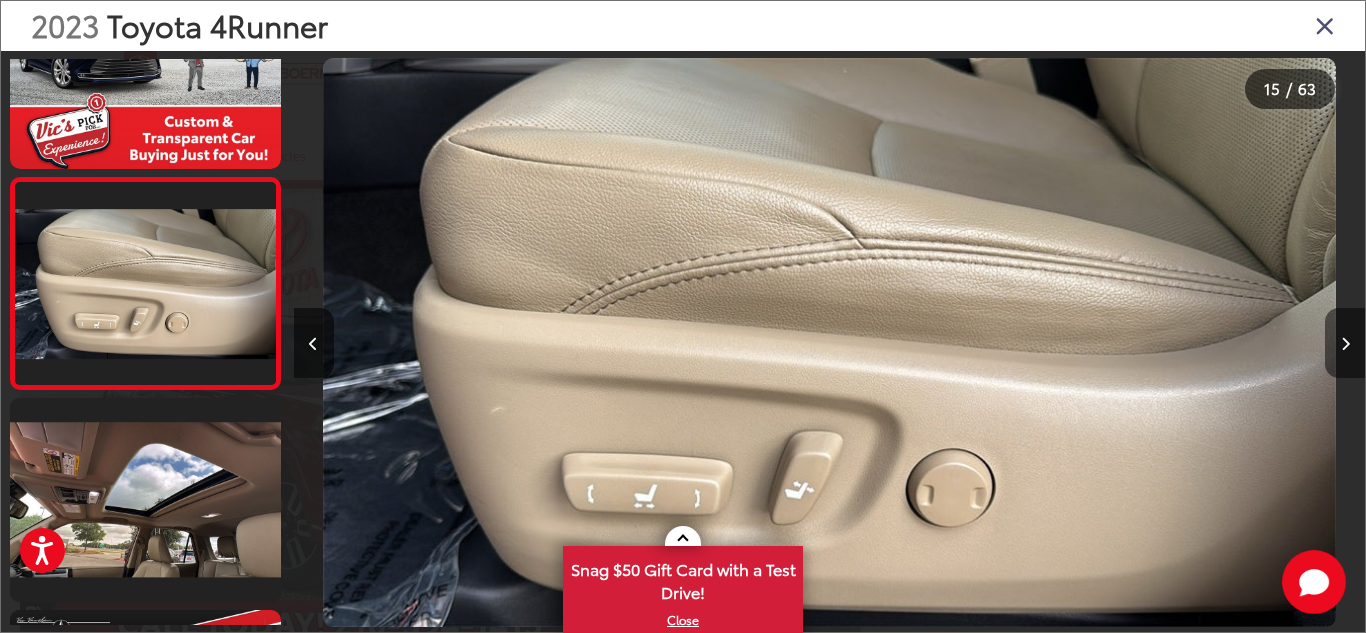 click at bounding box center (1345, 343) 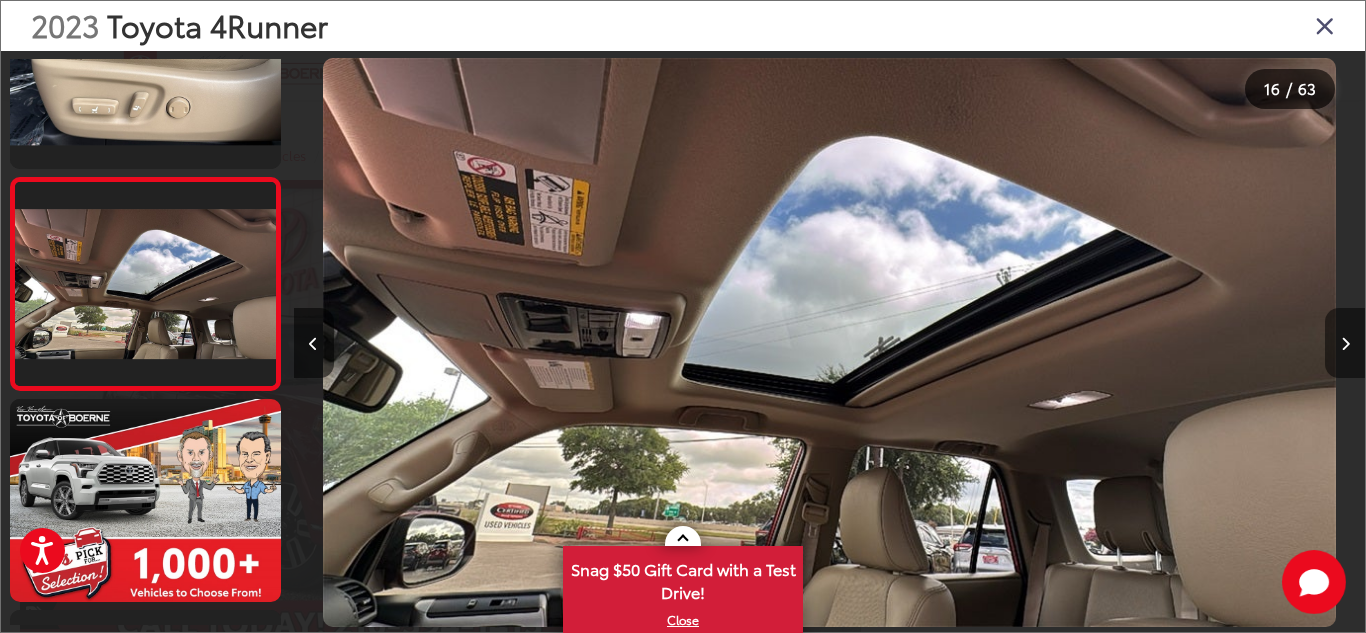 click at bounding box center (1345, 343) 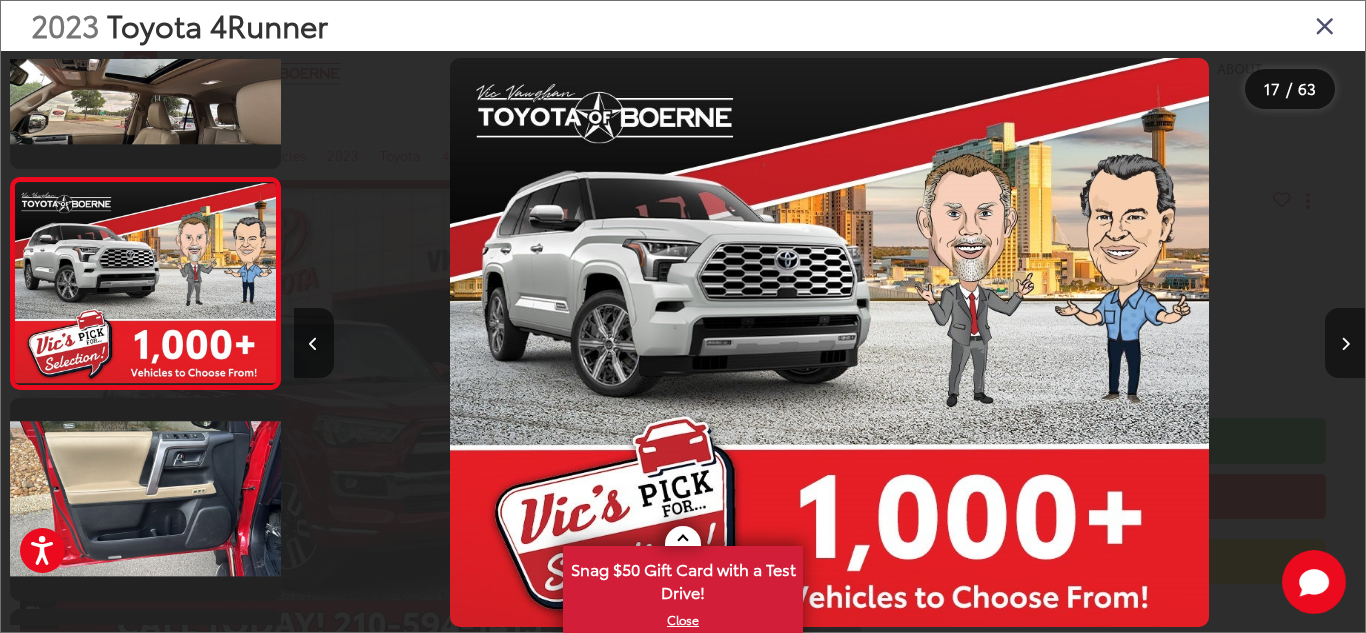 click at bounding box center [1345, 343] 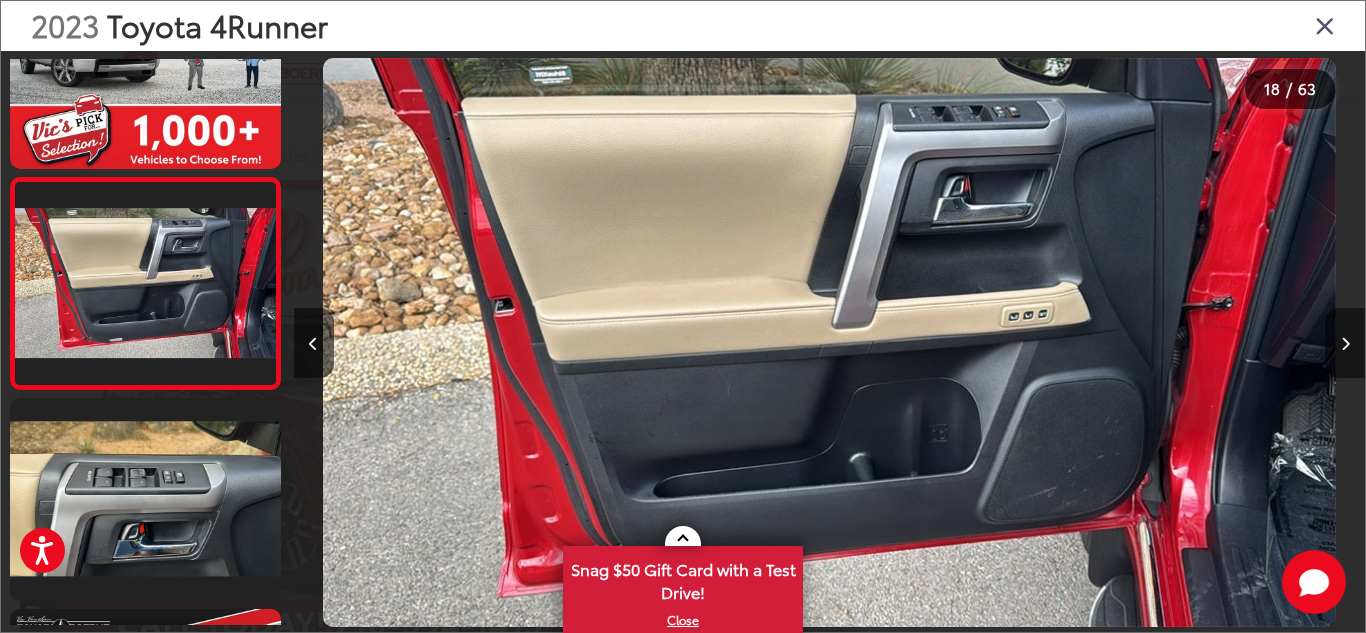 click at bounding box center [1345, 343] 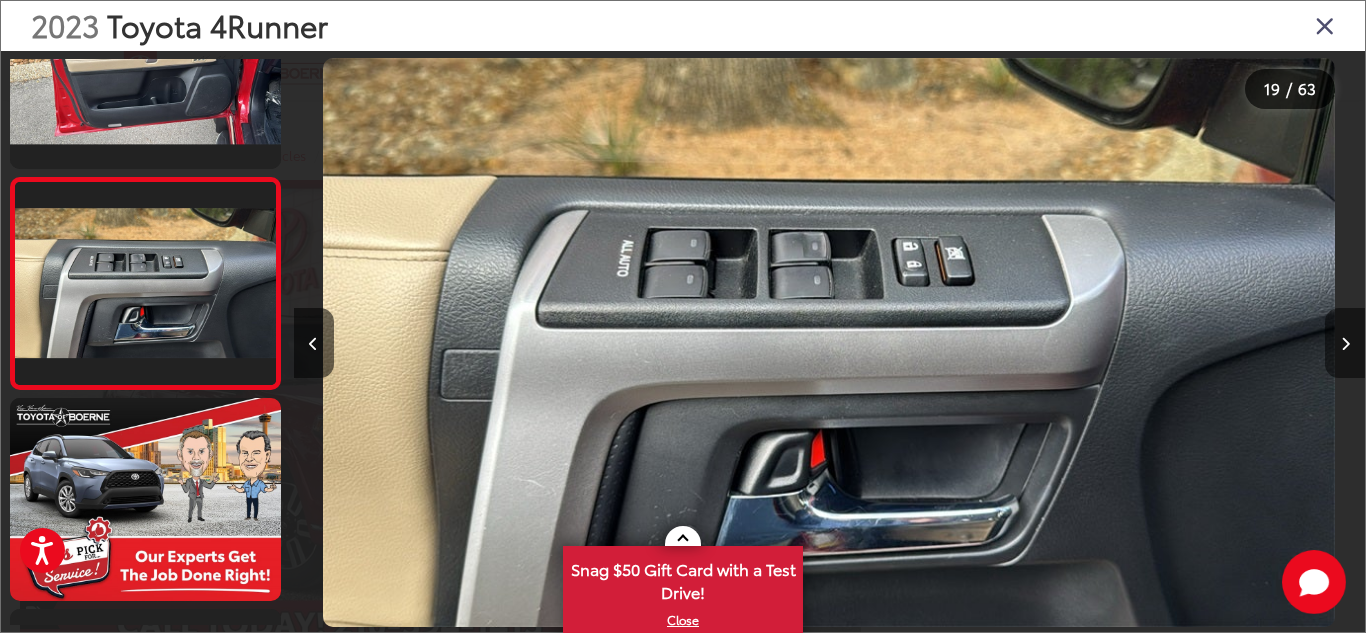 click at bounding box center [1345, 343] 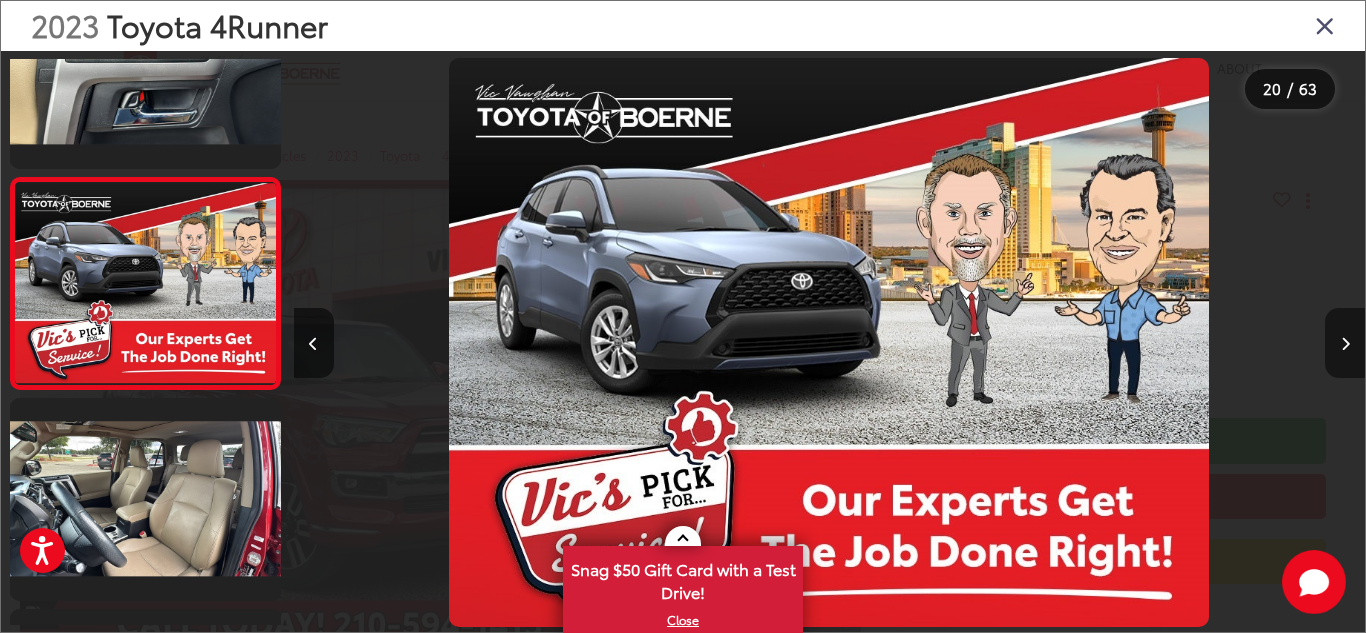 click at bounding box center (1345, 343) 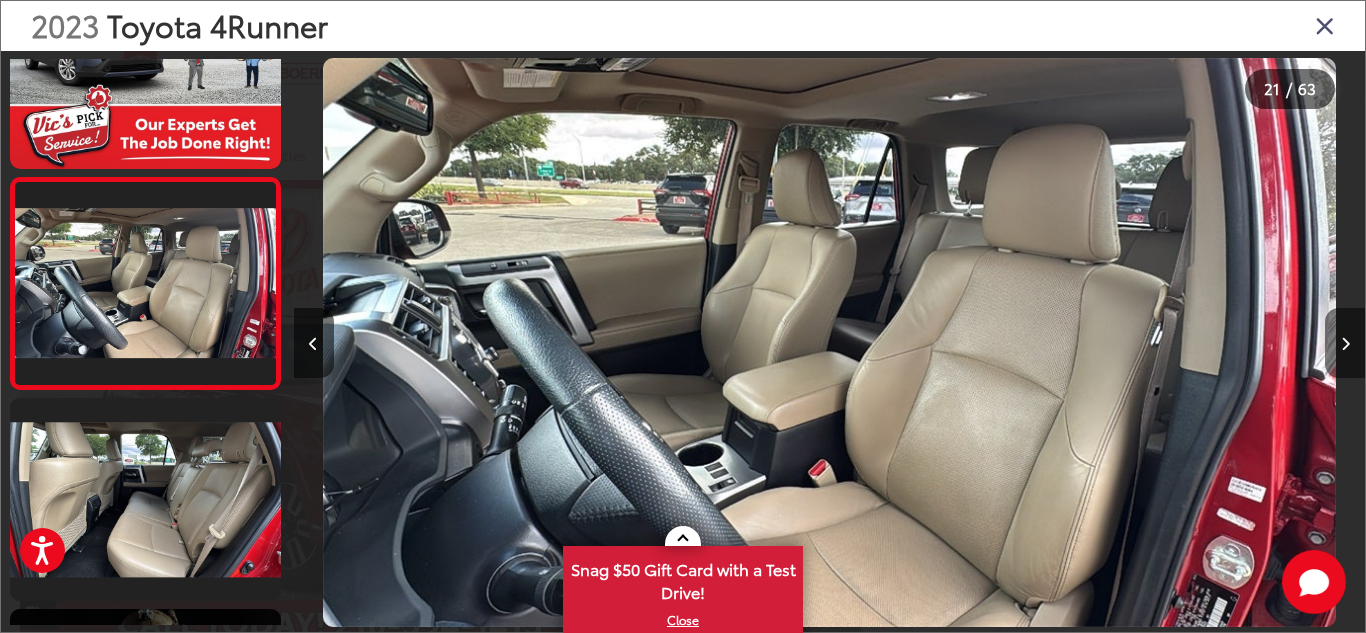 click at bounding box center (1345, 343) 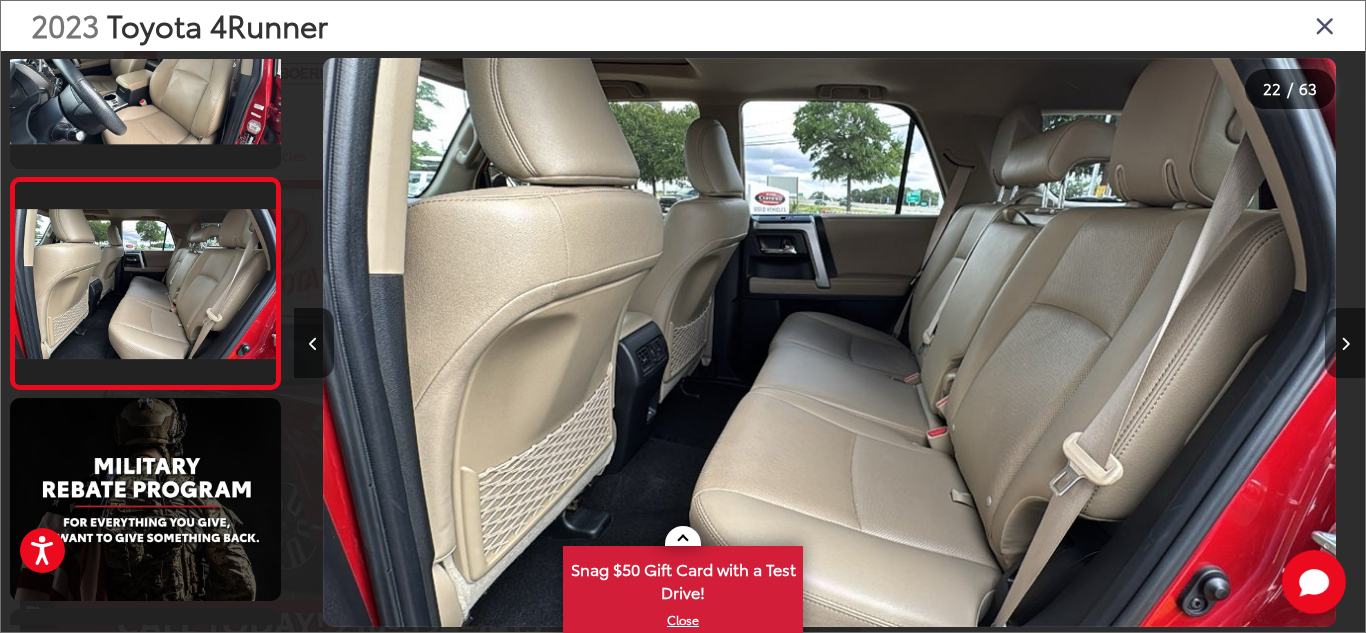 click at bounding box center [1345, 343] 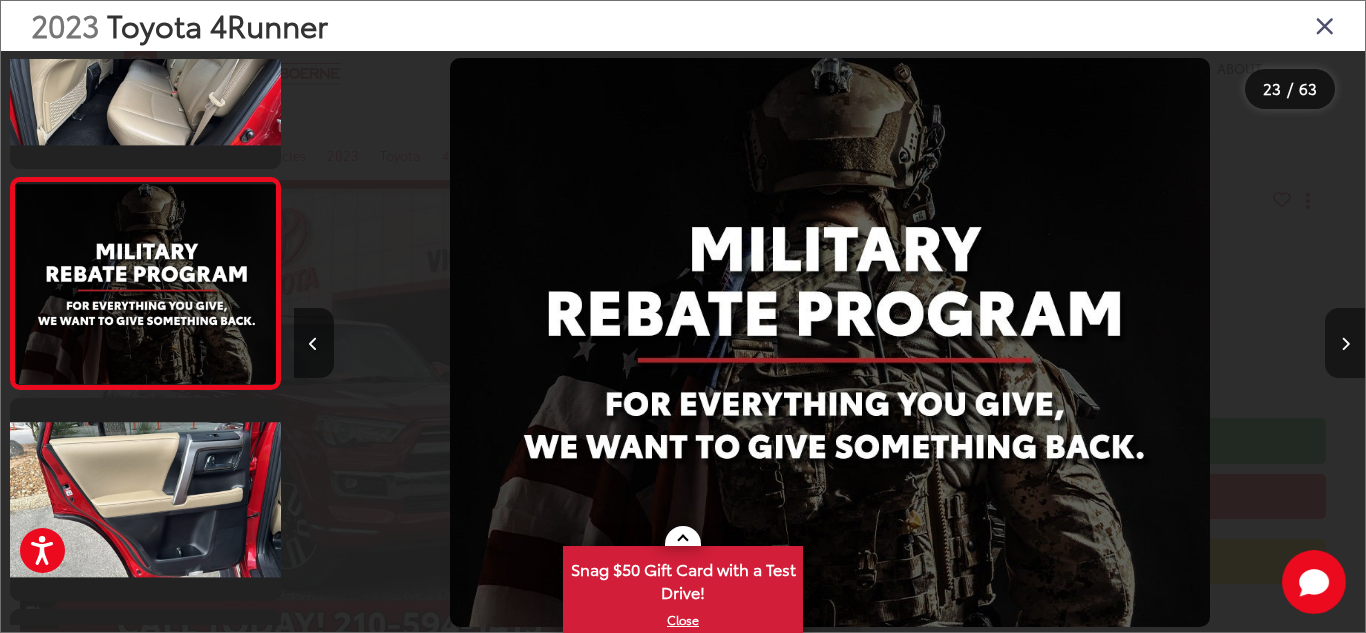 click at bounding box center [1345, 343] 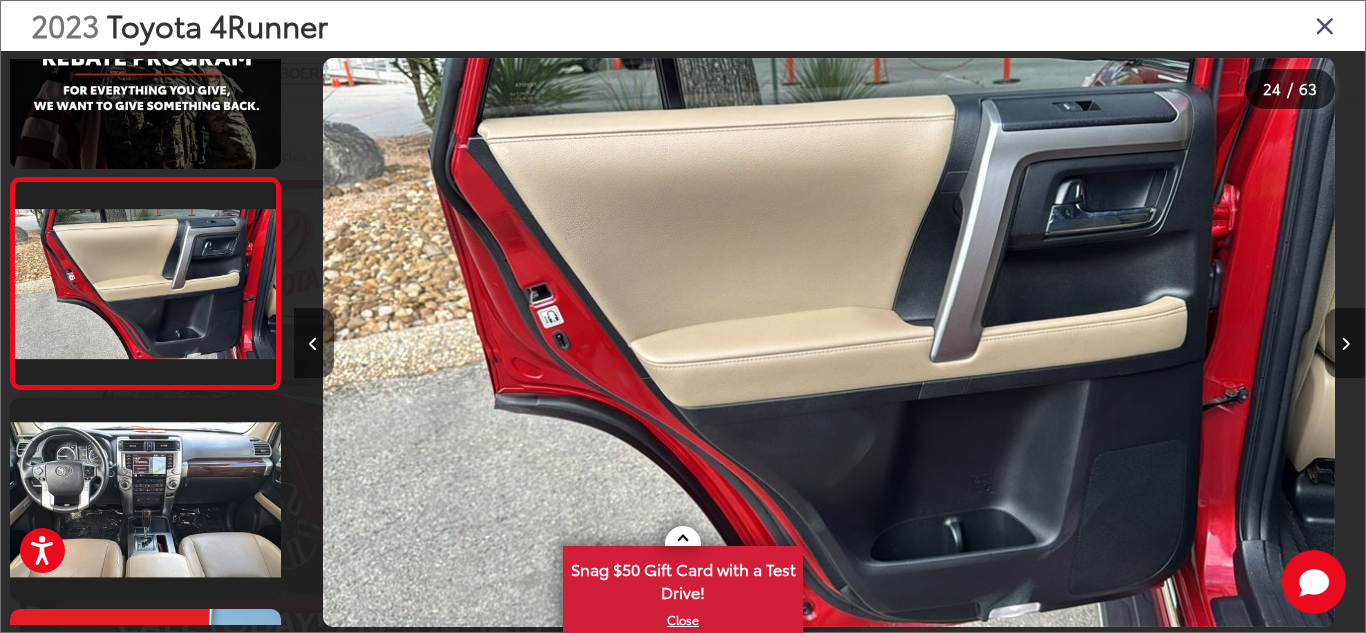 click at bounding box center [1345, 343] 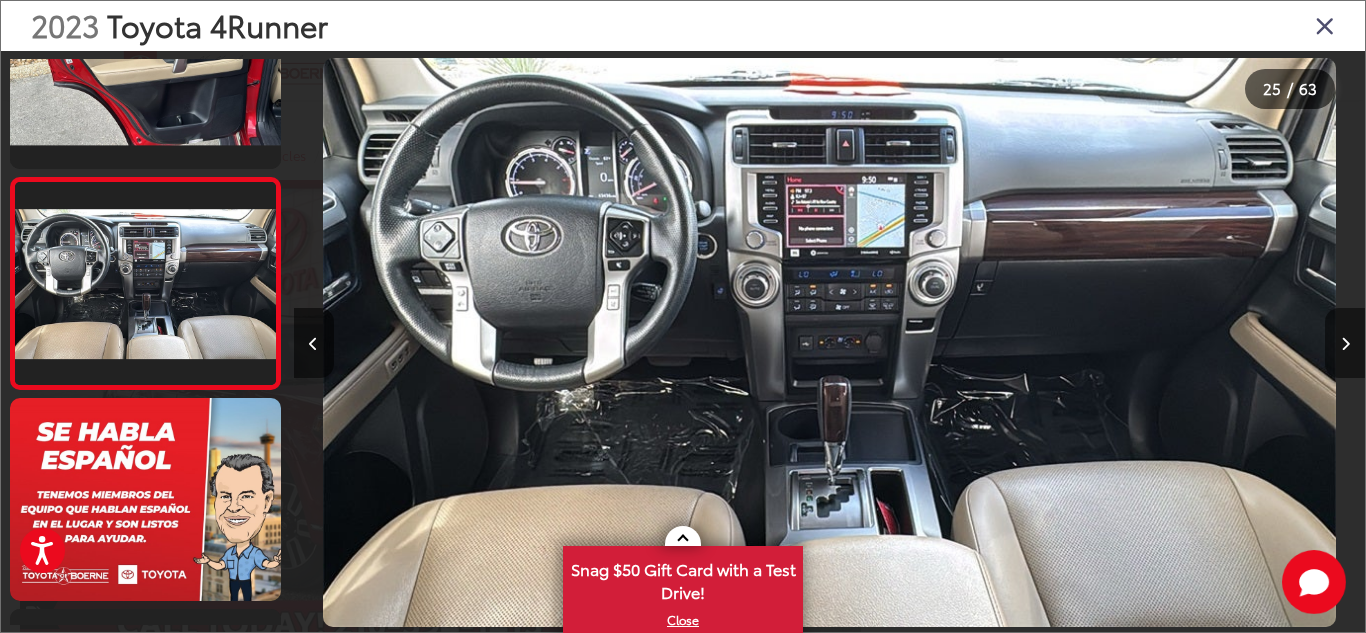 click at bounding box center [1345, 343] 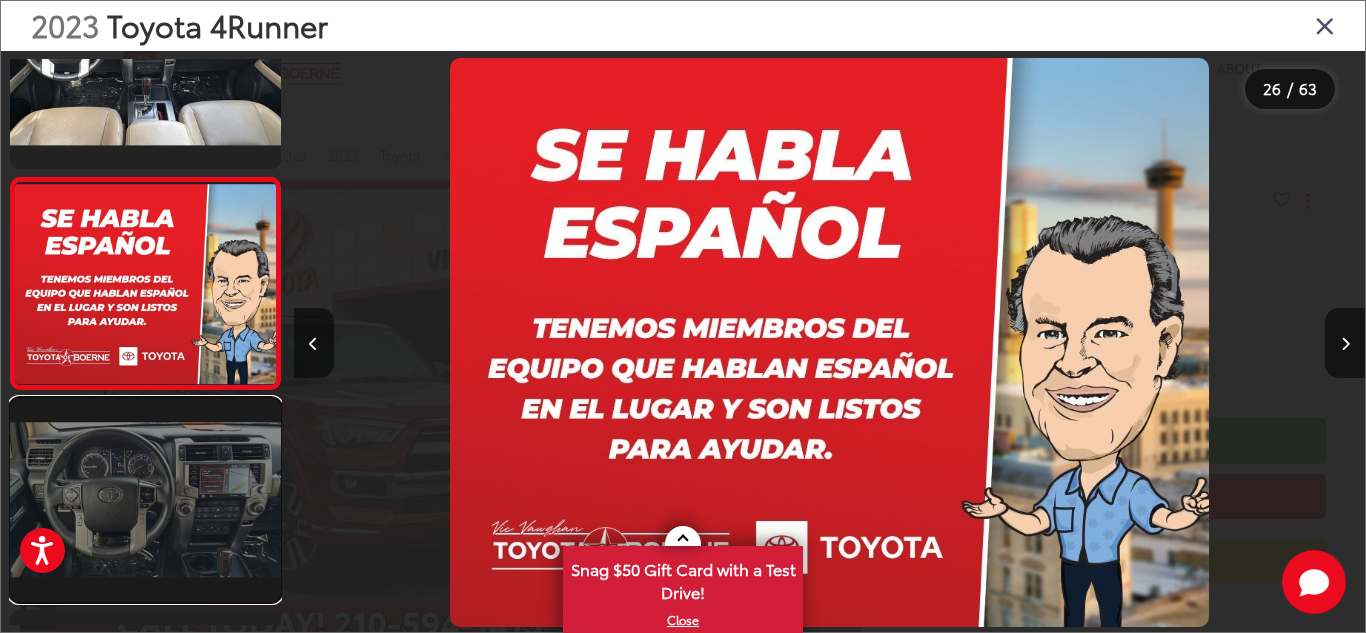 click at bounding box center [145, 499] 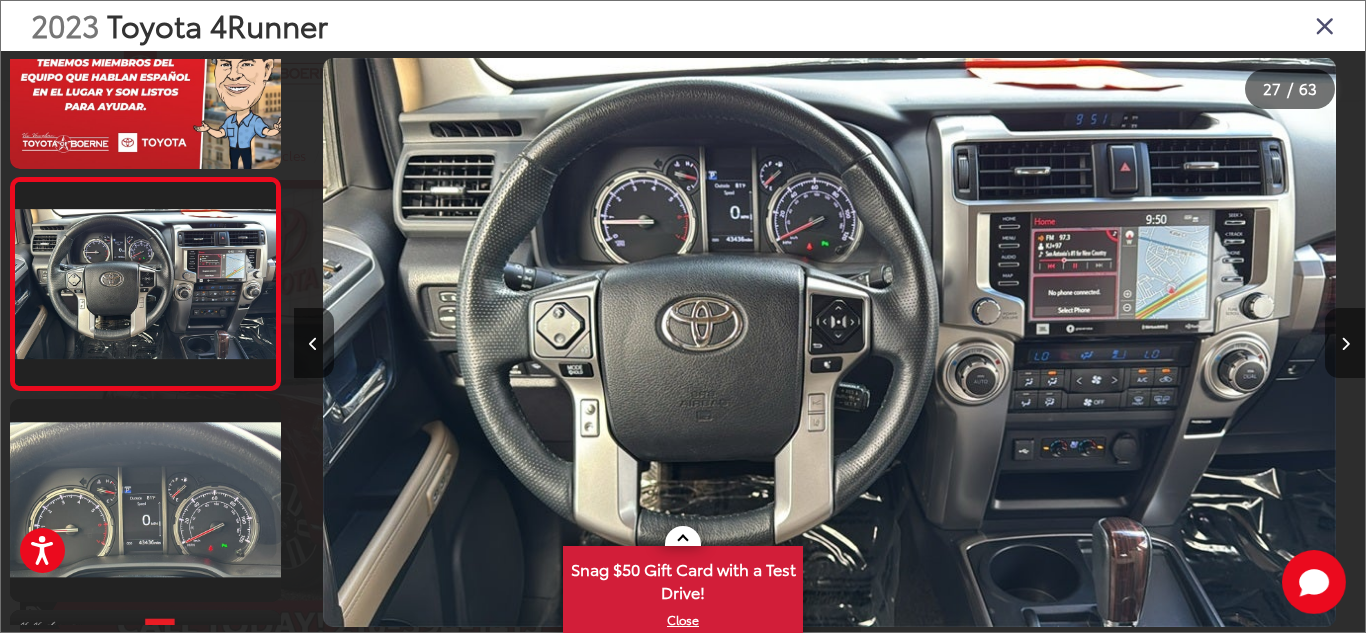 click at bounding box center [1345, 343] 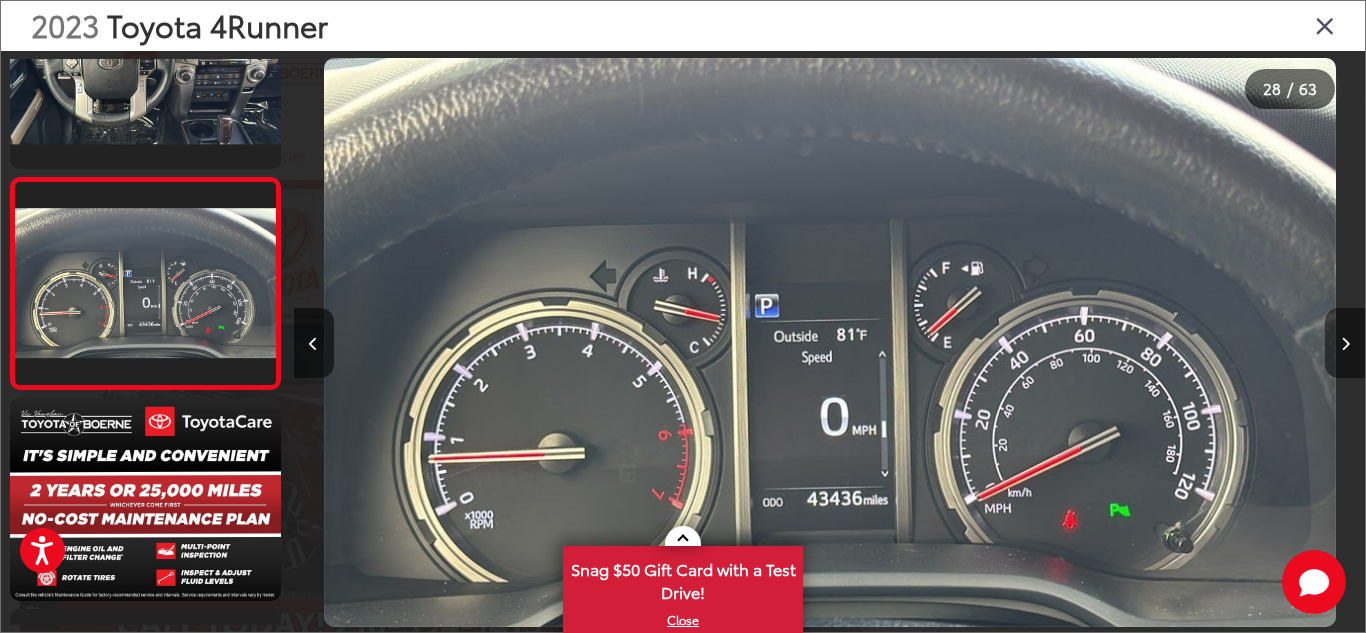 click at bounding box center [1345, 343] 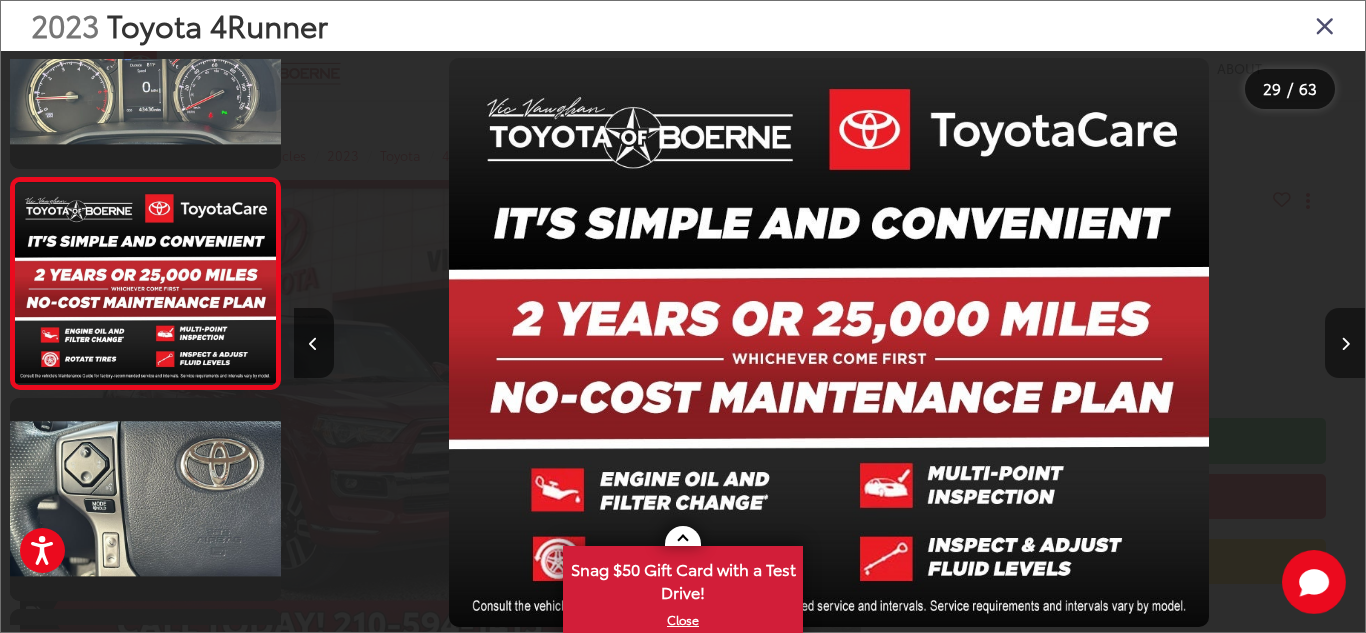 click at bounding box center (1345, 343) 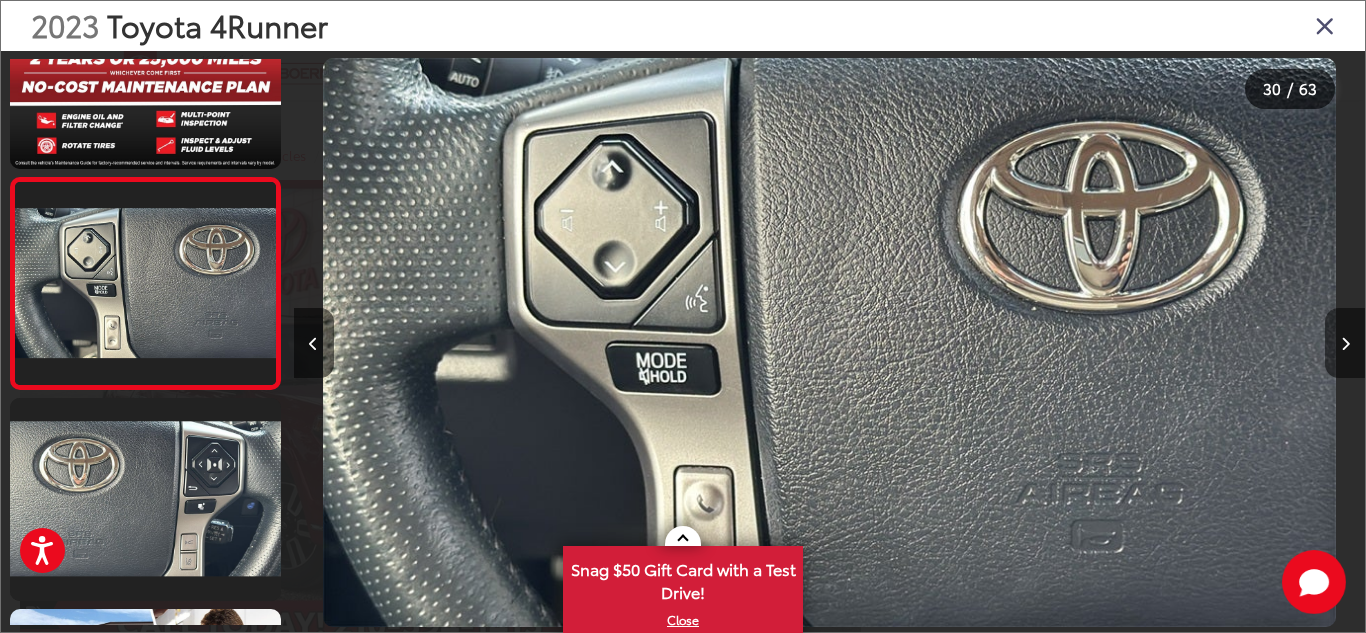 click at bounding box center [1345, 343] 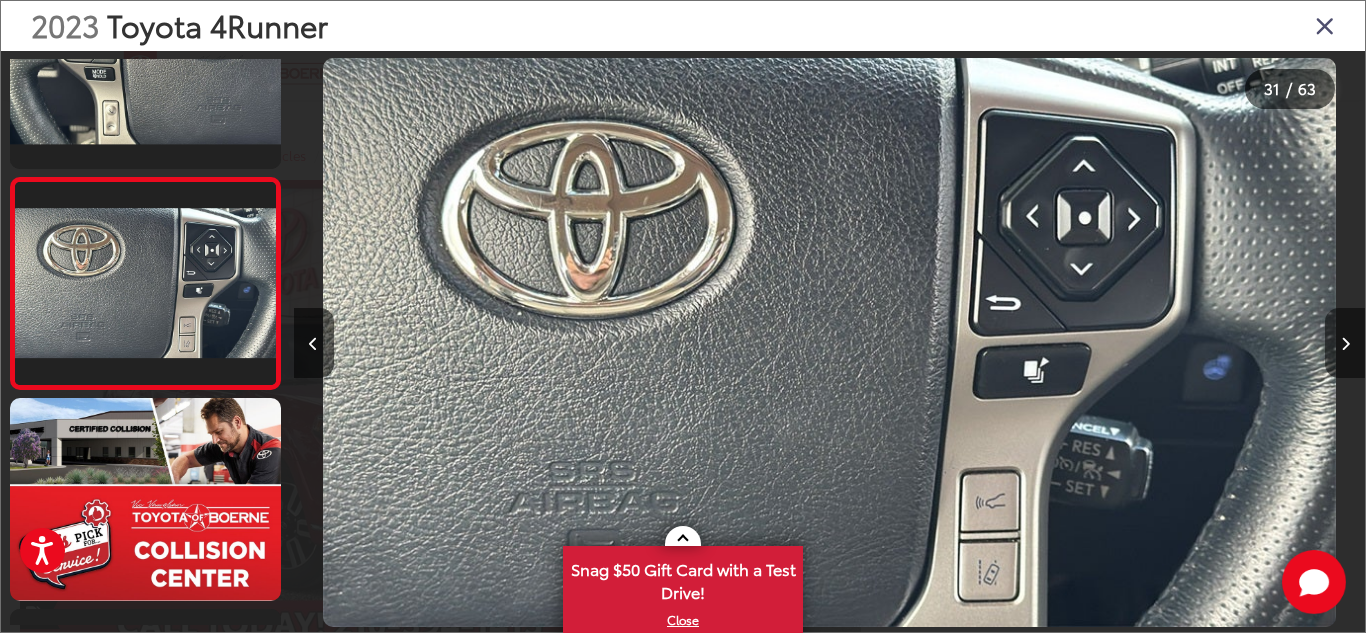 click at bounding box center [1345, 343] 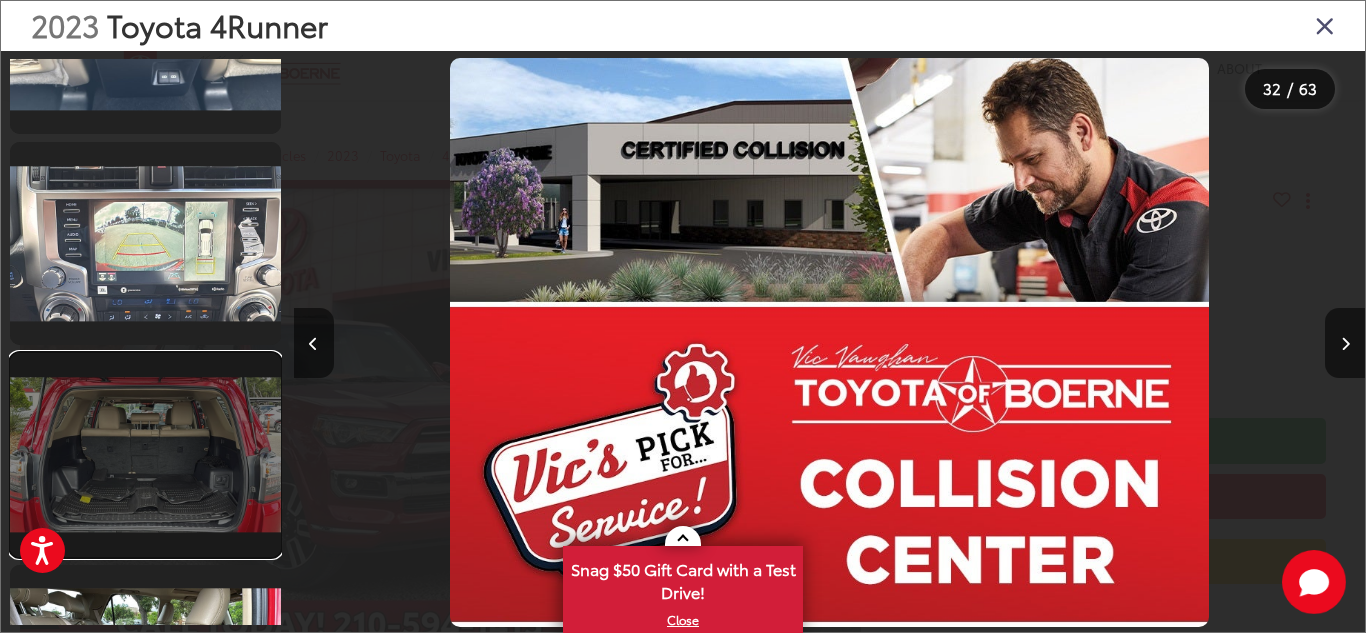 click at bounding box center (145, 454) 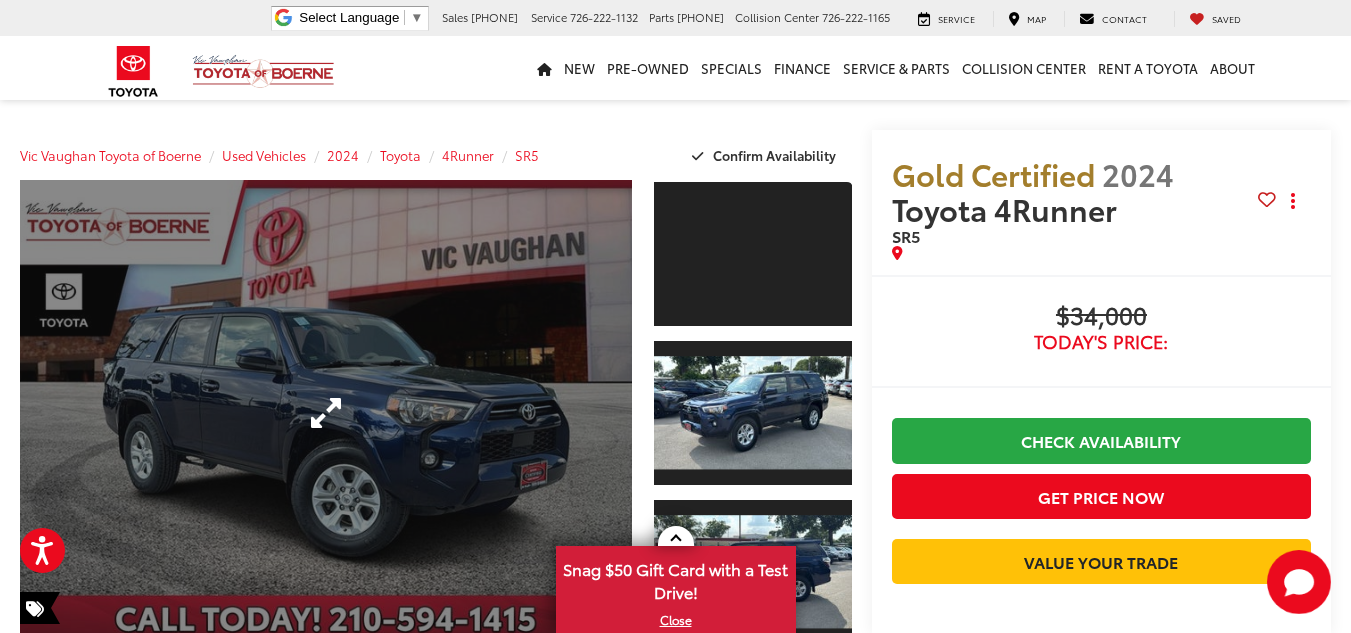 scroll, scrollTop: 0, scrollLeft: 0, axis: both 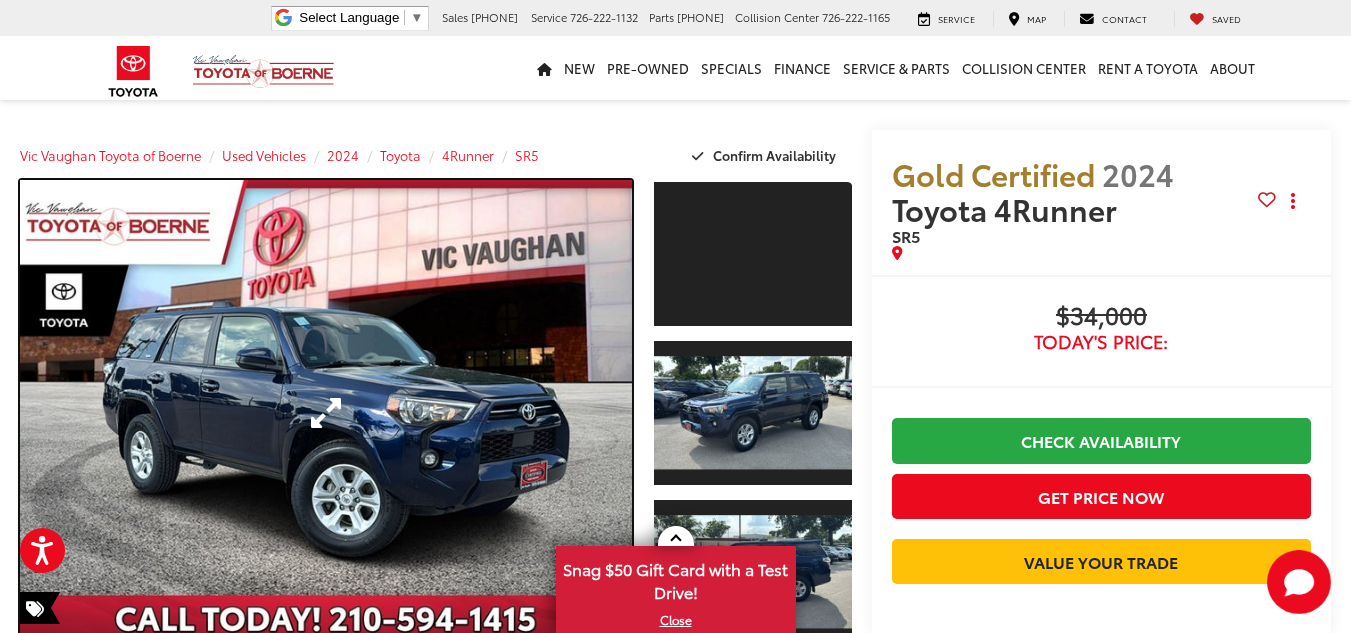 drag, startPoint x: 456, startPoint y: 357, endPoint x: 455, endPoint y: 373, distance: 16.03122 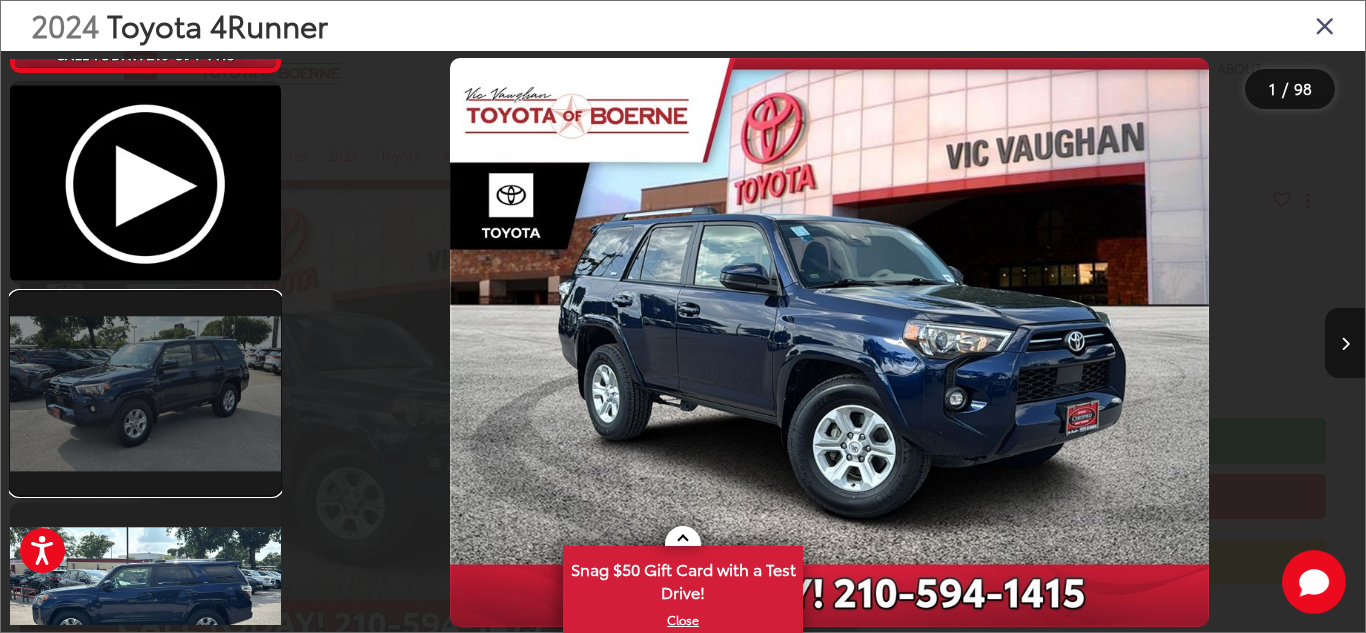 click at bounding box center [145, 393] 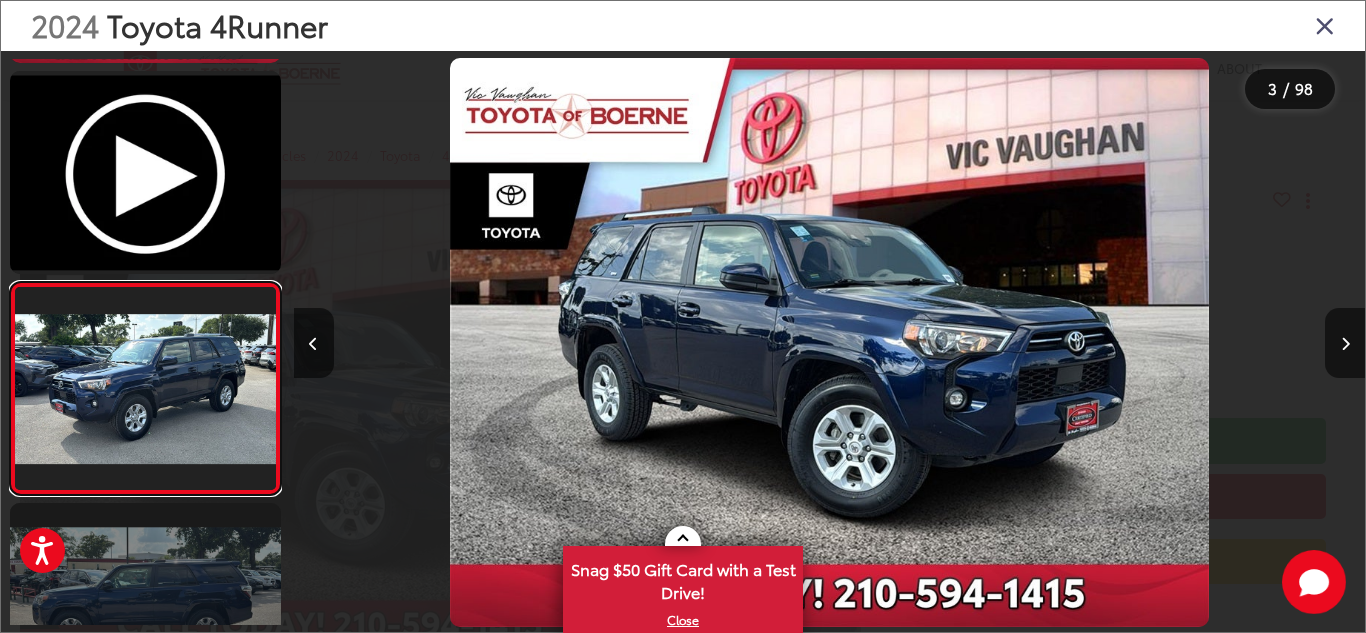 scroll, scrollTop: 264, scrollLeft: 0, axis: vertical 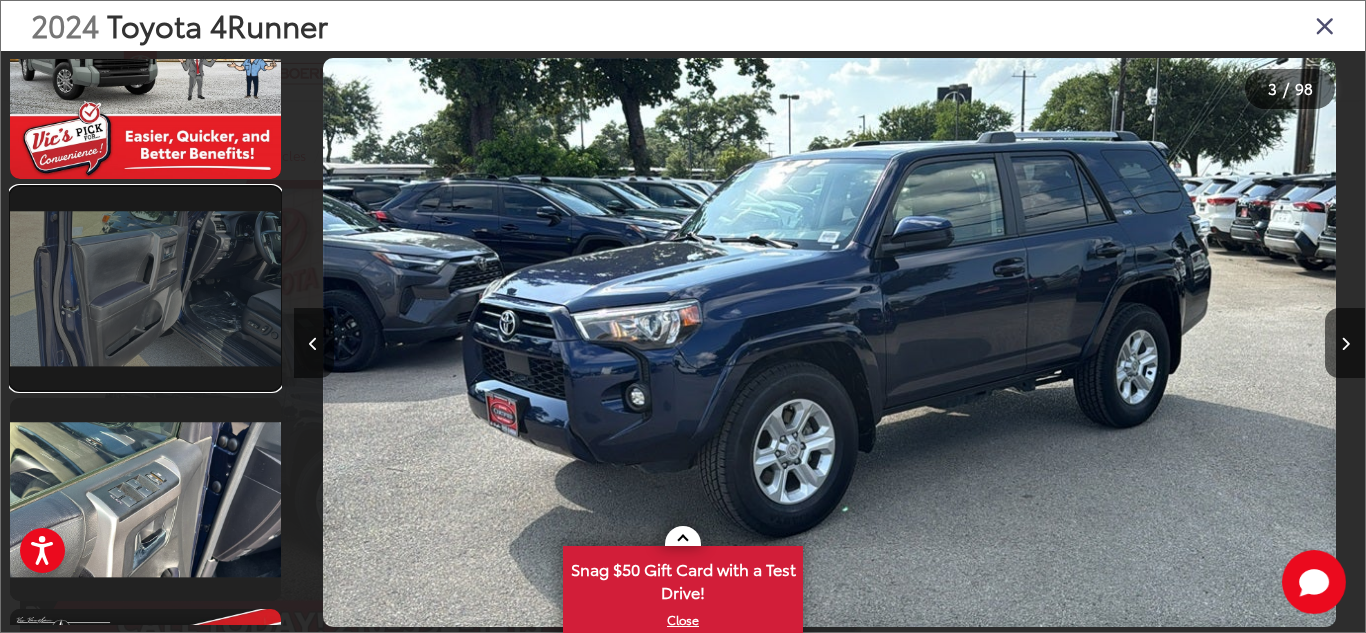 click at bounding box center (145, 288) 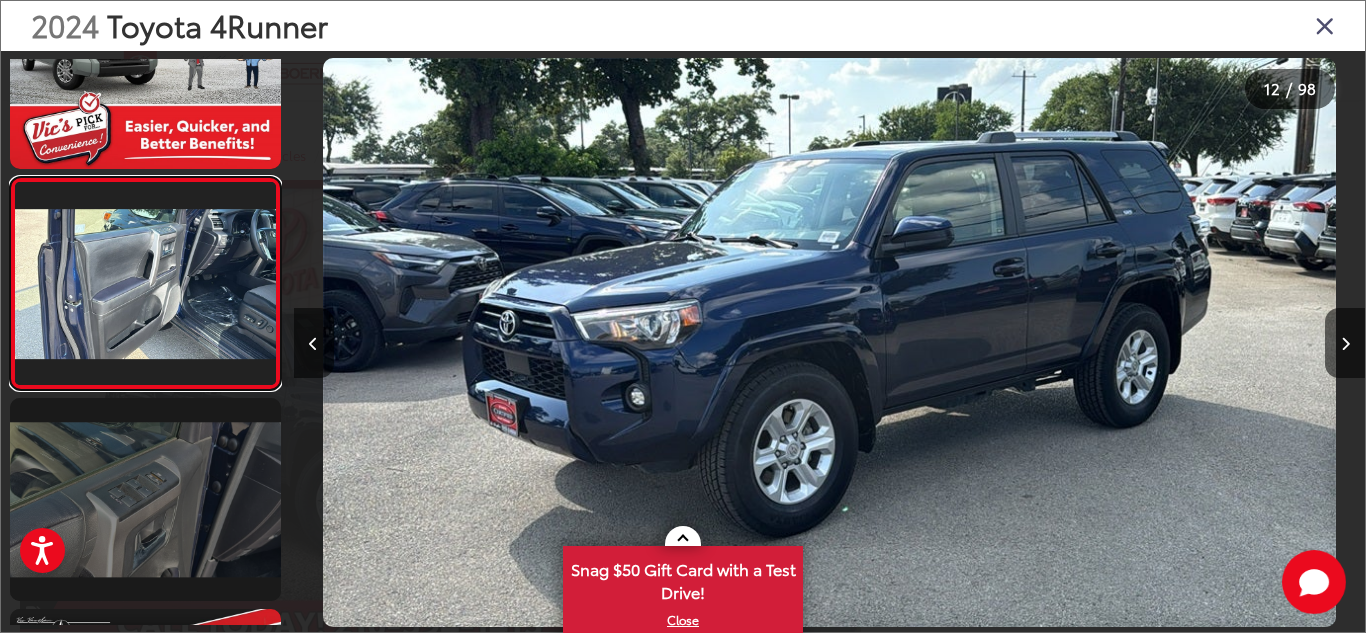 scroll, scrollTop: 2205, scrollLeft: 0, axis: vertical 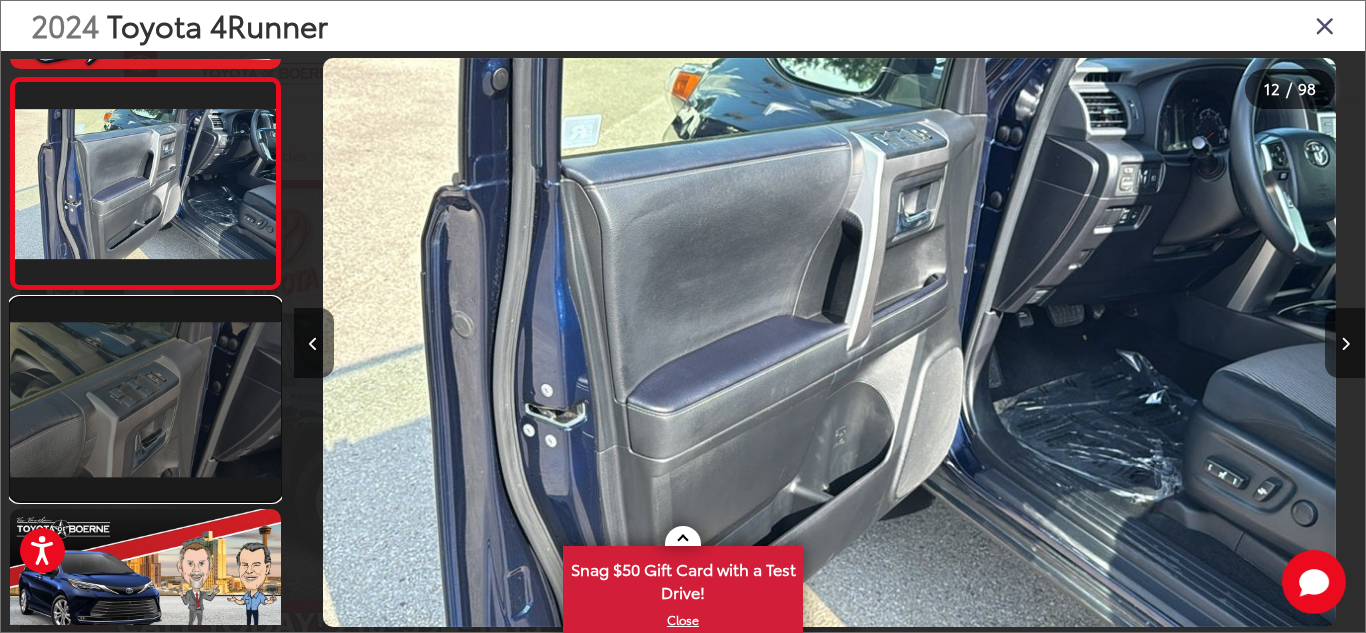 click at bounding box center (145, 399) 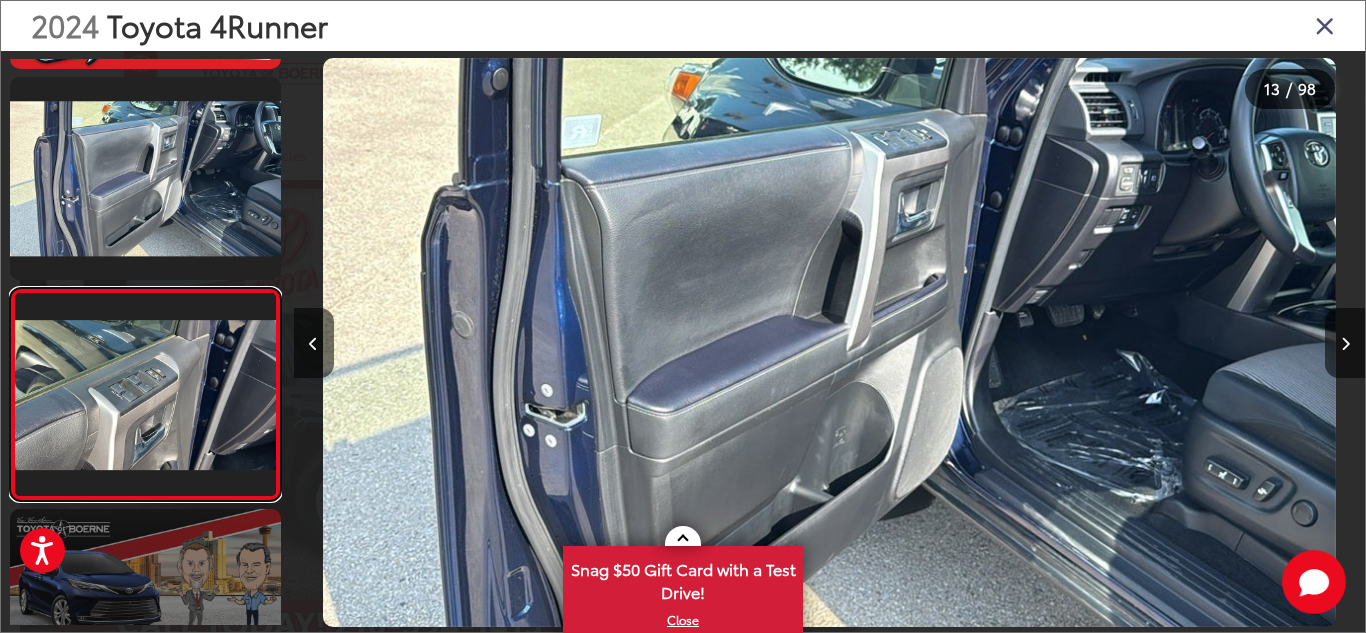 scroll, scrollTop: 0, scrollLeft: 12190, axis: horizontal 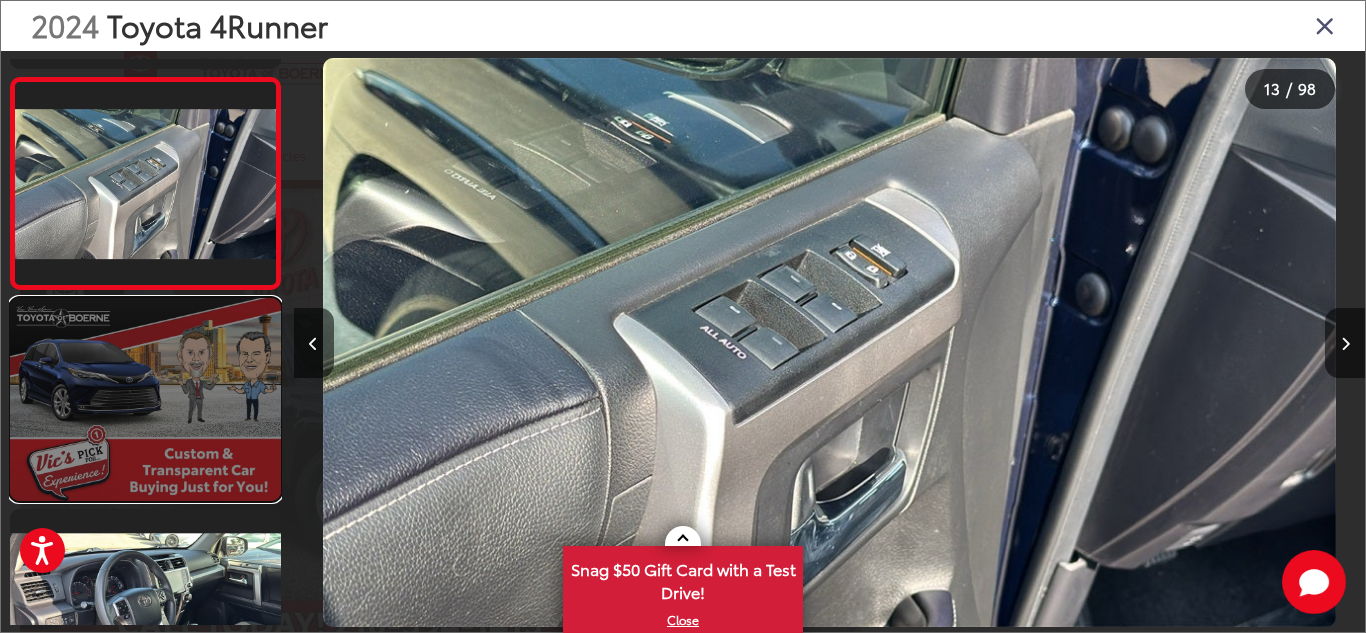 click at bounding box center [145, 399] 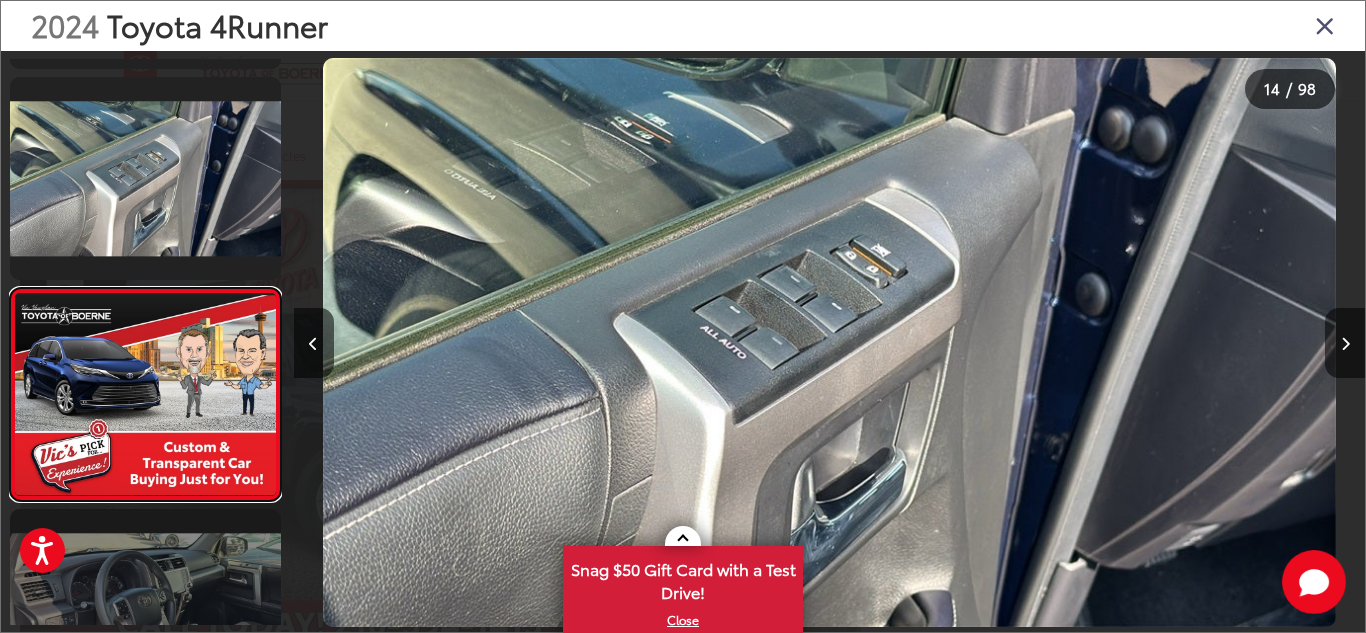 scroll, scrollTop: 0, scrollLeft: 12955, axis: horizontal 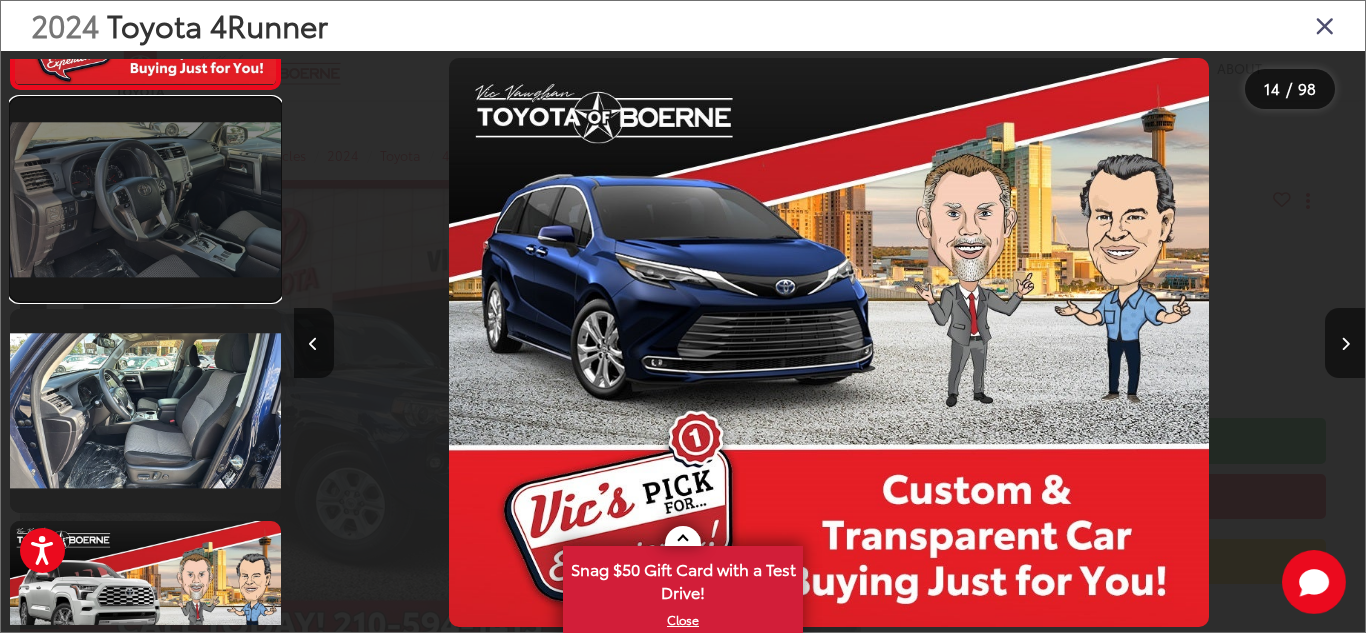 drag, startPoint x: 221, startPoint y: 210, endPoint x: 210, endPoint y: 238, distance: 30.083218 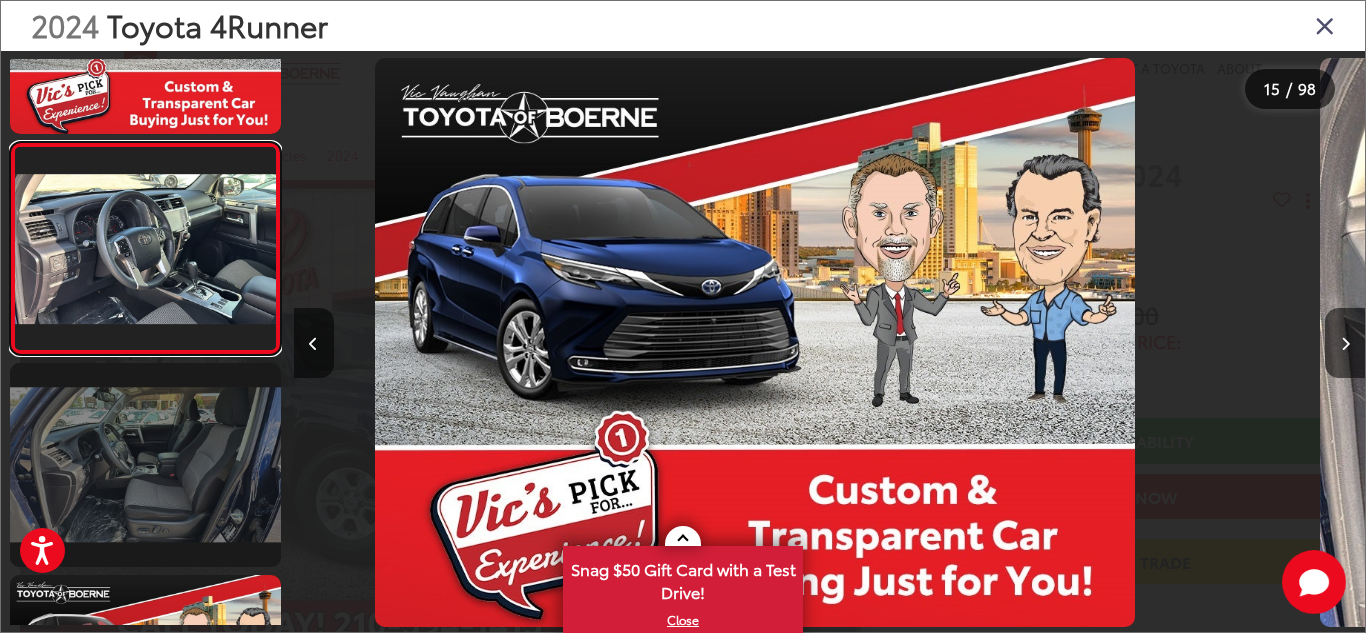 scroll, scrollTop: 2838, scrollLeft: 0, axis: vertical 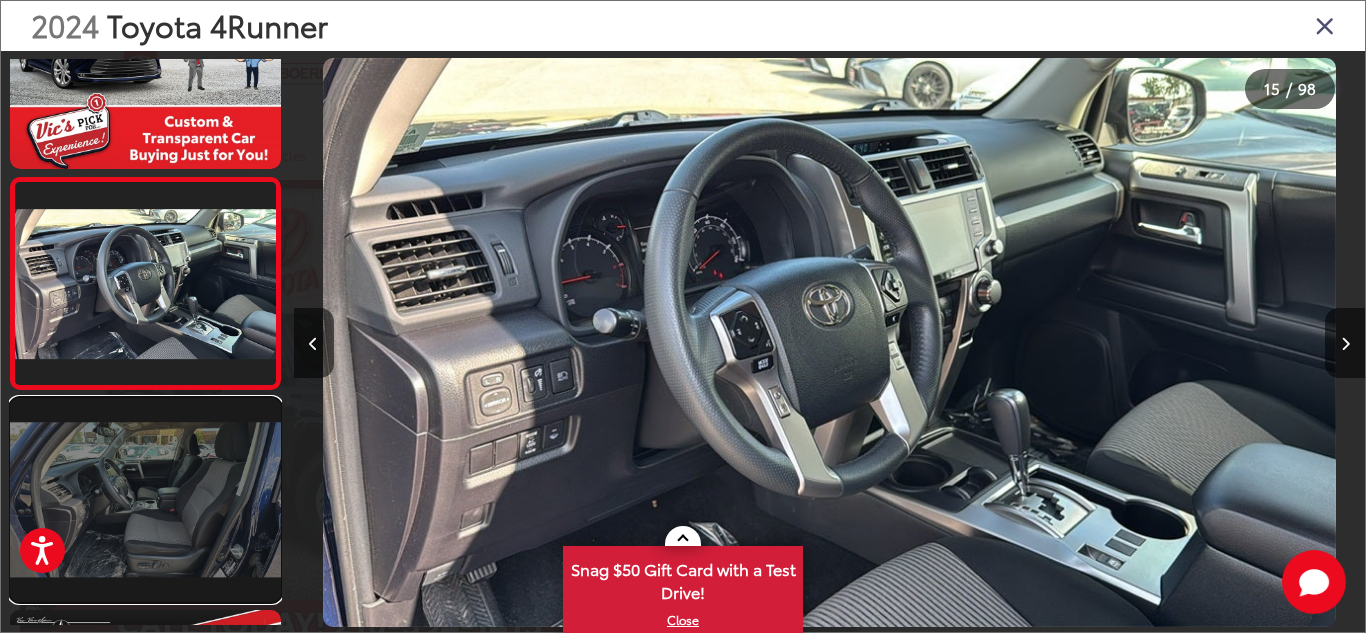click at bounding box center [145, 499] 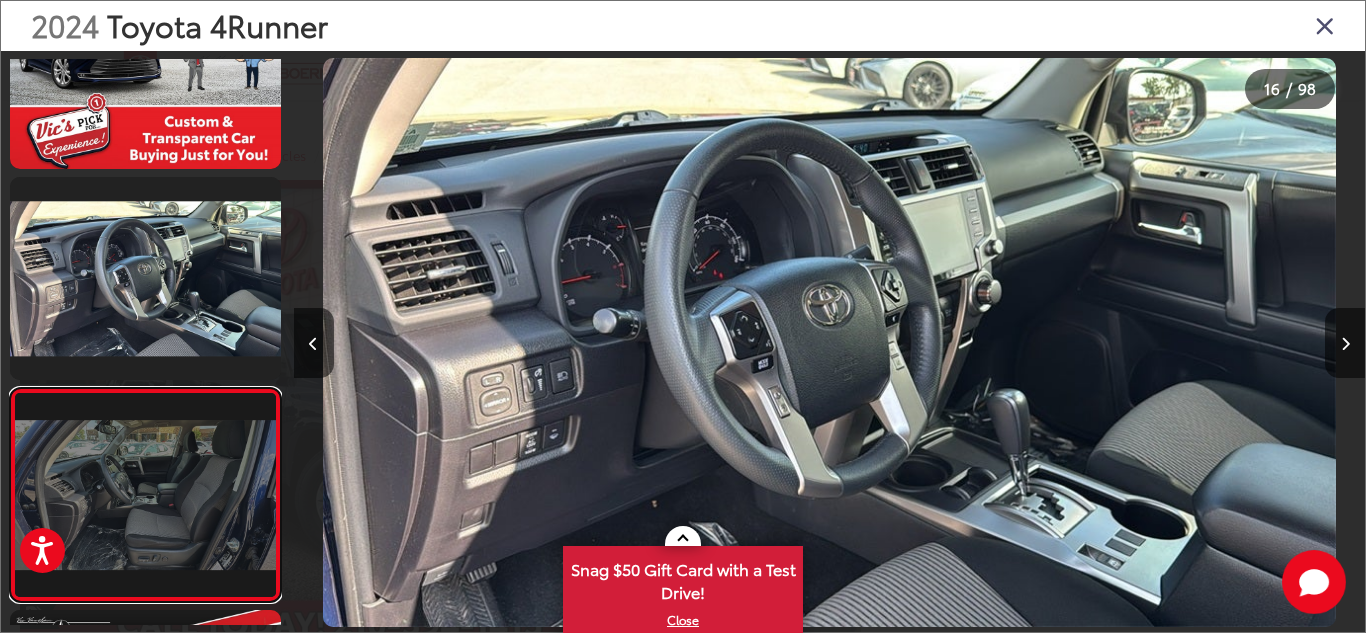 scroll, scrollTop: 0, scrollLeft: 15099, axis: horizontal 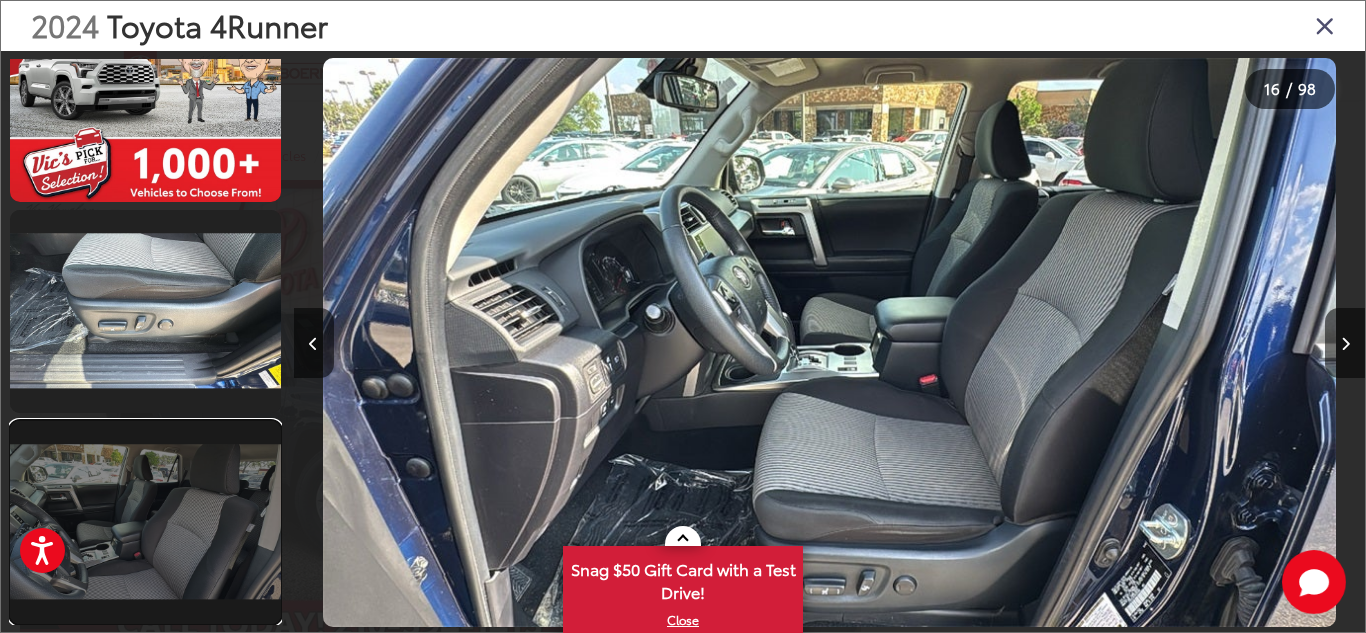 click at bounding box center [145, 522] 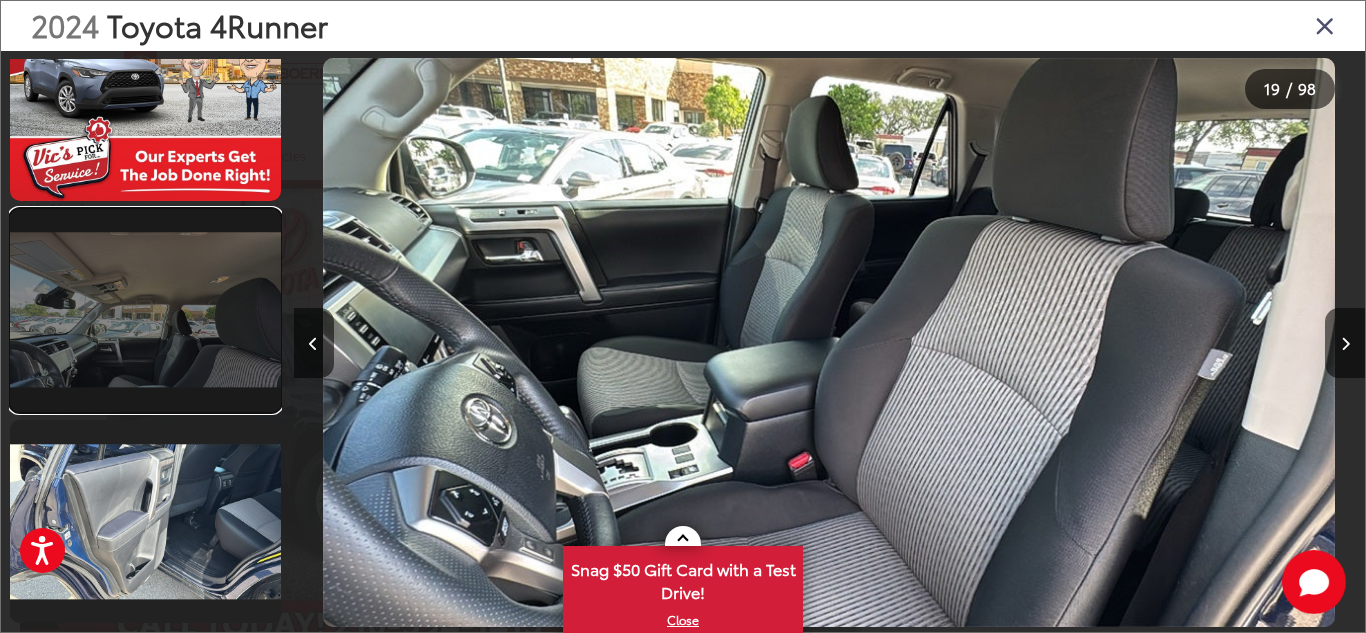 click at bounding box center [145, 310] 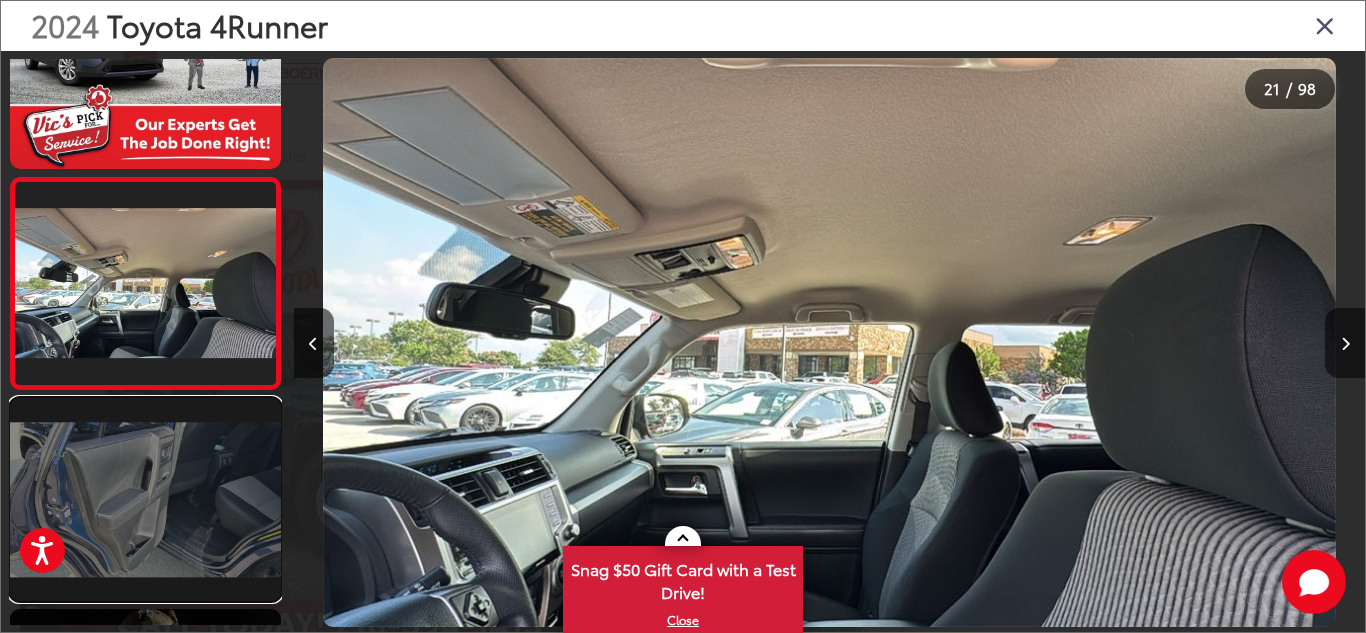 click at bounding box center [145, 499] 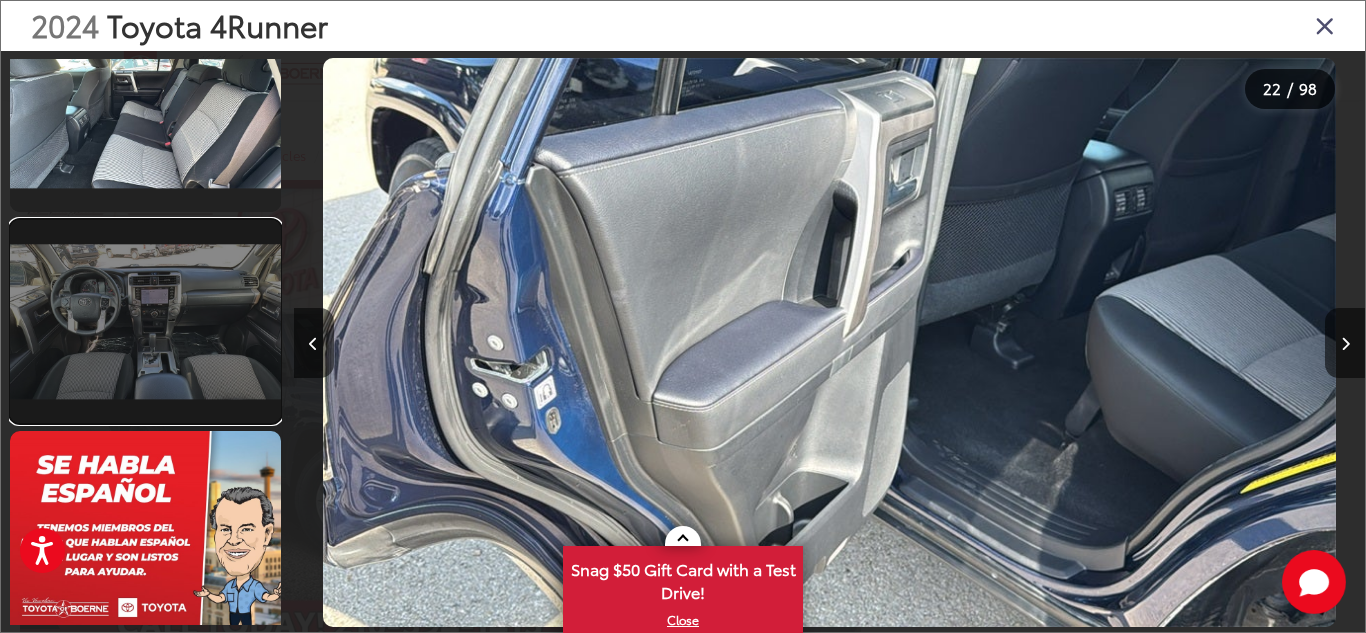 click at bounding box center [145, 321] 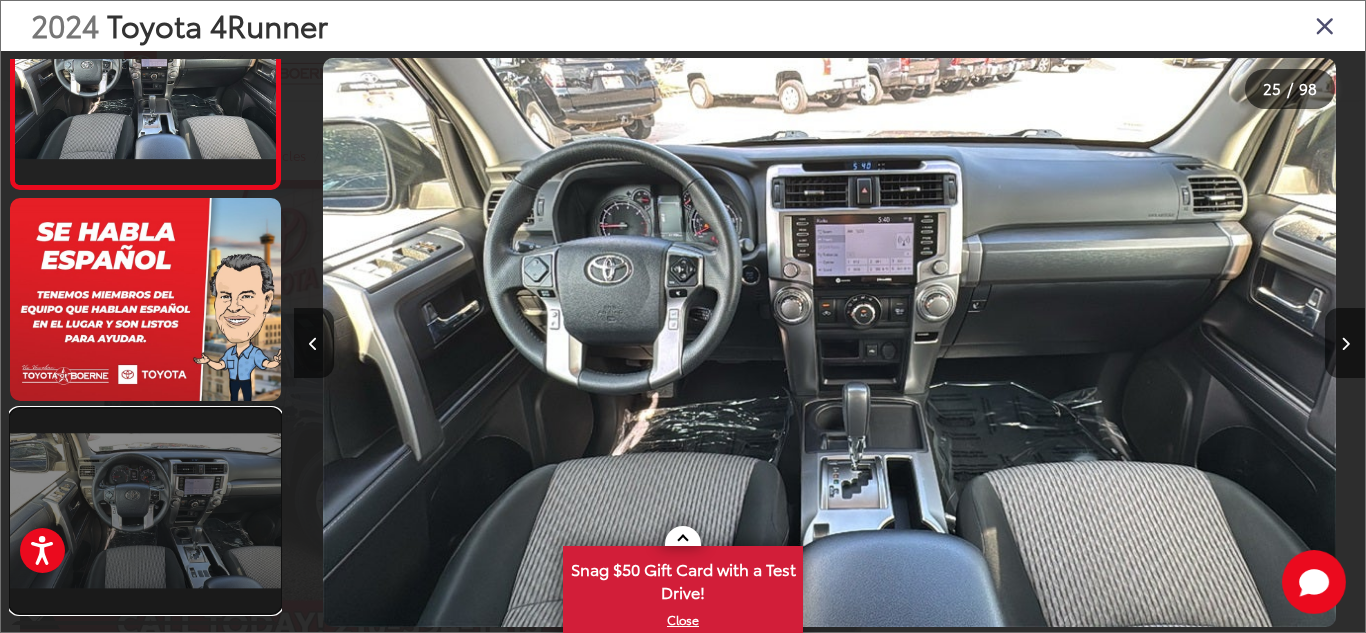 click at bounding box center [145, 510] 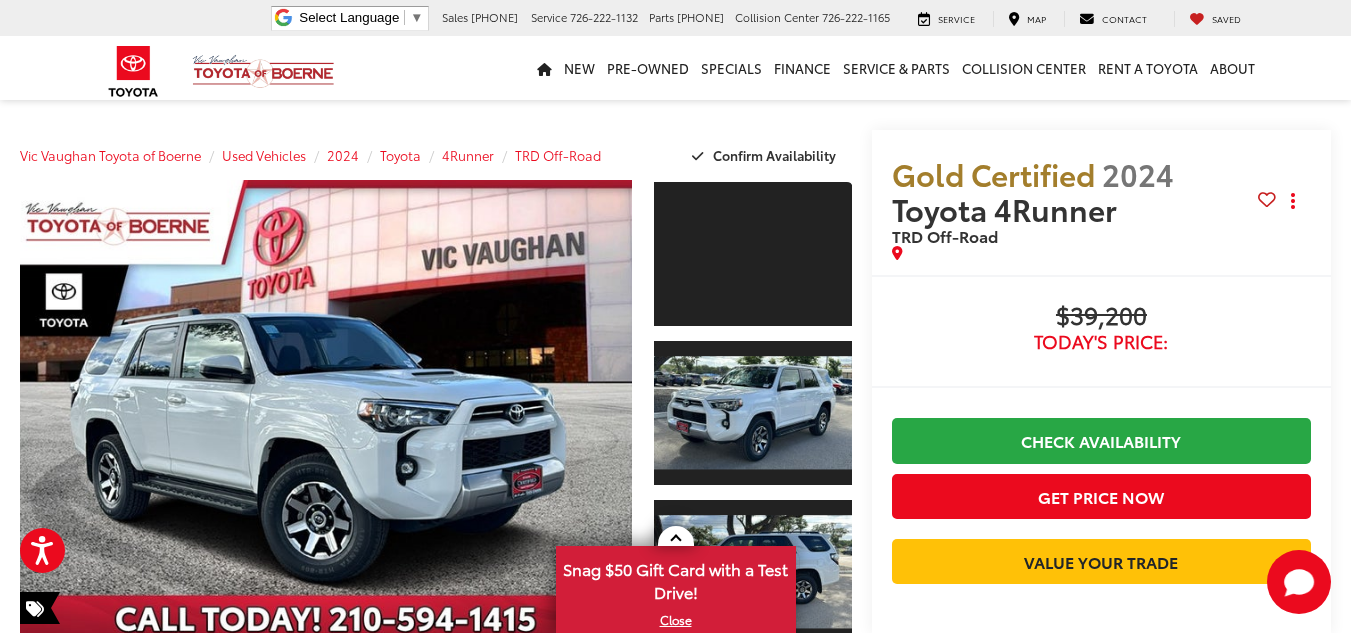 scroll, scrollTop: 0, scrollLeft: 0, axis: both 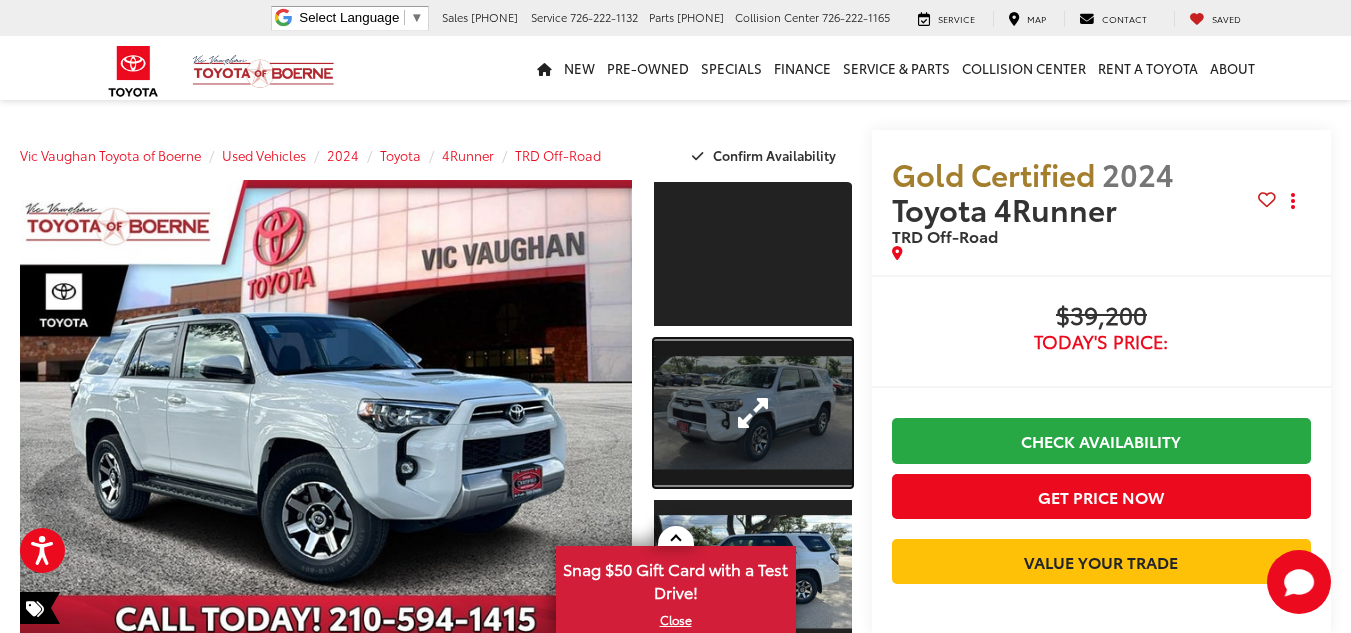 click at bounding box center (752, 413) 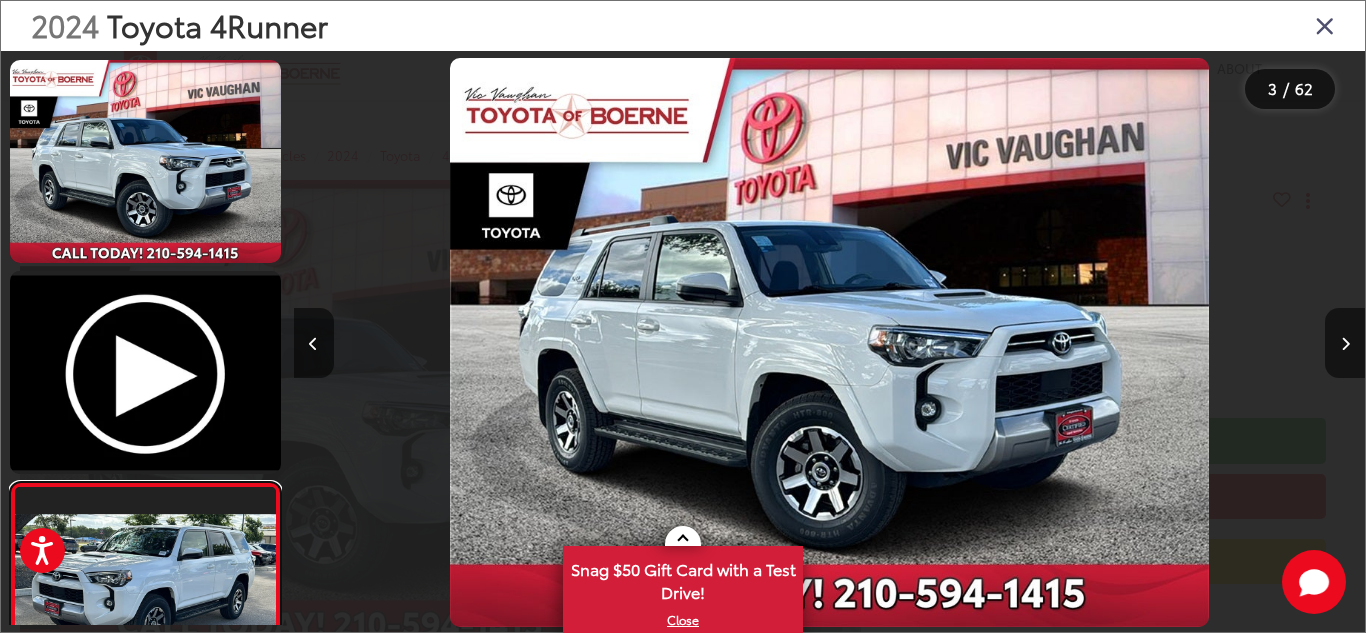 scroll, scrollTop: 93, scrollLeft: 0, axis: vertical 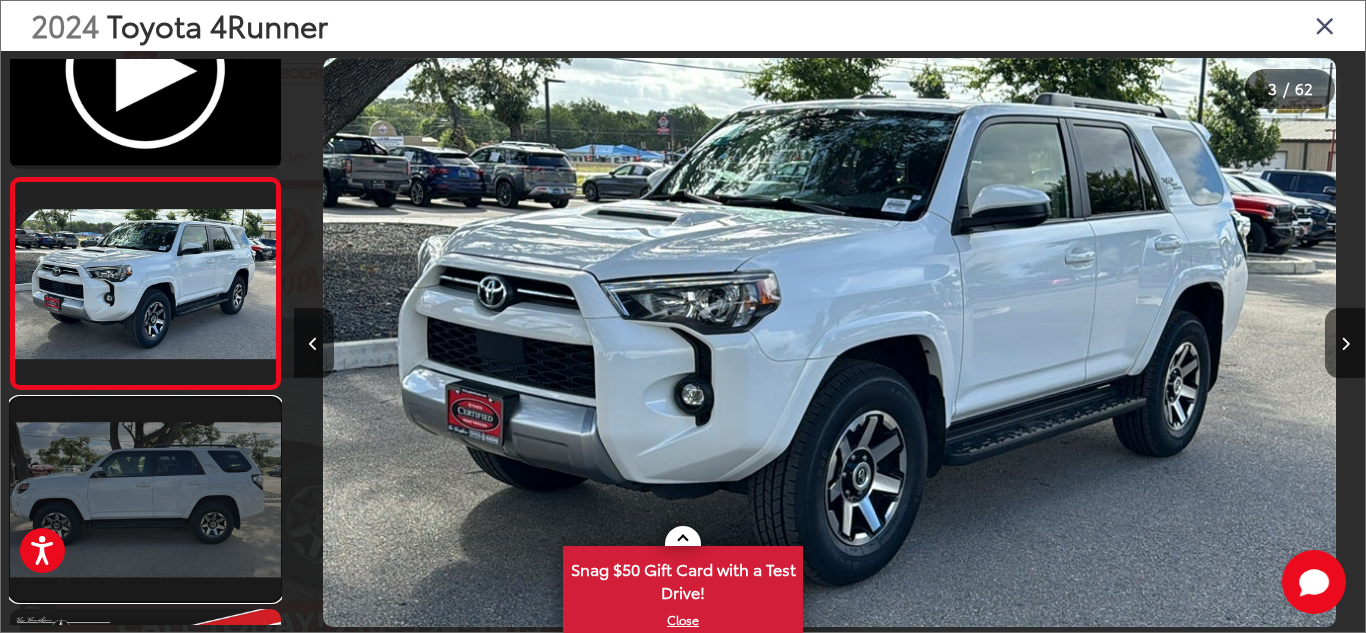 click at bounding box center [145, 499] 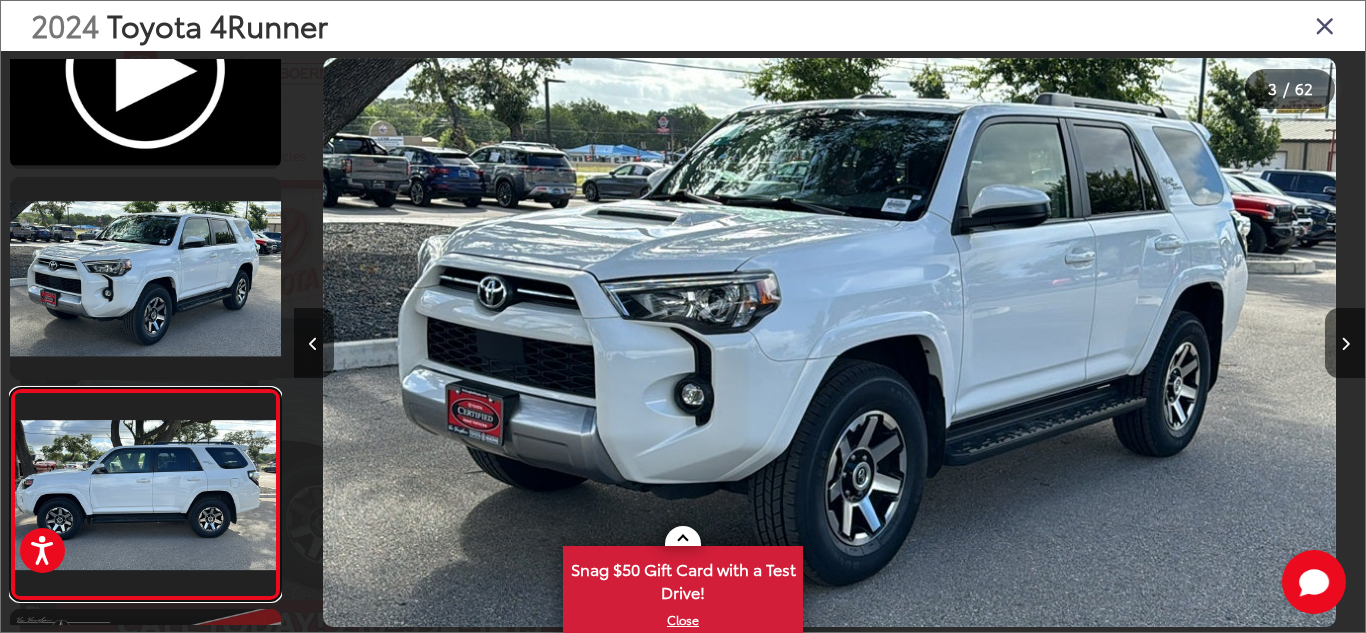 scroll, scrollTop: 0, scrollLeft: 2244, axis: horizontal 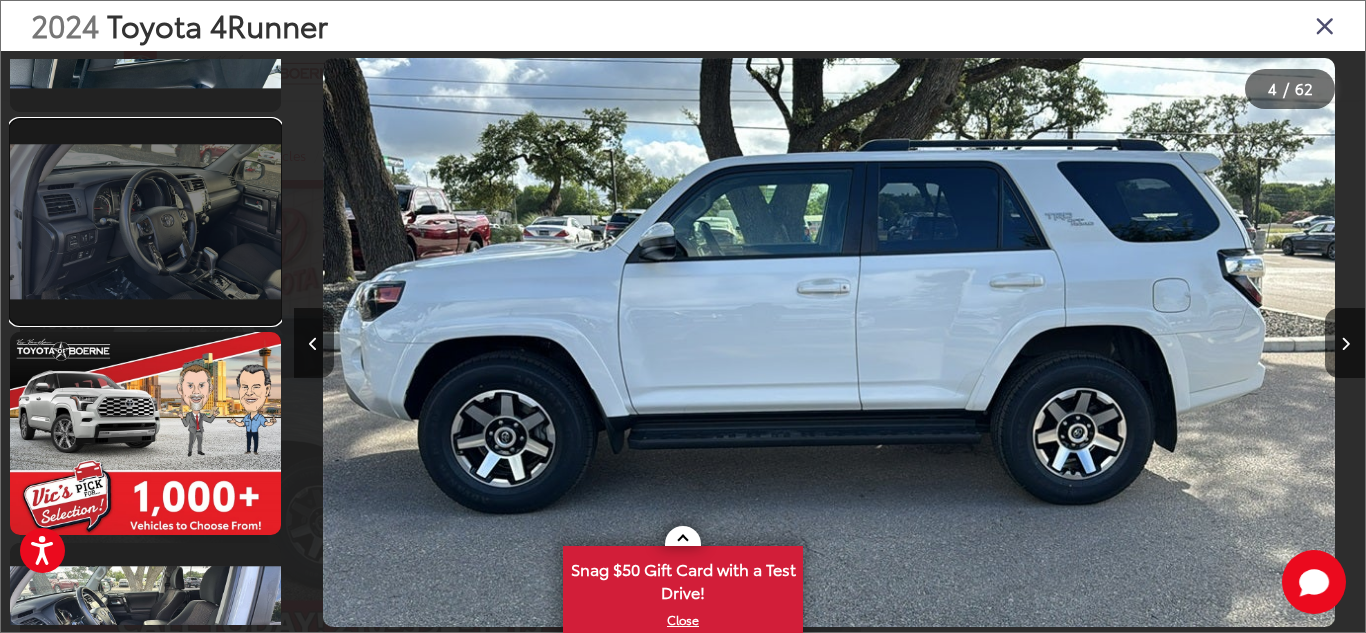 click at bounding box center (145, 221) 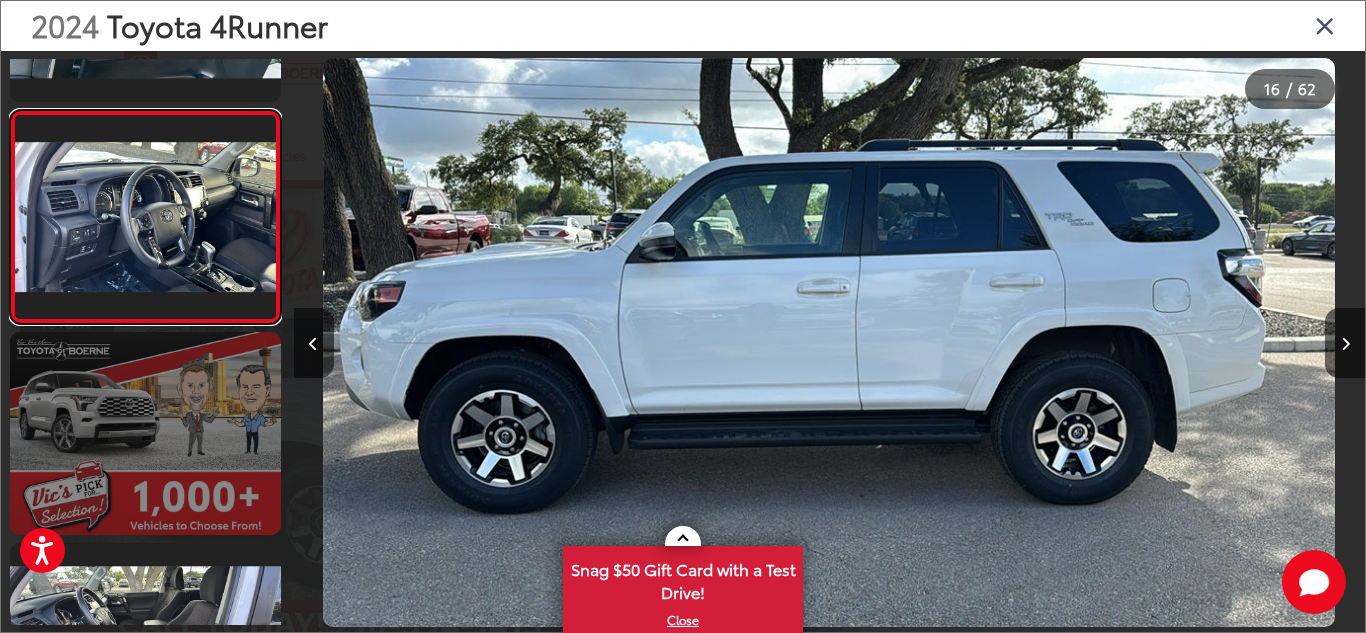 scroll, scrollTop: 3074, scrollLeft: 0, axis: vertical 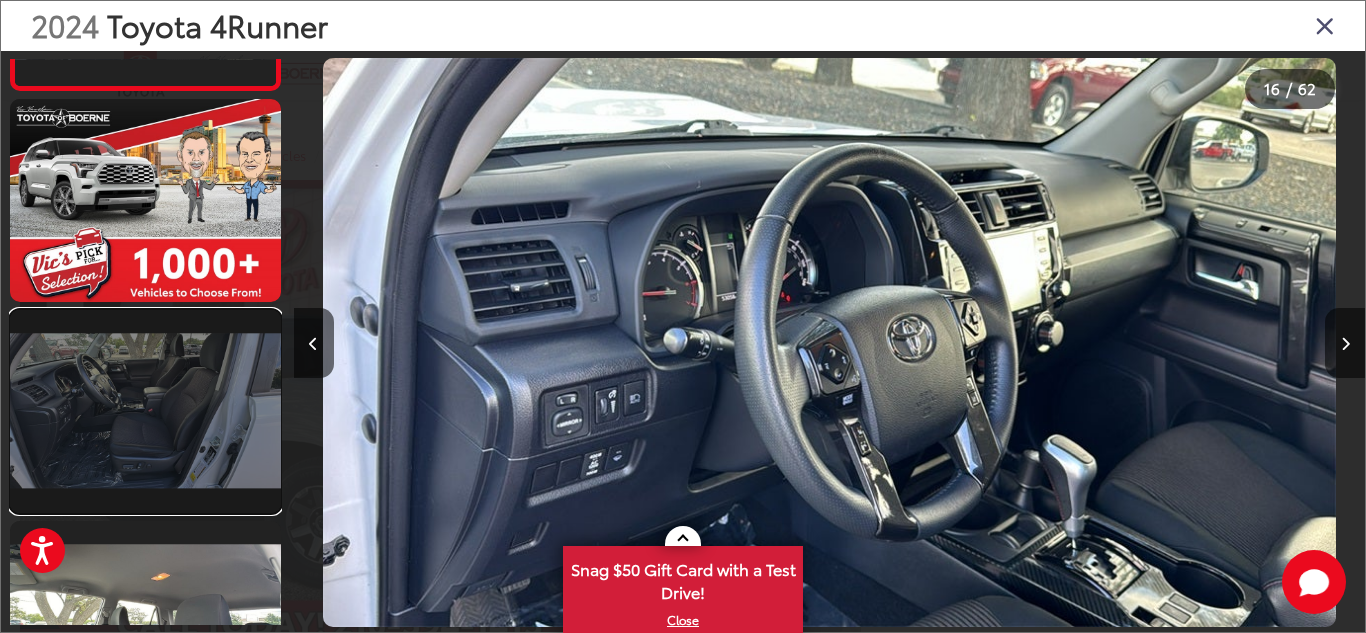 click at bounding box center [145, 411] 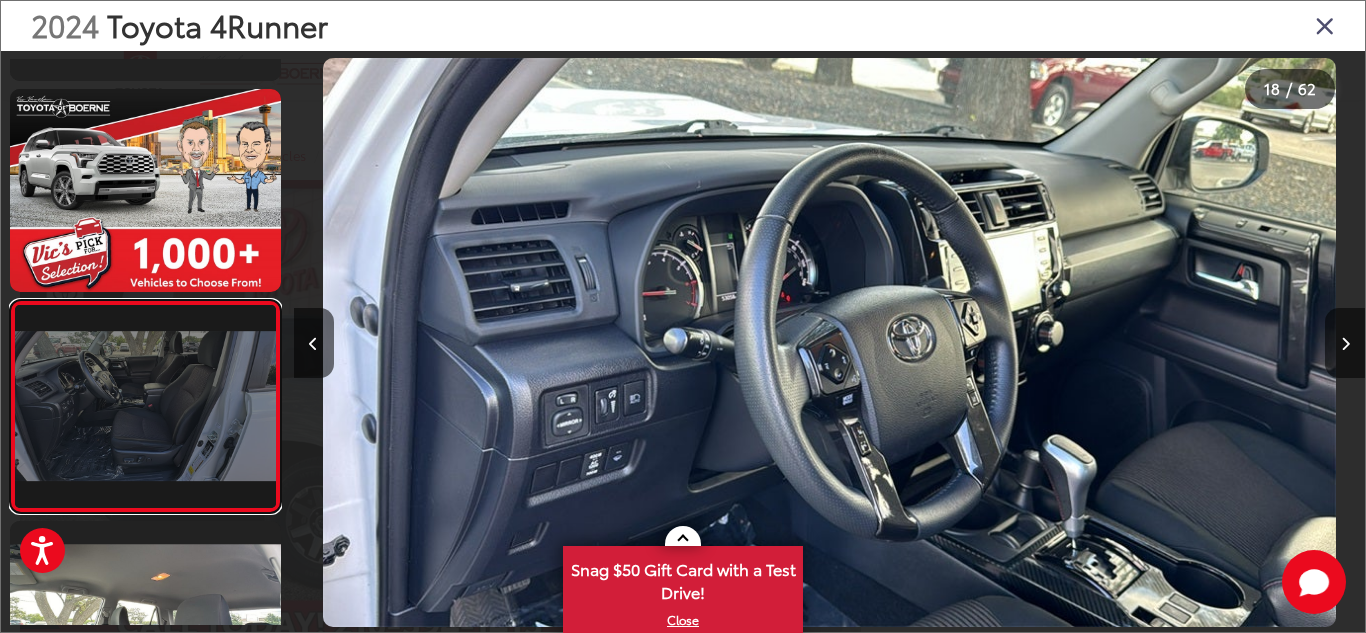 scroll, scrollTop: 3378, scrollLeft: 0, axis: vertical 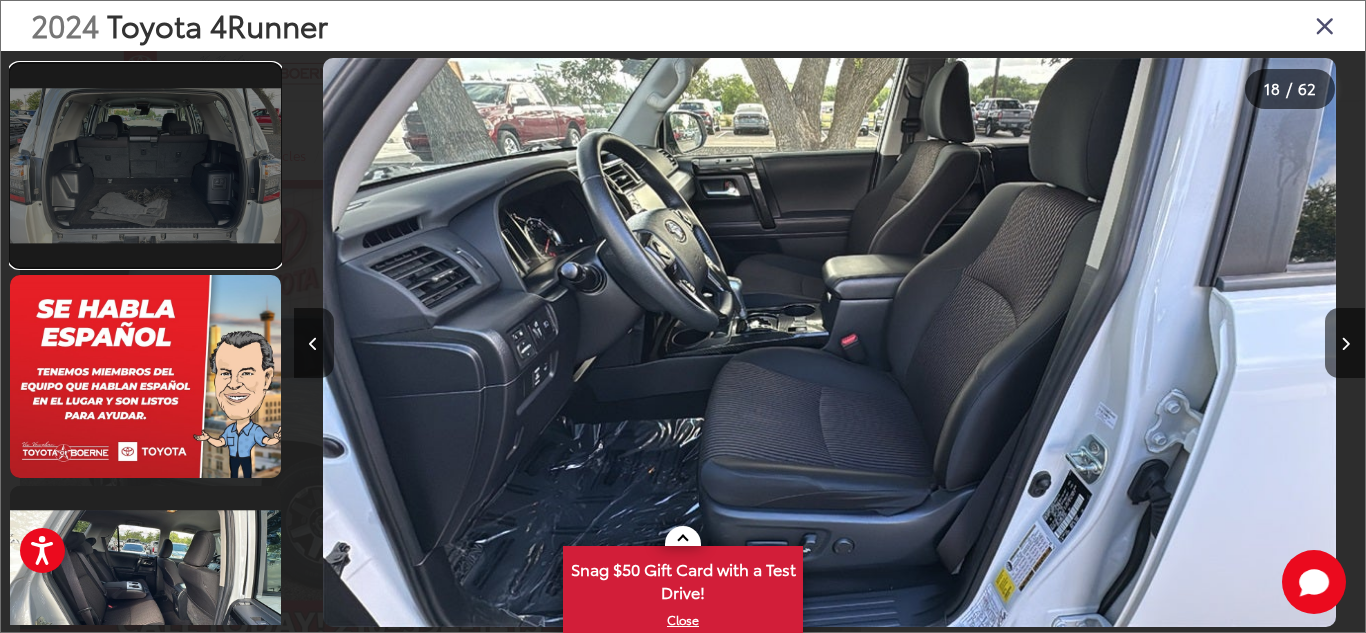 click at bounding box center (145, 165) 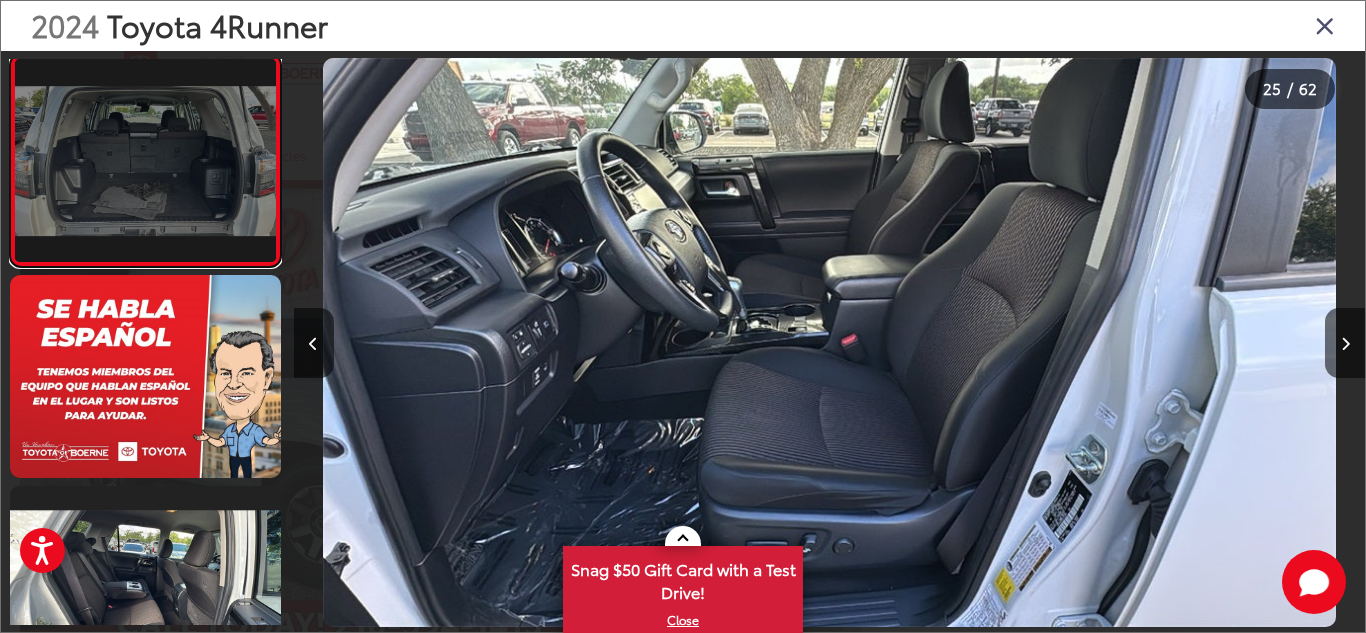 scroll, scrollTop: 5011, scrollLeft: 0, axis: vertical 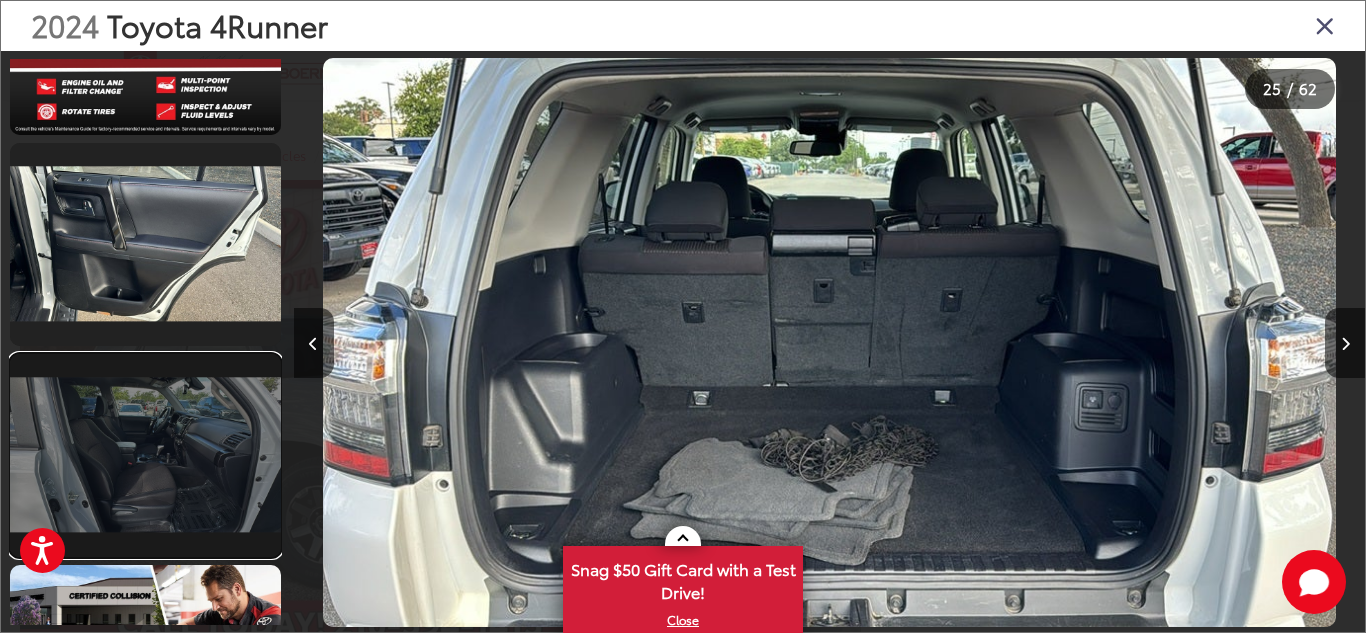click at bounding box center [145, 455] 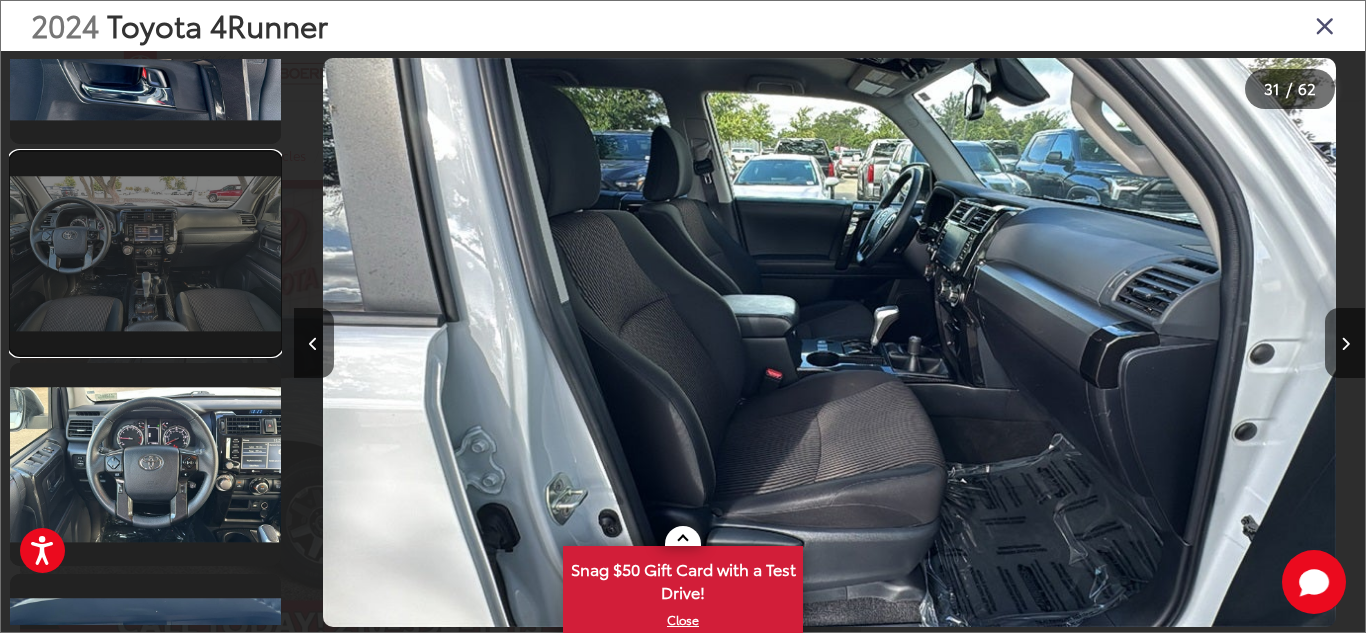 click at bounding box center (145, 253) 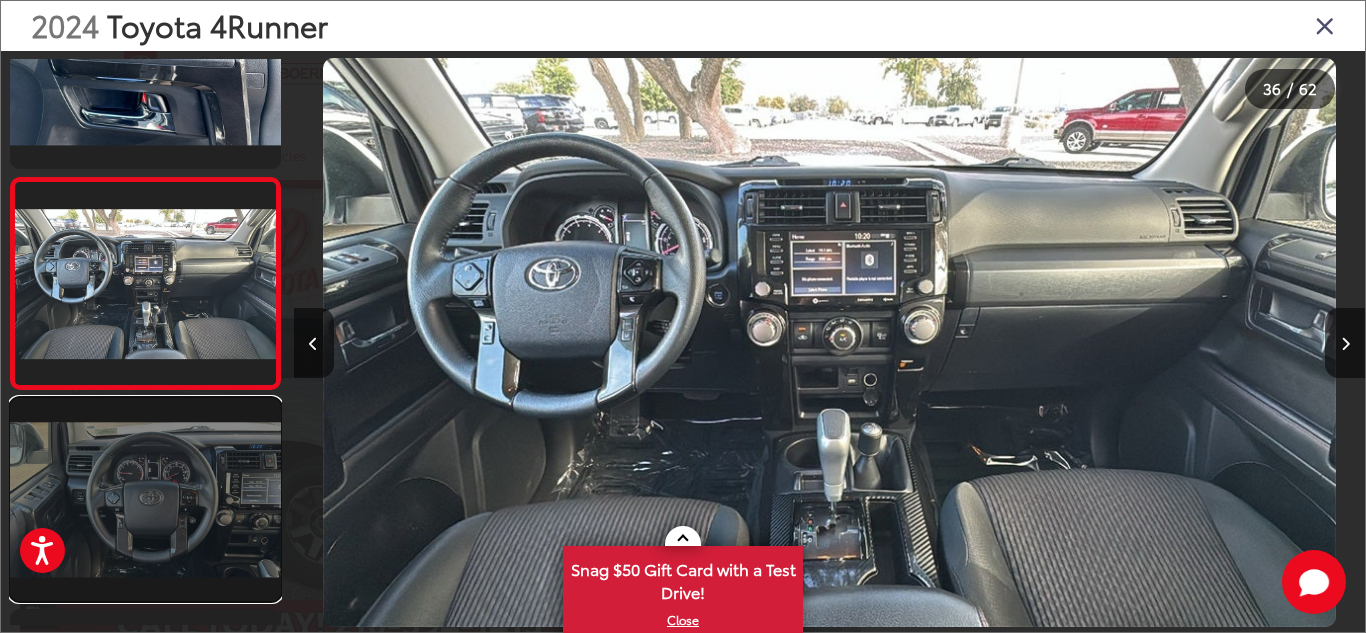 click at bounding box center [145, 499] 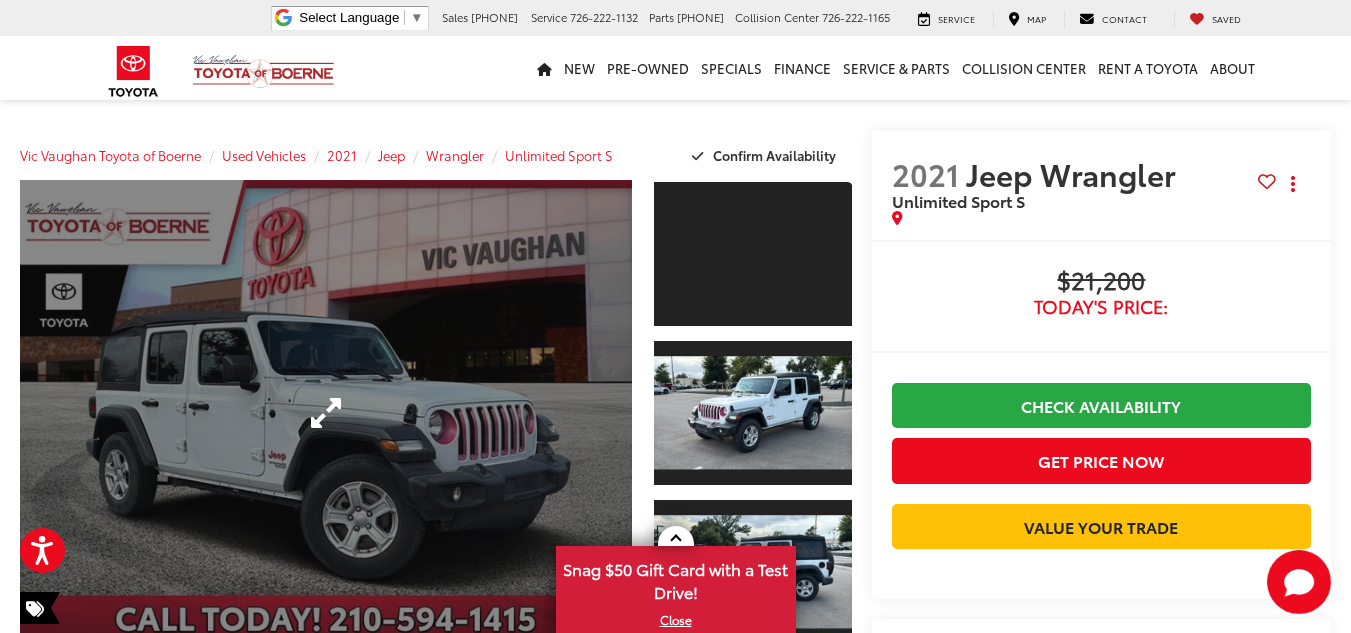 scroll, scrollTop: 0, scrollLeft: 0, axis: both 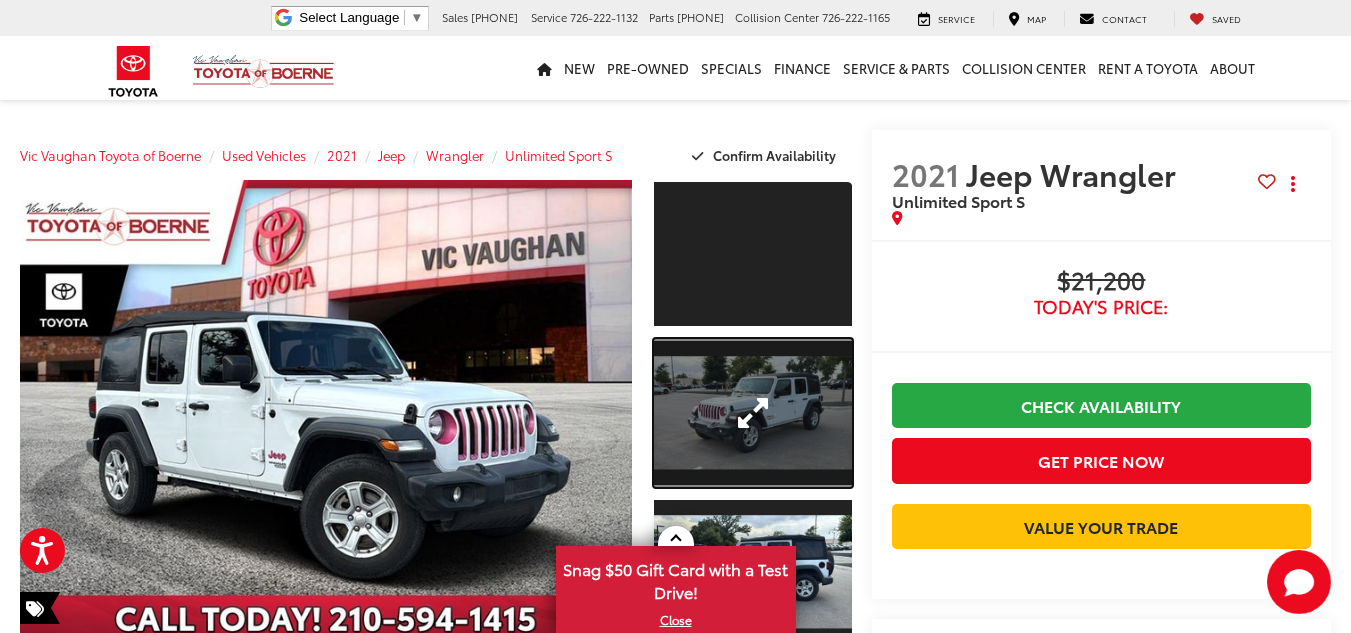 click at bounding box center [752, 413] 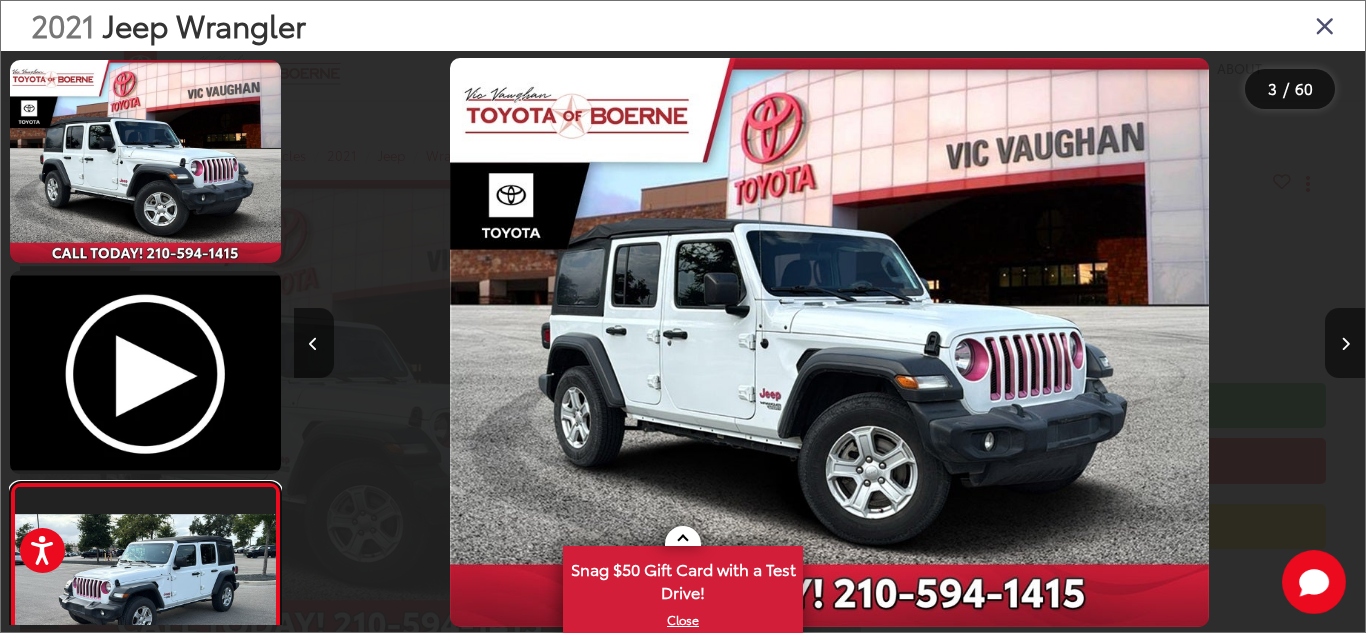 scroll, scrollTop: 93, scrollLeft: 0, axis: vertical 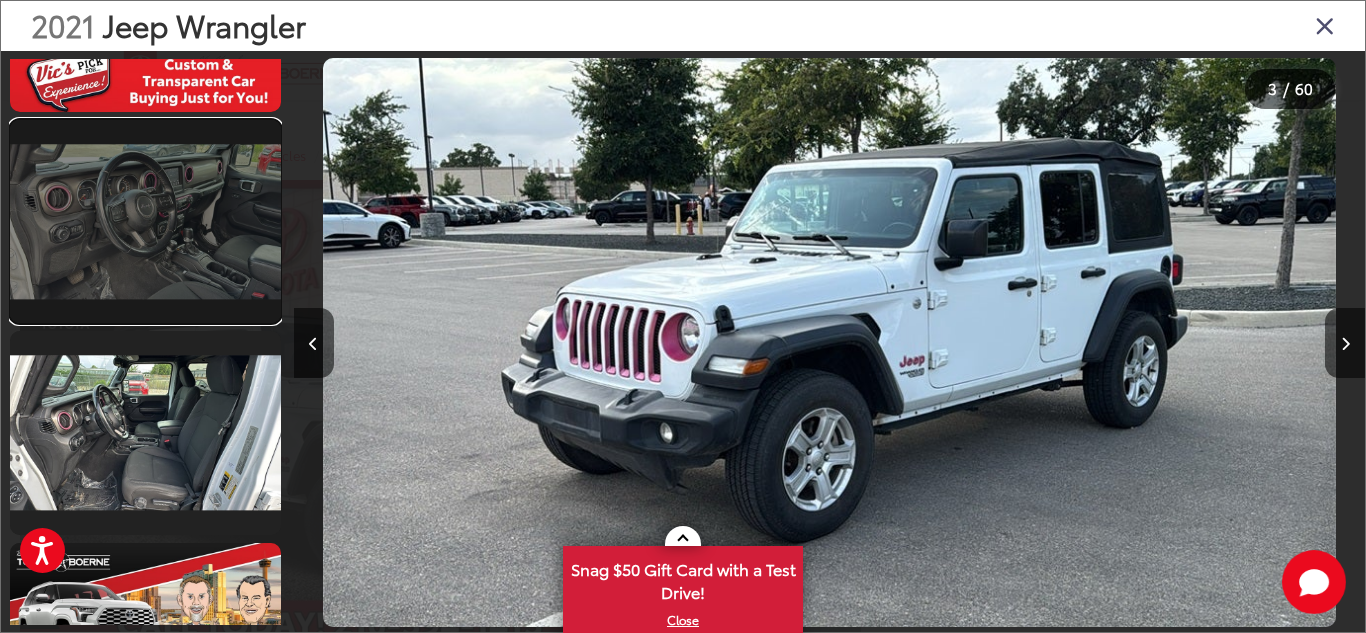 click at bounding box center [145, 221] 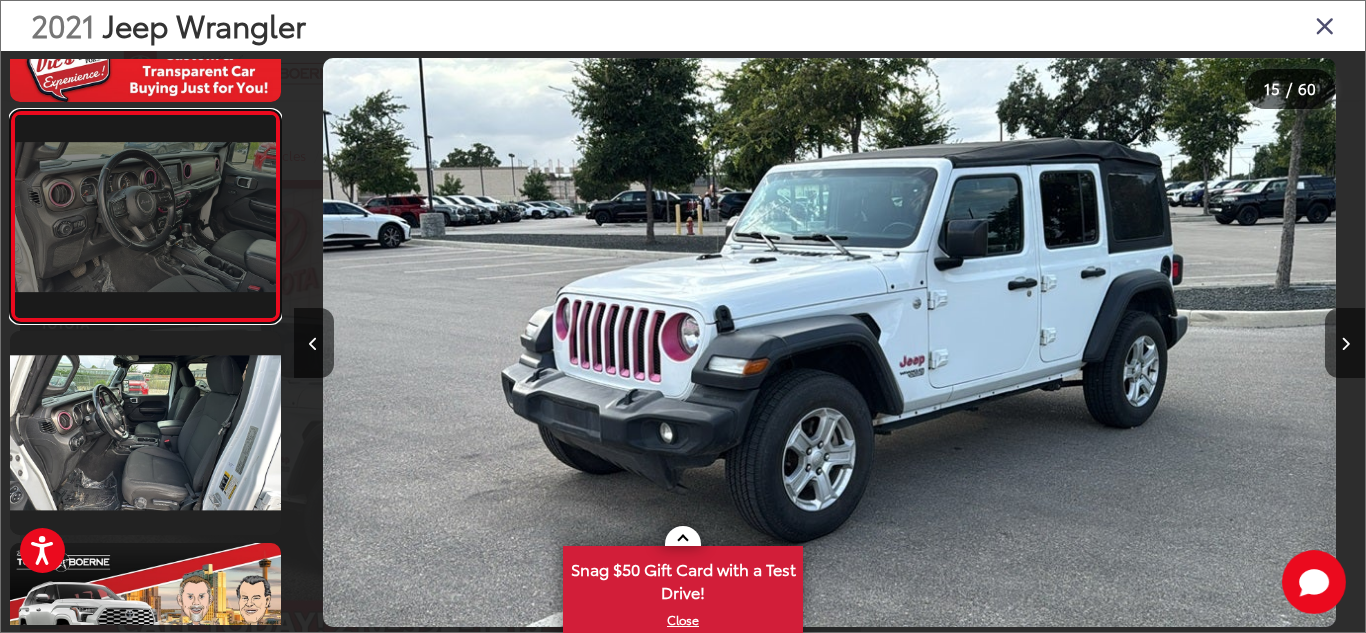scroll, scrollTop: 2851, scrollLeft: 0, axis: vertical 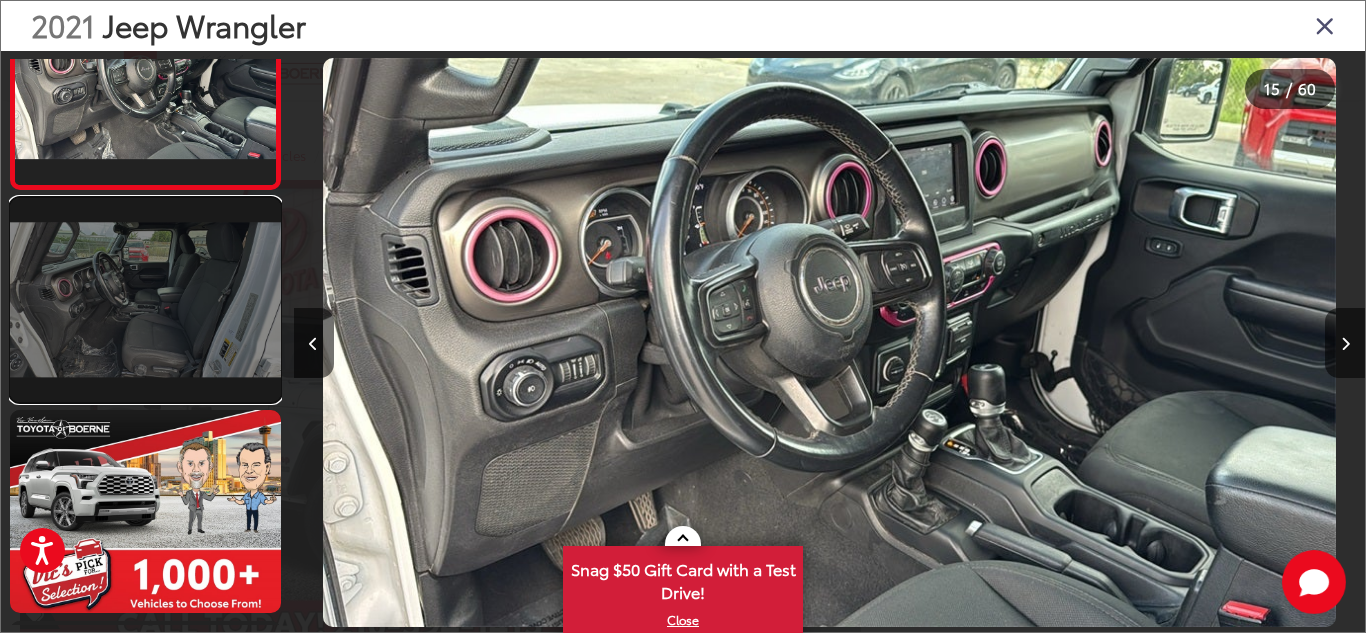 click at bounding box center (145, 299) 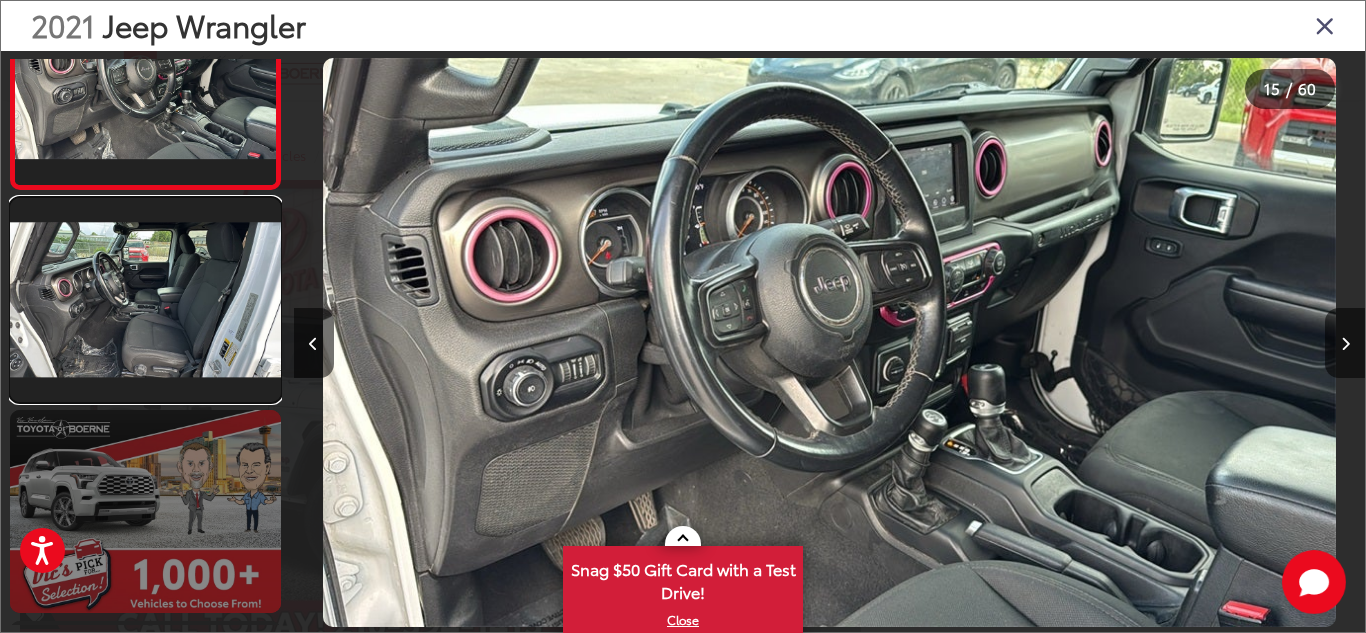 scroll, scrollTop: 3049, scrollLeft: 0, axis: vertical 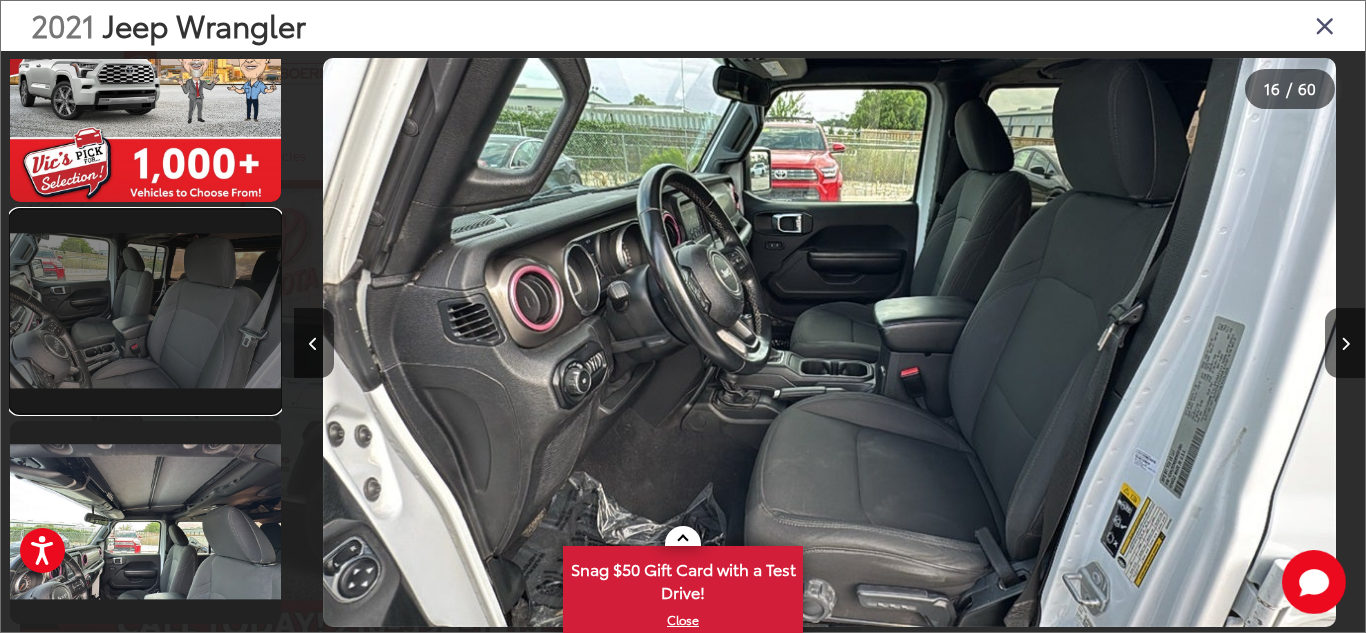 click at bounding box center [145, 311] 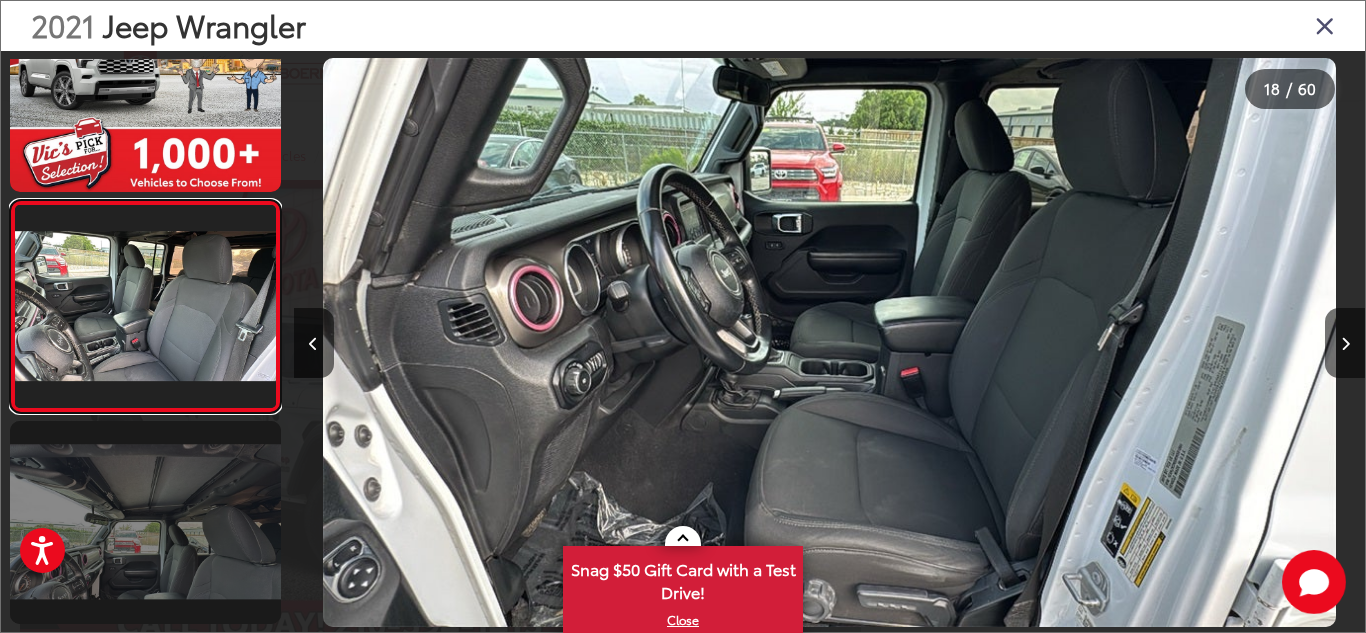 scroll, scrollTop: 3472, scrollLeft: 0, axis: vertical 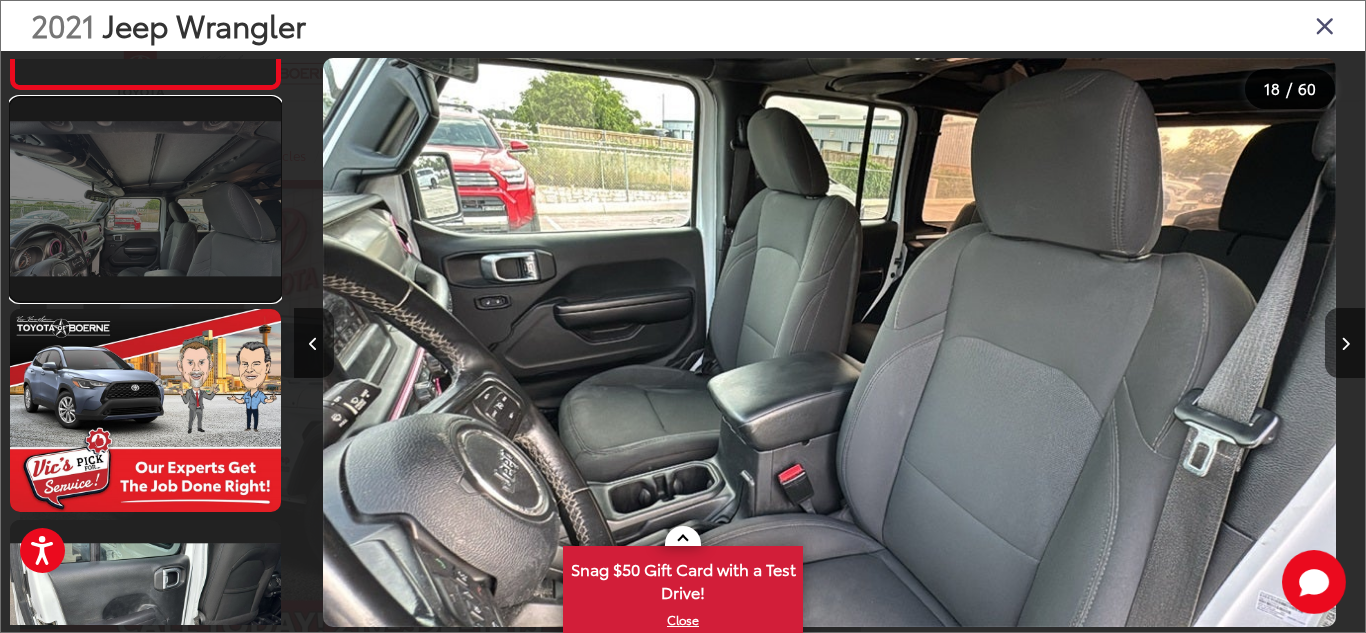 click at bounding box center [145, 199] 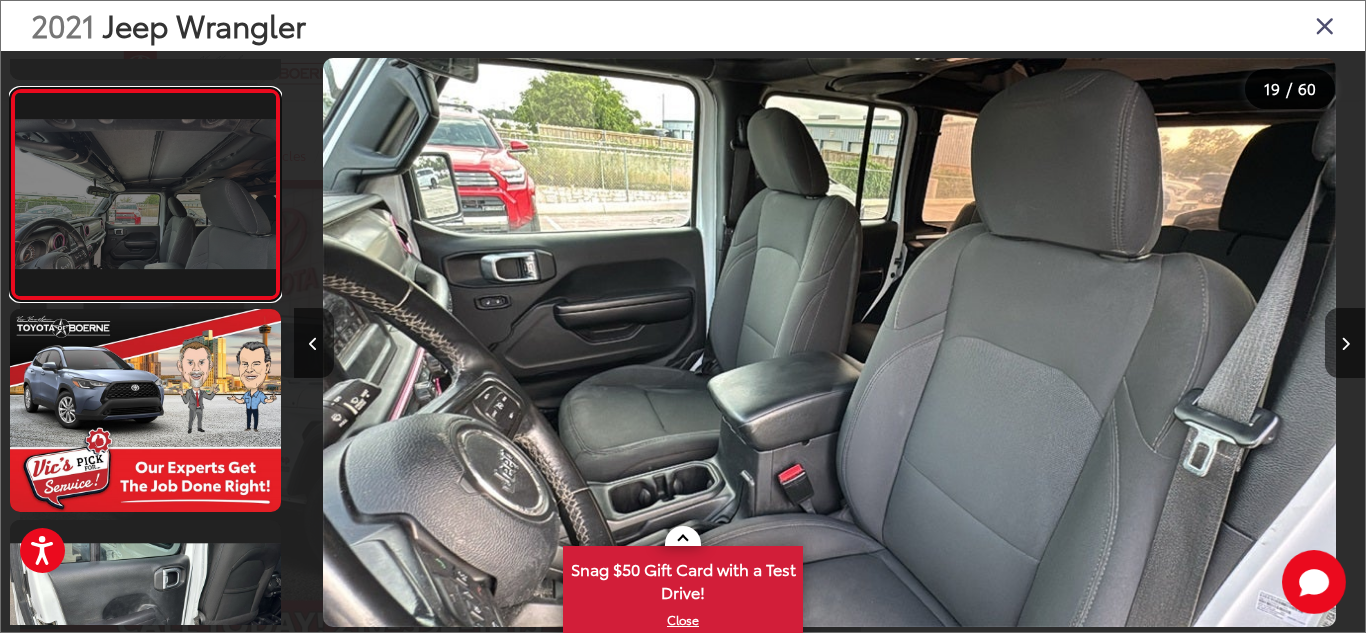 scroll, scrollTop: 3718, scrollLeft: 0, axis: vertical 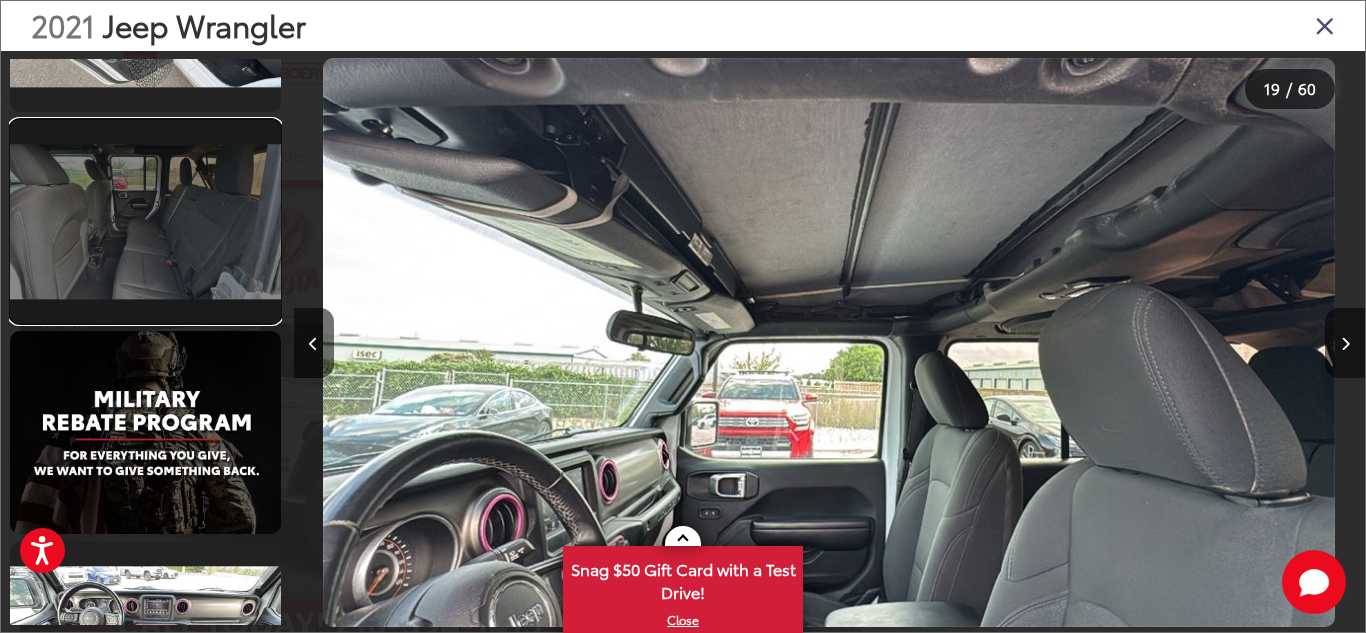 click at bounding box center (145, 221) 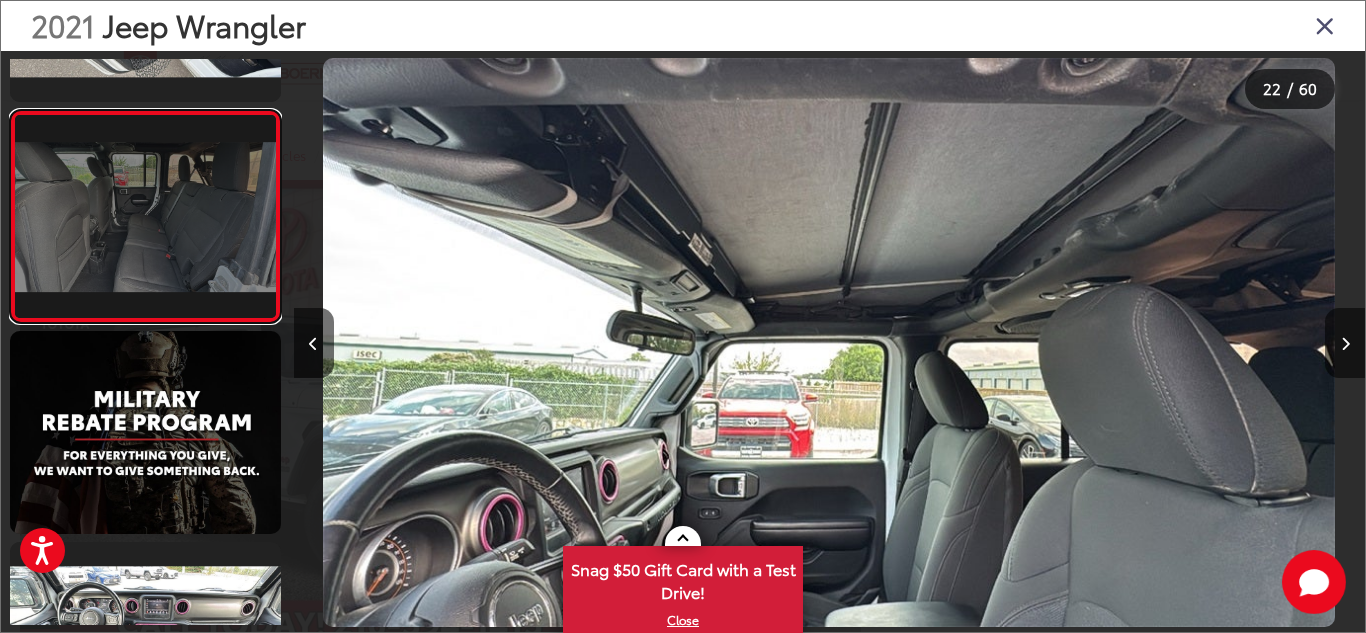 scroll, scrollTop: 4329, scrollLeft: 0, axis: vertical 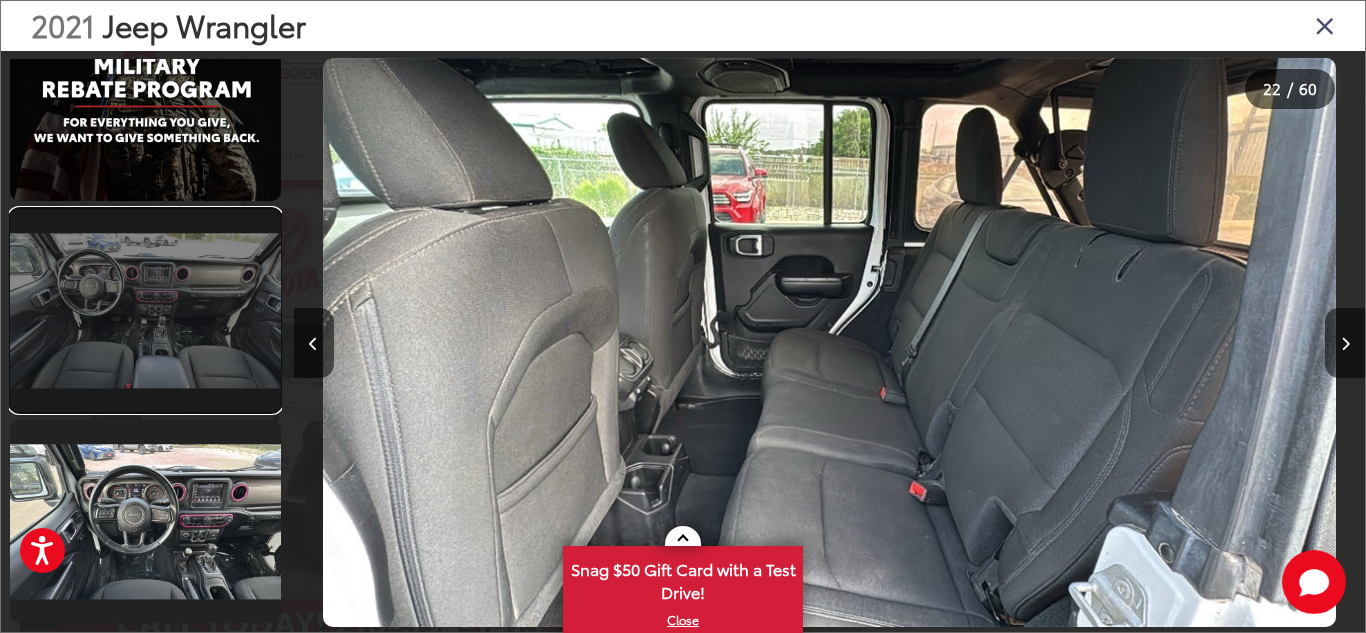 click at bounding box center [145, 310] 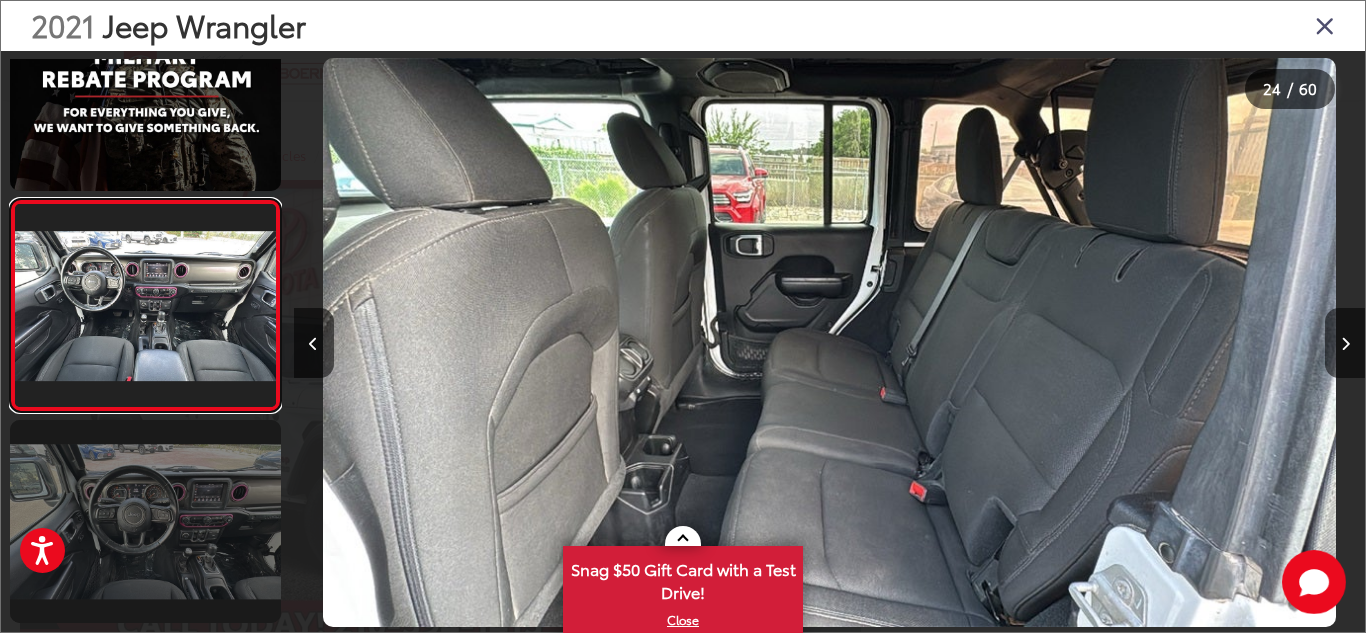 scroll, scrollTop: 4738, scrollLeft: 0, axis: vertical 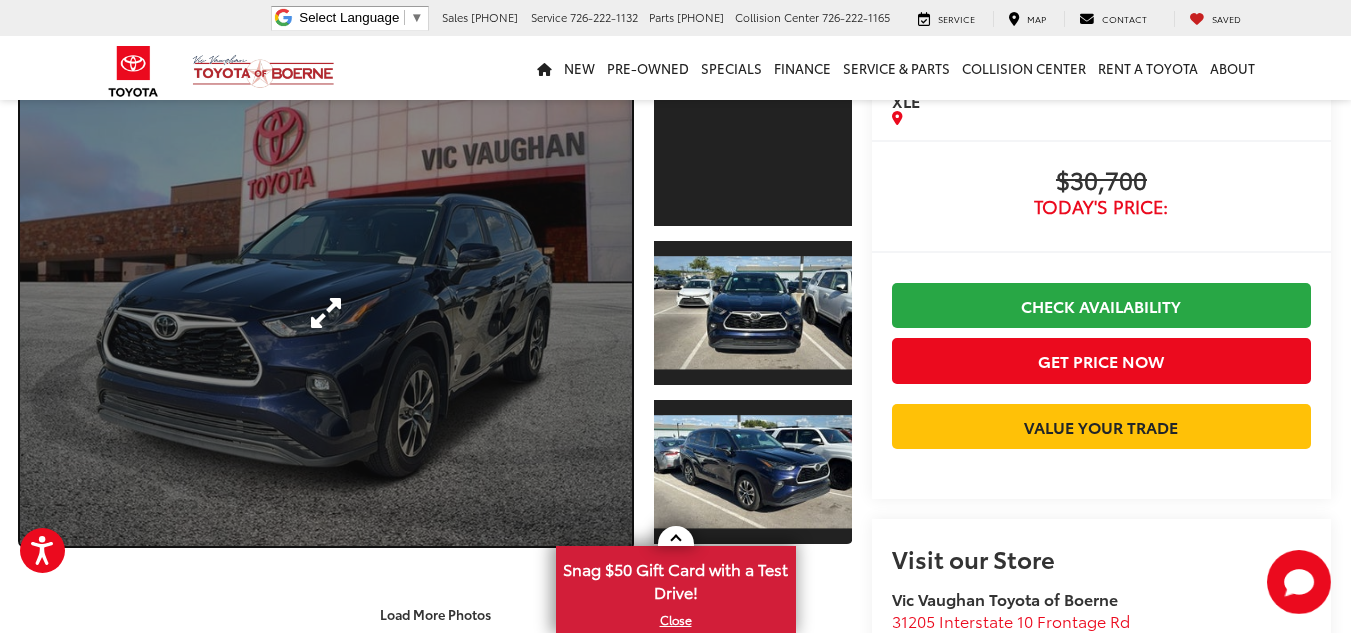 click at bounding box center (326, 313) 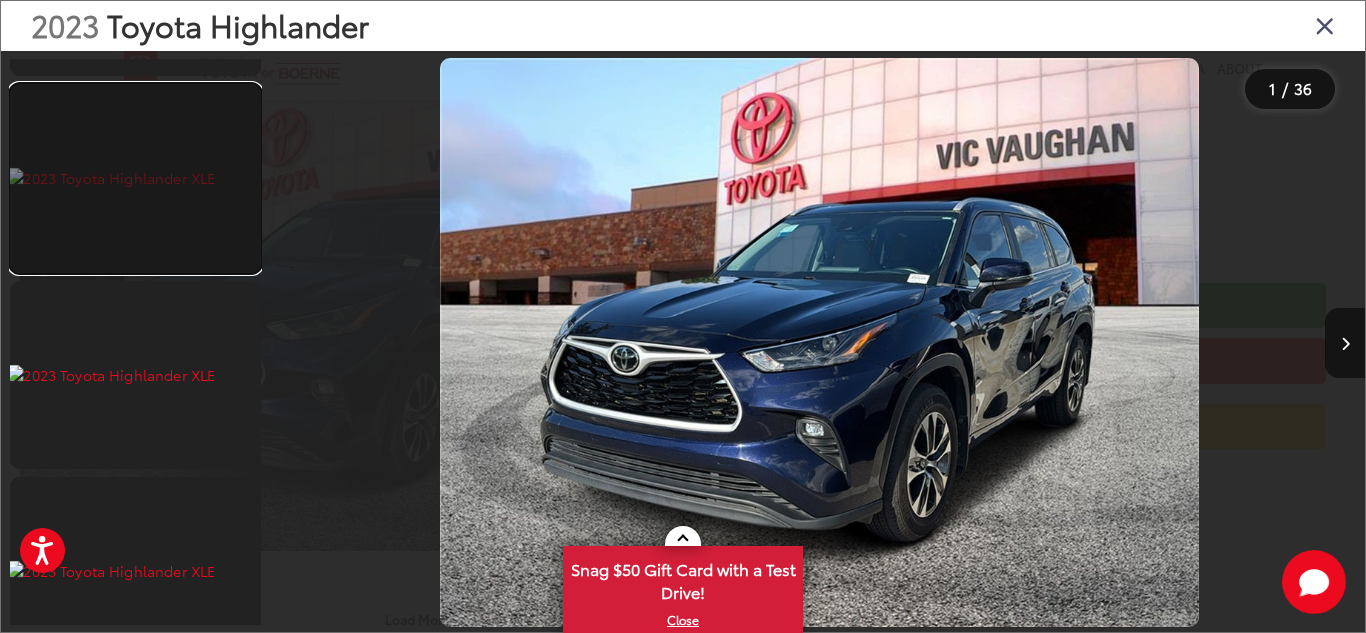 click at bounding box center [135, 178] 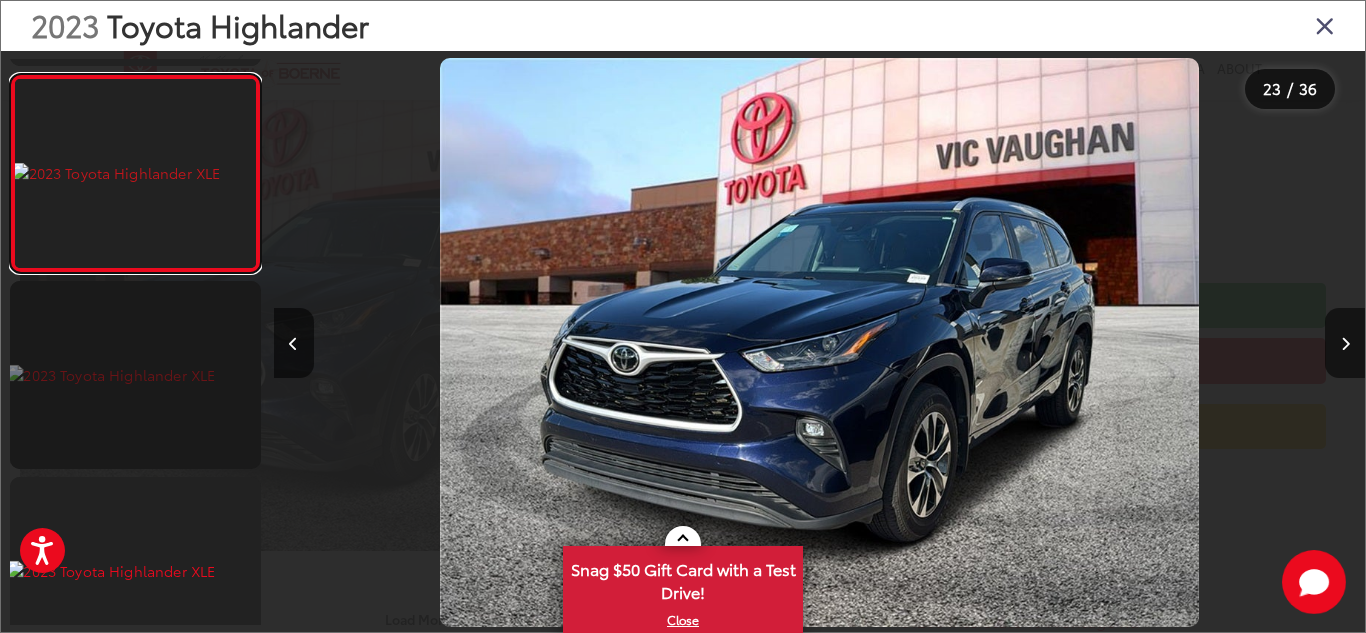 scroll, scrollTop: 4240, scrollLeft: 0, axis: vertical 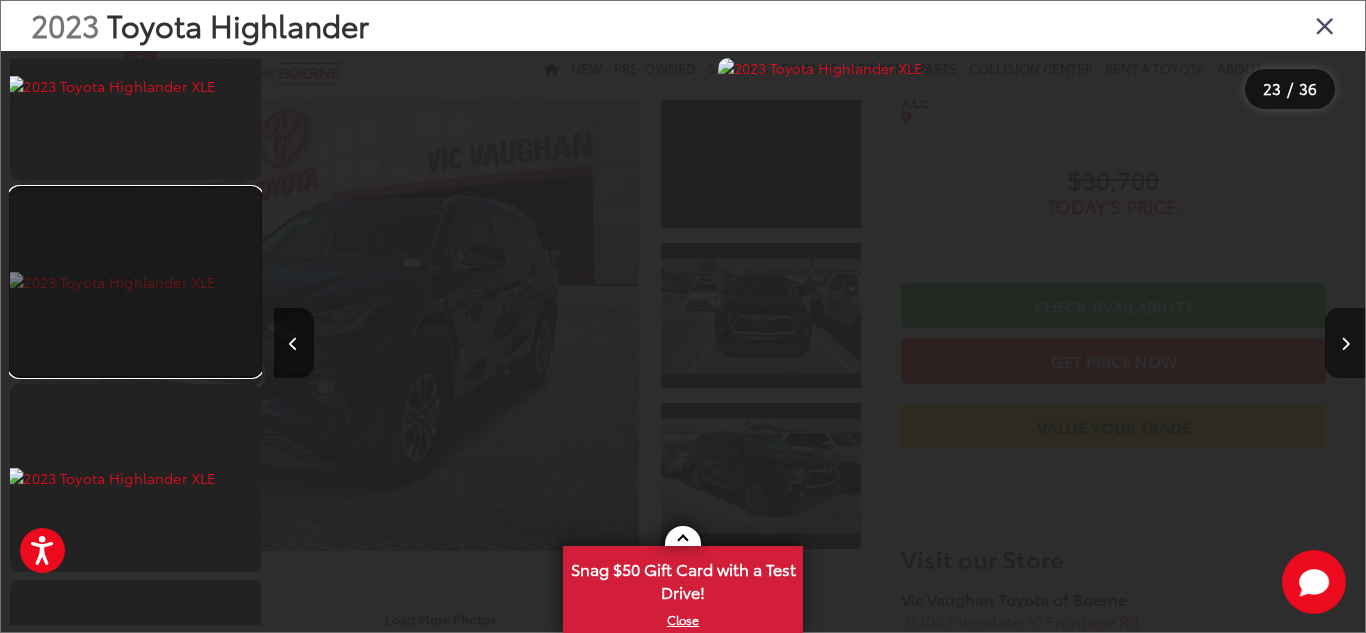 click at bounding box center (135, 282) 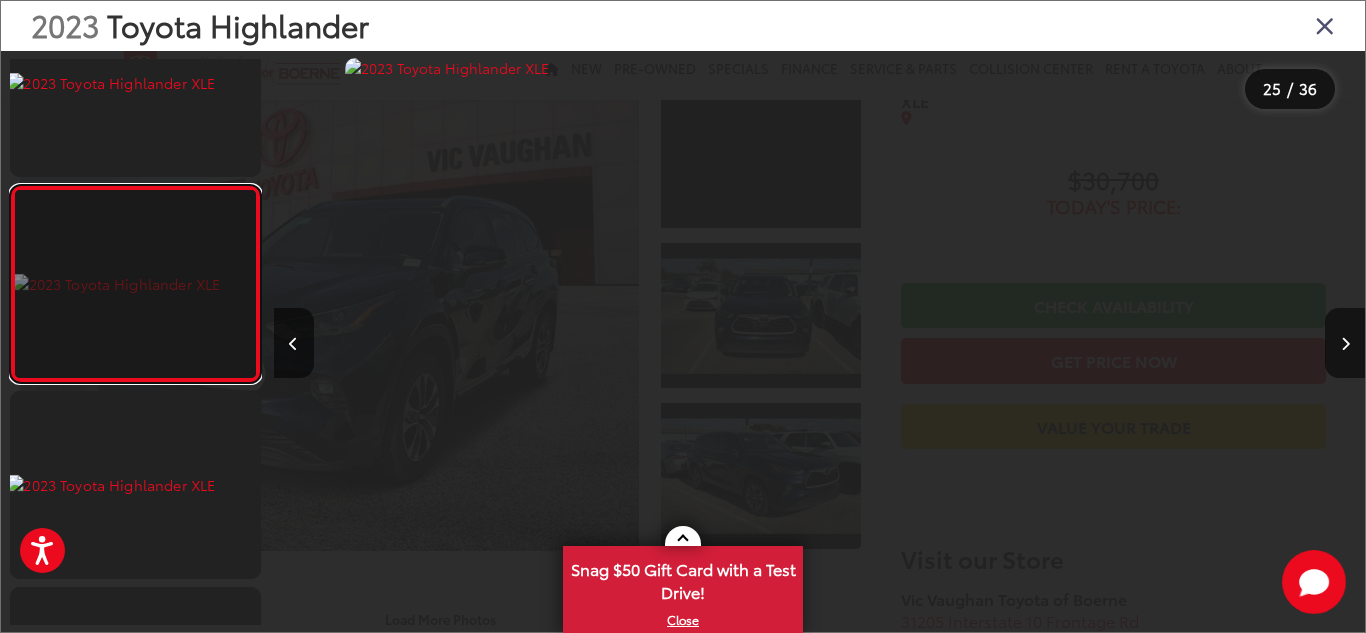scroll, scrollTop: 0, scrollLeft: 24924, axis: horizontal 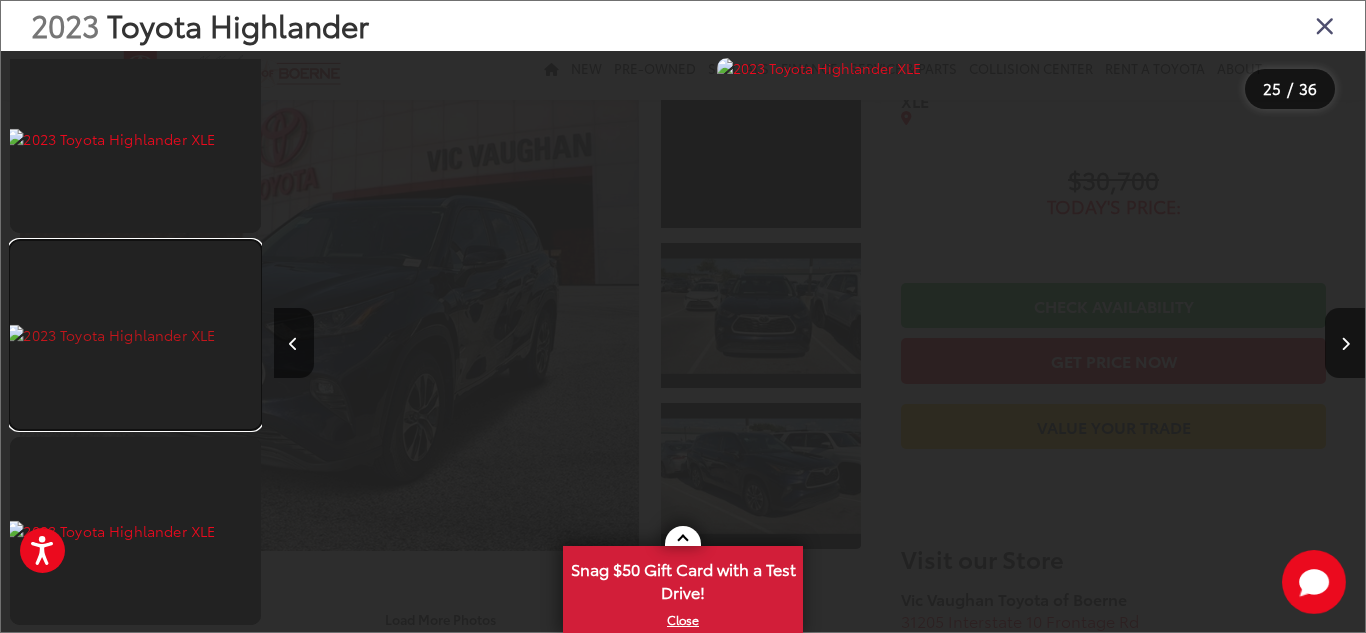 click at bounding box center (135, 335) 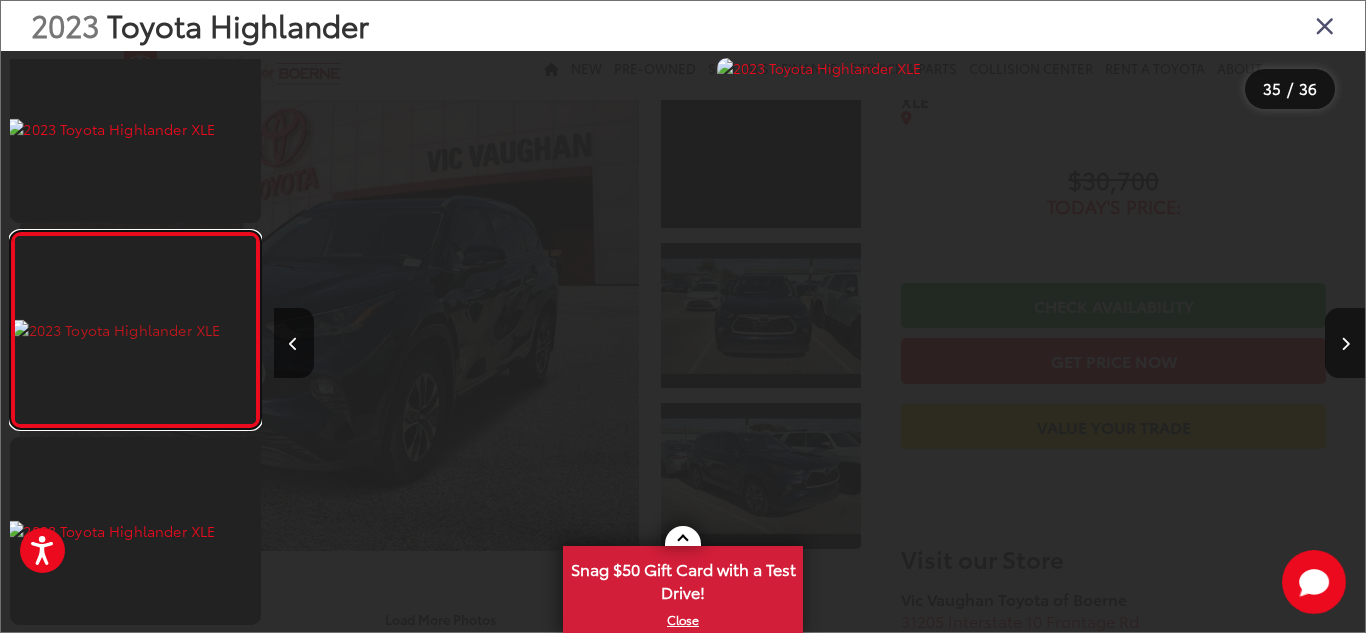 scroll, scrollTop: 6497, scrollLeft: 0, axis: vertical 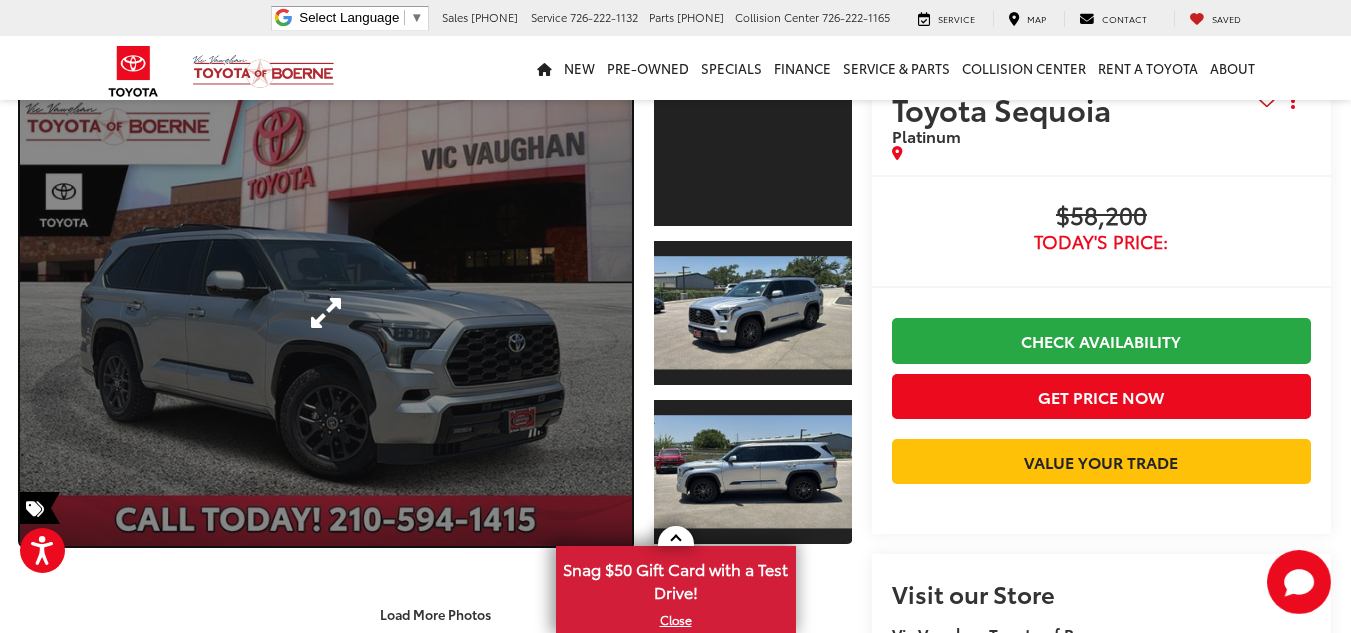 click at bounding box center [326, 313] 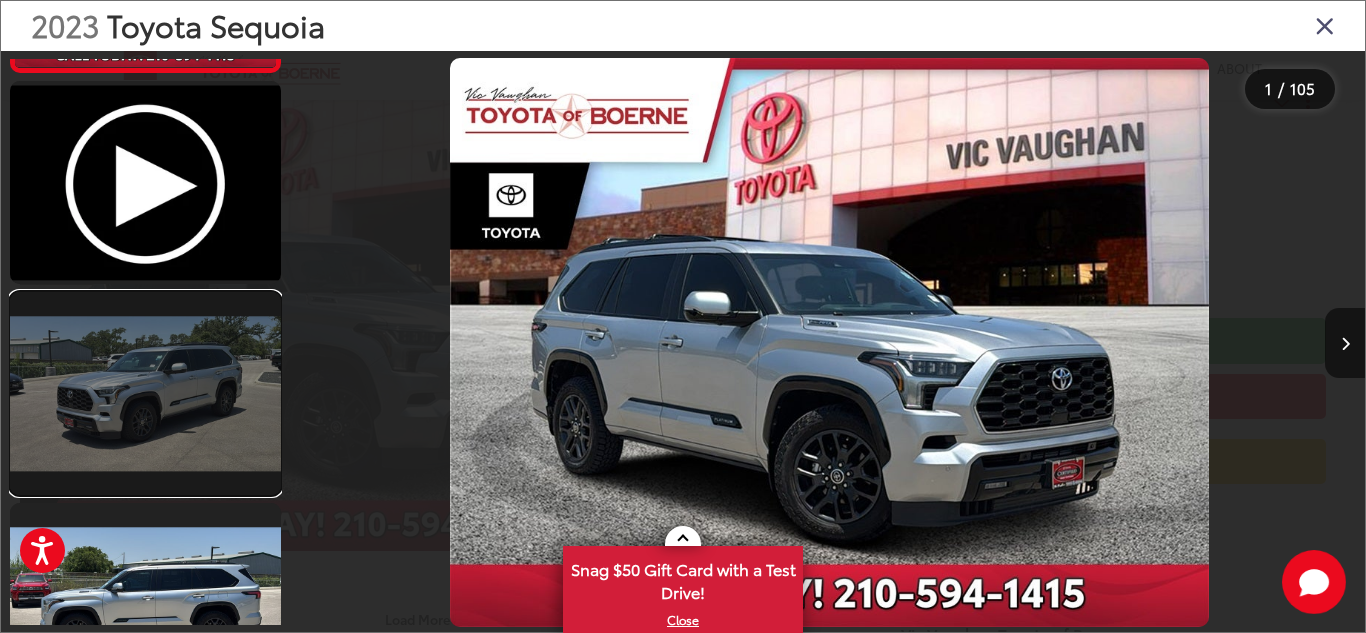 click at bounding box center [145, 393] 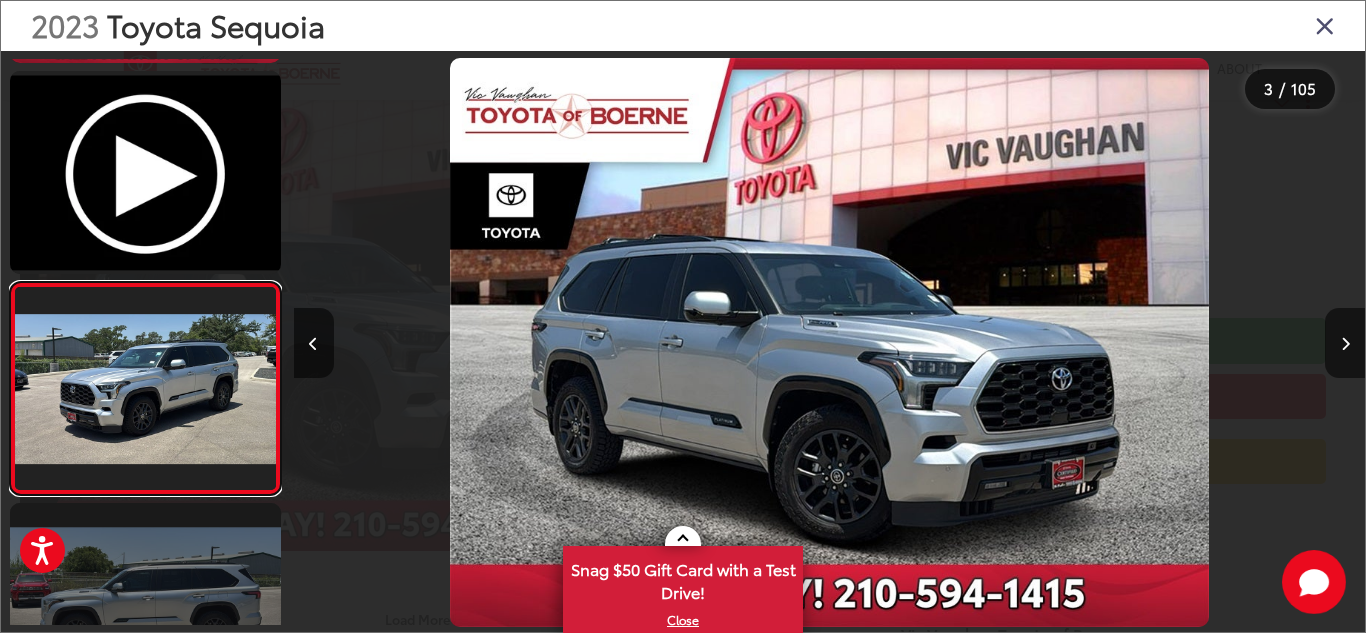 scroll, scrollTop: 246, scrollLeft: 0, axis: vertical 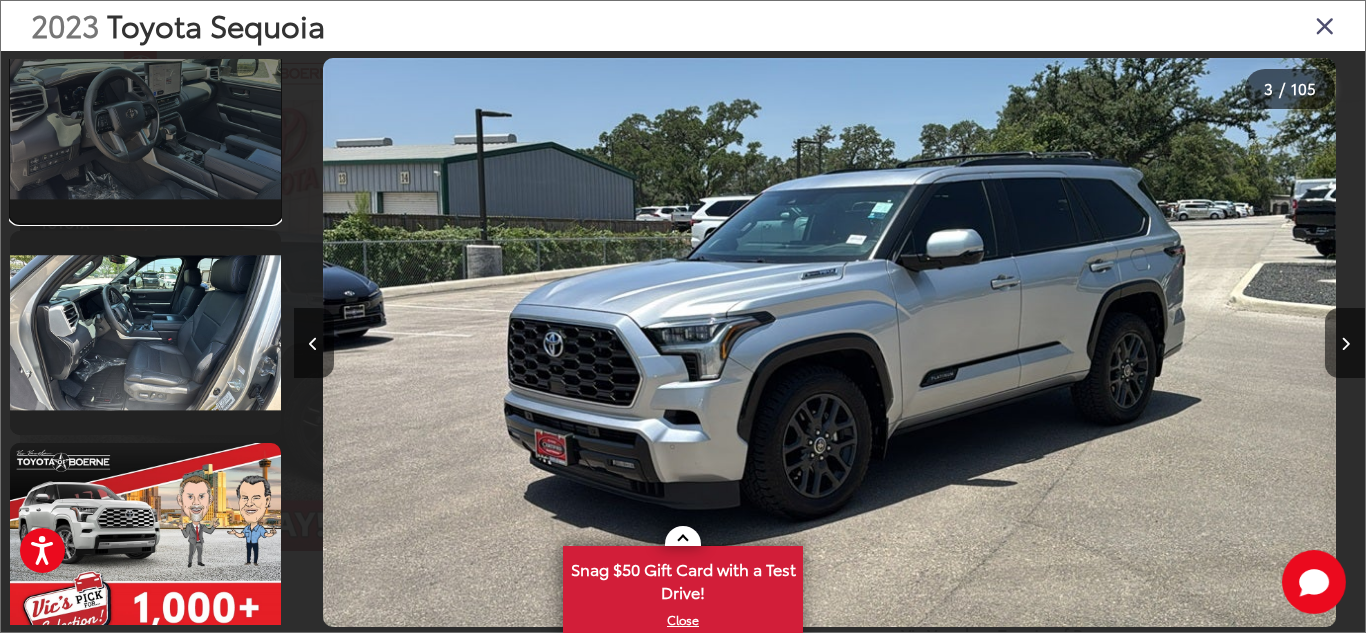 click at bounding box center (145, 121) 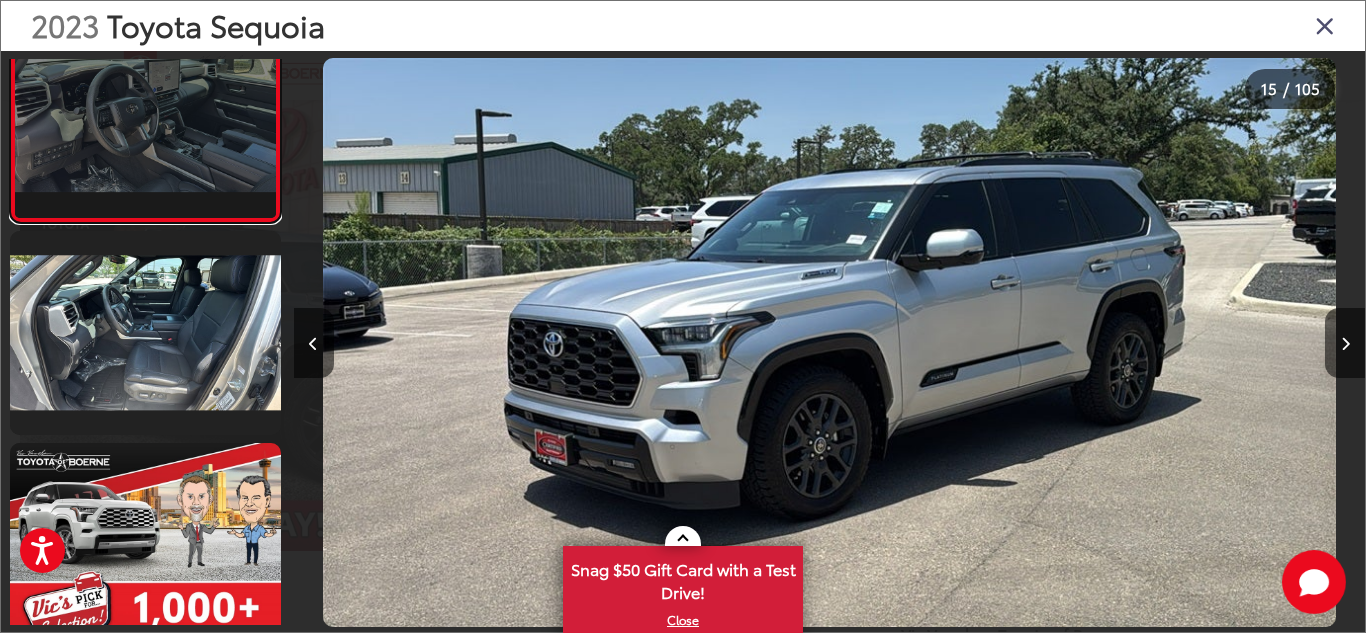 scroll, scrollTop: 2844, scrollLeft: 0, axis: vertical 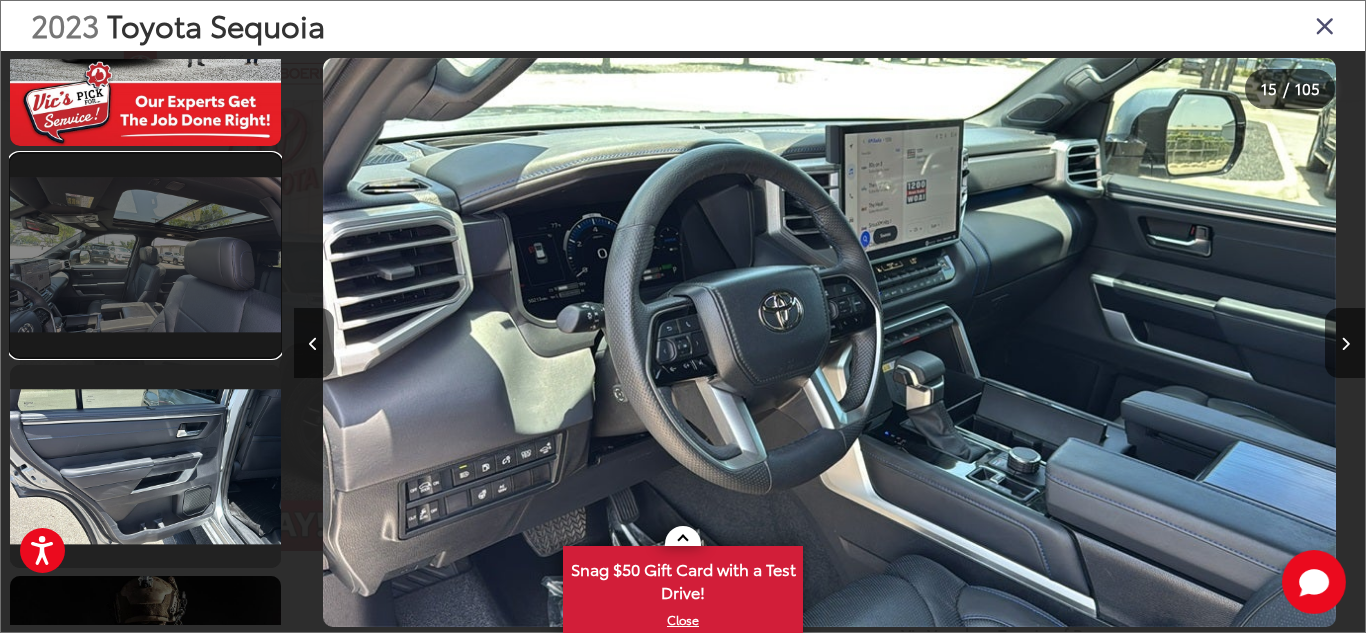 click at bounding box center (145, 255) 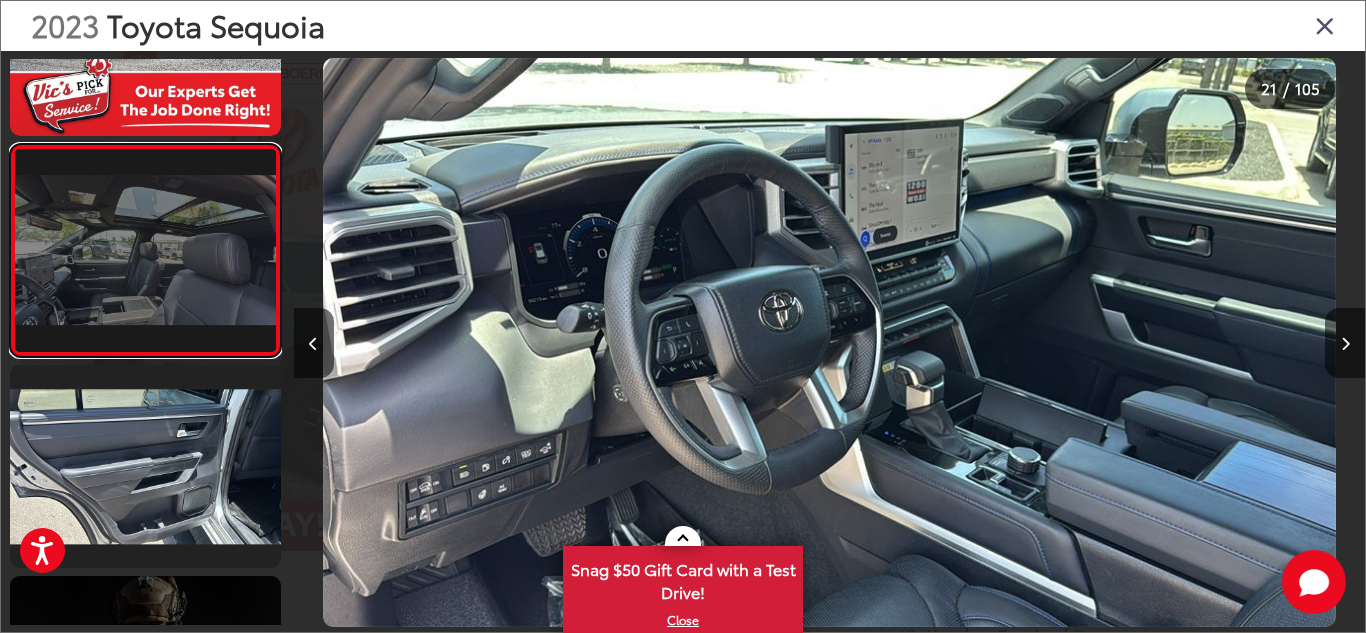 scroll, scrollTop: 4105, scrollLeft: 0, axis: vertical 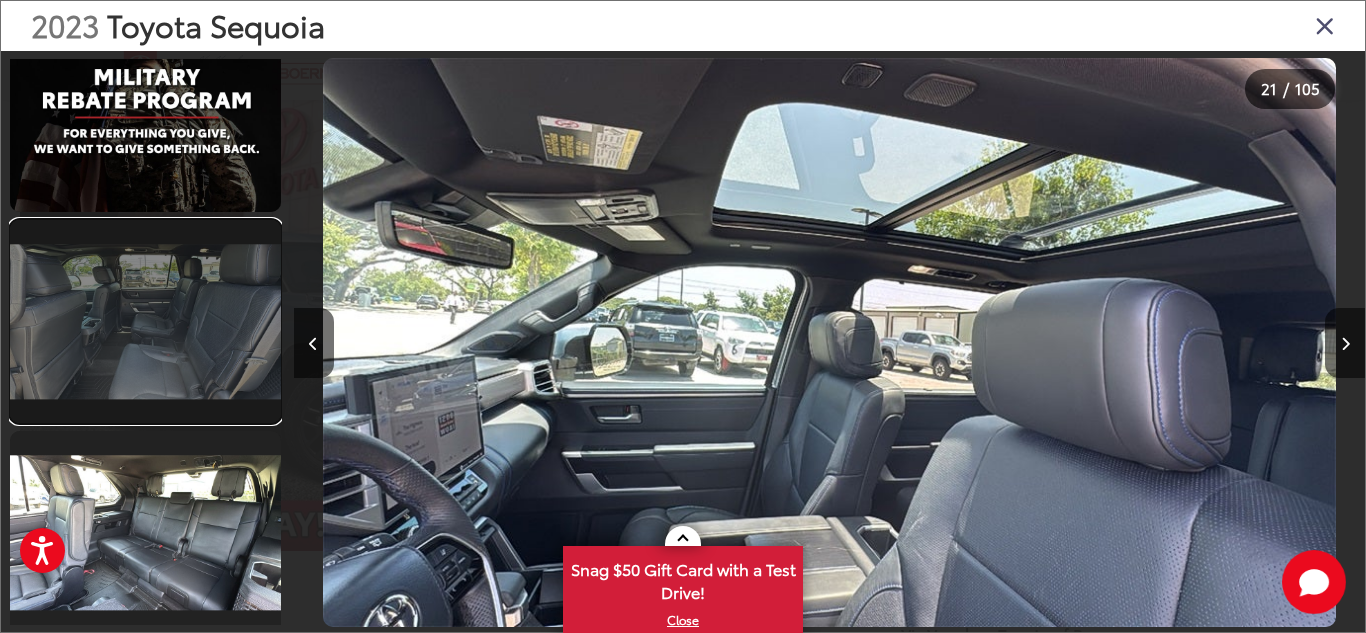 click at bounding box center [145, 321] 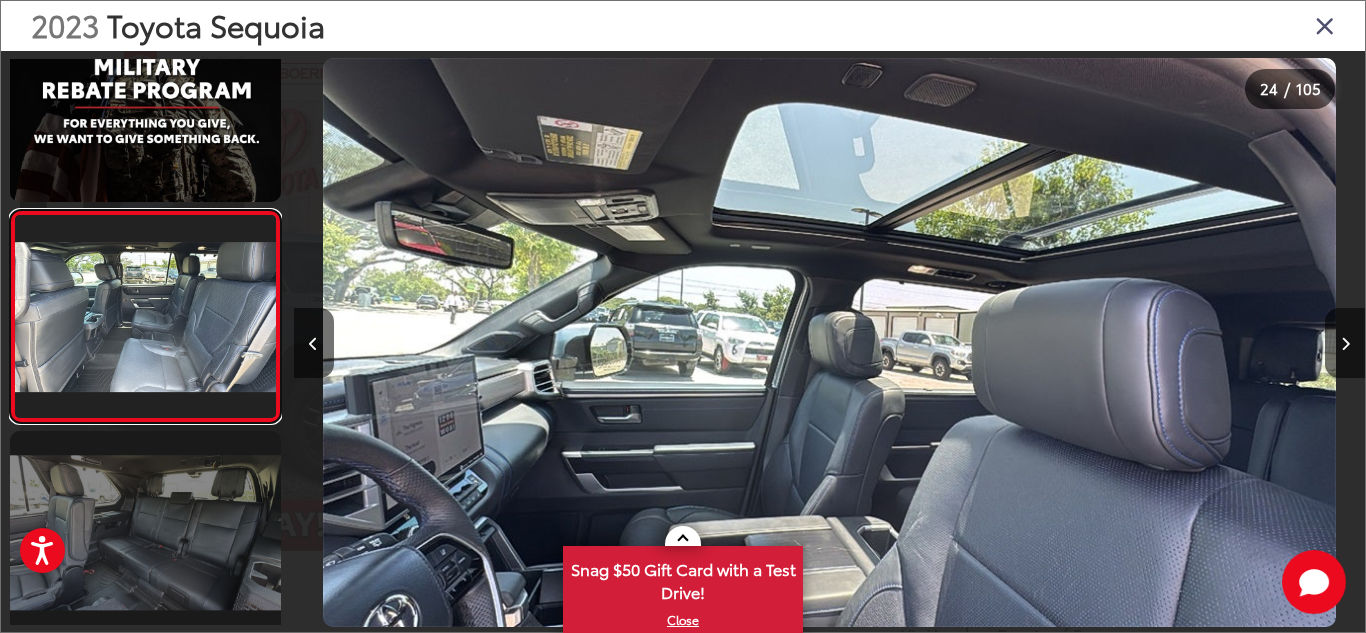 scroll, scrollTop: 4738, scrollLeft: 0, axis: vertical 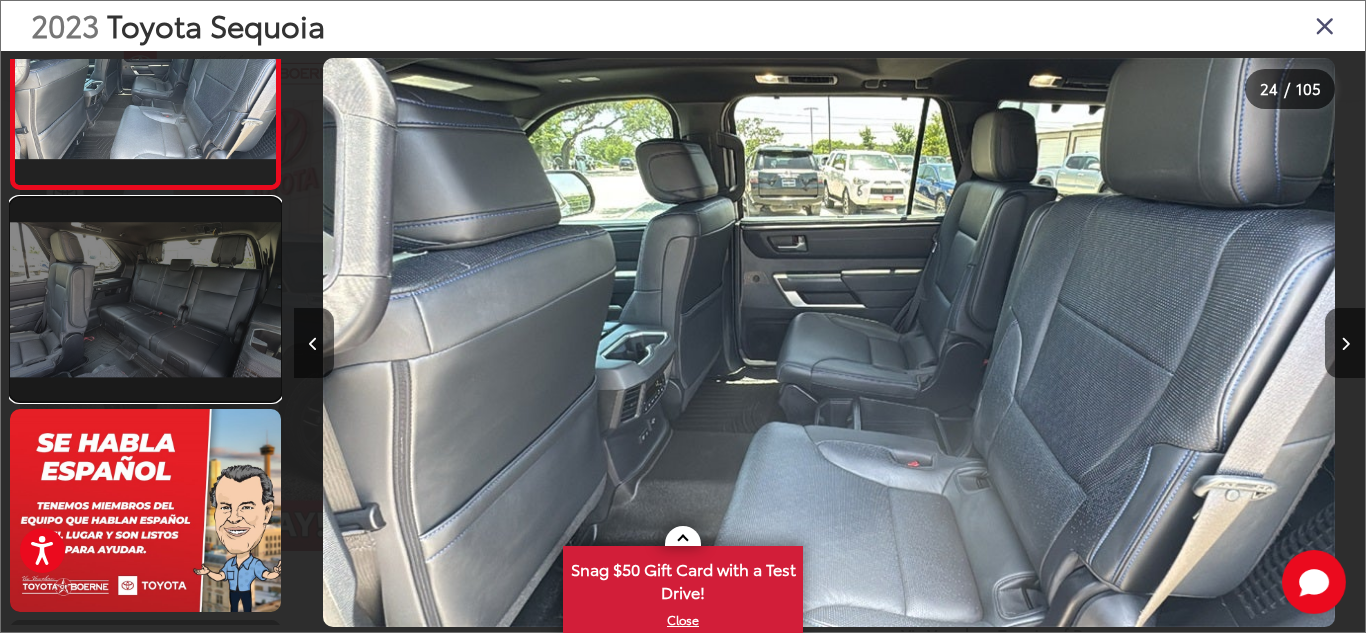 click at bounding box center [145, 299] 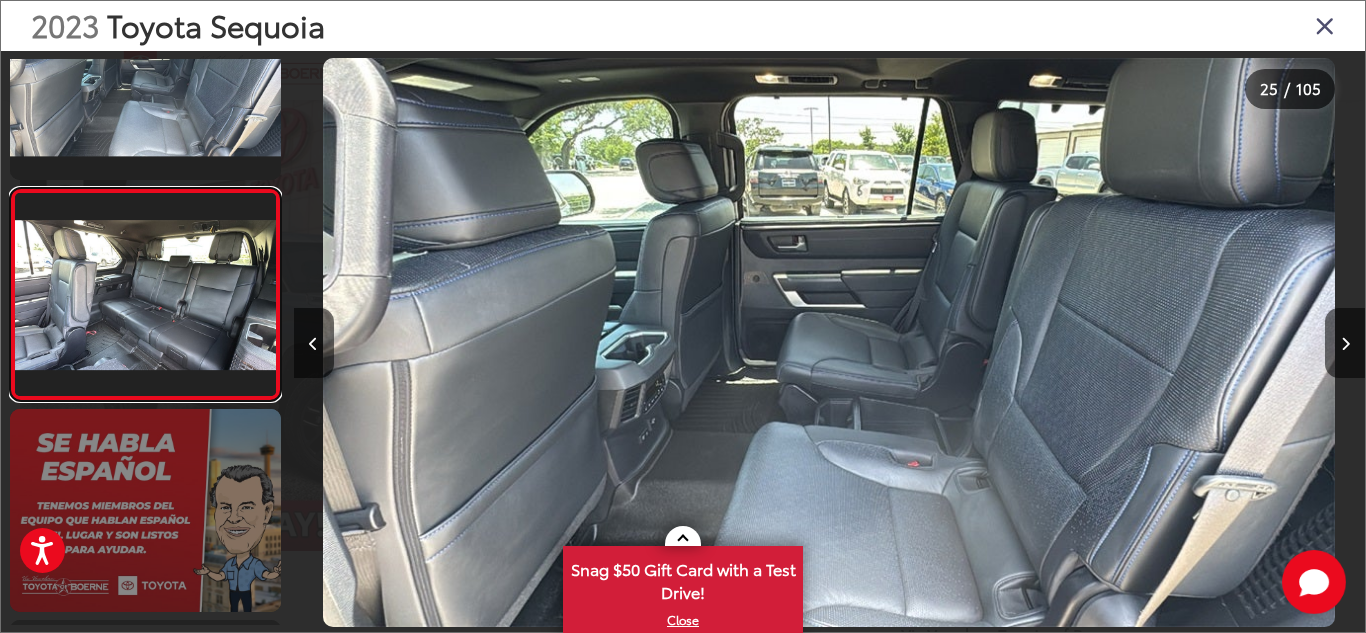 scroll, scrollTop: 4949, scrollLeft: 0, axis: vertical 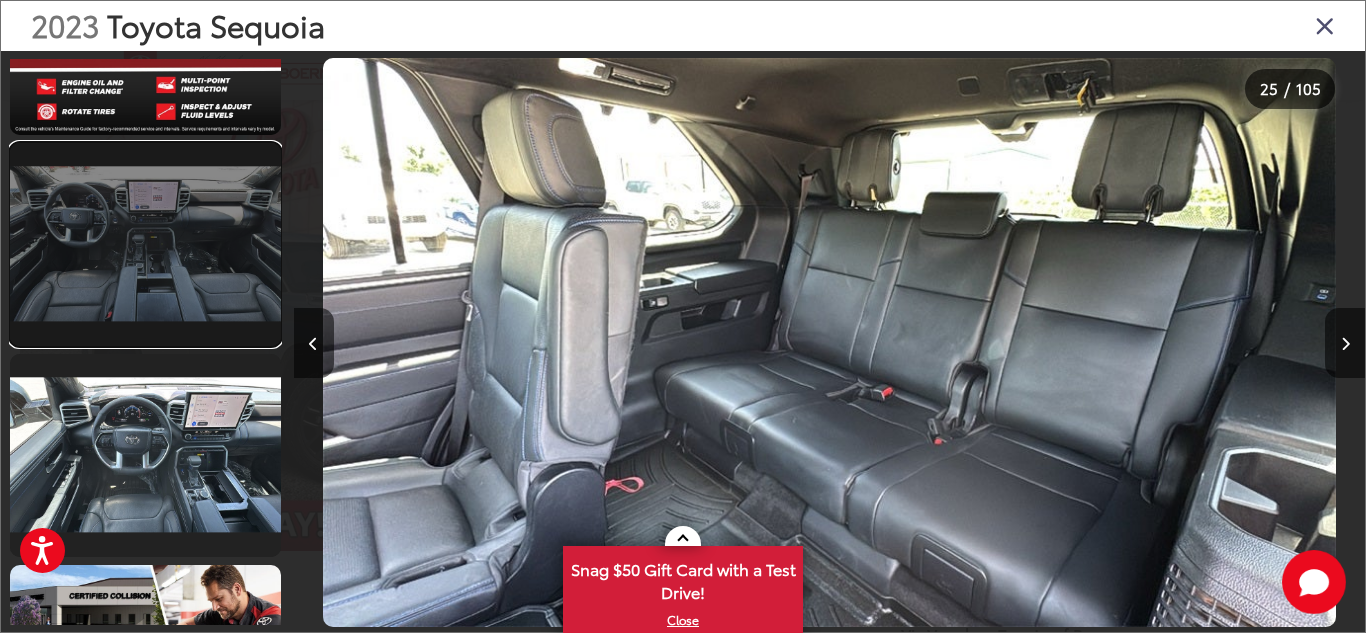 click at bounding box center [145, 244] 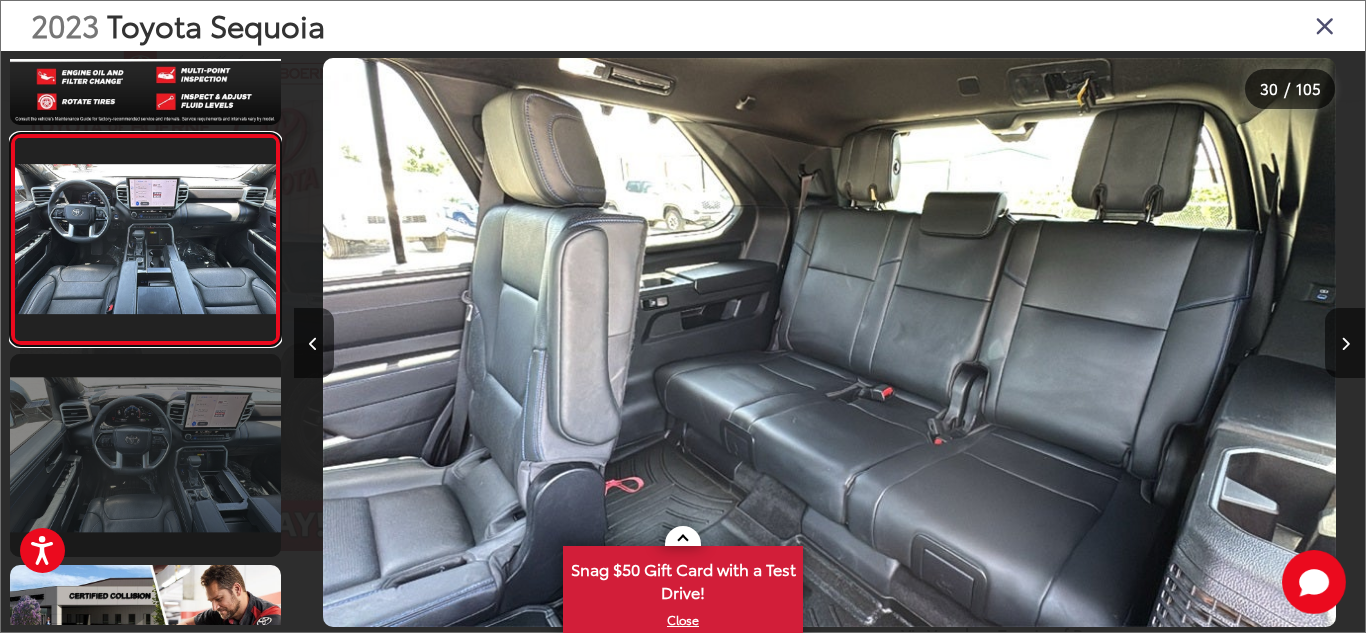 scroll, scrollTop: 6012, scrollLeft: 0, axis: vertical 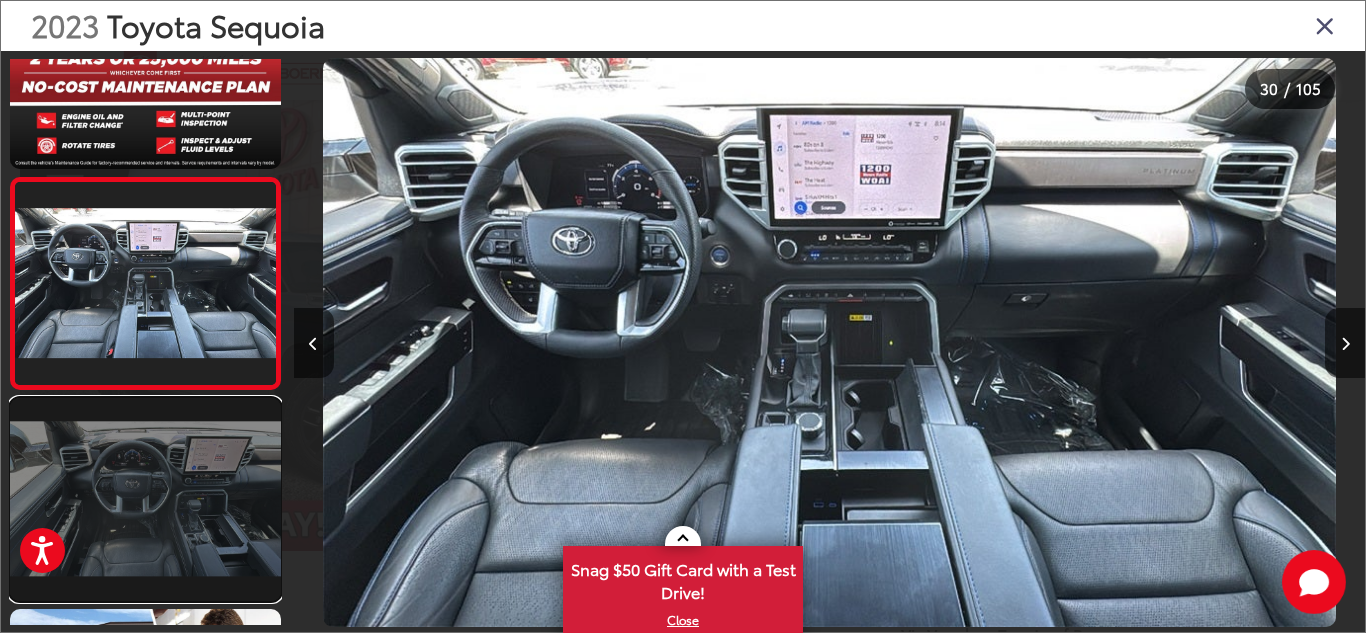 click at bounding box center (145, 499) 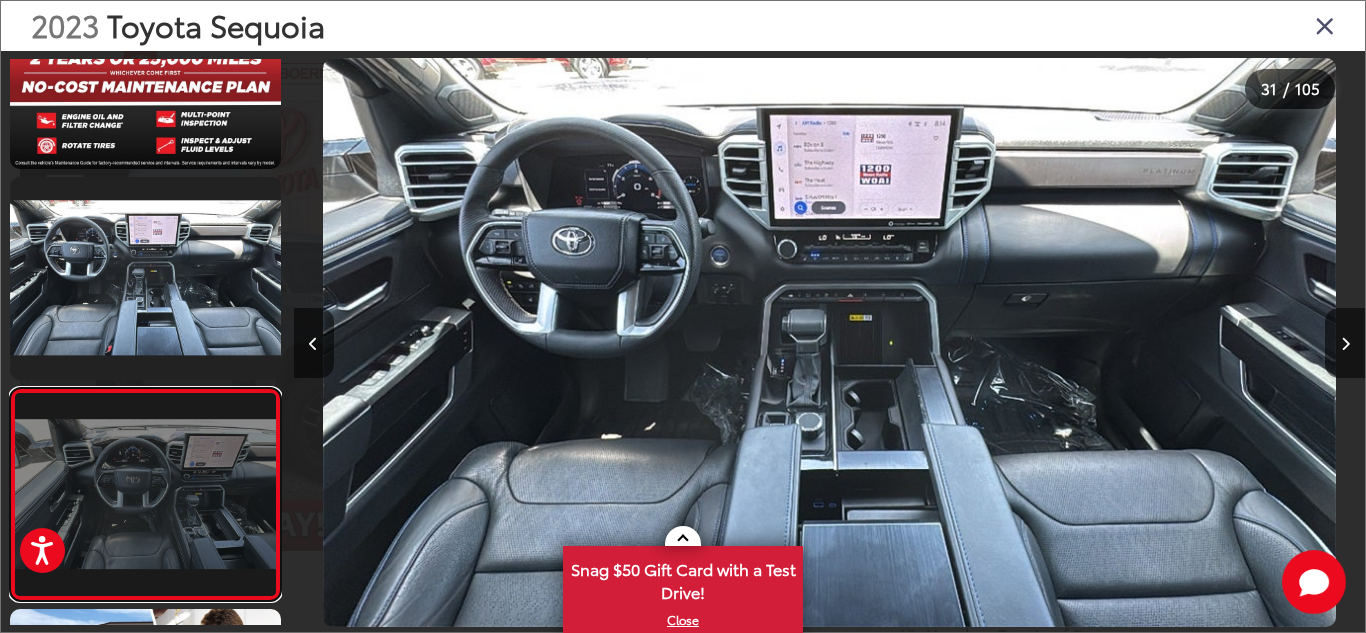 scroll, scrollTop: 0, scrollLeft: 31167, axis: horizontal 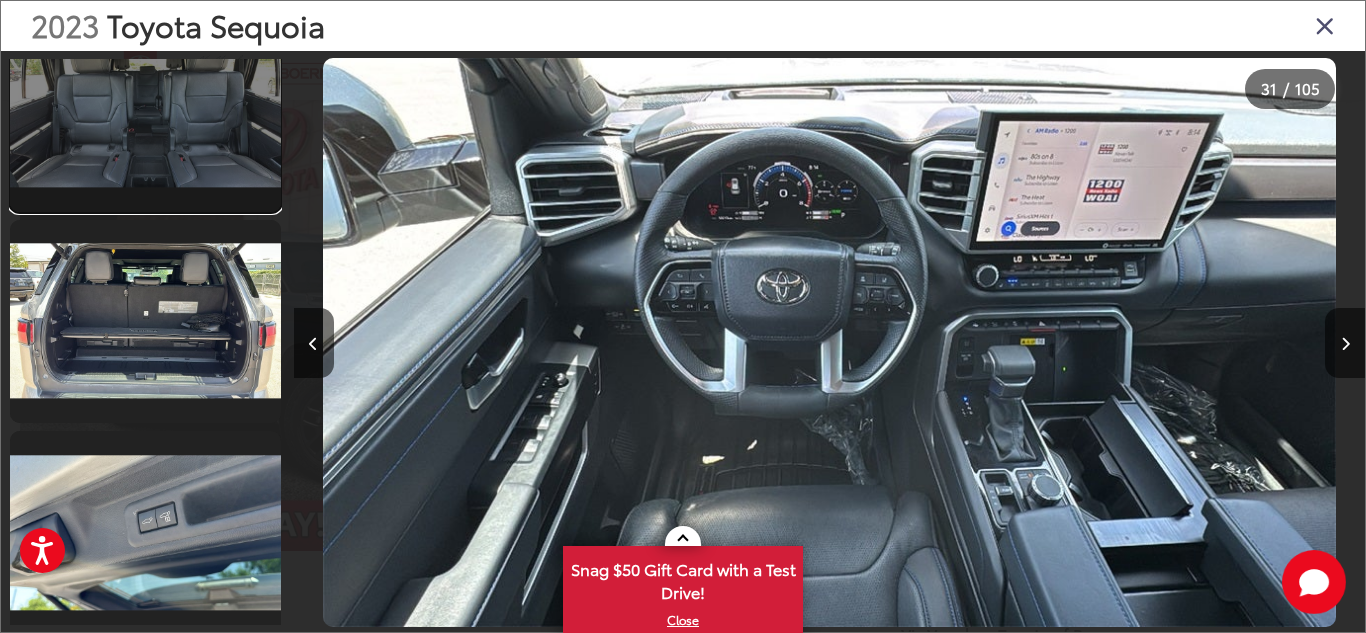 click at bounding box center [145, 110] 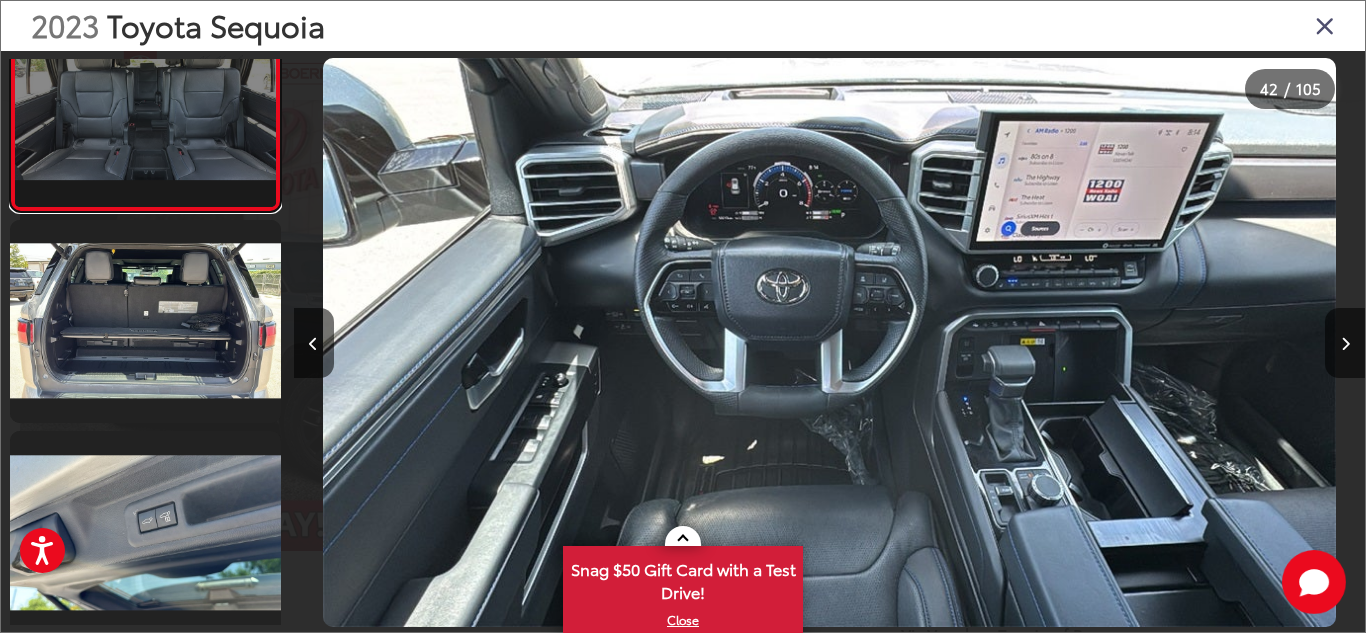 scroll, scrollTop: 8659, scrollLeft: 0, axis: vertical 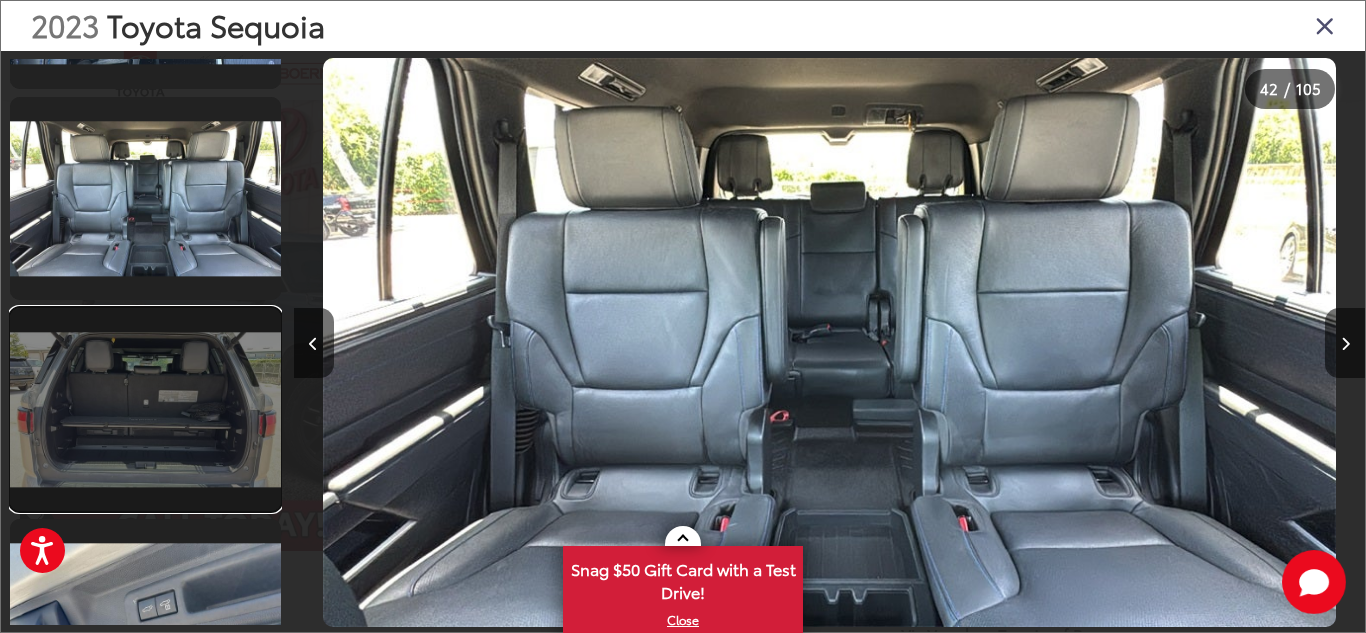 click at bounding box center [145, 409] 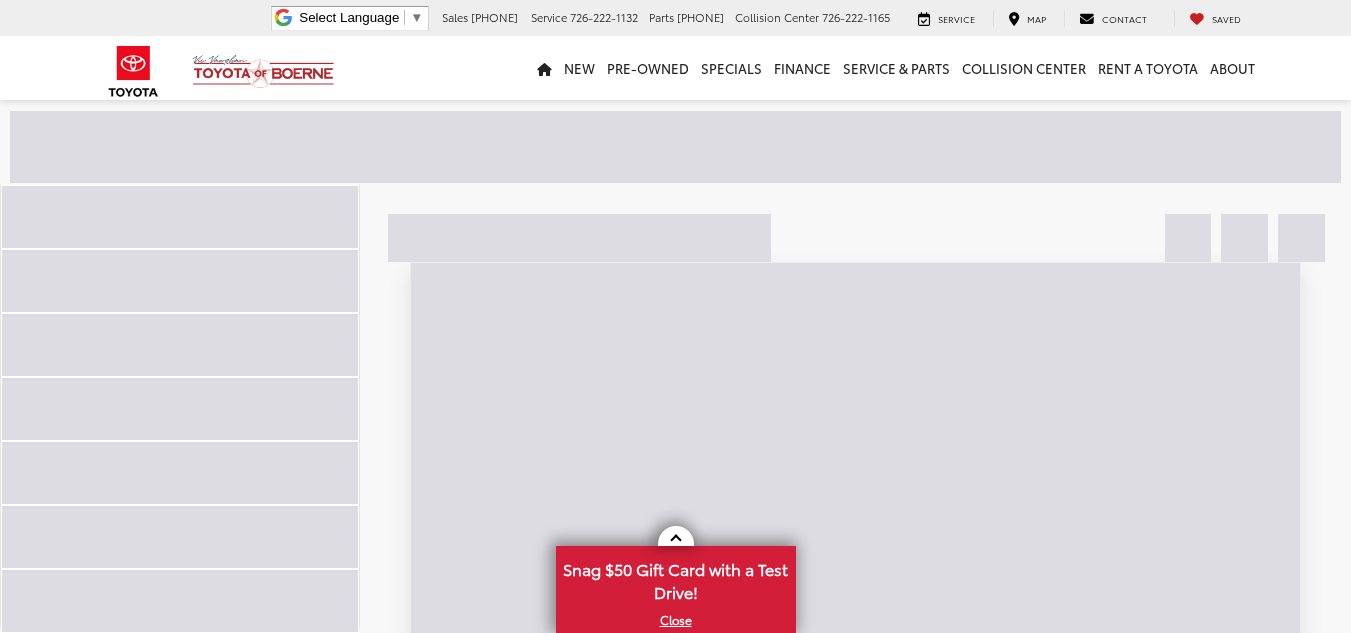 scroll, scrollTop: 105, scrollLeft: 0, axis: vertical 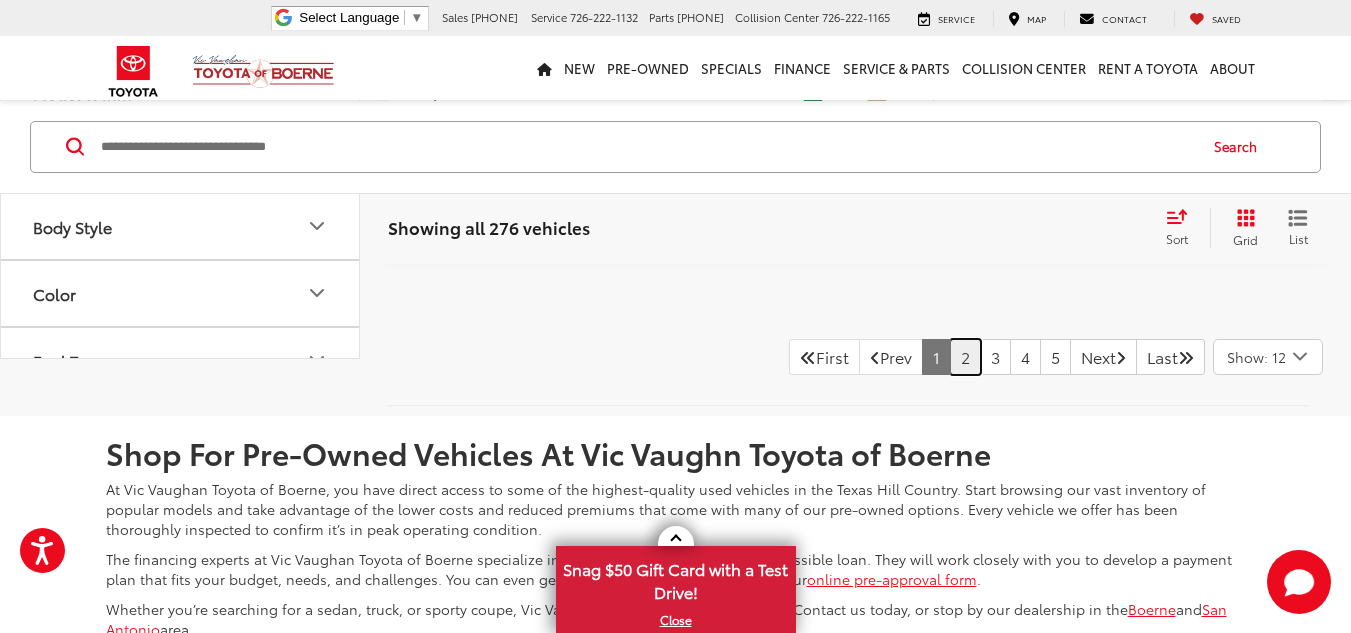 click on "2" at bounding box center (965, 357) 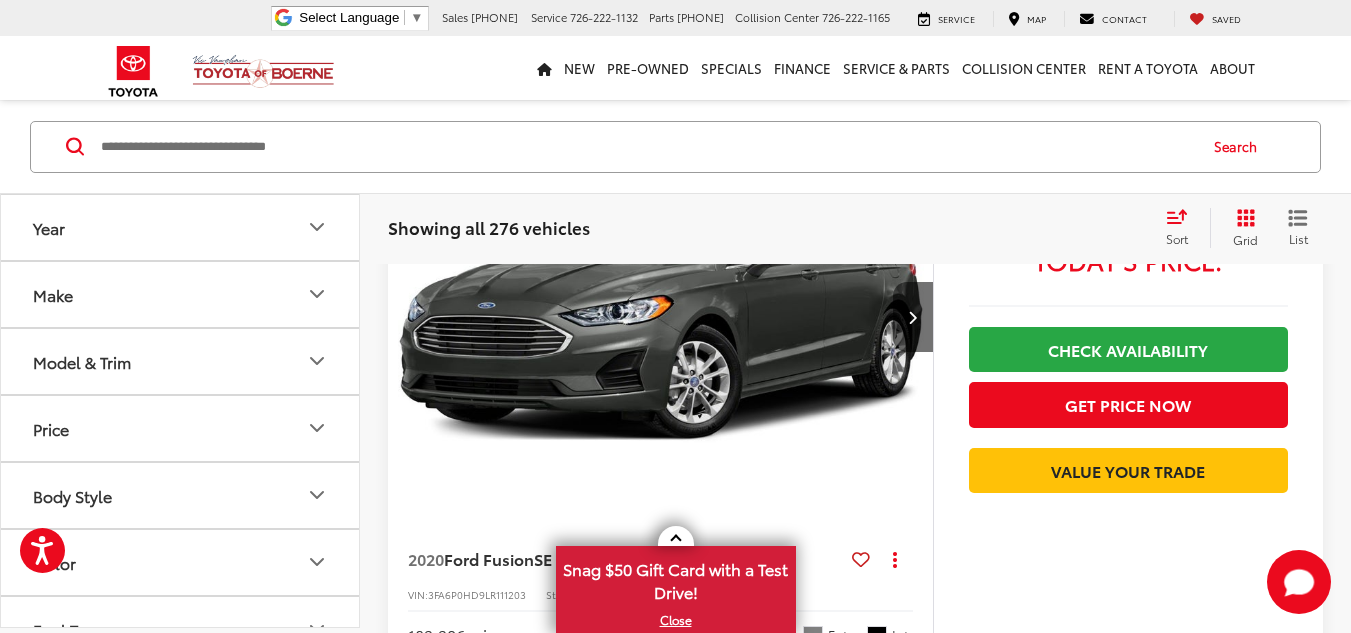 scroll, scrollTop: 1826, scrollLeft: 0, axis: vertical 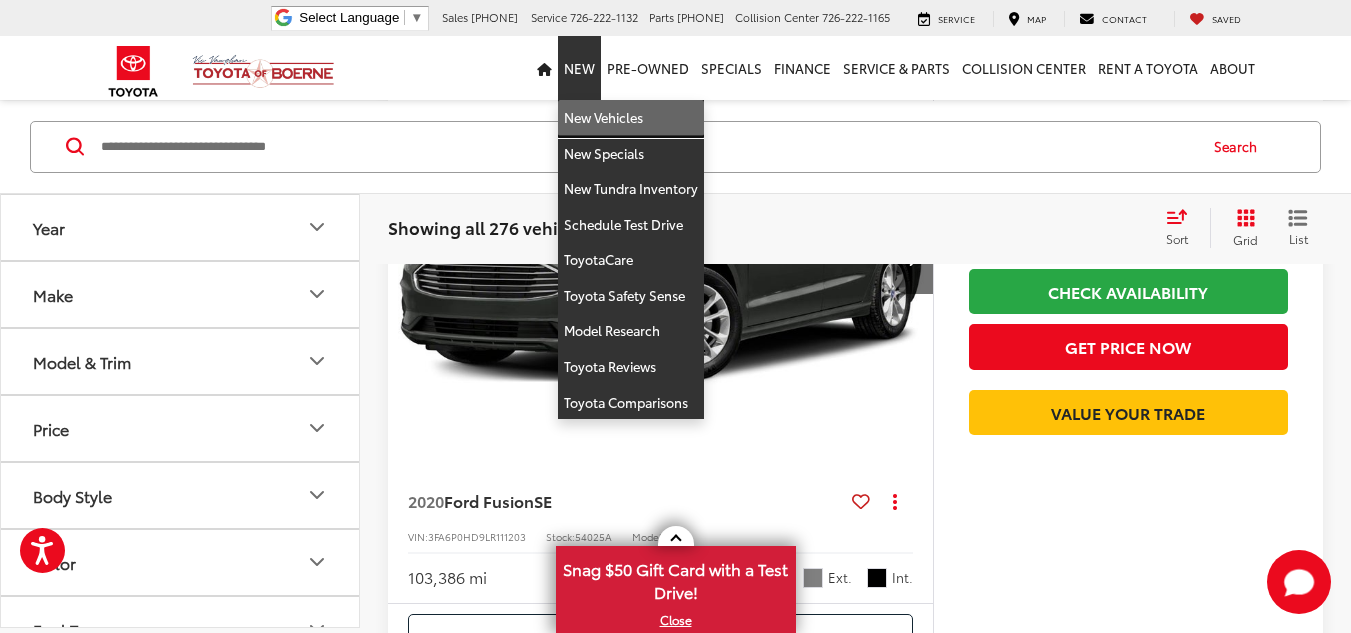 click on "New Vehicles" at bounding box center [631, 118] 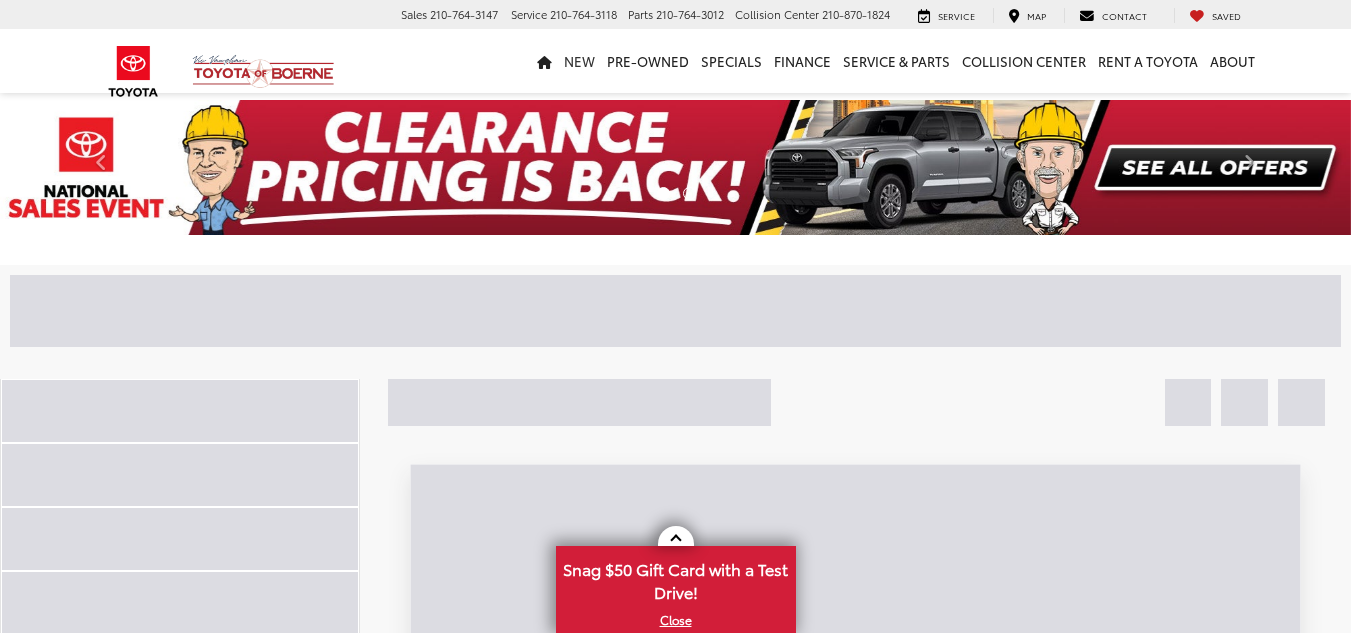 scroll, scrollTop: 0, scrollLeft: 0, axis: both 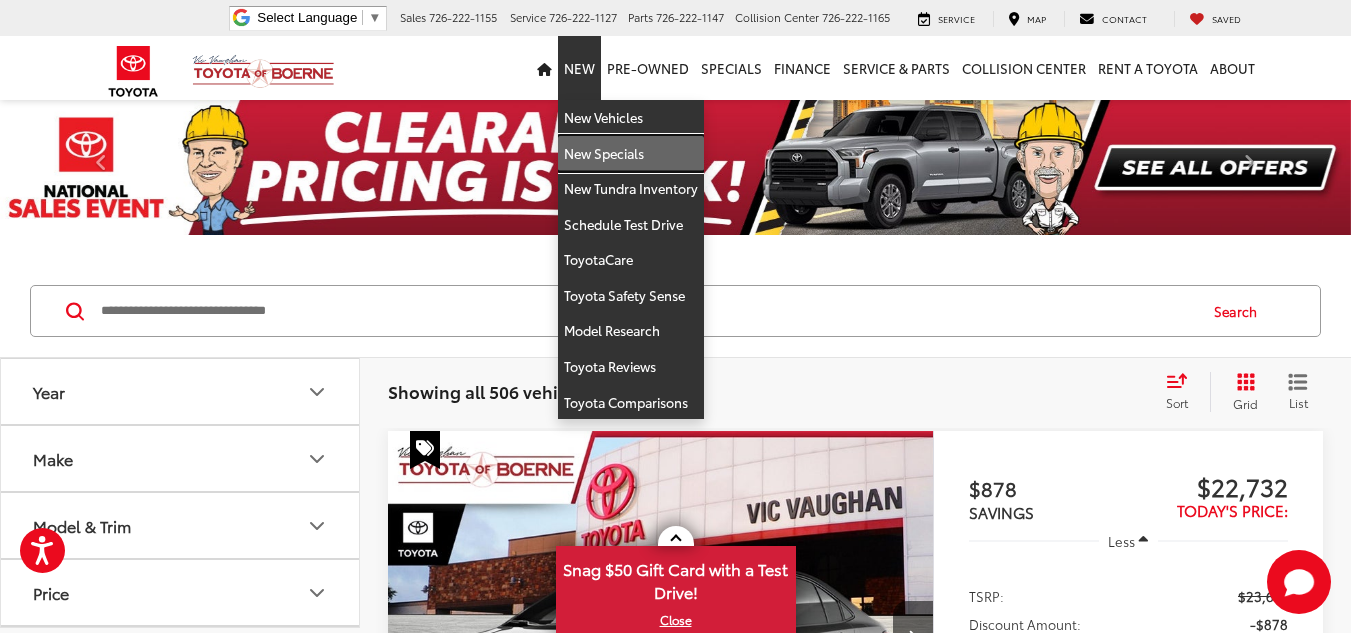 click on "New Specials" at bounding box center [631, 154] 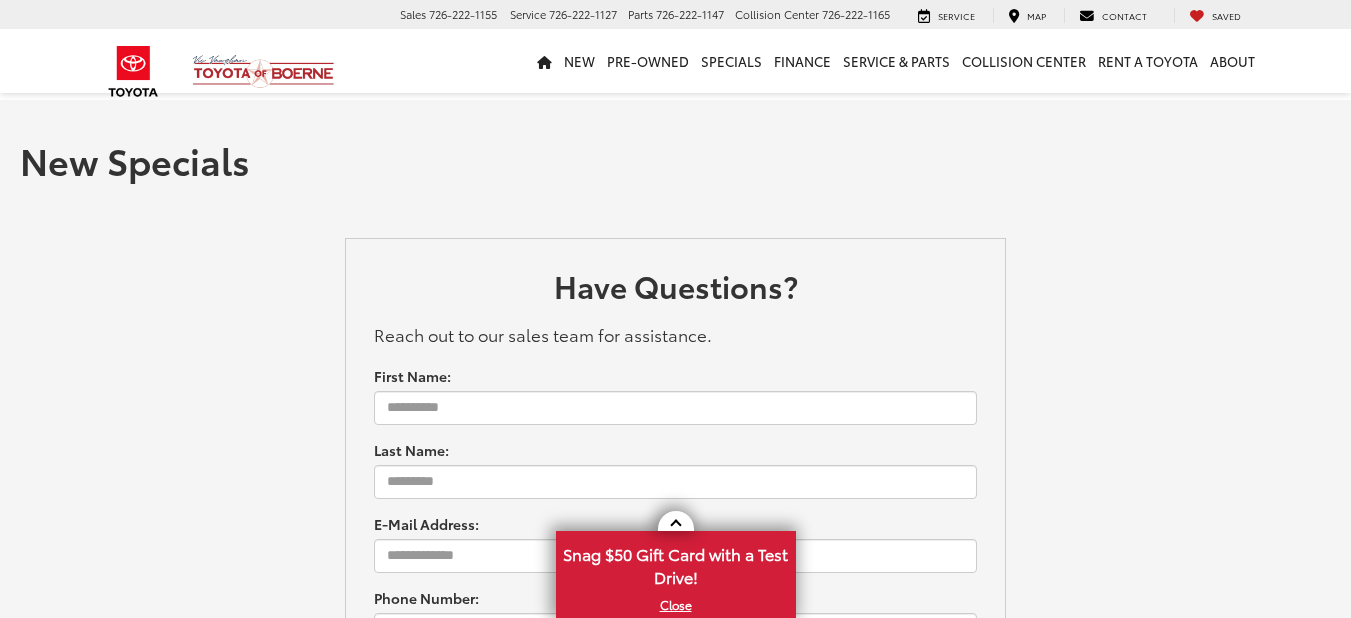 scroll, scrollTop: 0, scrollLeft: 0, axis: both 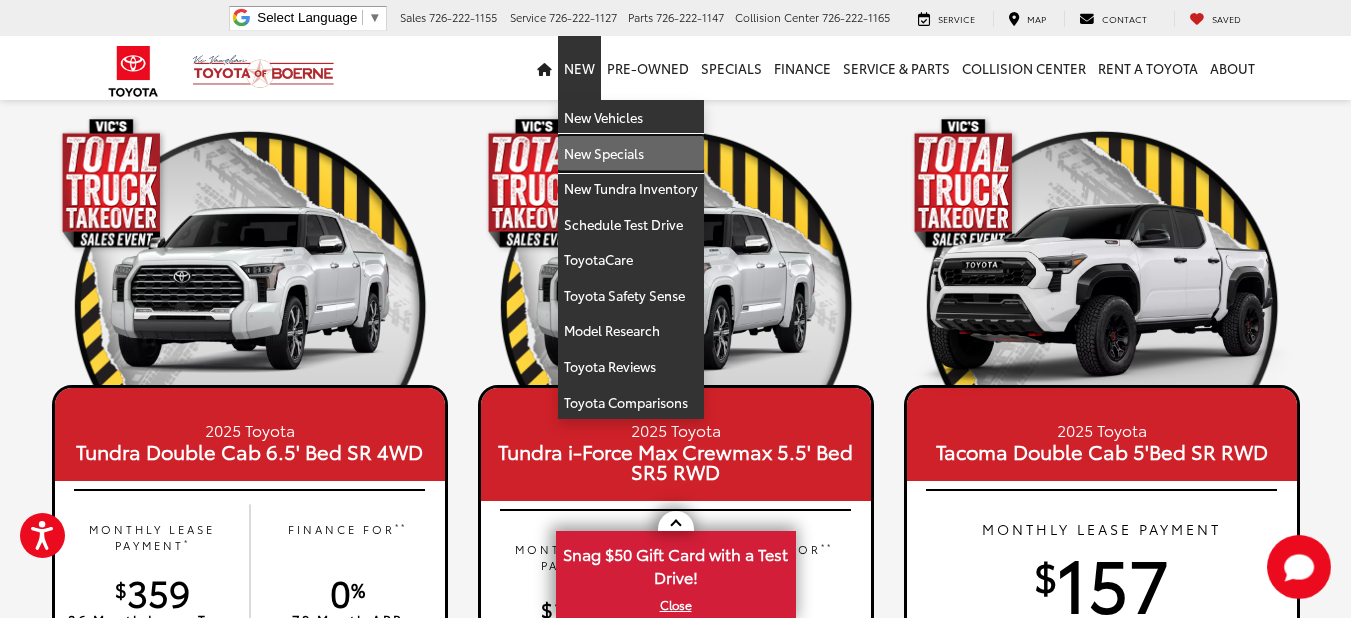 click on "New Specials" at bounding box center [631, 154] 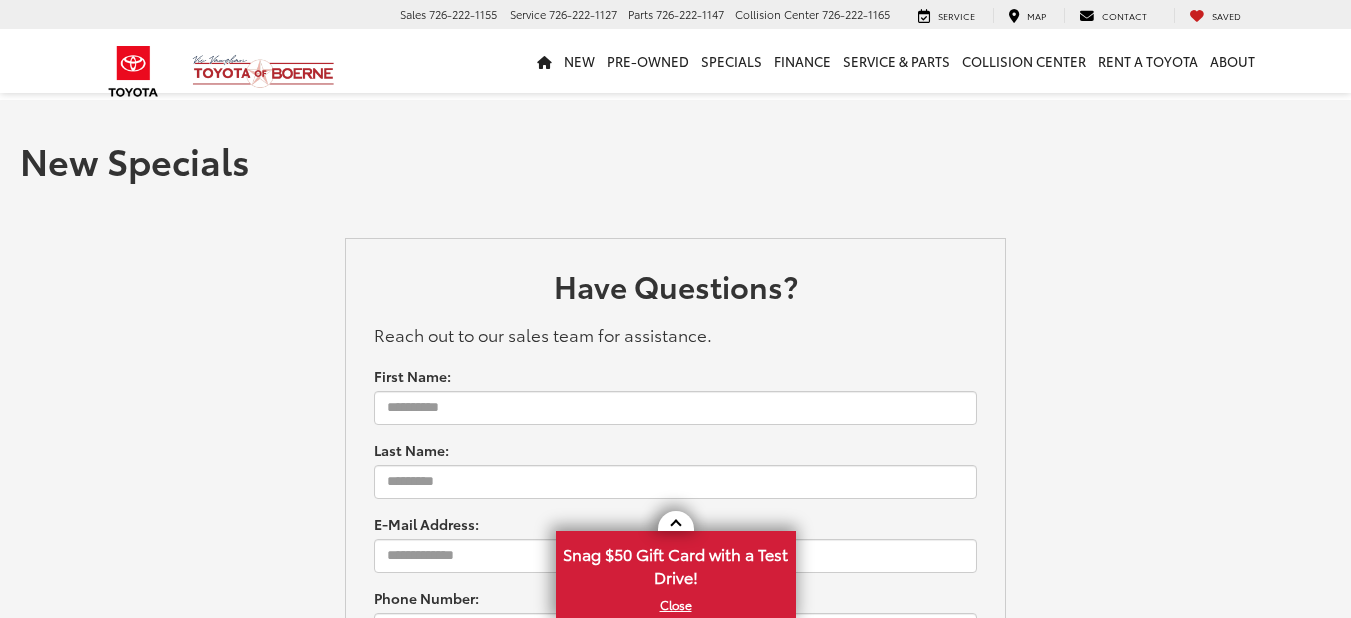 scroll, scrollTop: 0, scrollLeft: 0, axis: both 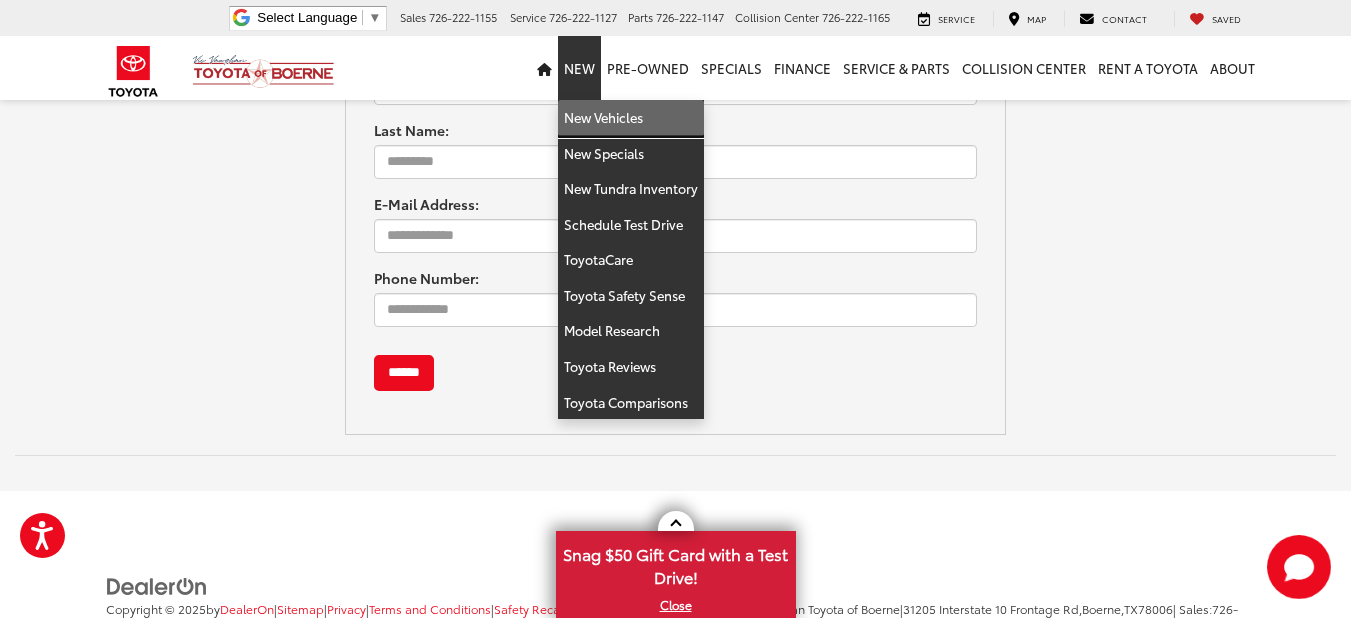 click on "New Vehicles" at bounding box center (631, 118) 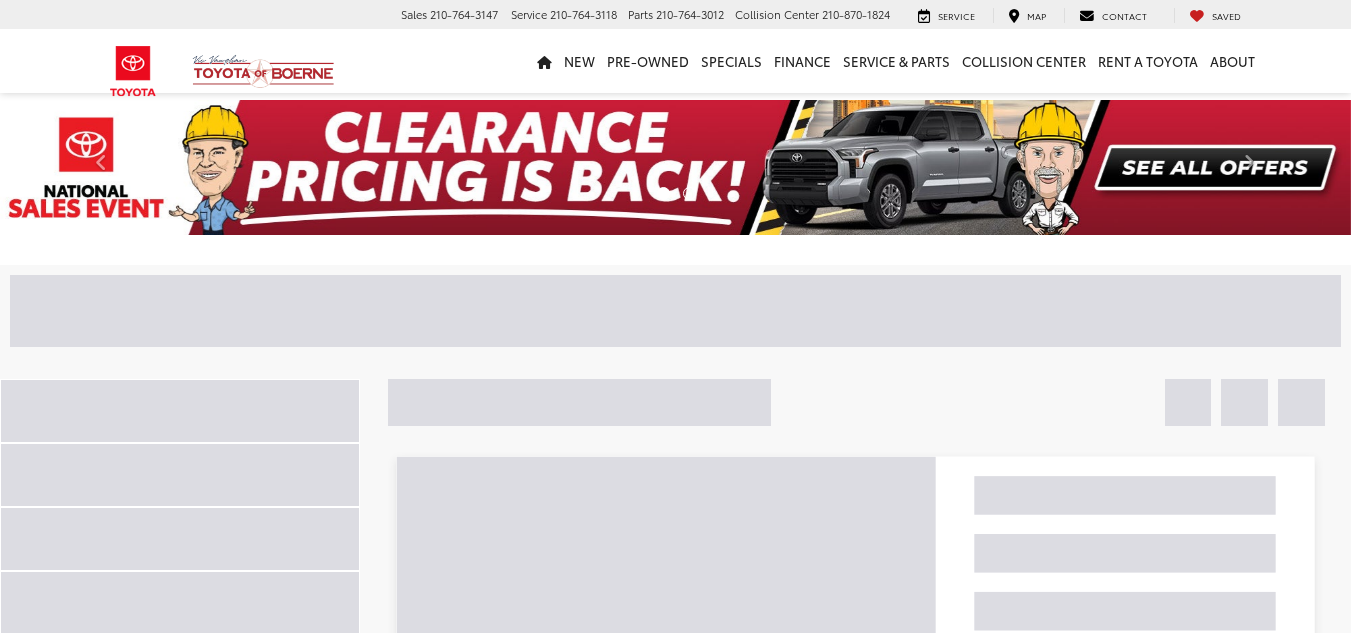 scroll, scrollTop: 0, scrollLeft: 0, axis: both 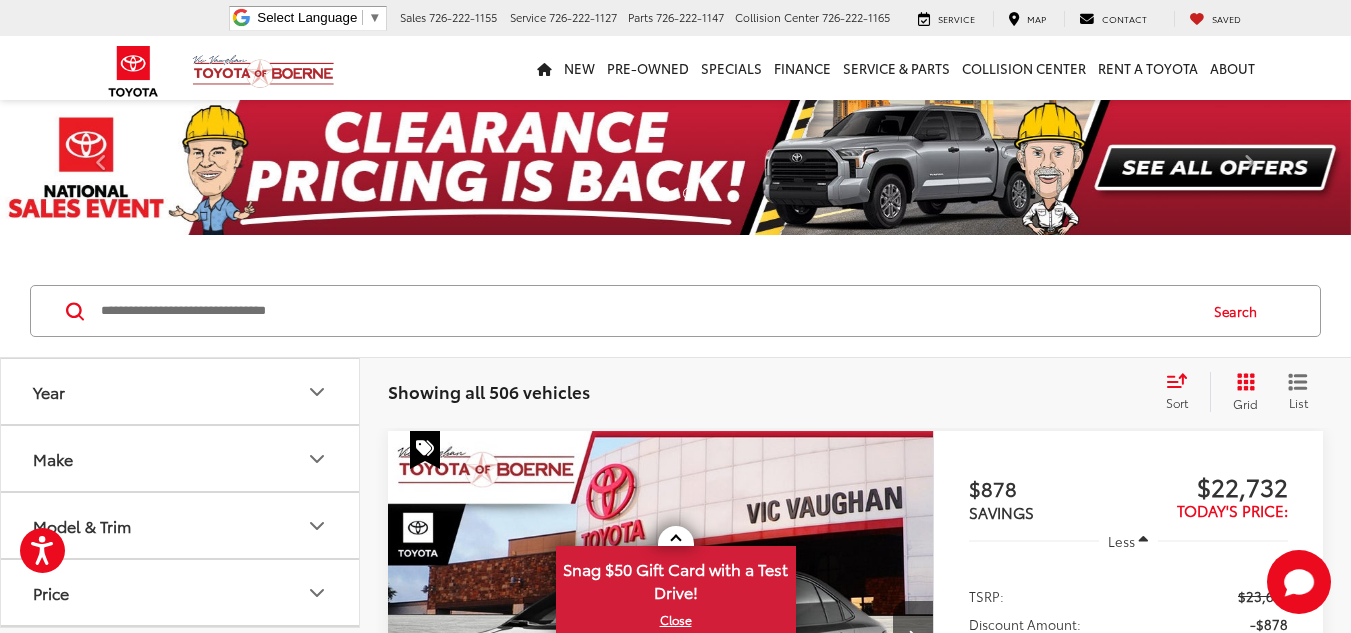 click on "Model & Trim" at bounding box center (181, 525) 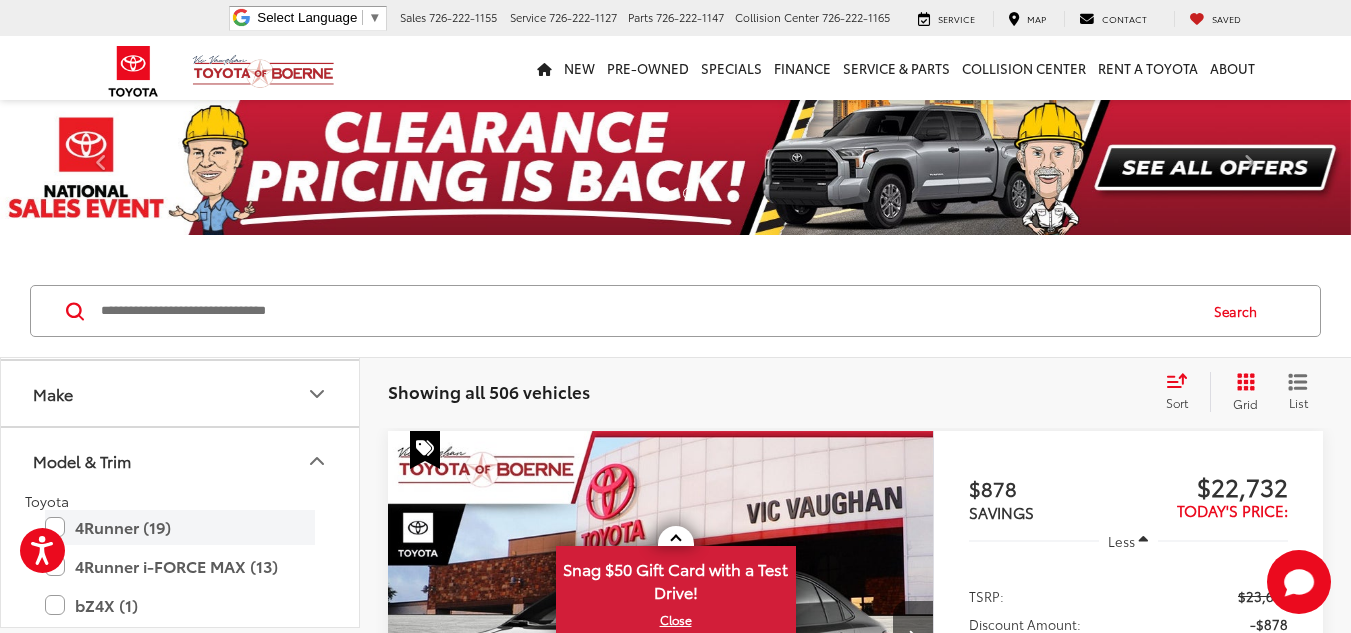 scroll, scrollTop: 100, scrollLeft: 0, axis: vertical 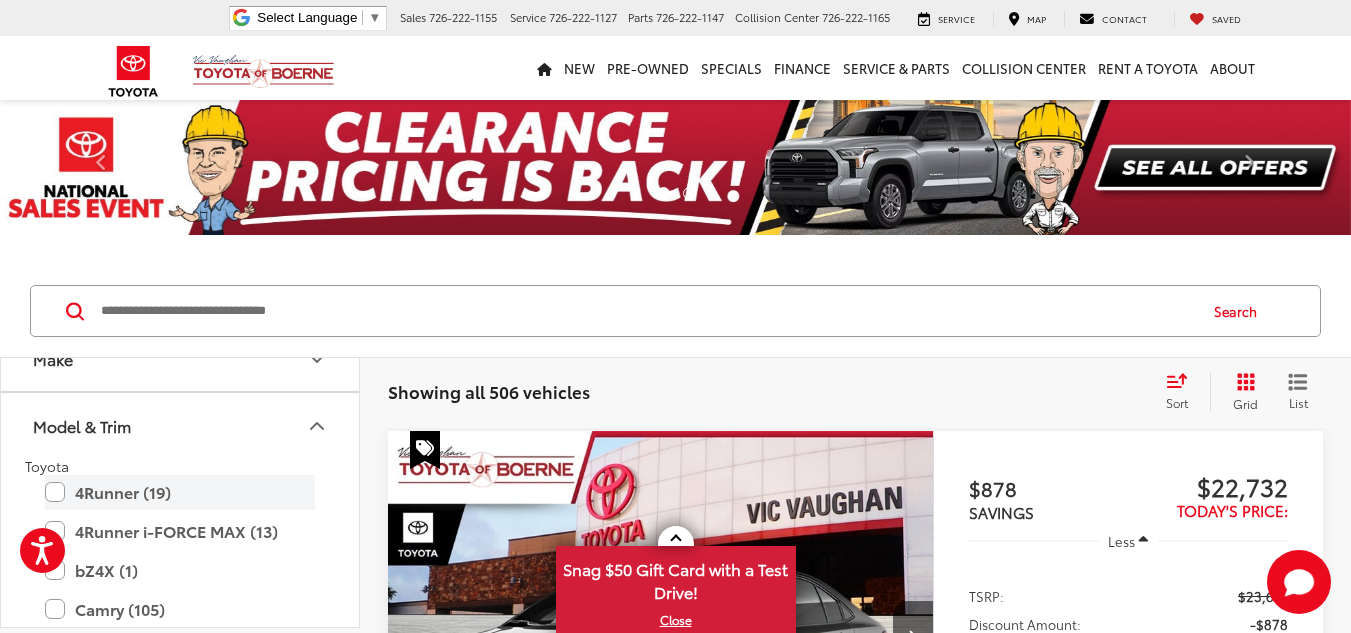 click on "4Runner (19)" at bounding box center [180, 492] 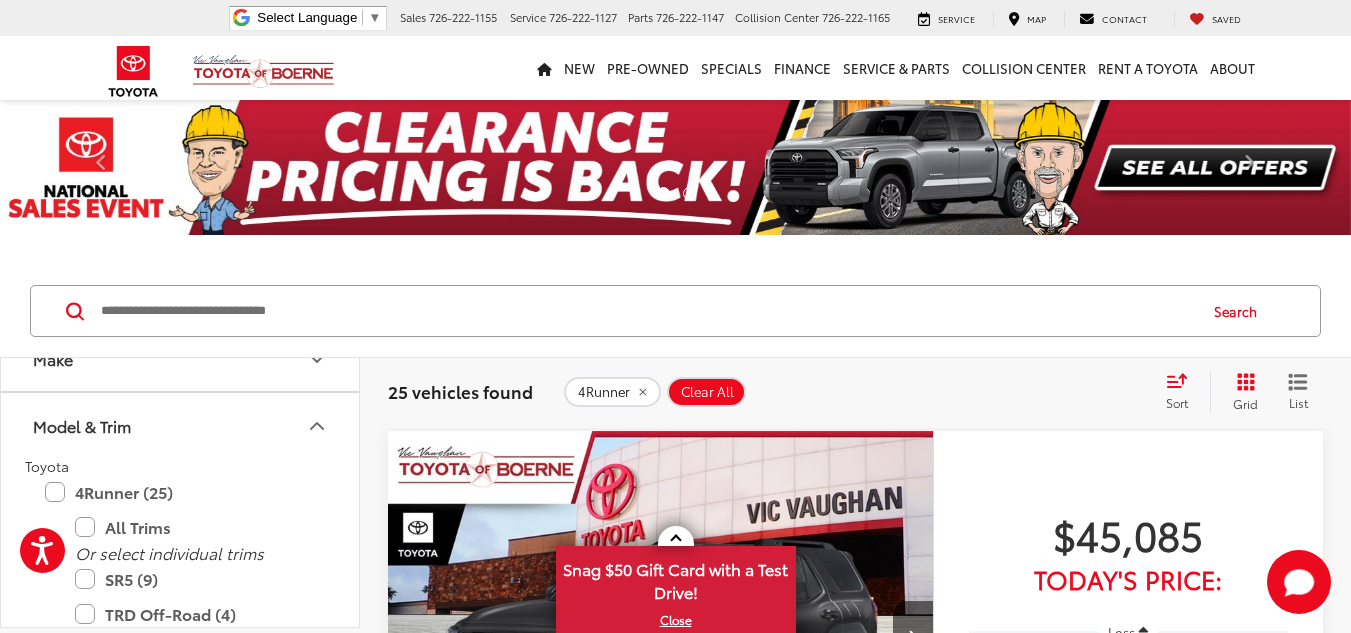 click on "25 vehicles found 4Runner Clear All + 0 test Sort Price:  High to Low Price:  Low to High Year:  High to Low Year:  Low to High Distance:  Near to Far Distance:  Far to Near Featured Vehicles Grid List" at bounding box center [855, 392] 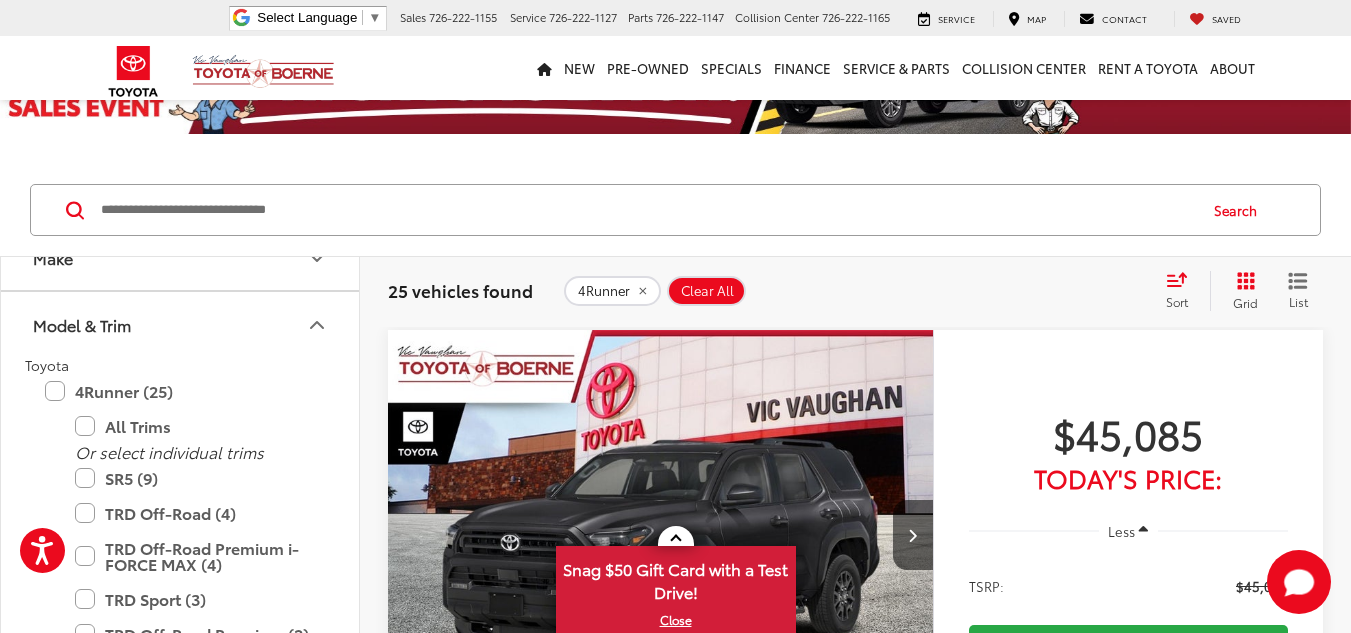 scroll, scrollTop: 100, scrollLeft: 0, axis: vertical 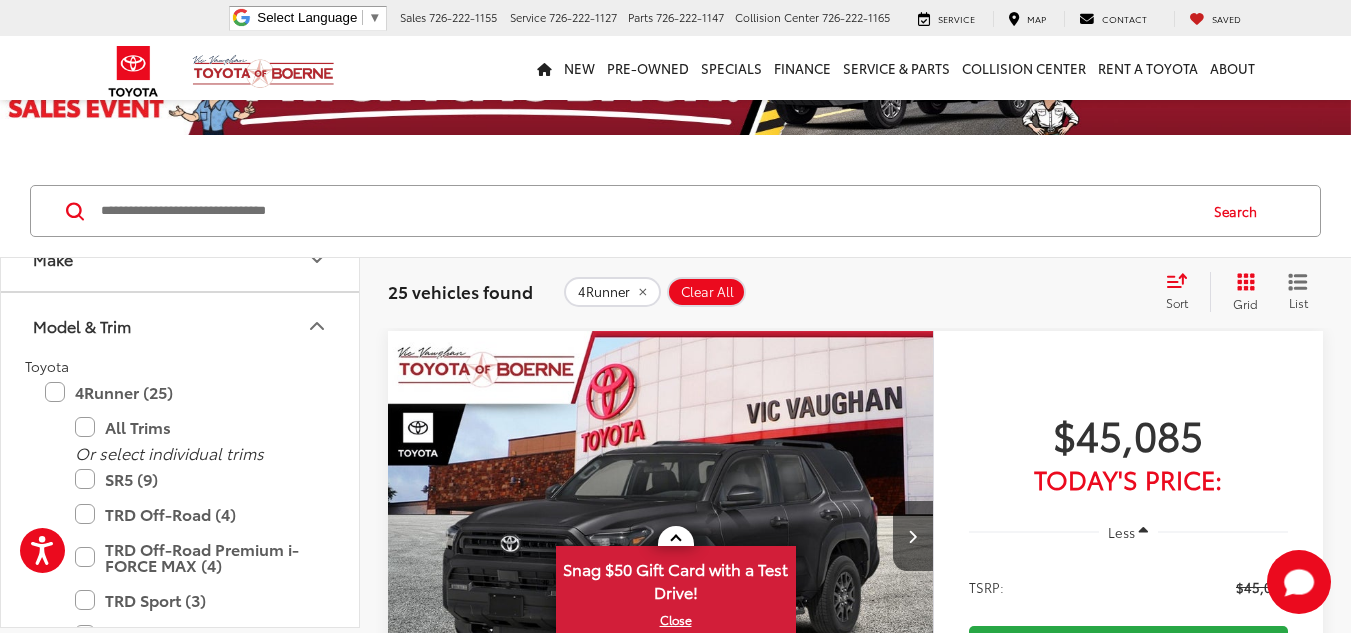 click on "Sort" at bounding box center (1183, 292) 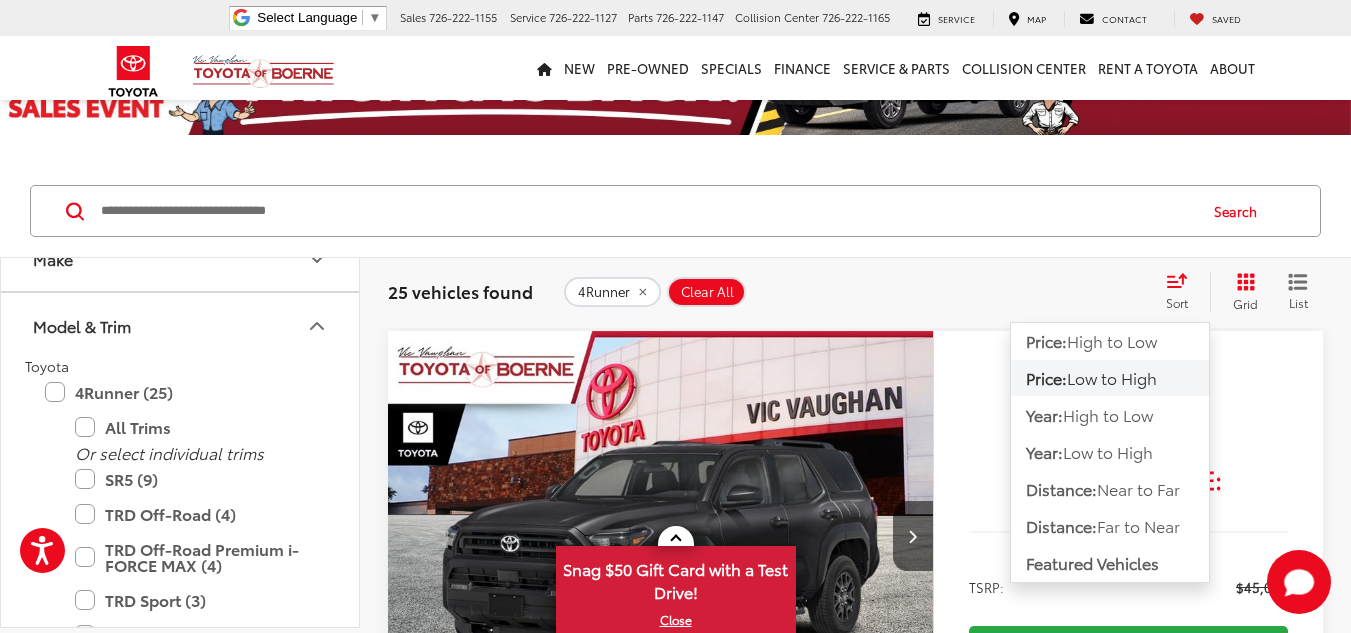 click on "Low to High" at bounding box center [1112, 377] 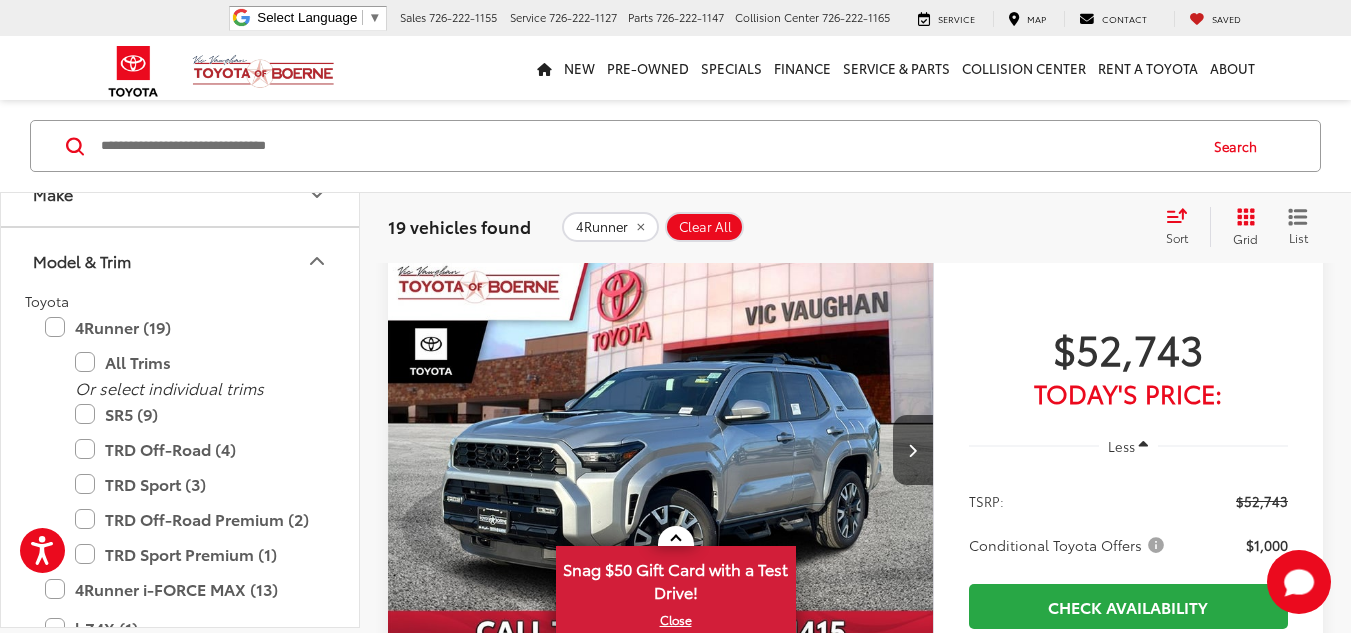 scroll, scrollTop: 2500, scrollLeft: 0, axis: vertical 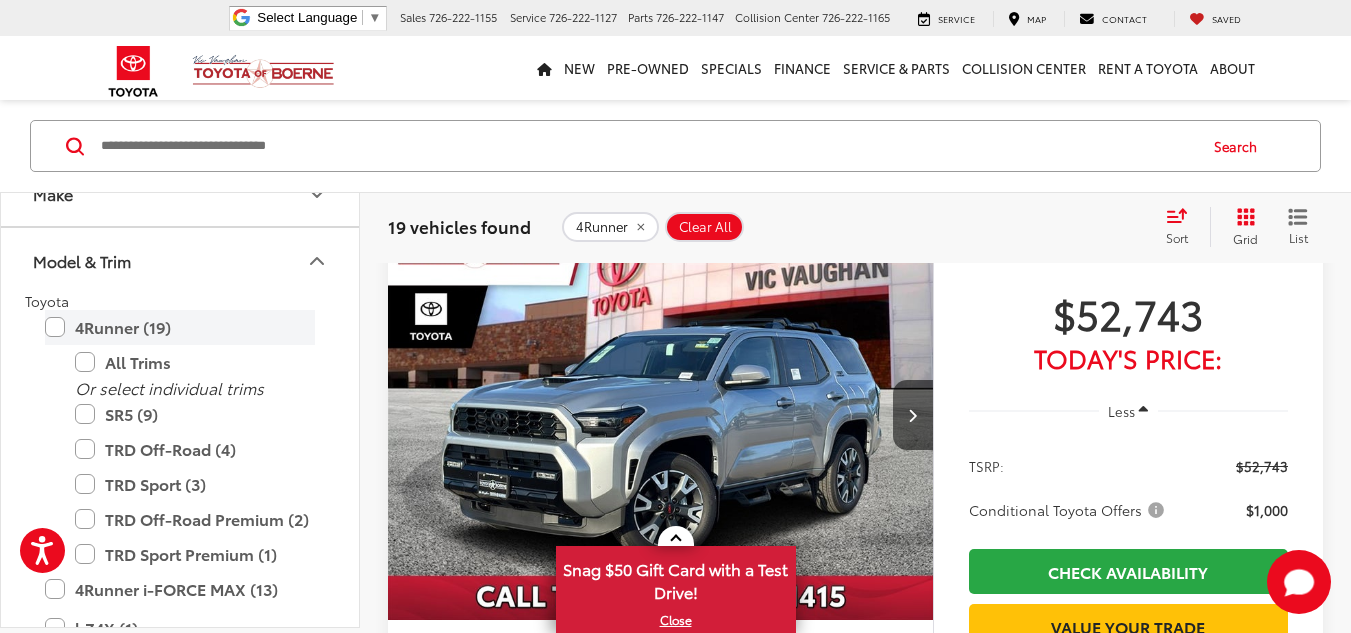 click on "4Runner (19)" at bounding box center [180, 327] 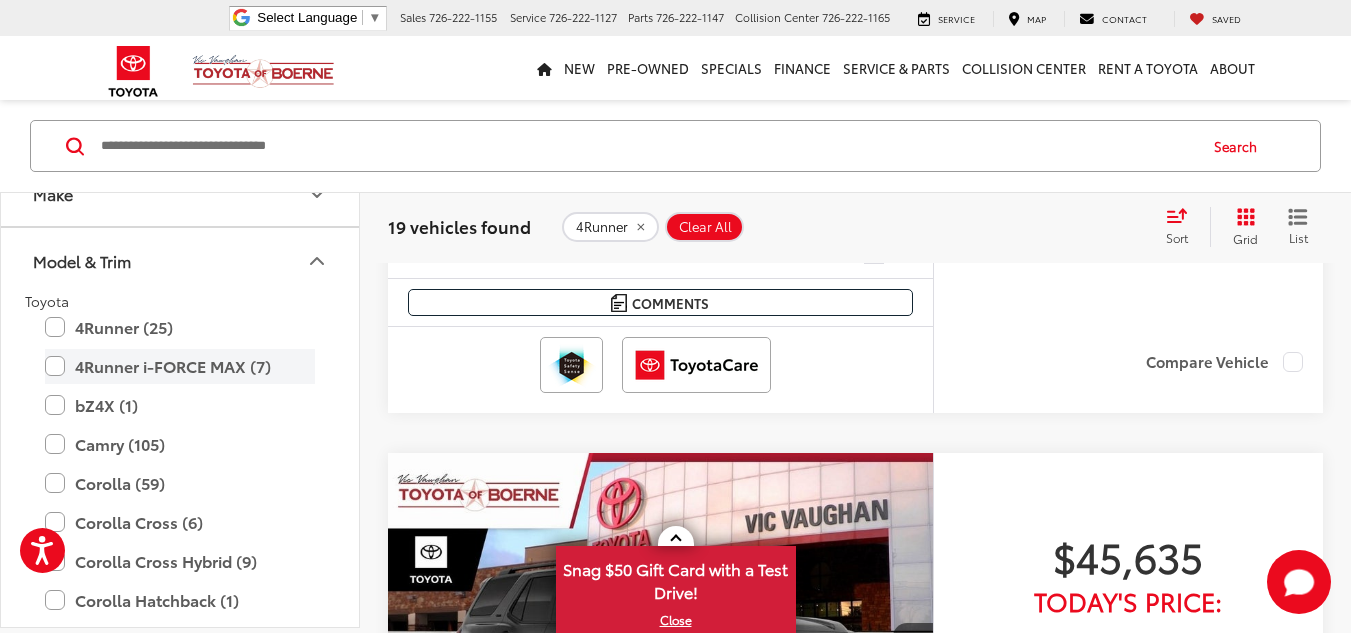 click on "4Runner i-FORCE MAX (7)" at bounding box center [180, 366] 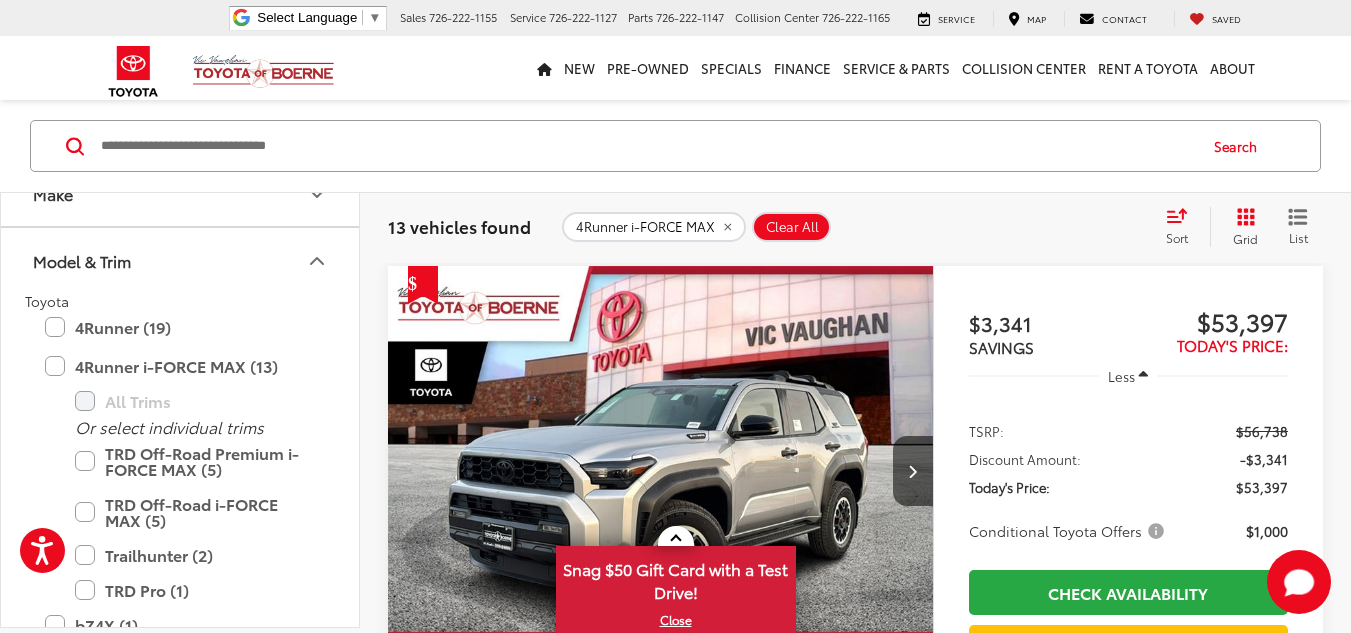 scroll, scrollTop: 265, scrollLeft: 0, axis: vertical 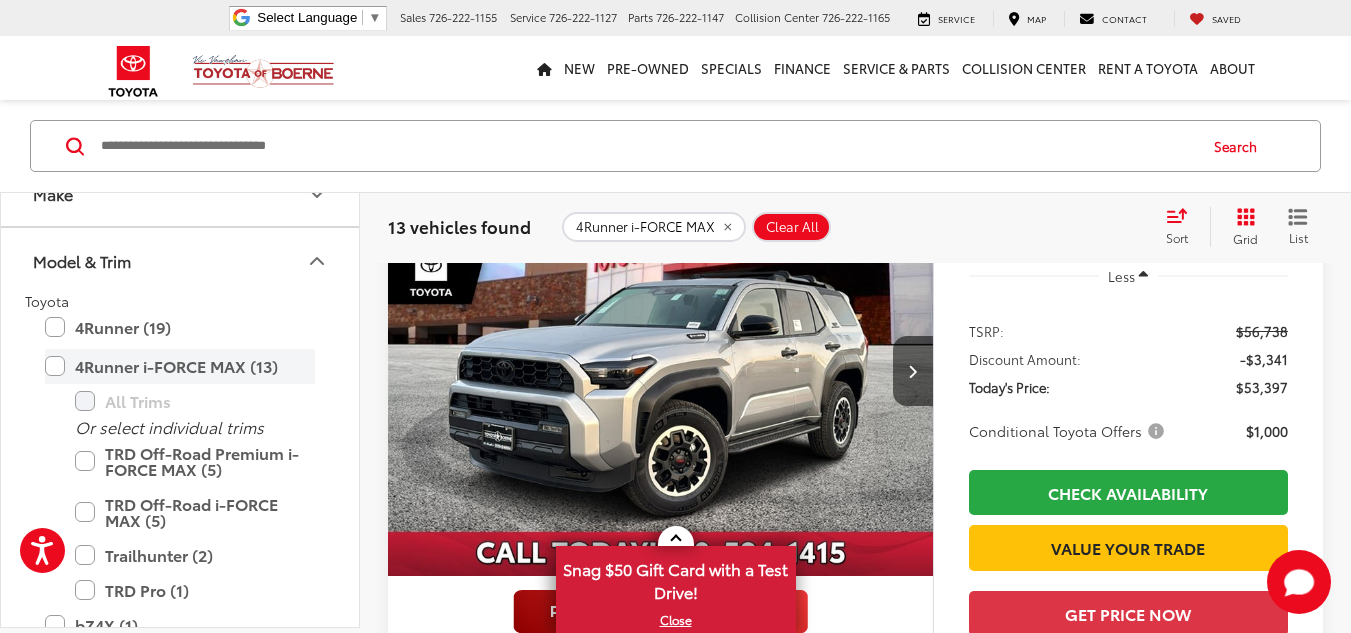 click on "4Runner i-FORCE MAX (13)" at bounding box center (180, 366) 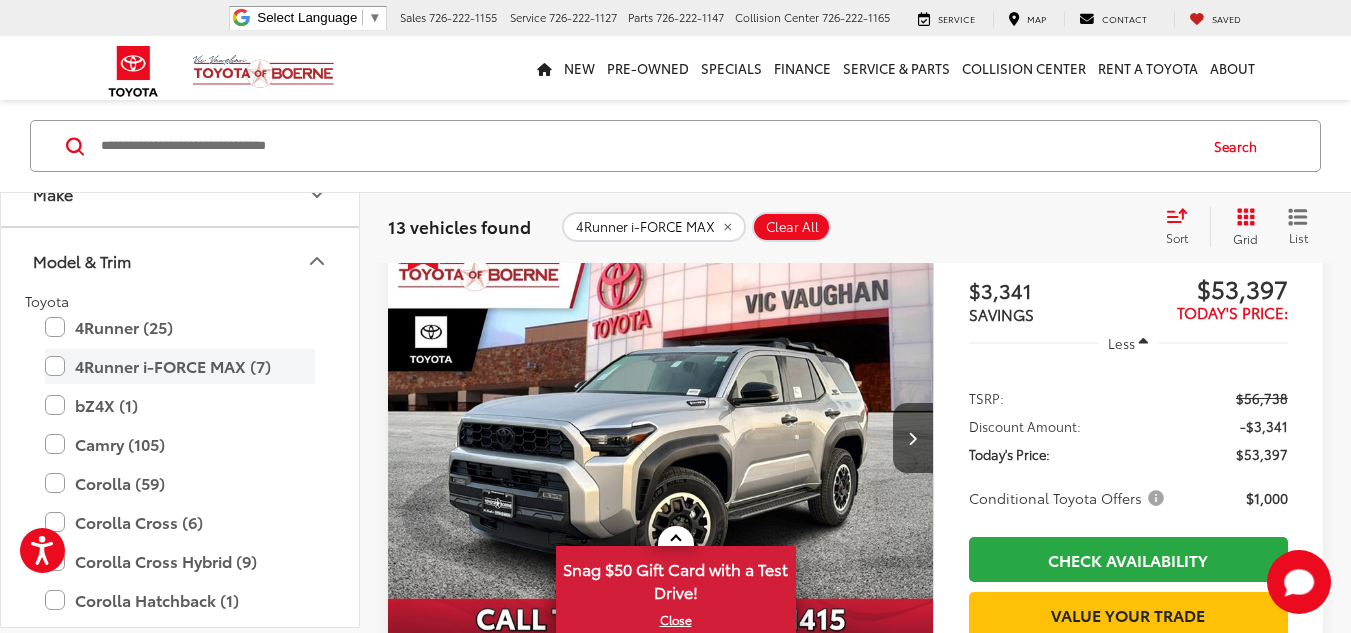 scroll, scrollTop: 165, scrollLeft: 0, axis: vertical 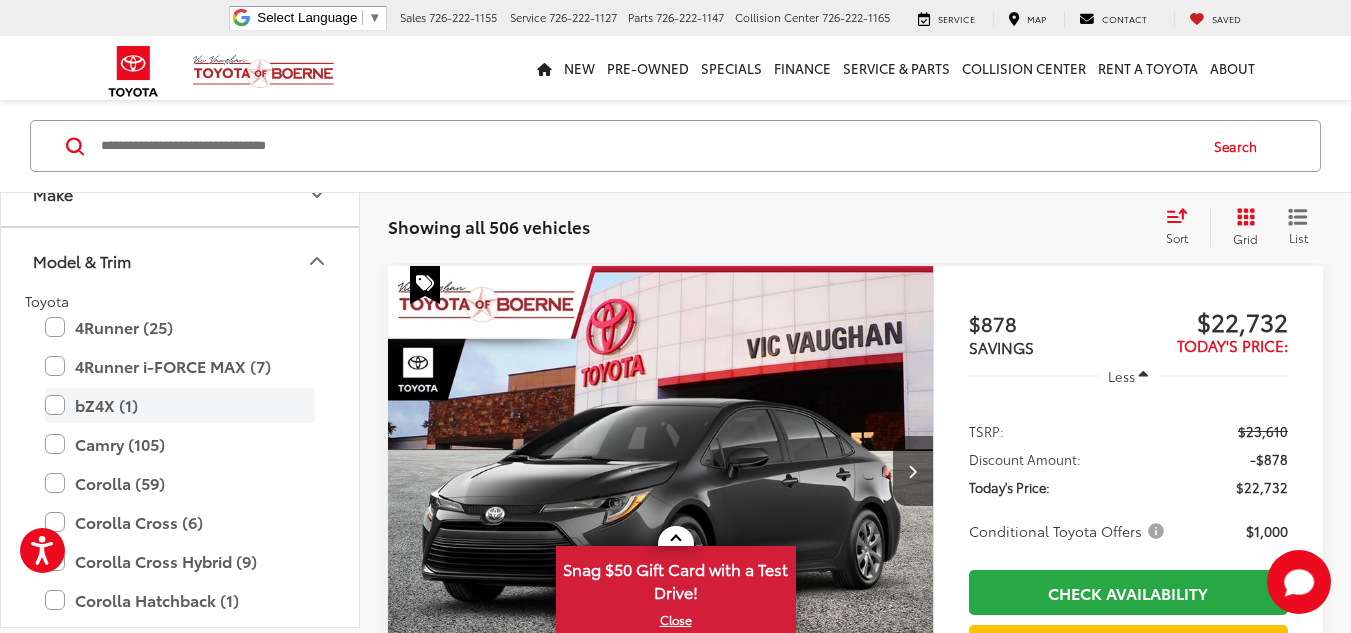 click on "bZ4X (1)" at bounding box center [180, 405] 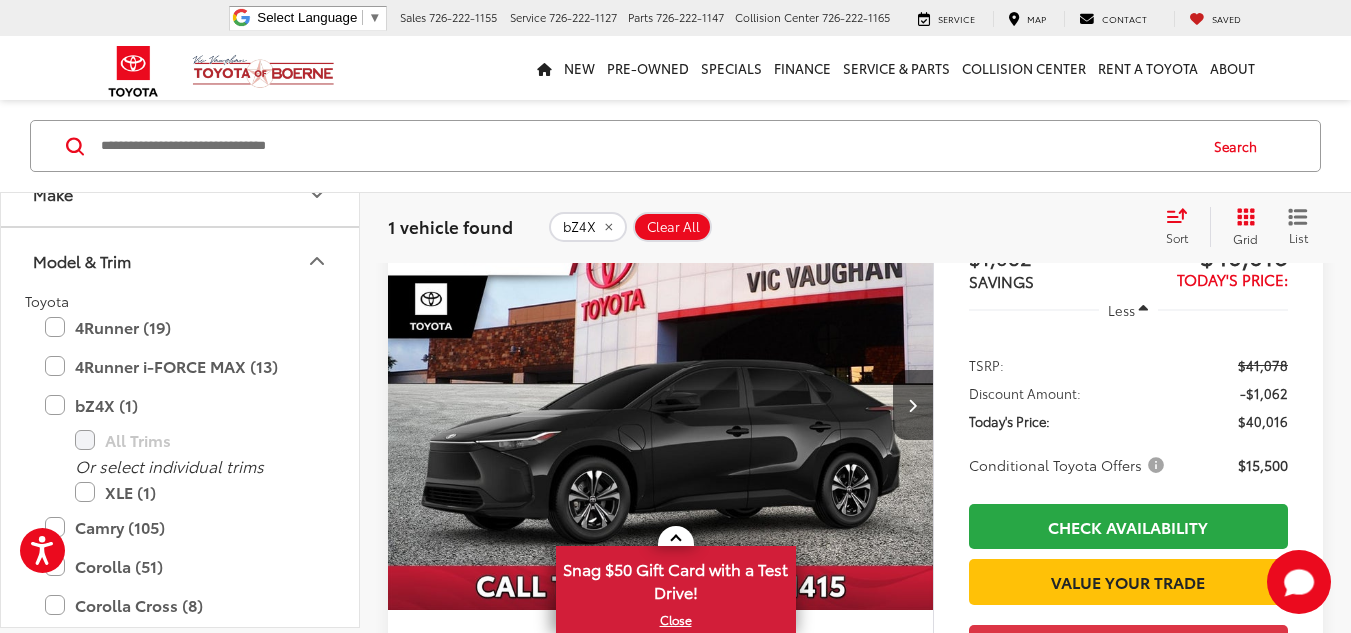 scroll, scrollTop: 265, scrollLeft: 0, axis: vertical 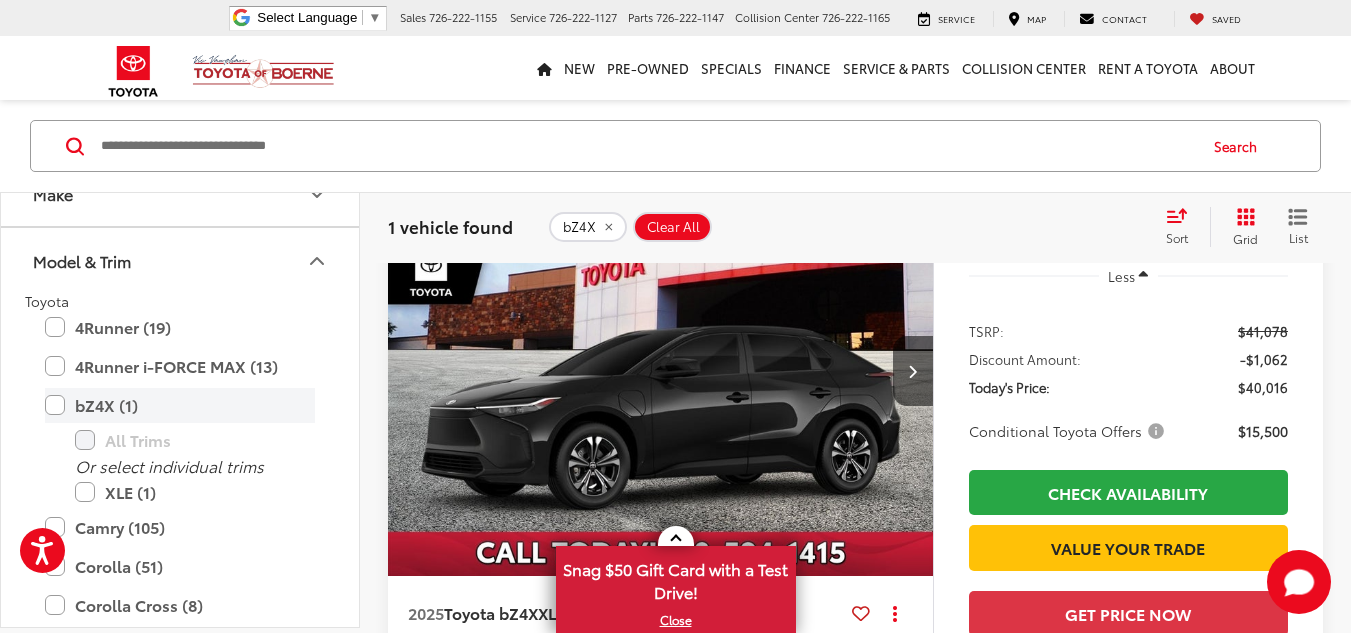 click on "bZ4X (1)" at bounding box center (180, 405) 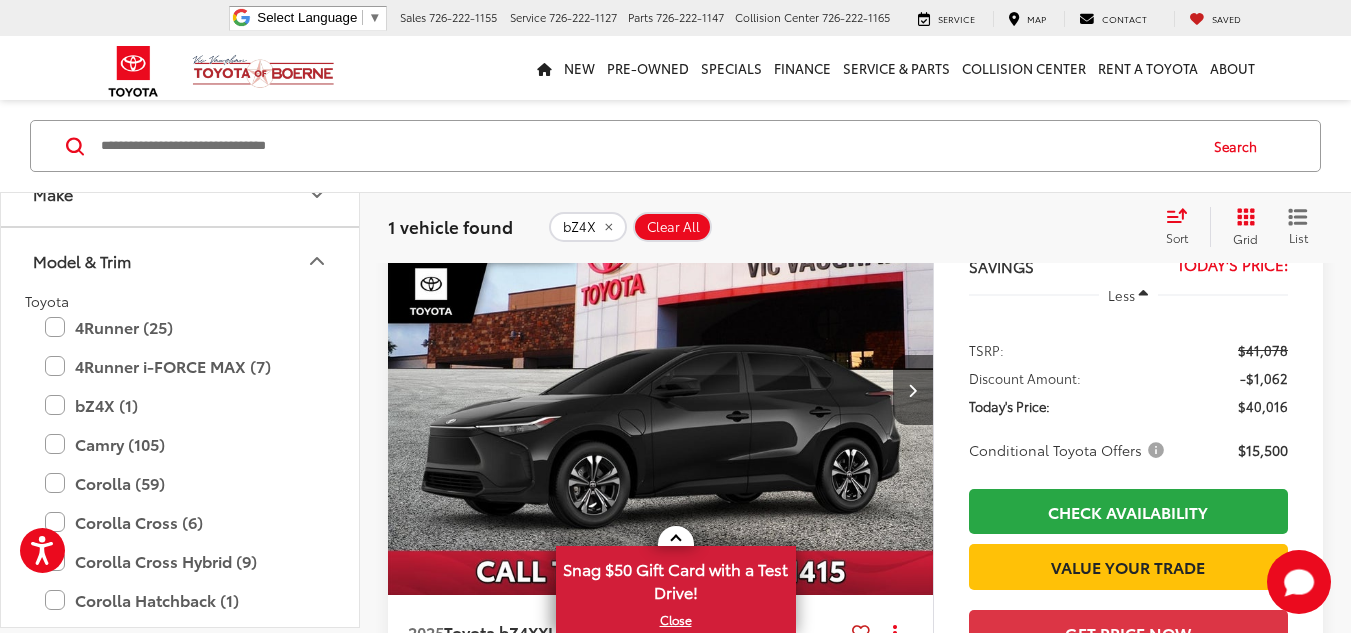 scroll, scrollTop: 165, scrollLeft: 0, axis: vertical 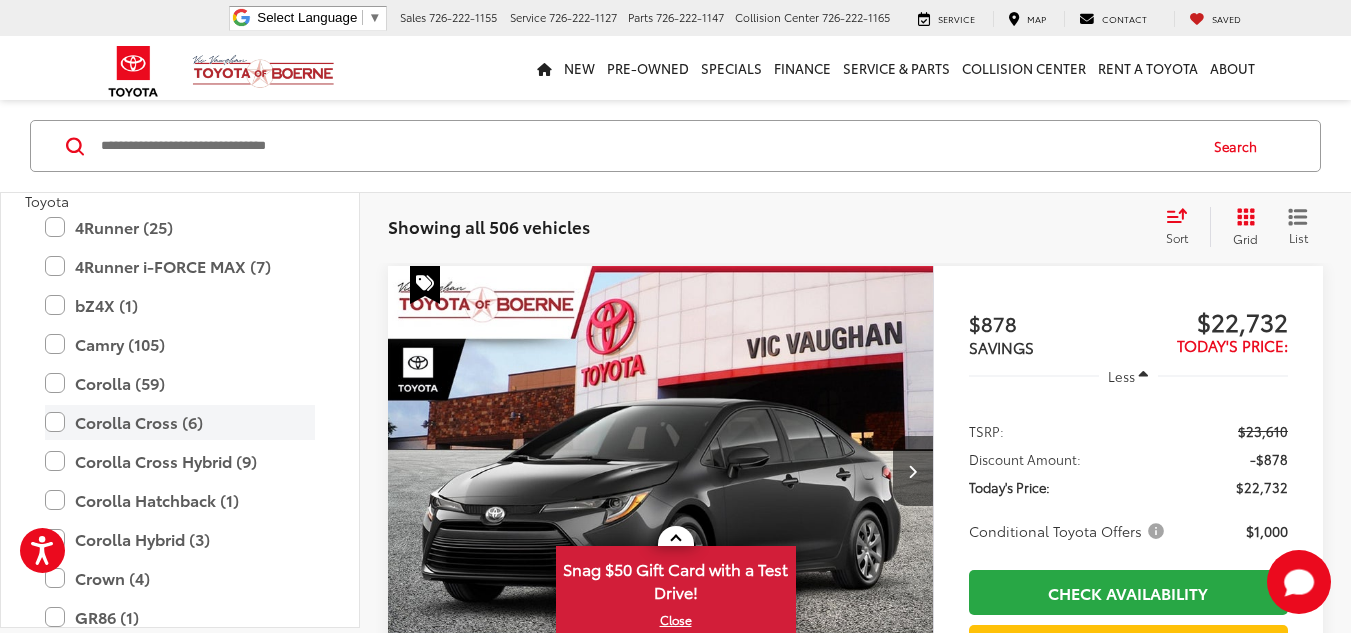 click on "Corolla Cross (6)" at bounding box center [180, 422] 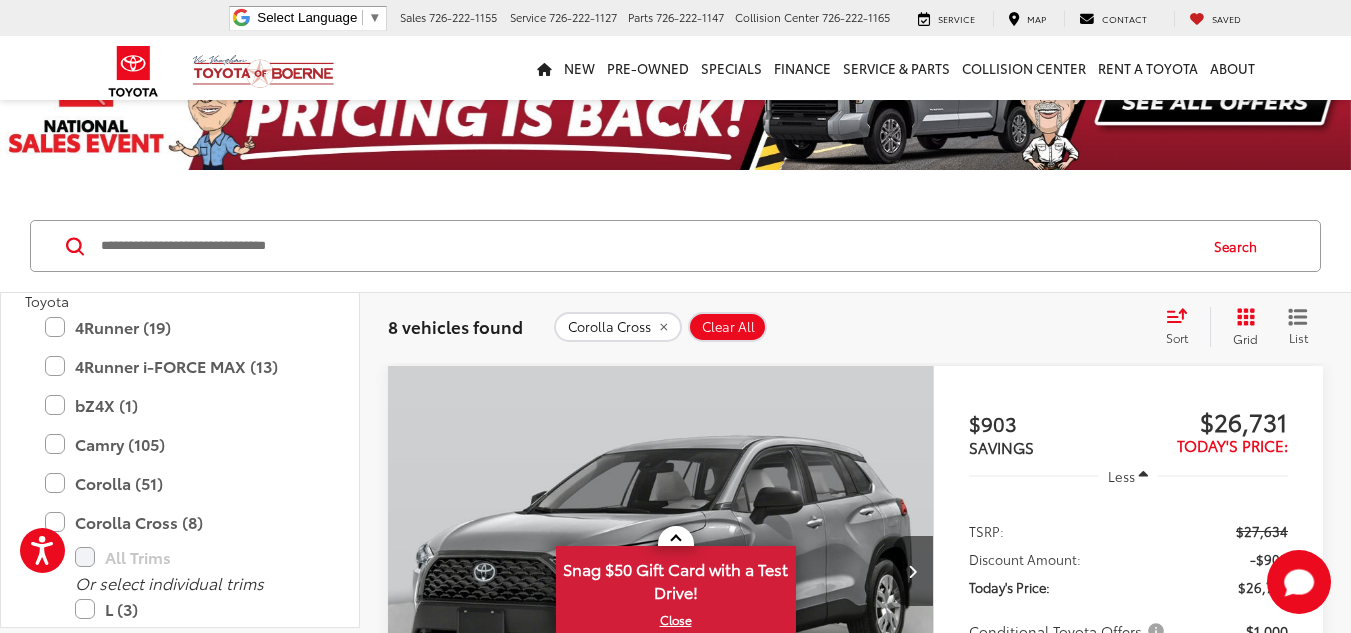 scroll, scrollTop: 165, scrollLeft: 0, axis: vertical 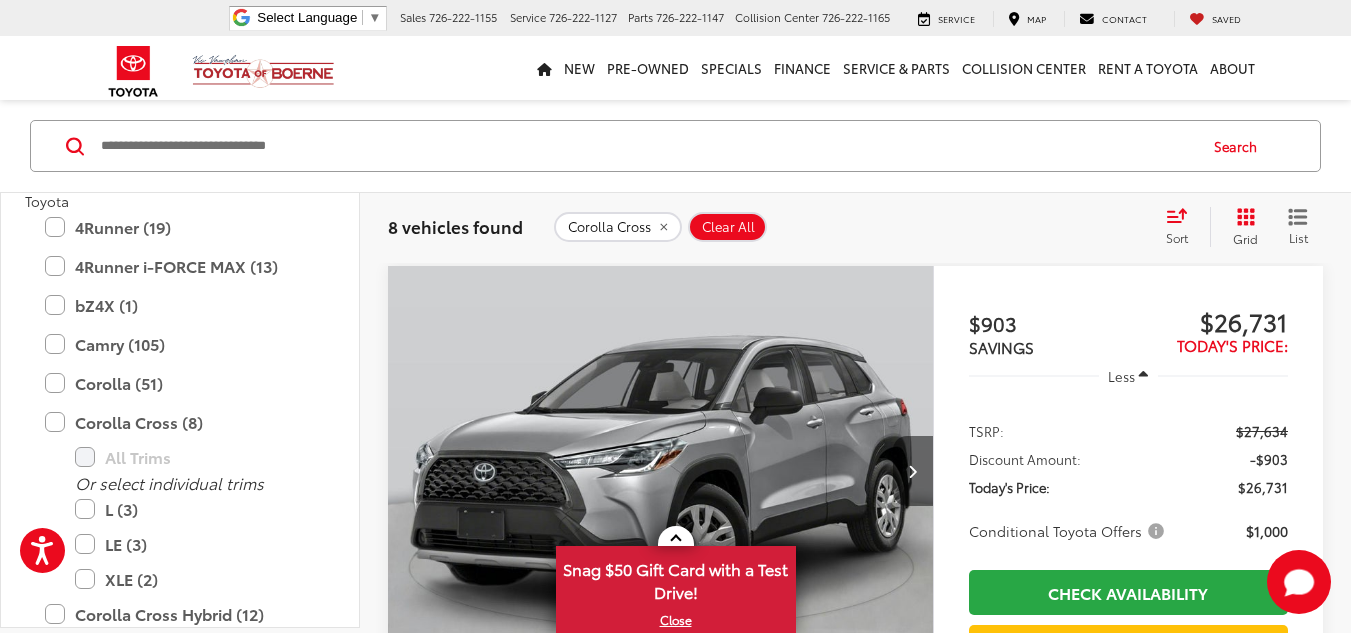 click at bounding box center [913, 471] 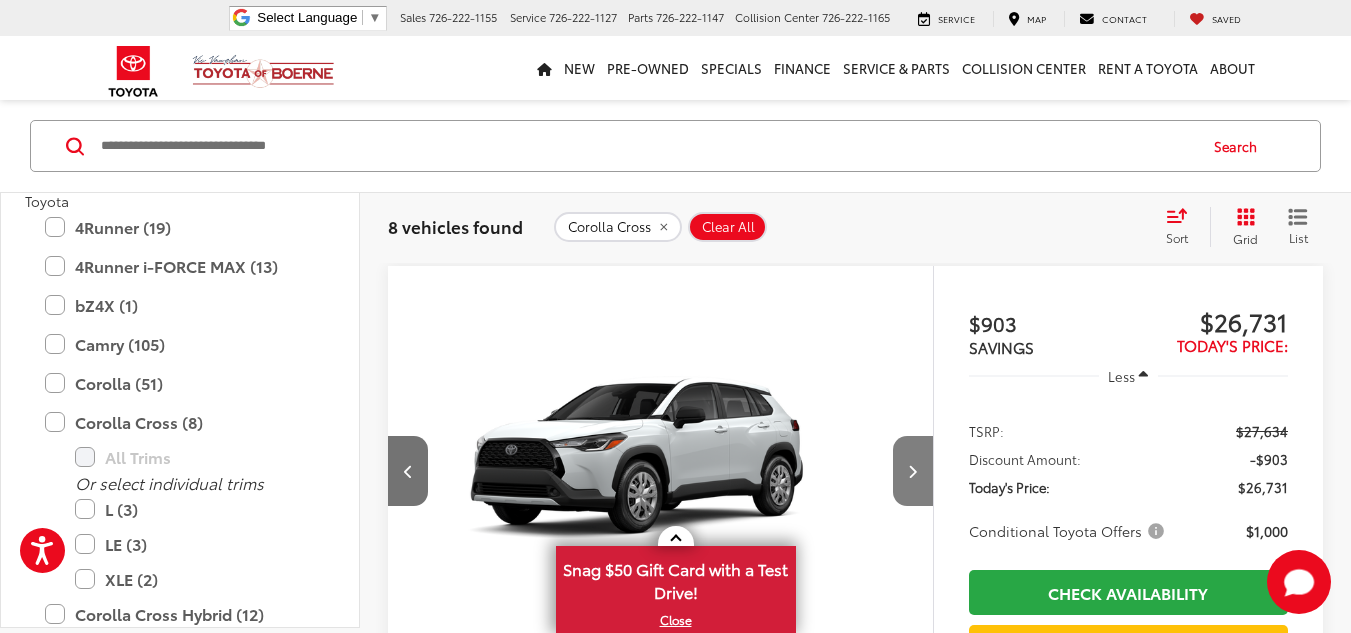 click at bounding box center [913, 471] 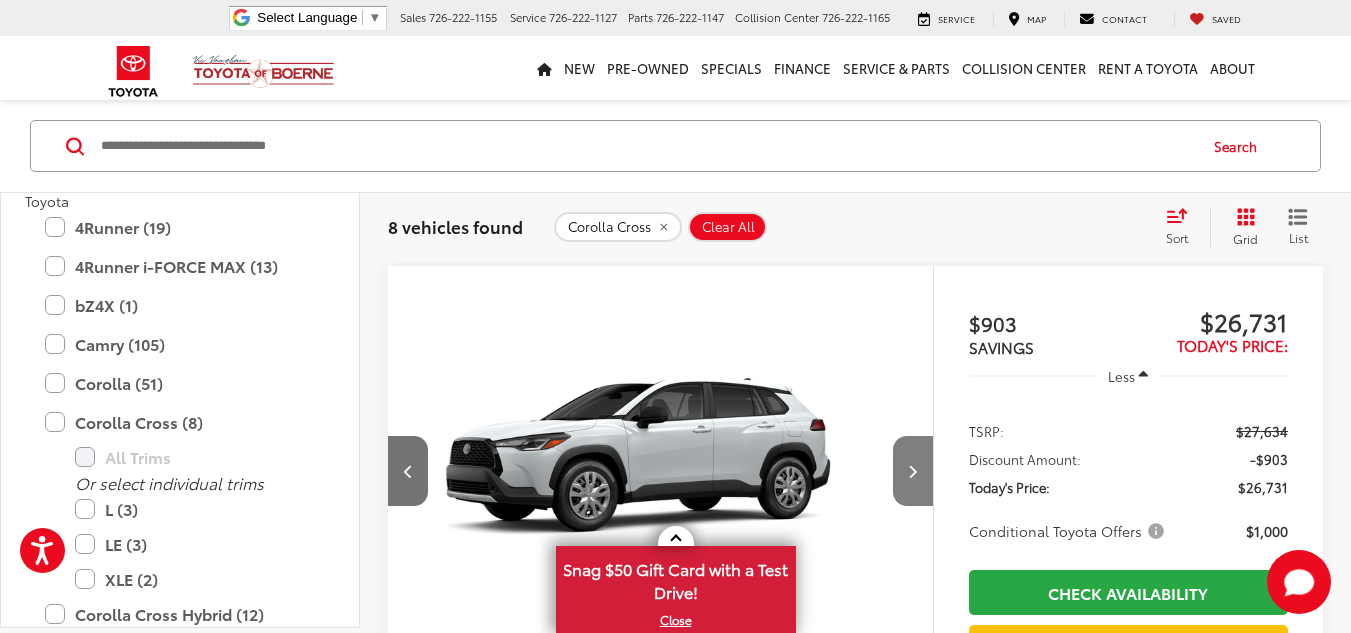click at bounding box center (913, 471) 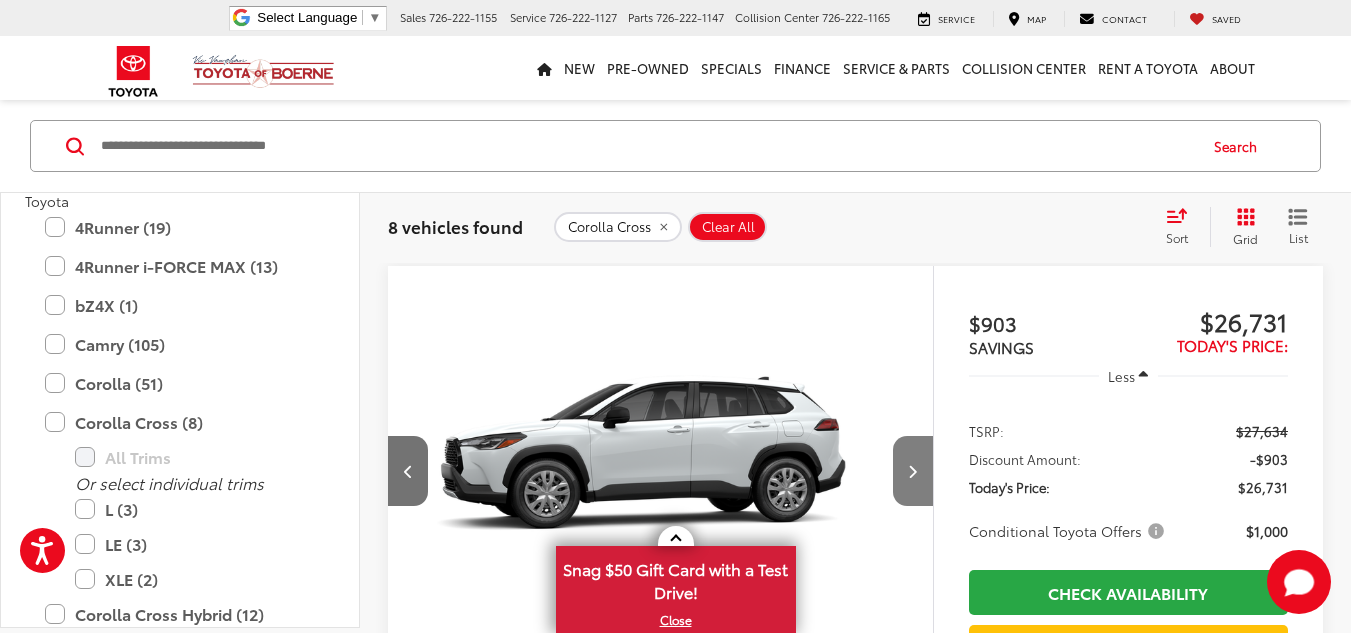 click at bounding box center [913, 471] 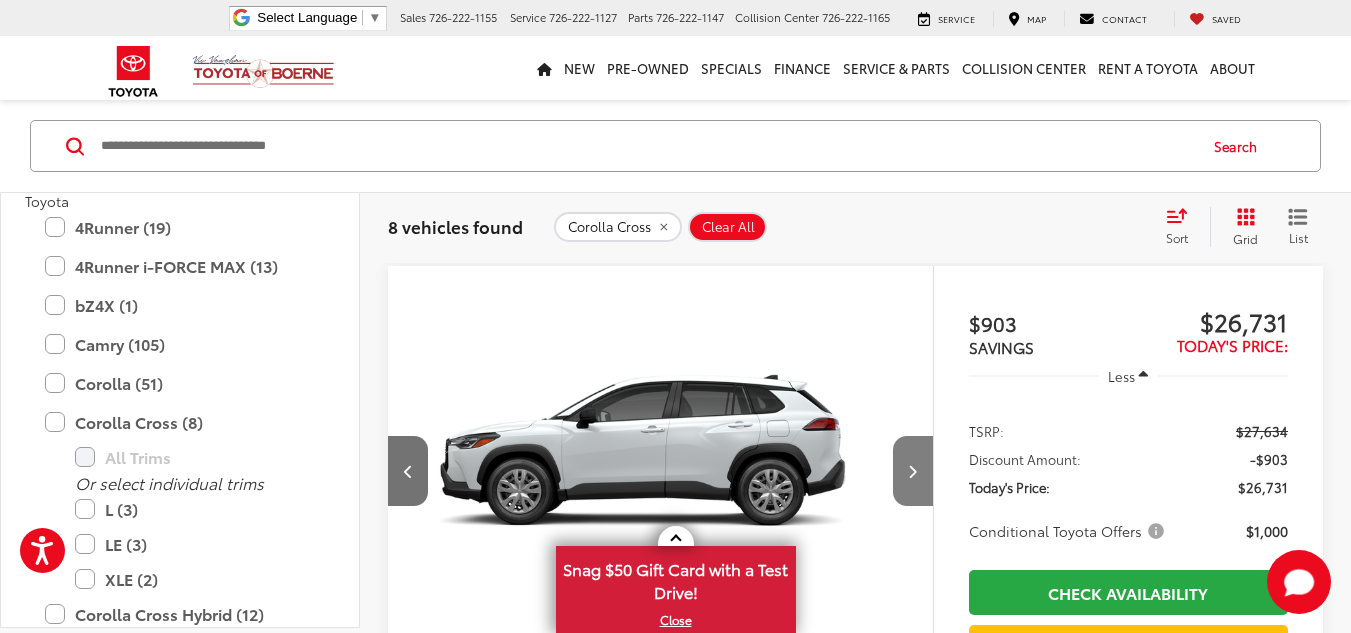 click at bounding box center (913, 471) 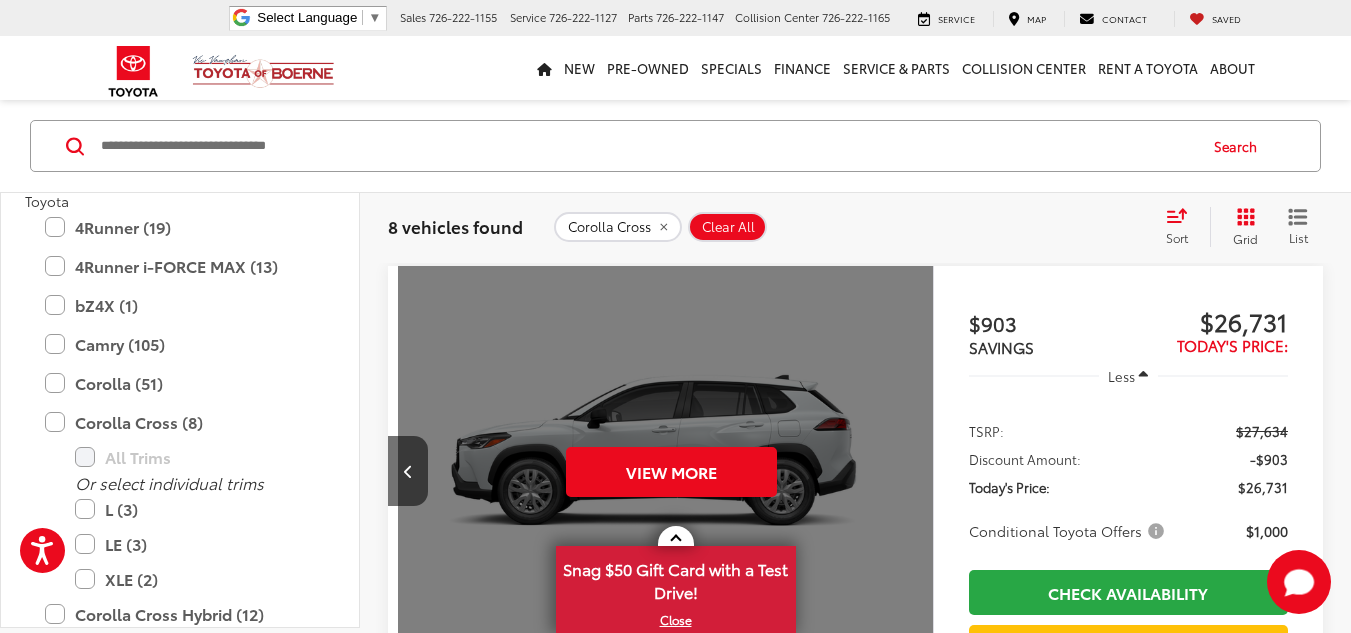 scroll, scrollTop: 0, scrollLeft: 2740, axis: horizontal 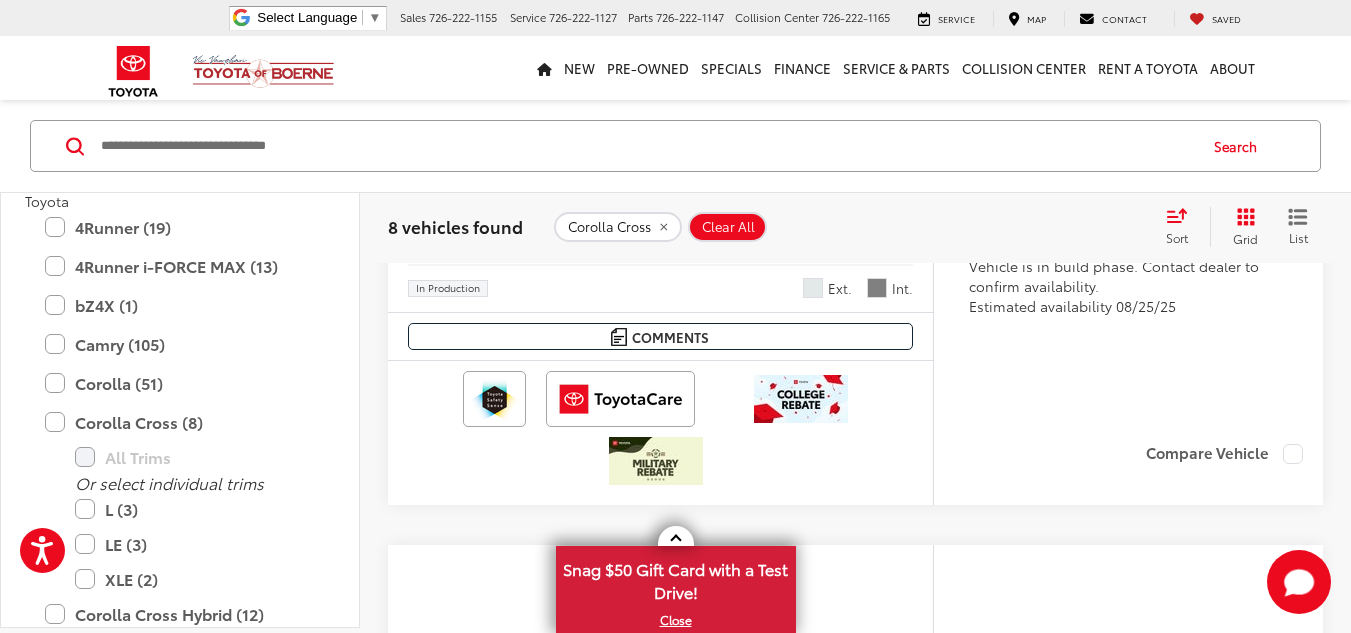 drag, startPoint x: 470, startPoint y: 270, endPoint x: 409, endPoint y: 282, distance: 62.169125 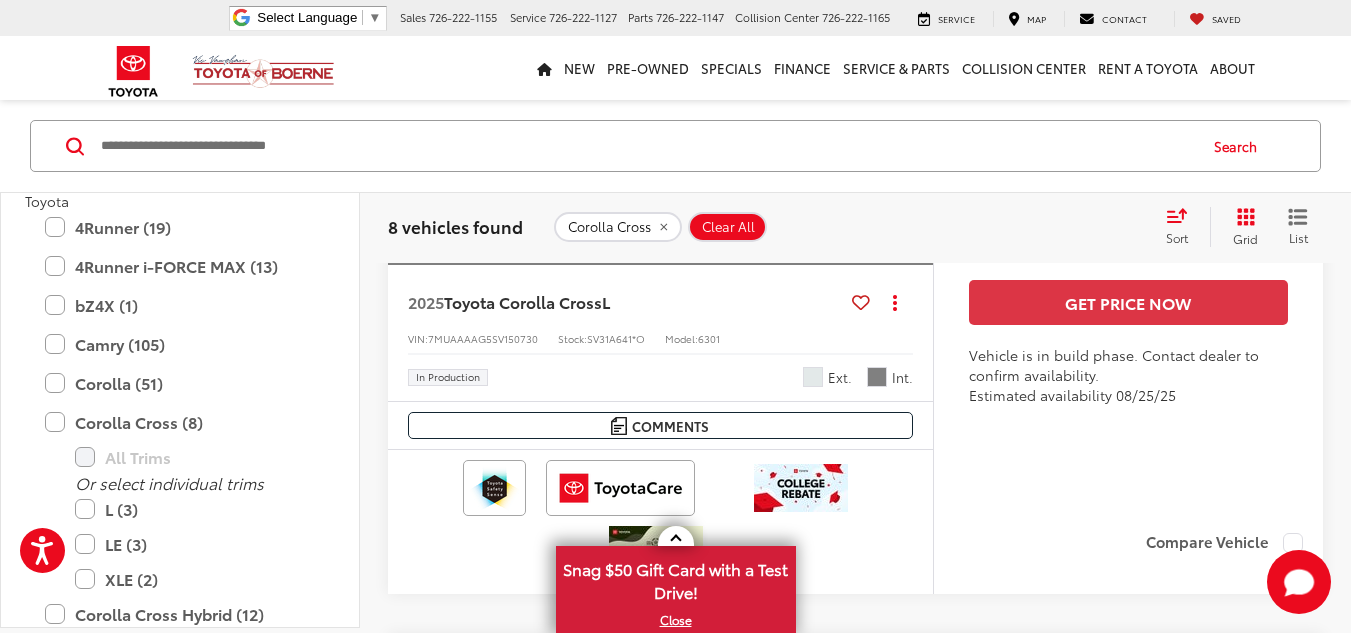 scroll, scrollTop: 465, scrollLeft: 0, axis: vertical 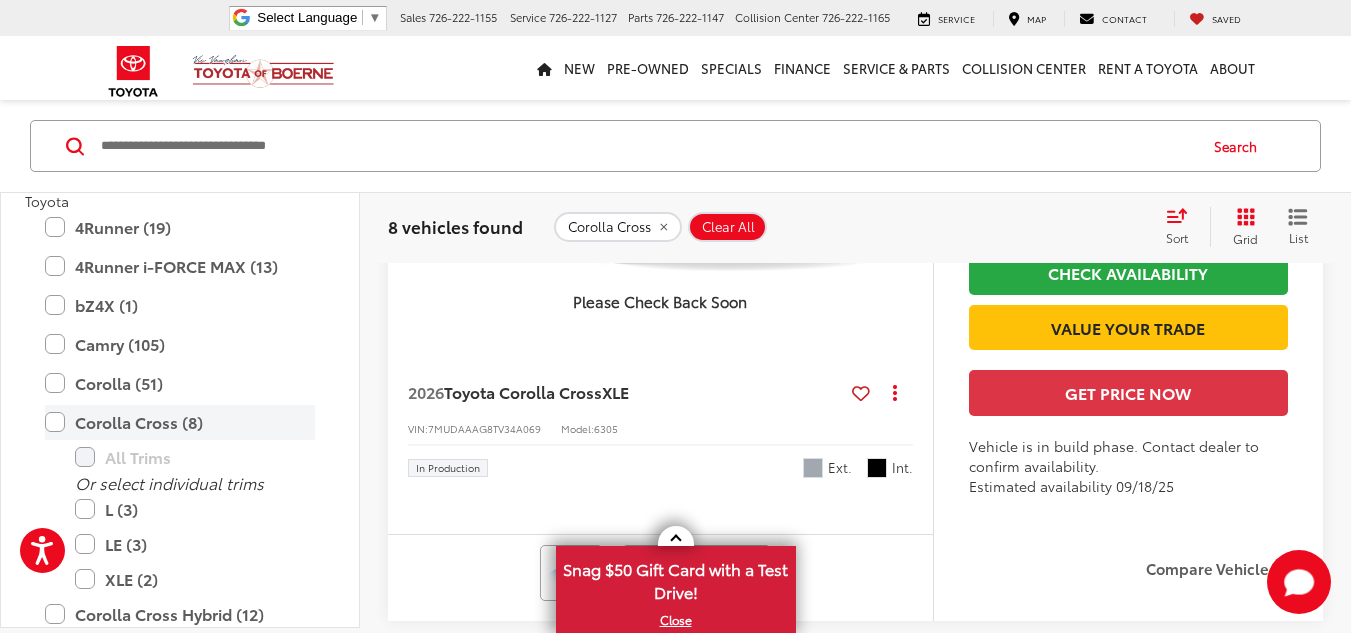 click on "Corolla Cross (8)" at bounding box center (180, 422) 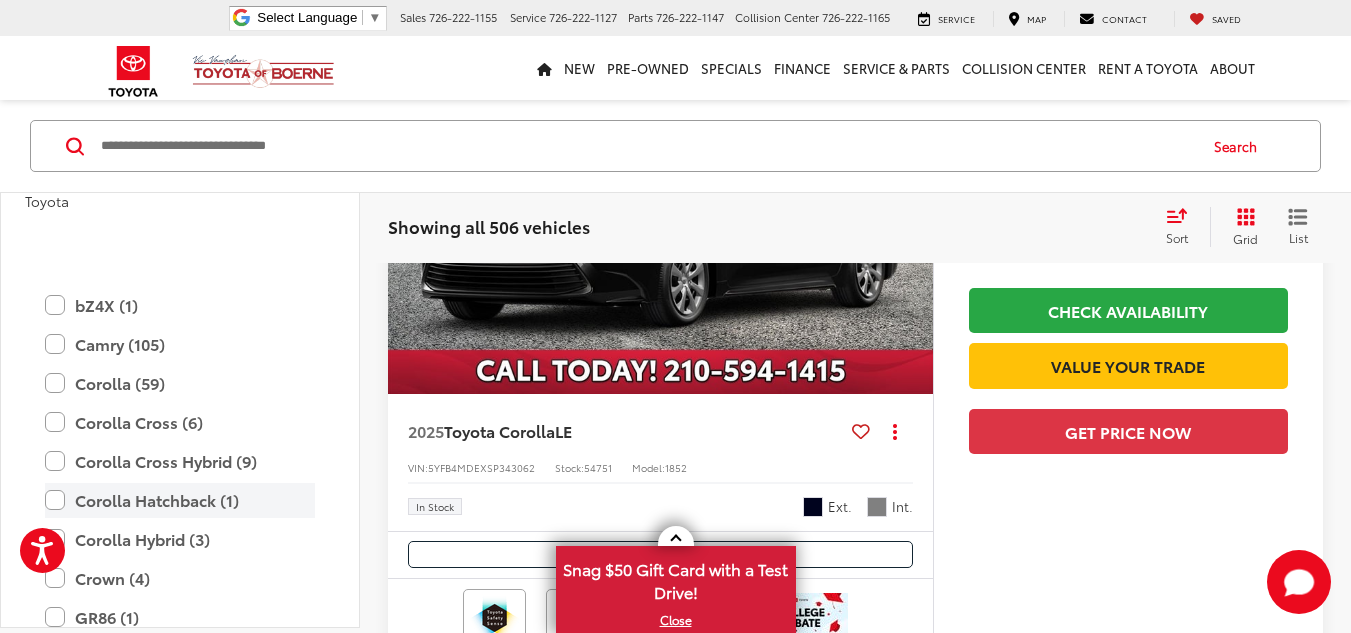 scroll, scrollTop: 165, scrollLeft: 0, axis: vertical 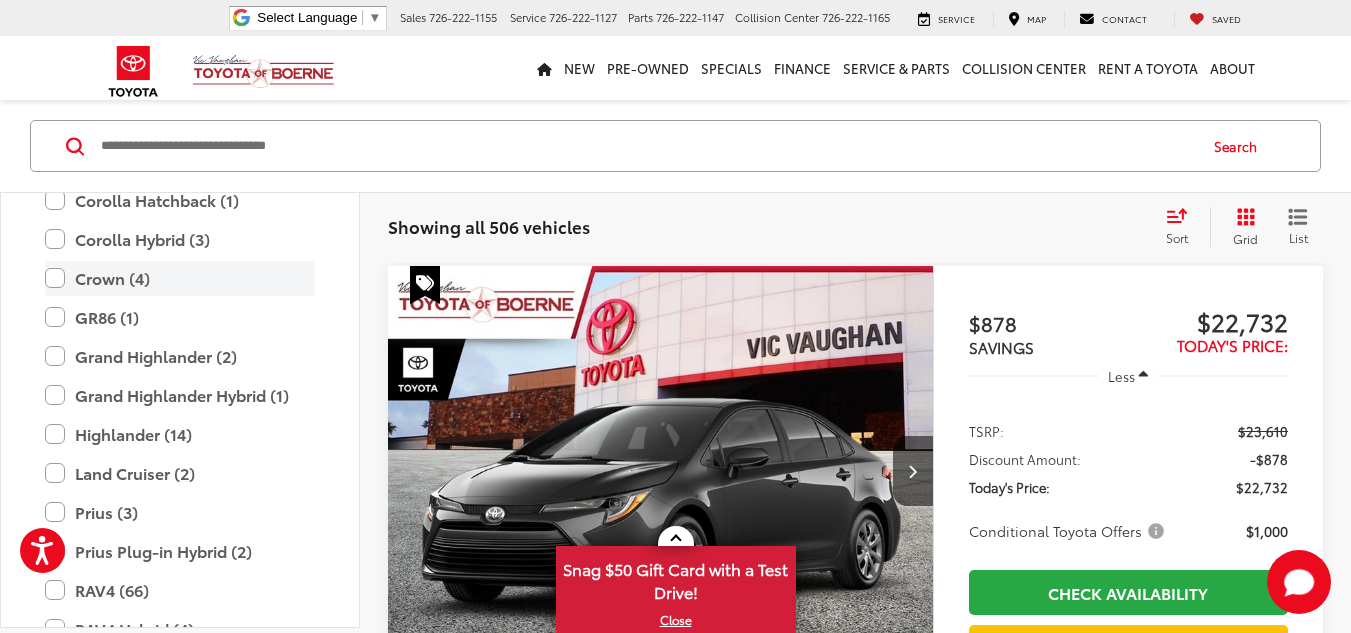 click on "Crown (4)" at bounding box center [180, 278] 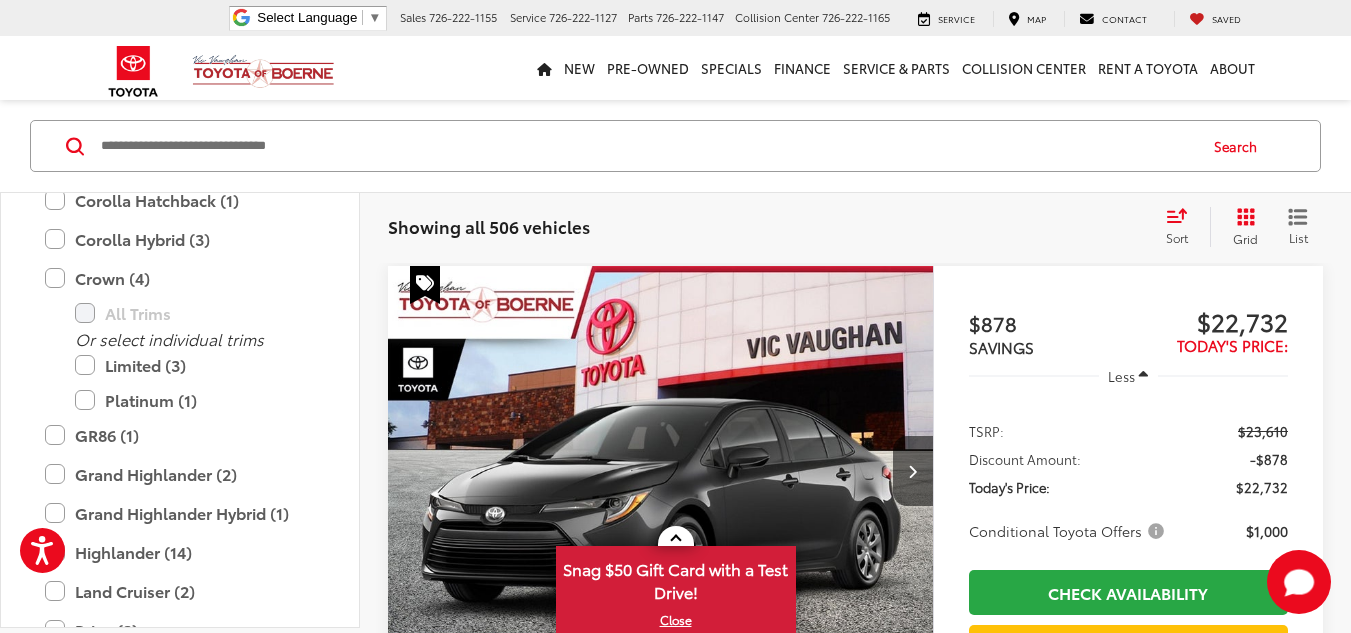 scroll, scrollTop: 433, scrollLeft: 0, axis: vertical 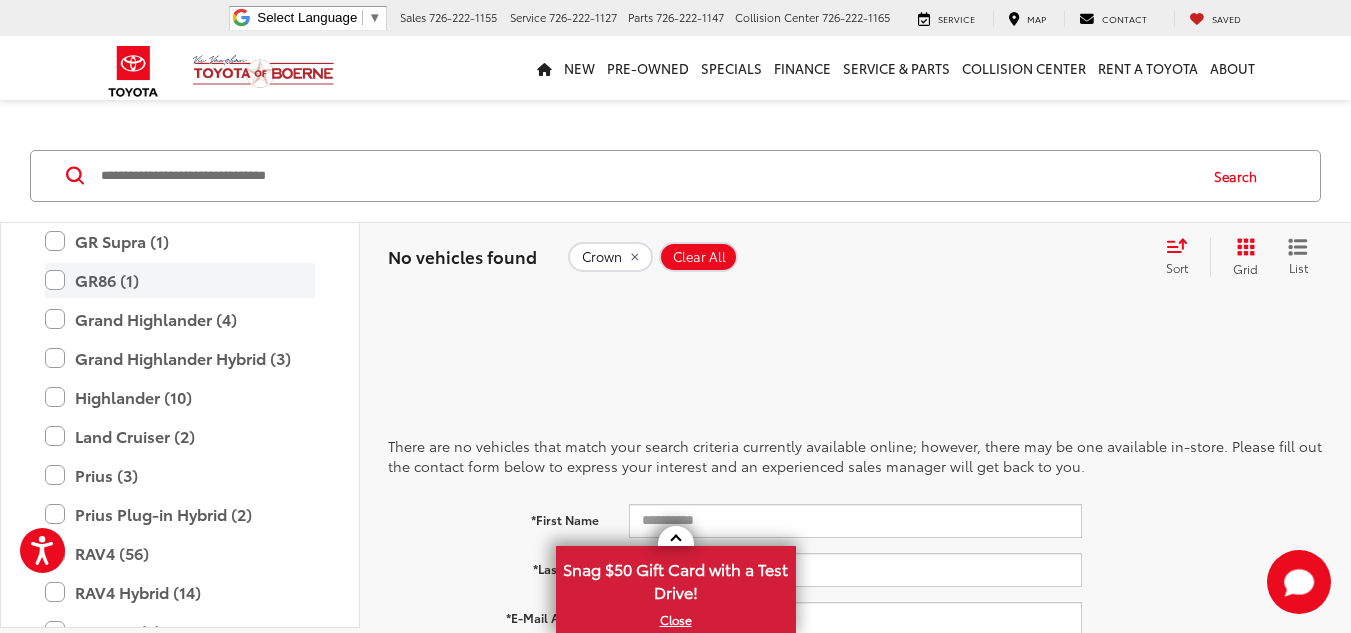 click on "GR86 (1)" at bounding box center (180, 280) 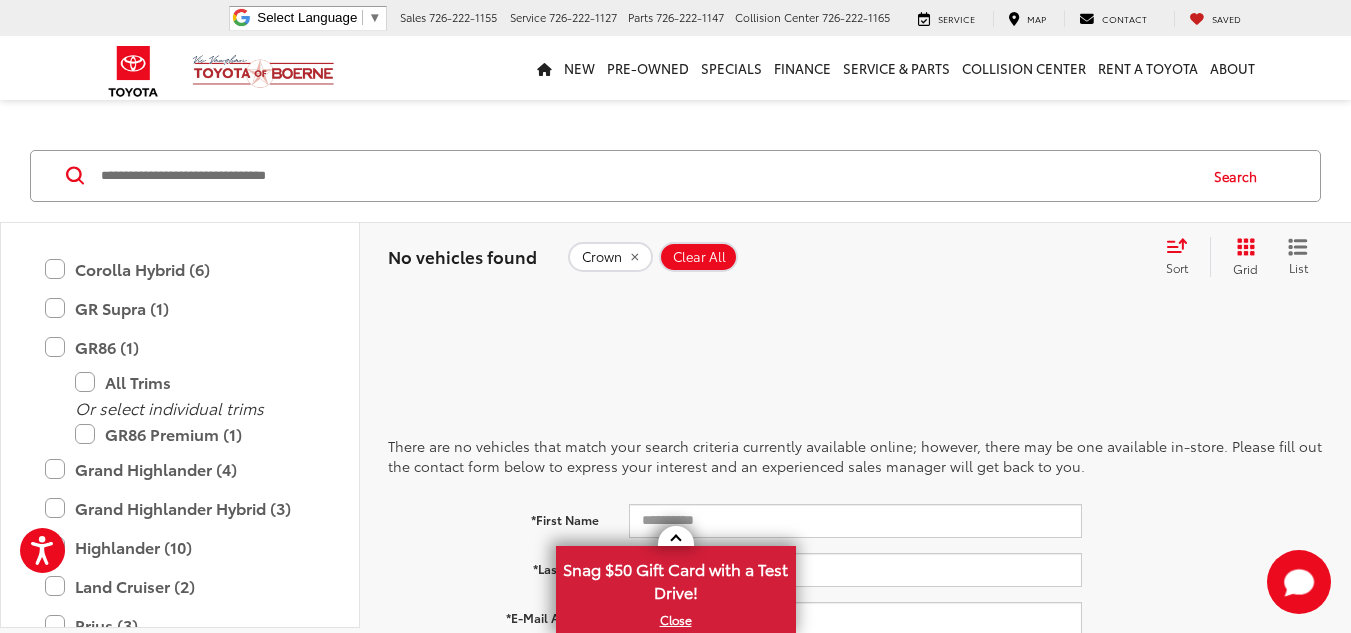 scroll, scrollTop: 567, scrollLeft: 0, axis: vertical 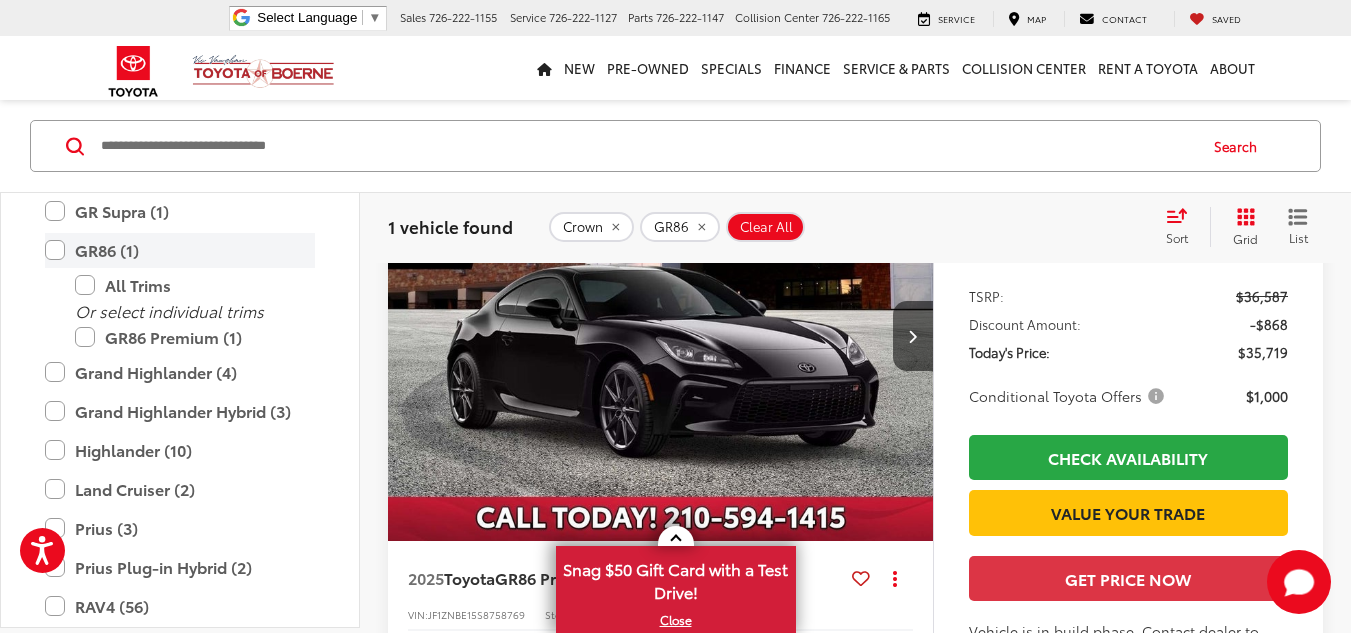 click on "GR86 (1)" at bounding box center (180, 250) 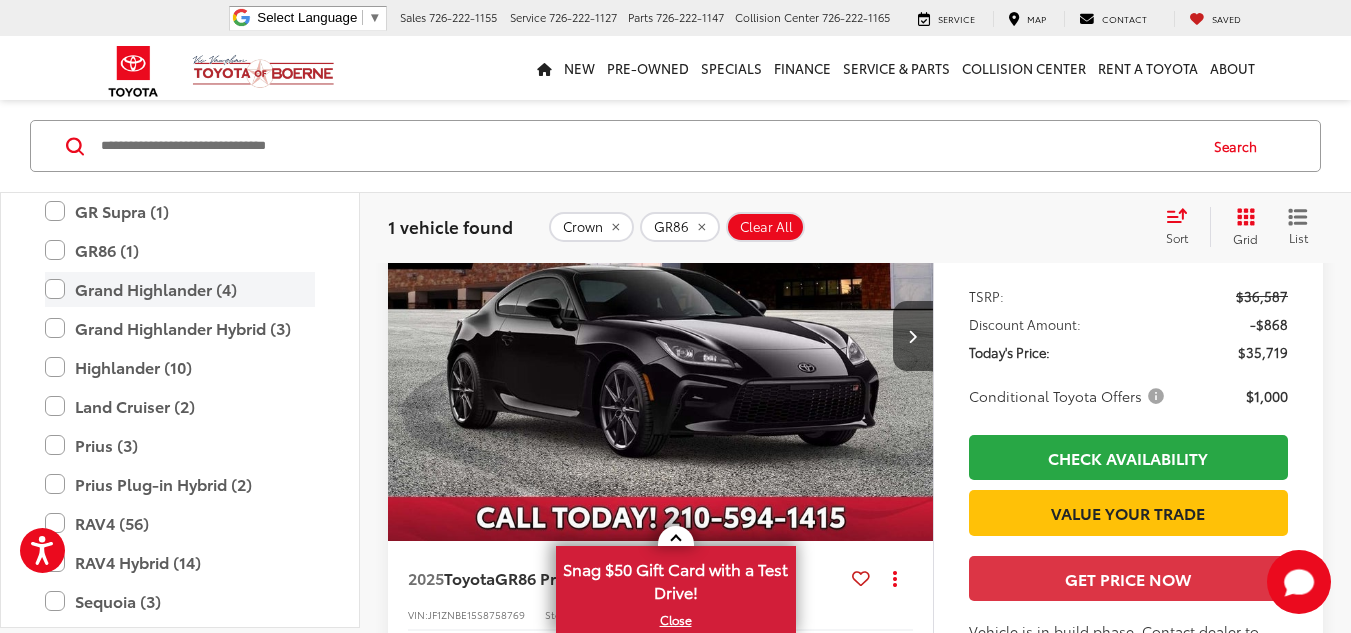 scroll, scrollTop: 500, scrollLeft: 0, axis: vertical 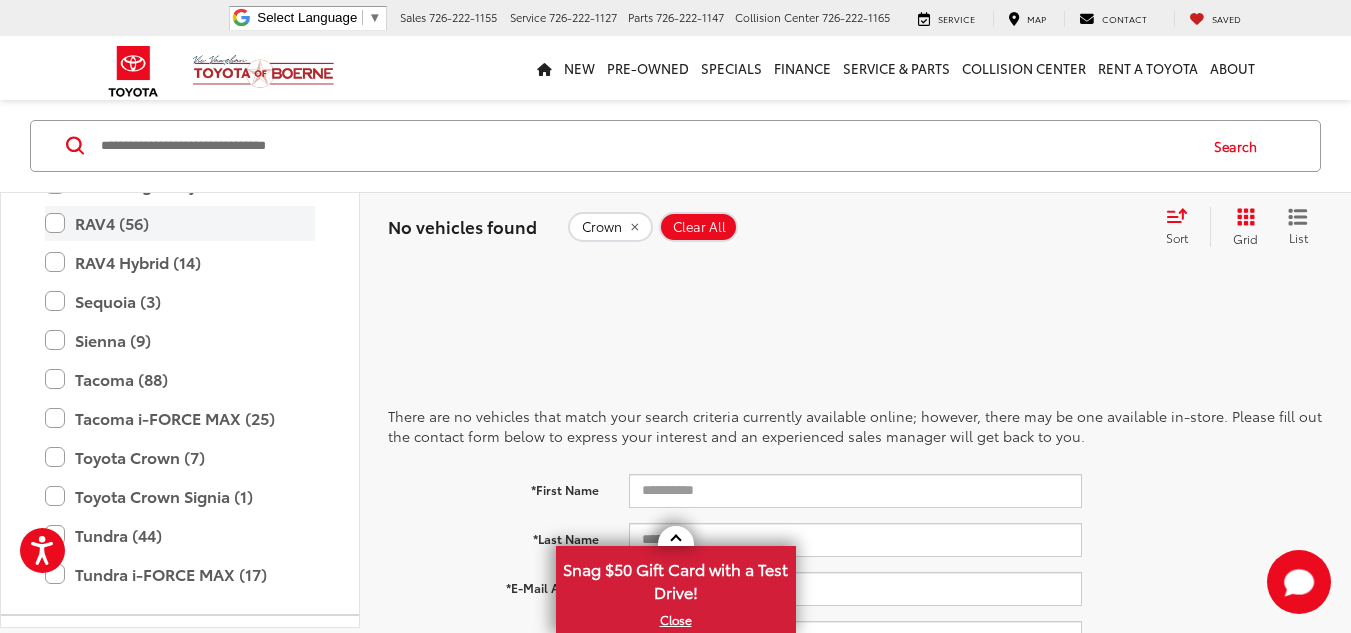 click on "RAV4 (56)" at bounding box center (180, 223) 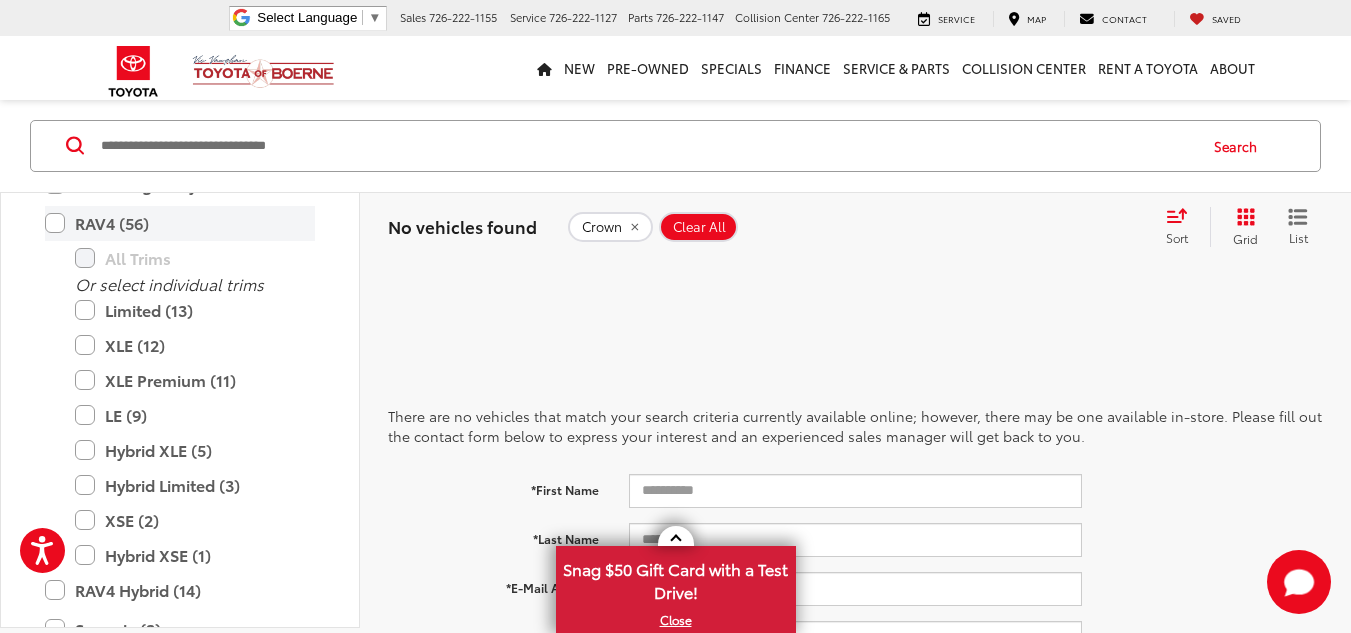 scroll, scrollTop: 867, scrollLeft: 0, axis: vertical 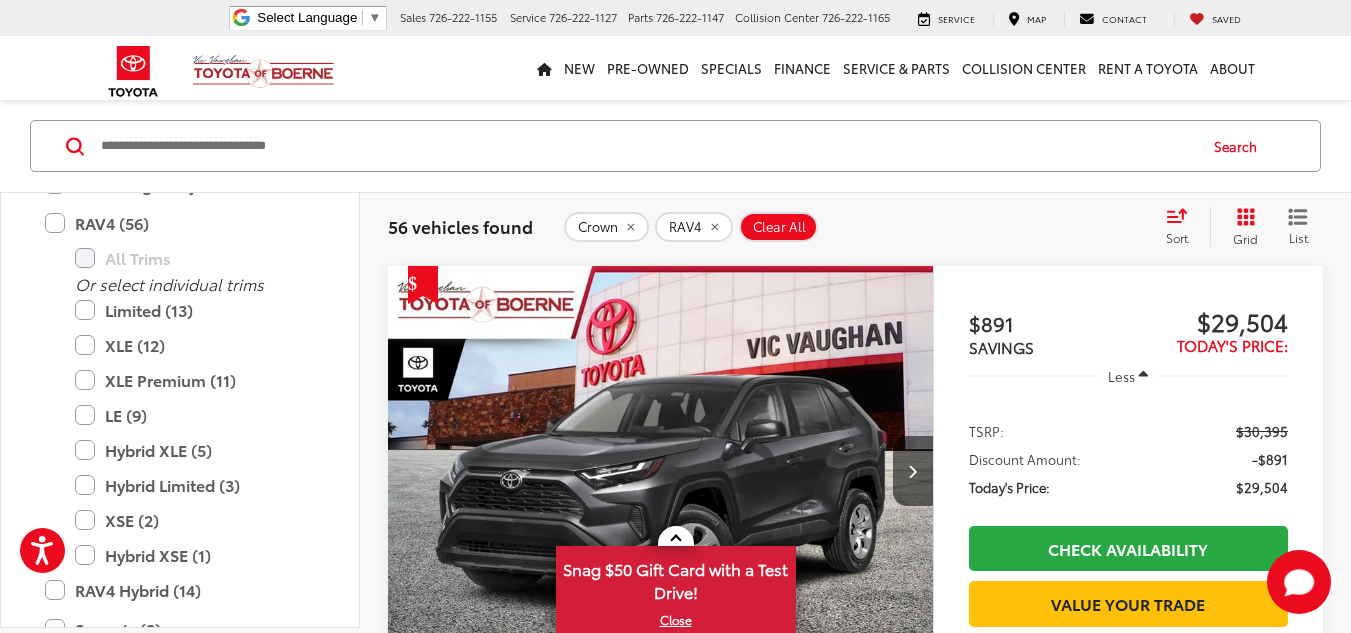 click on "Sort" at bounding box center [1183, 227] 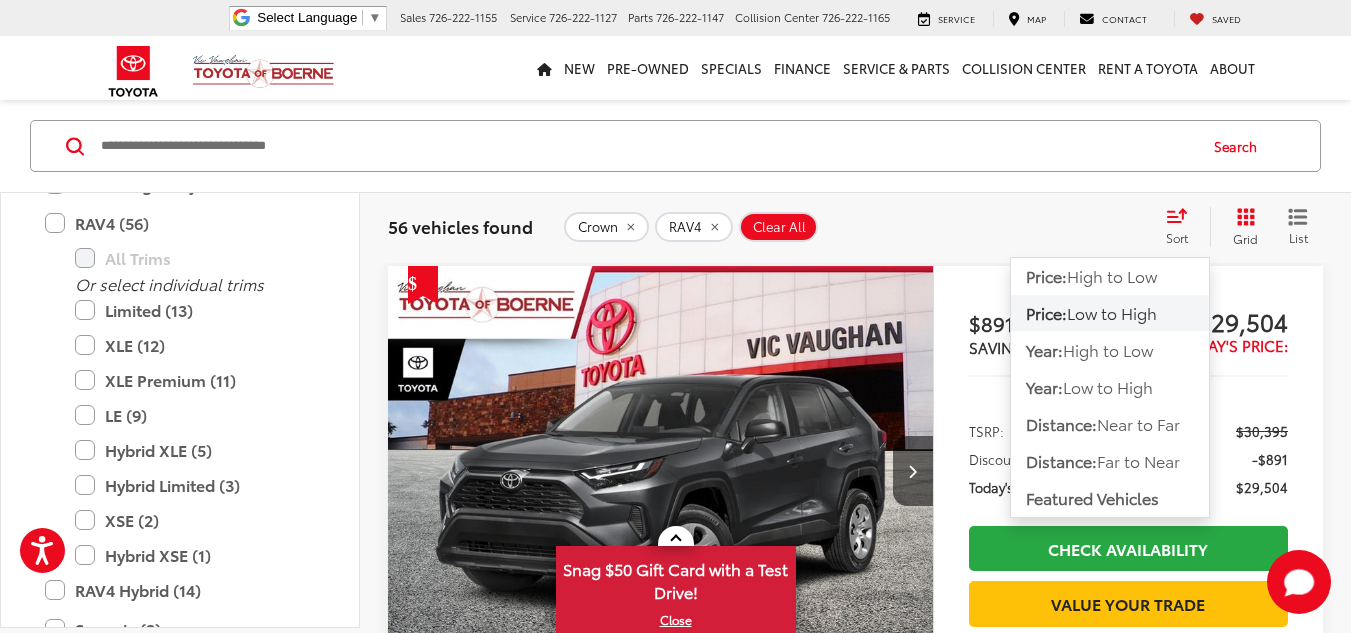 click on "Low to High" at bounding box center (1112, 312) 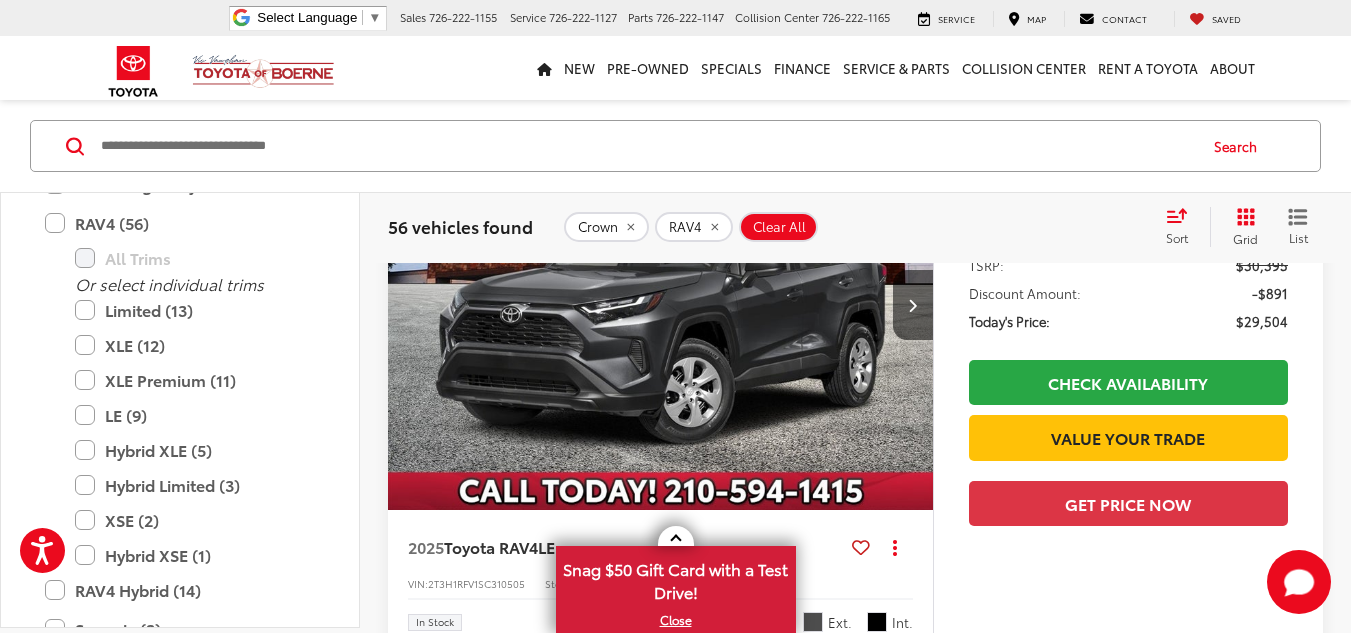scroll, scrollTop: 465, scrollLeft: 0, axis: vertical 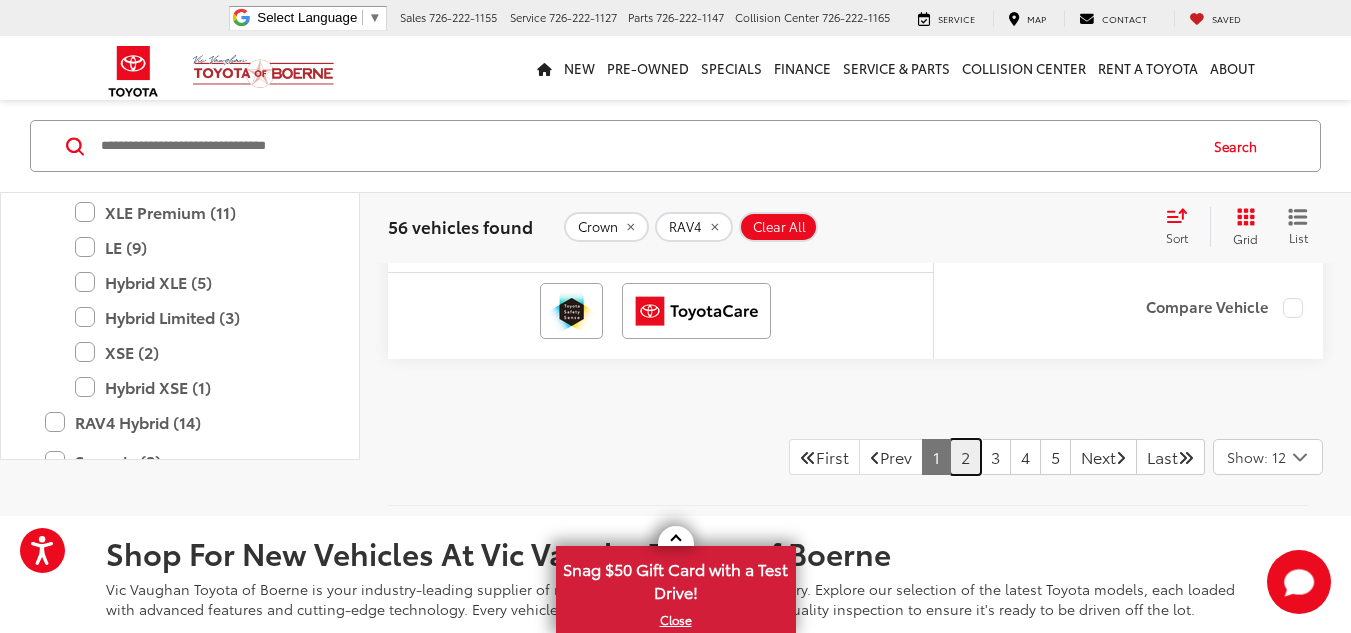 click on "2" at bounding box center [965, 457] 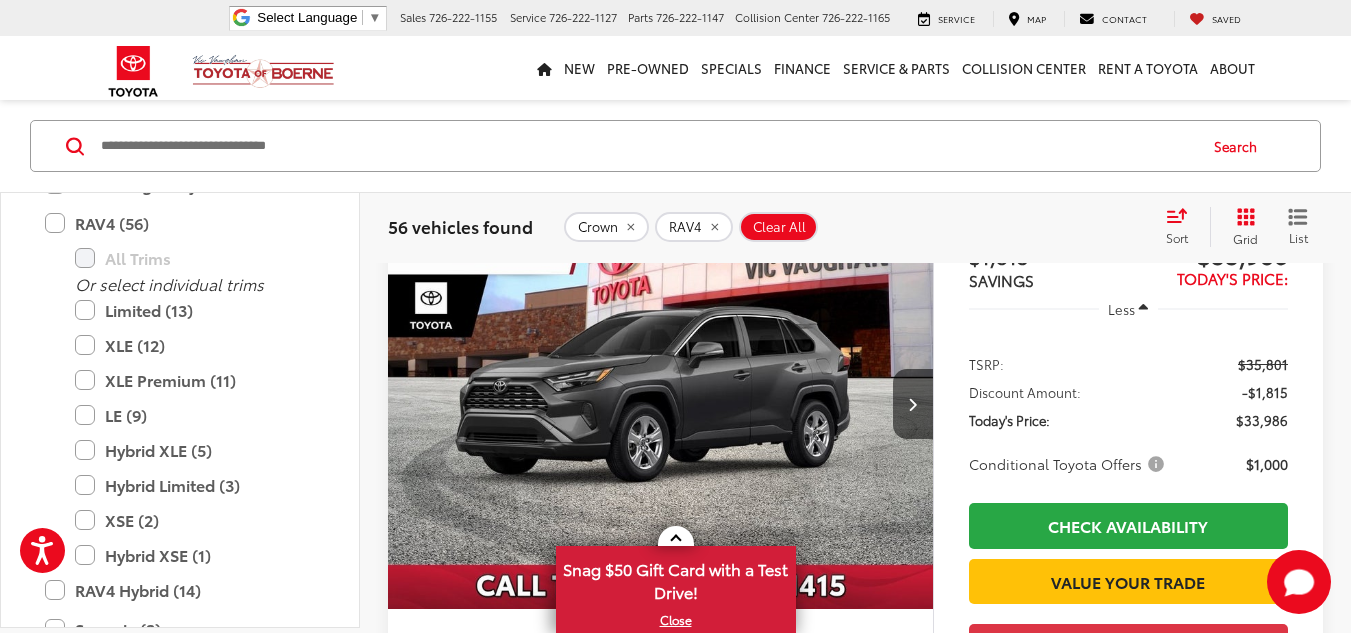 scroll, scrollTop: 4565, scrollLeft: 0, axis: vertical 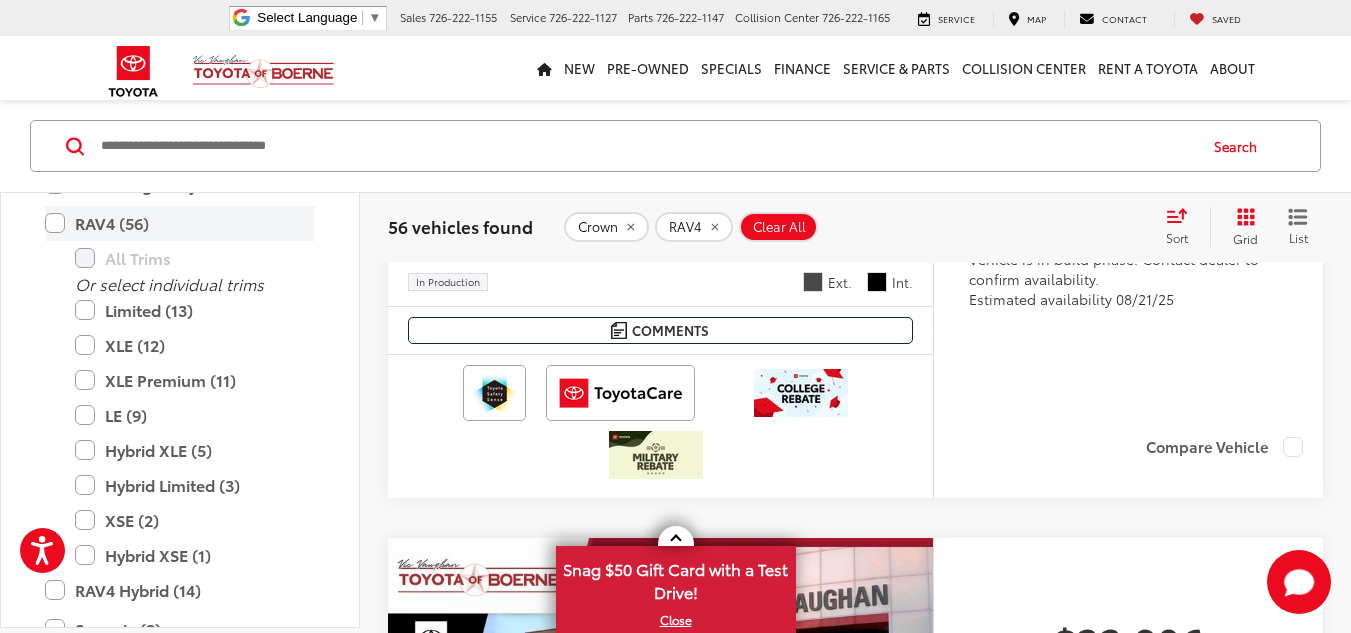 click on "RAV4 (56)" at bounding box center (180, 223) 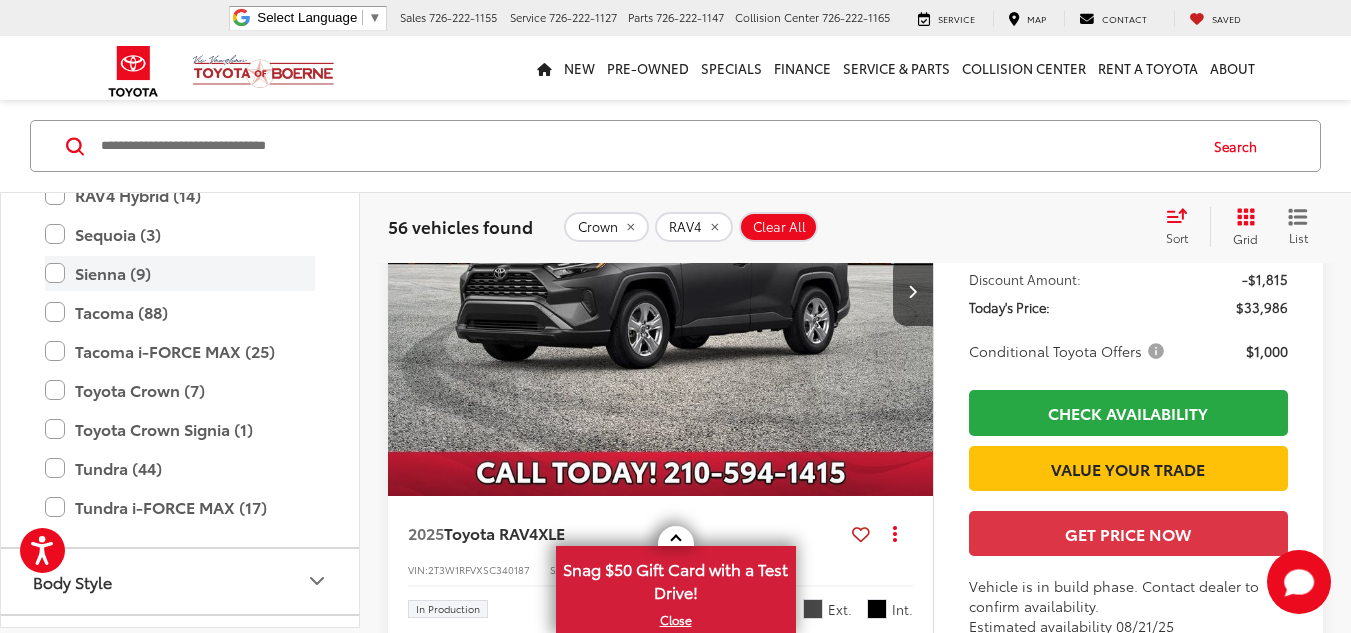 scroll, scrollTop: 480, scrollLeft: 0, axis: vertical 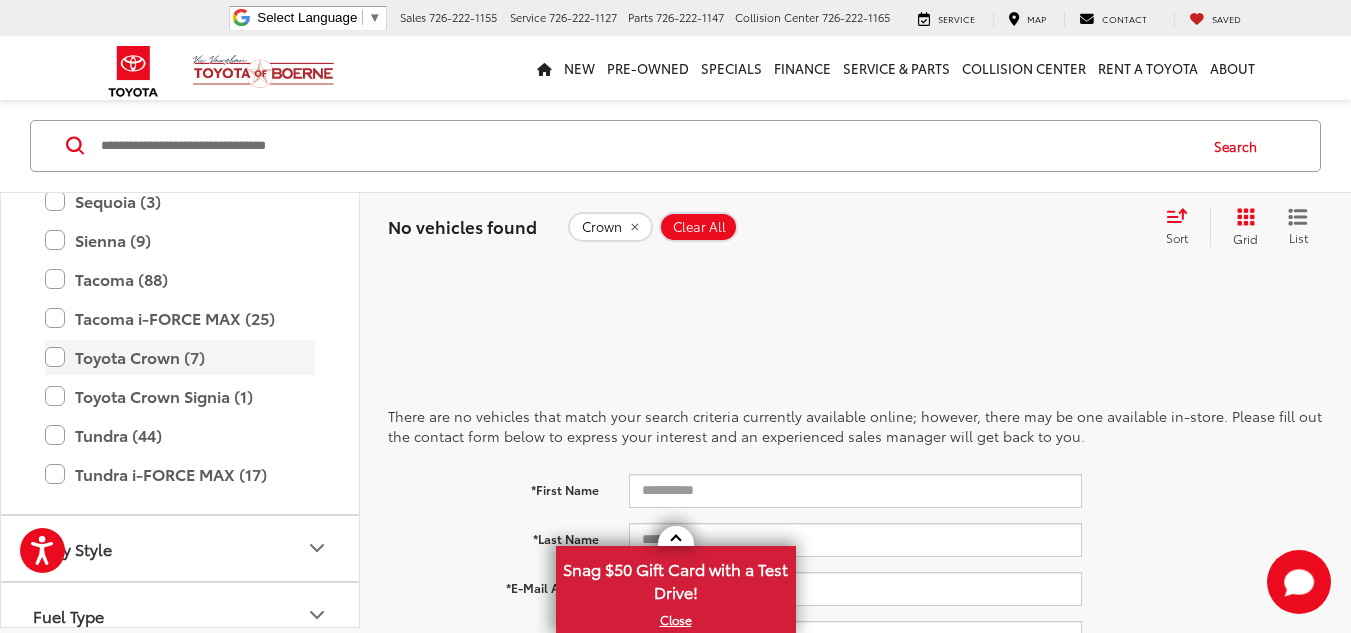 click on "Toyota Crown (7)" at bounding box center [180, 357] 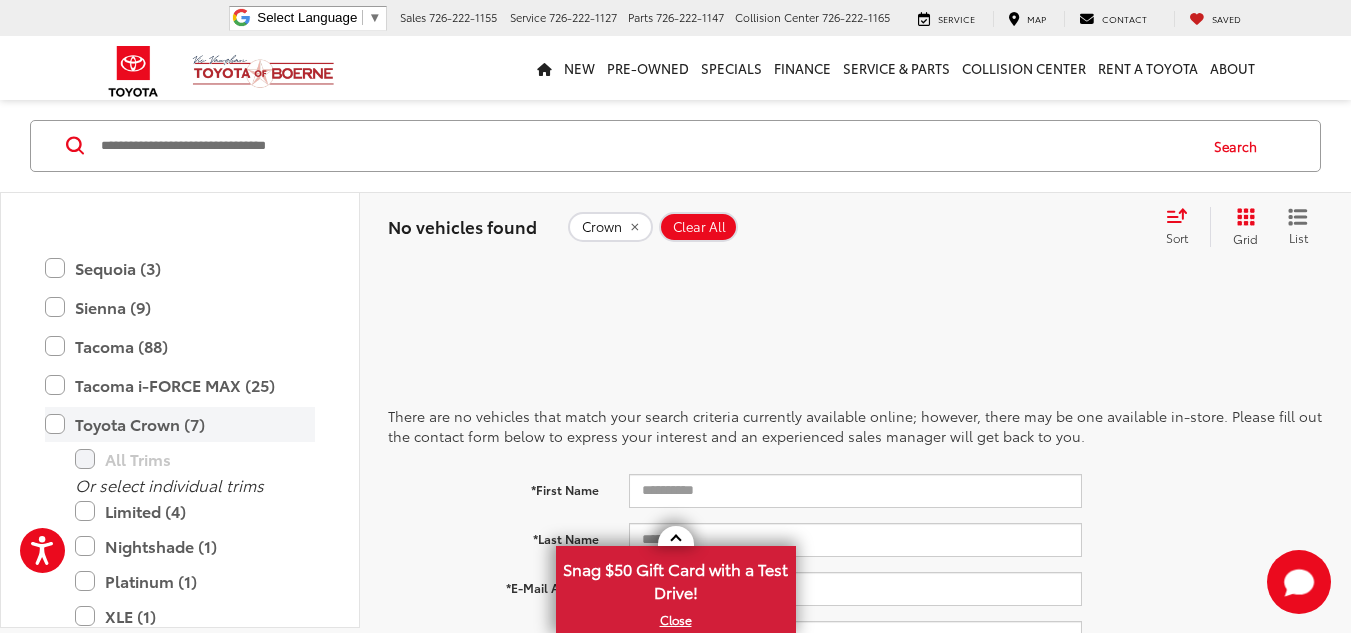 scroll, scrollTop: 967, scrollLeft: 0, axis: vertical 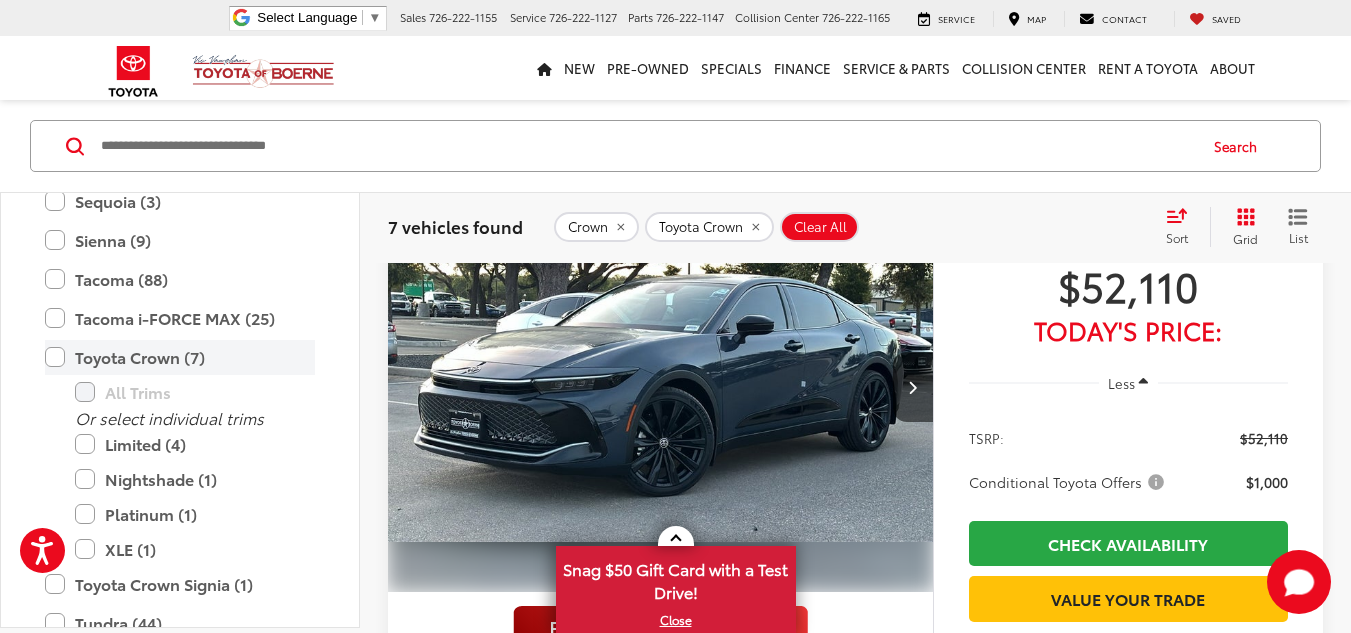 click on "Toyota Crown (7)" at bounding box center (180, 357) 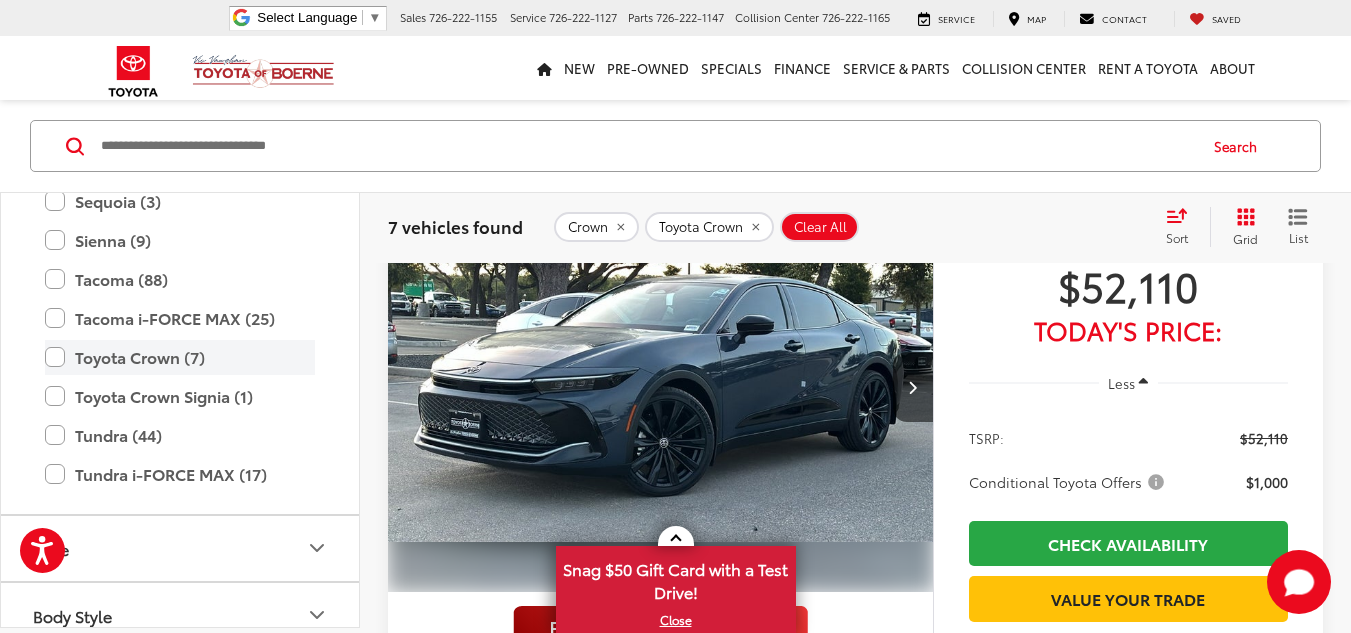 scroll, scrollTop: 900, scrollLeft: 0, axis: vertical 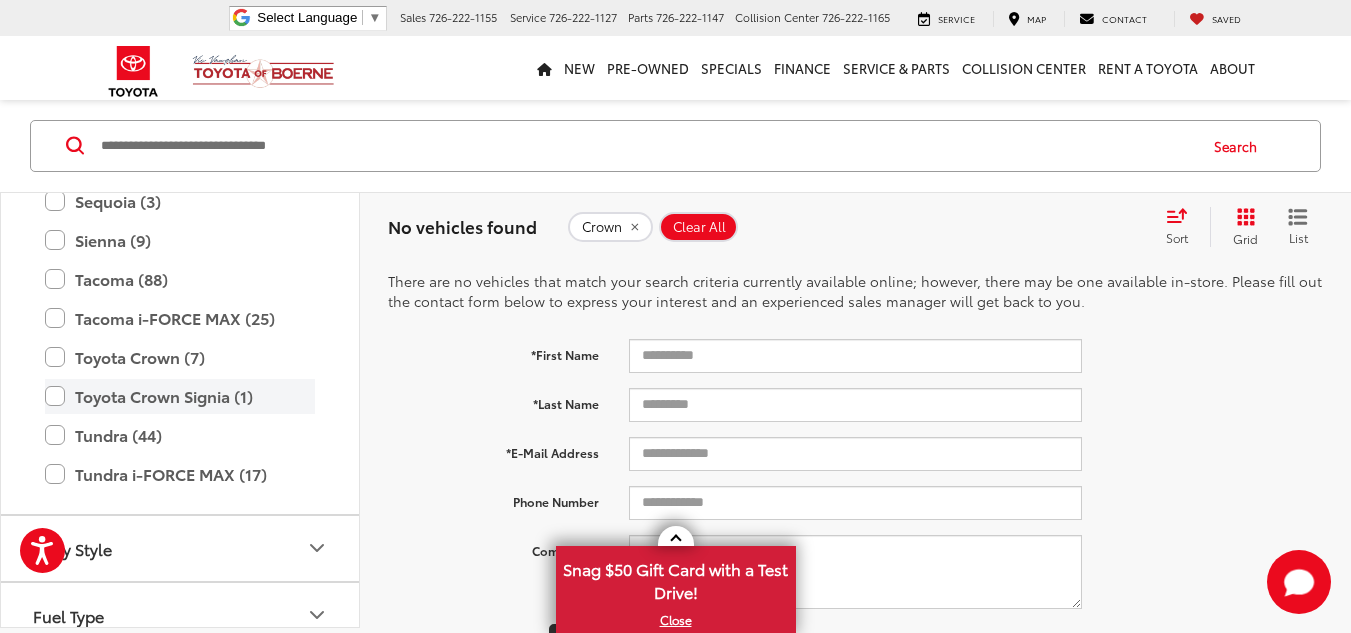 click on "Toyota Crown Signia (1)" at bounding box center (180, 396) 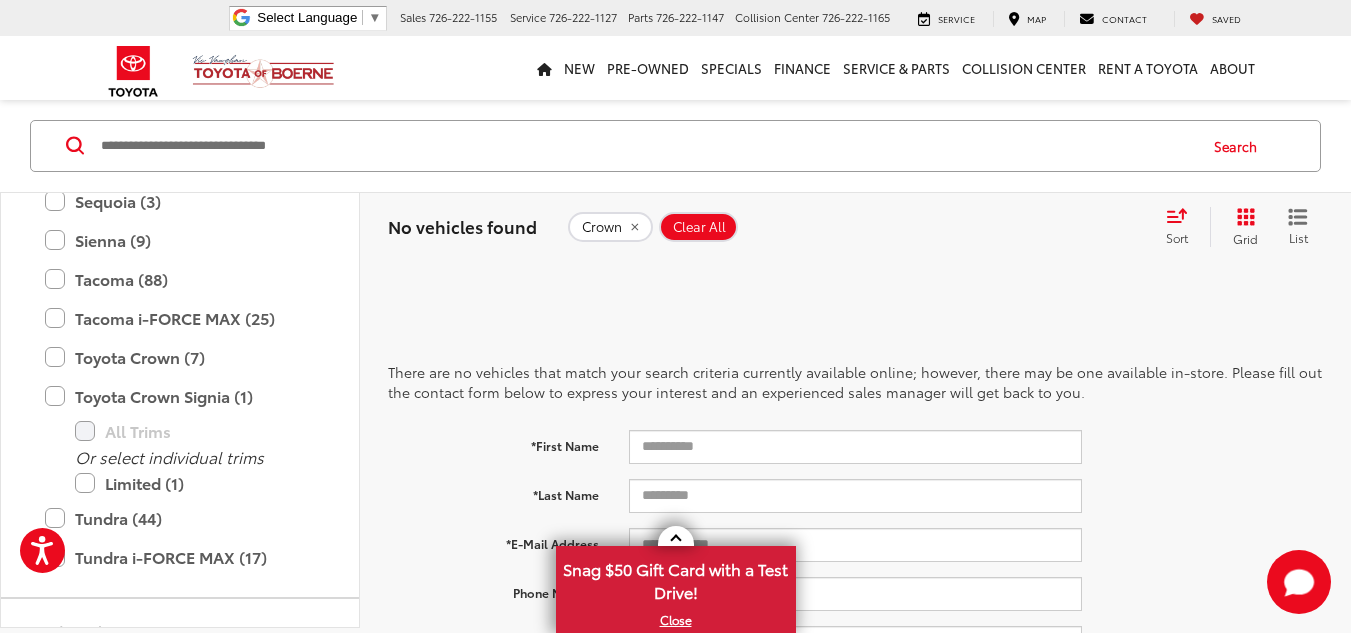 scroll, scrollTop: 30, scrollLeft: 0, axis: vertical 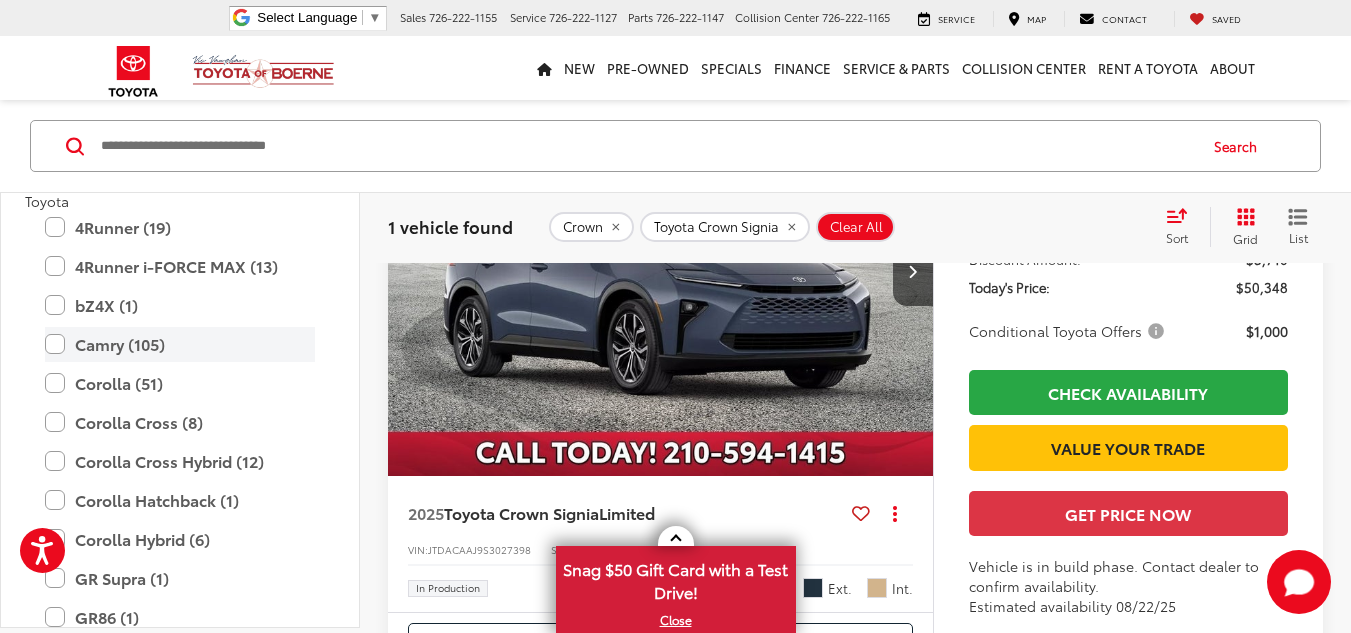 click on "Camry (105)" at bounding box center (180, 344) 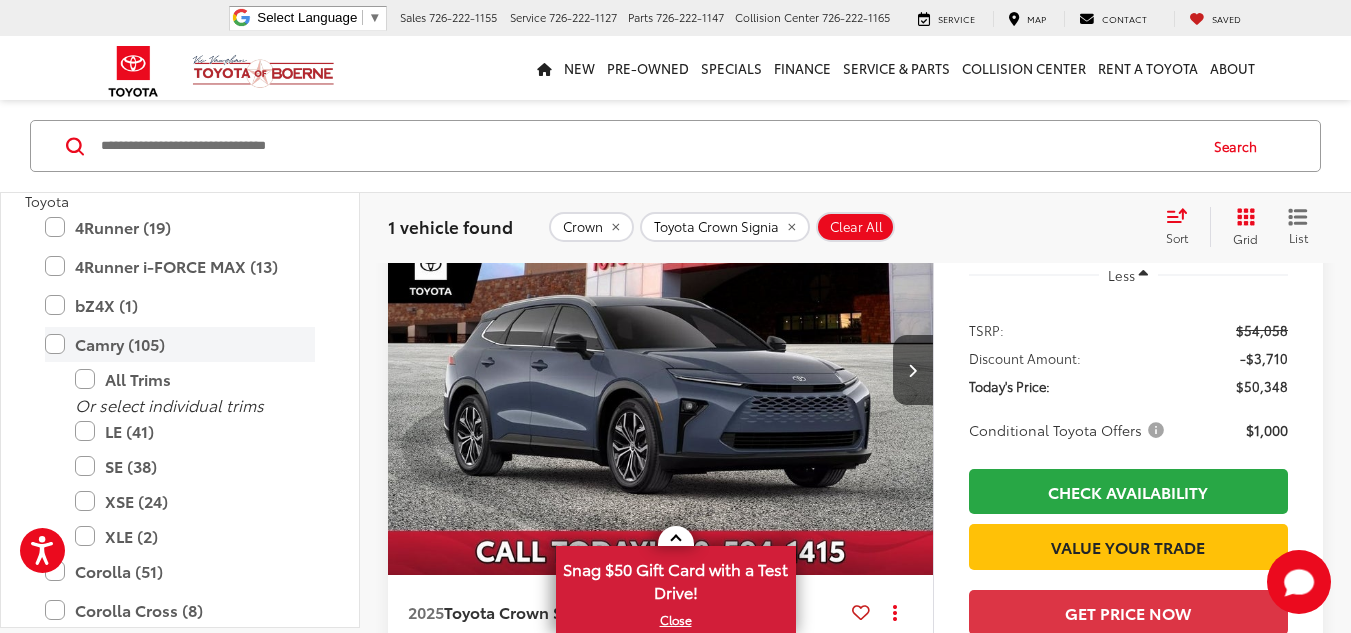 scroll, scrollTop: 165, scrollLeft: 0, axis: vertical 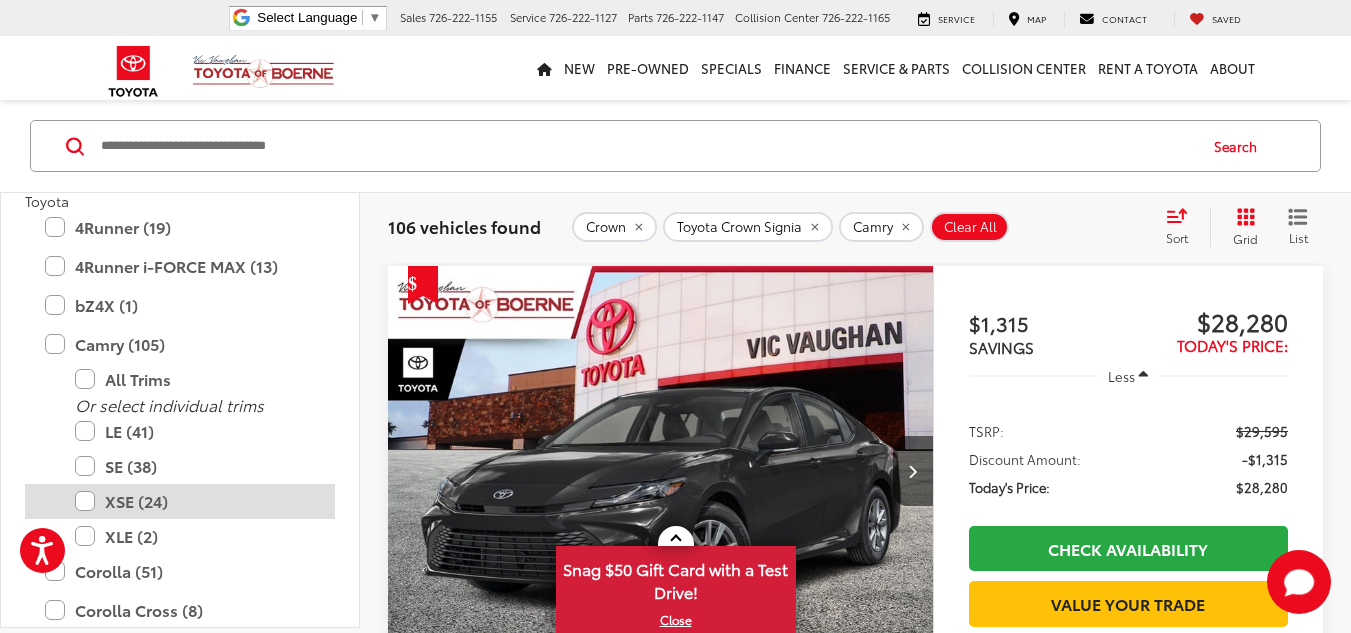 drag, startPoint x: 110, startPoint y: 536, endPoint x: 159, endPoint y: 493, distance: 65.192024 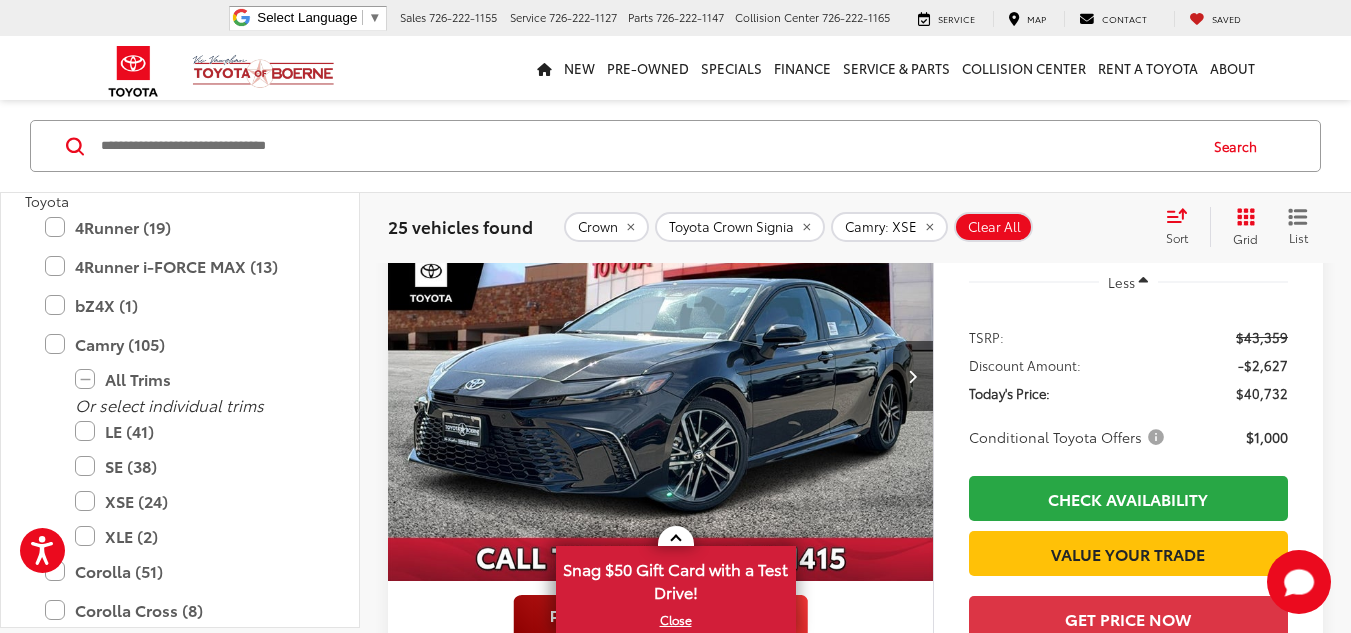 scroll, scrollTop: 4565, scrollLeft: 0, axis: vertical 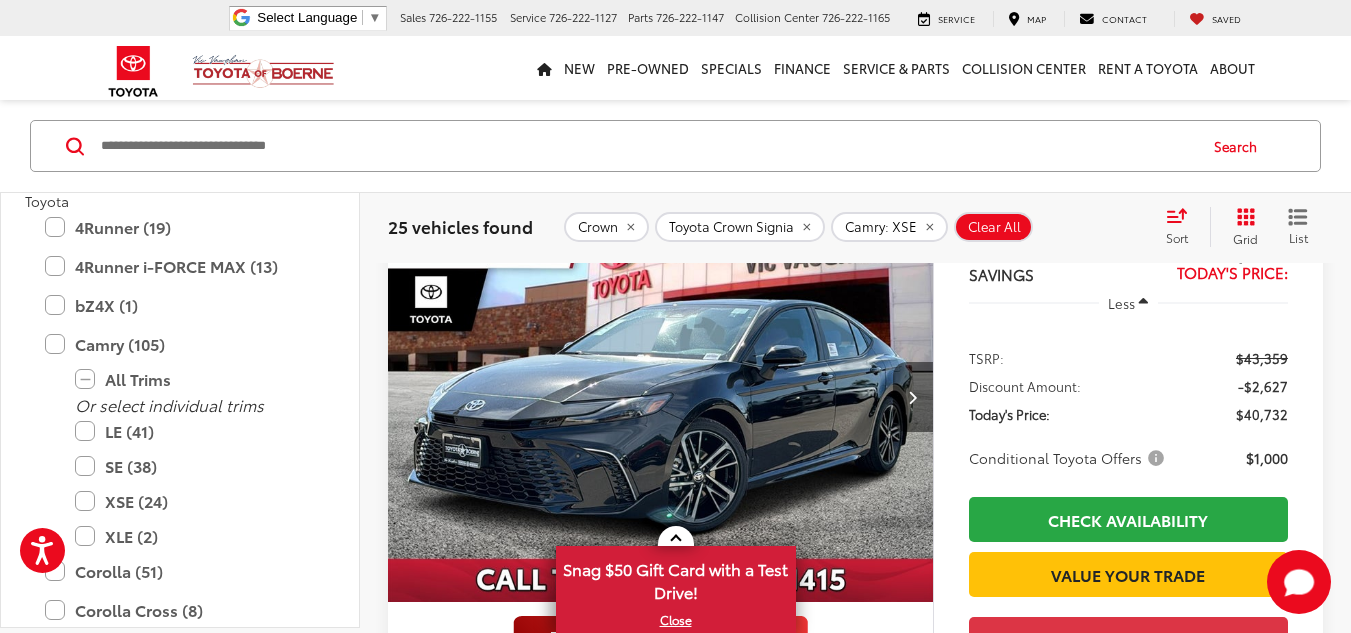 click at bounding box center [913, 397] 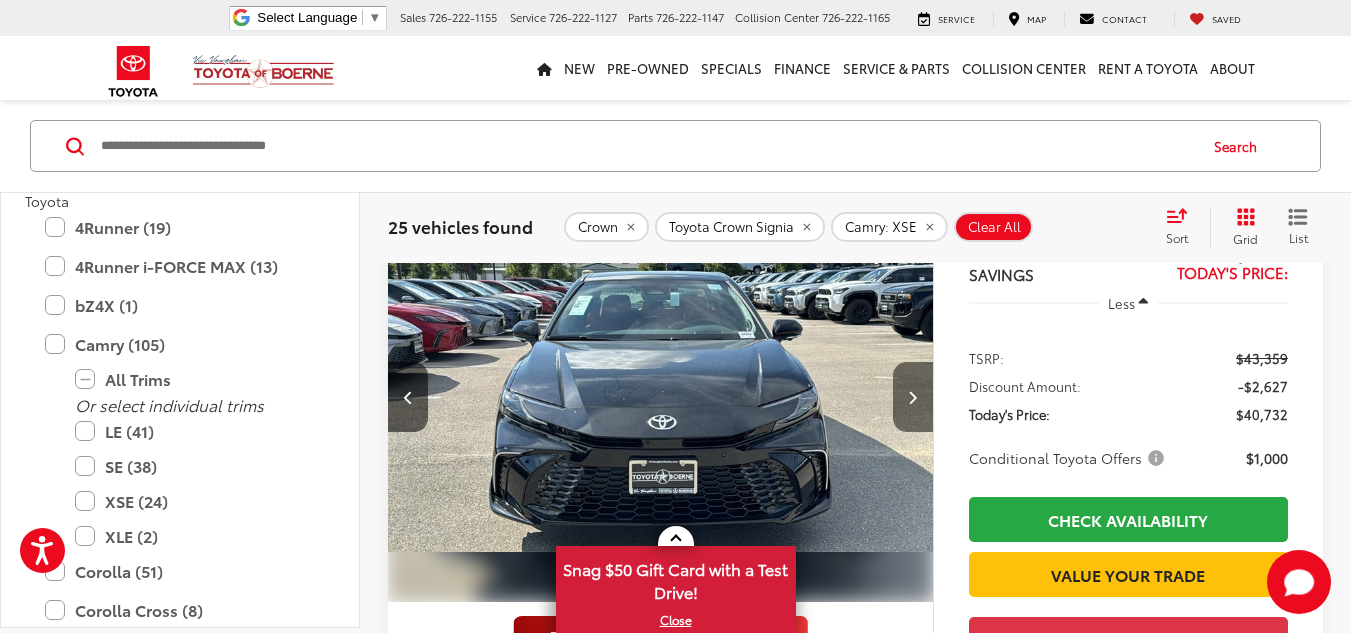 click at bounding box center [913, 397] 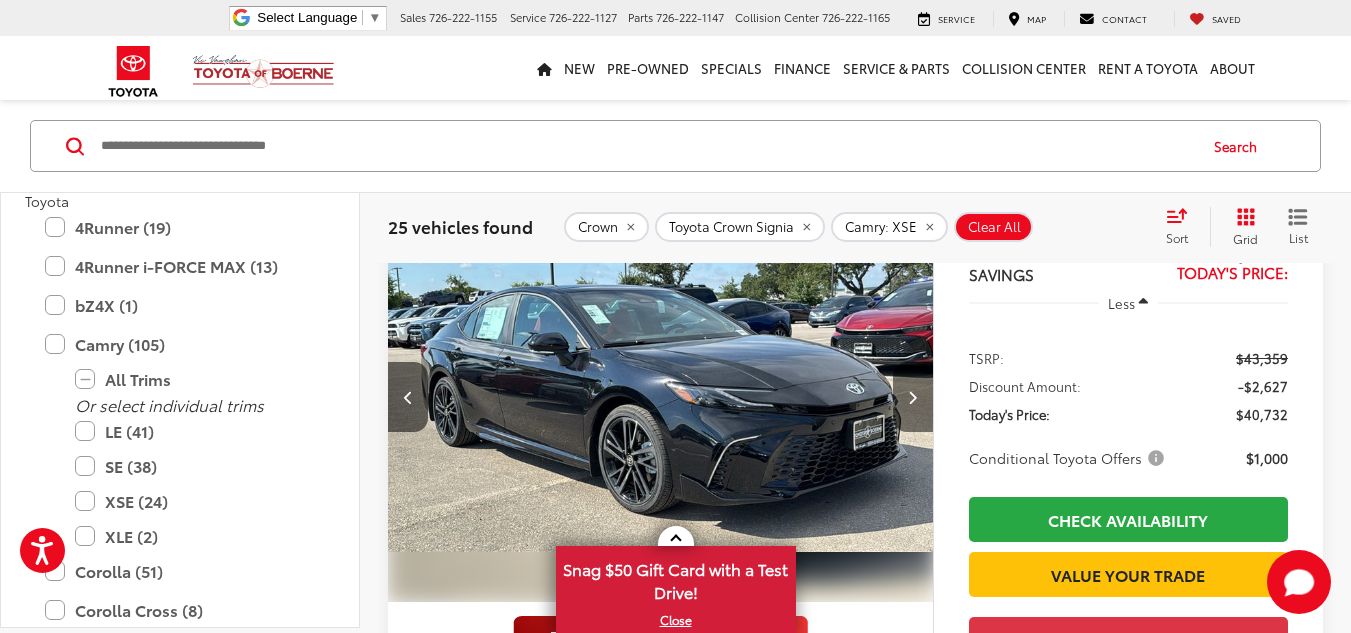 click at bounding box center [913, 397] 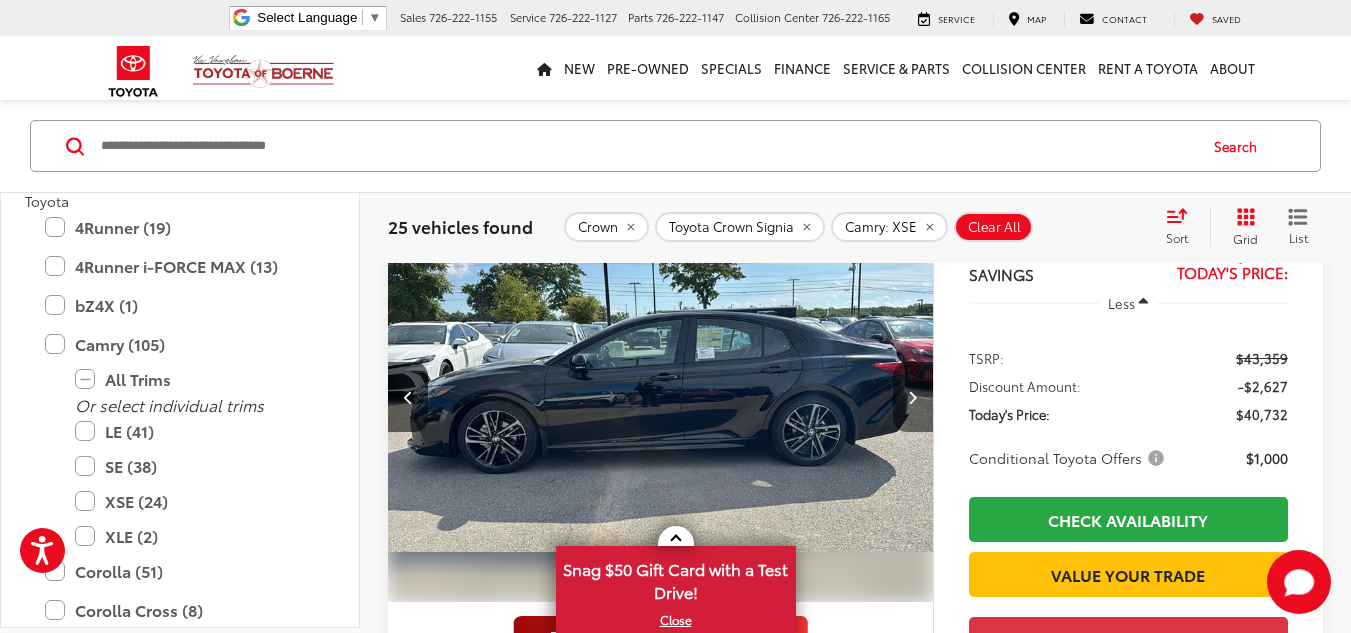 click at bounding box center (913, 397) 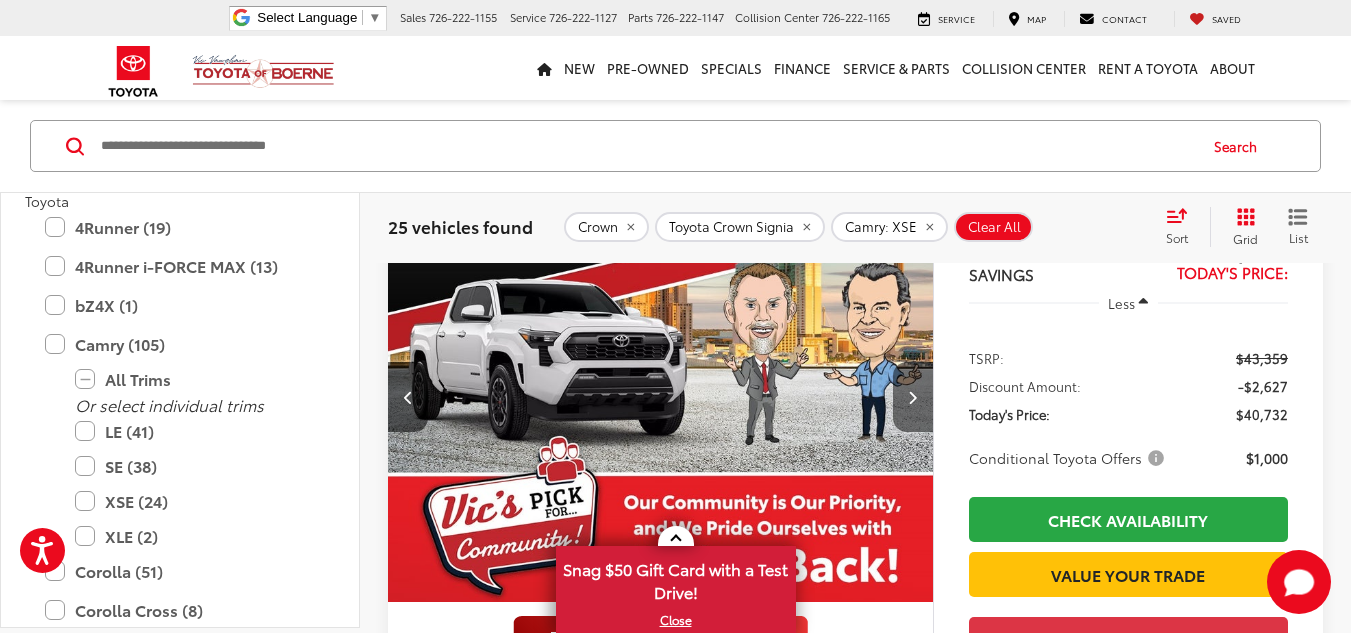 click at bounding box center (913, 397) 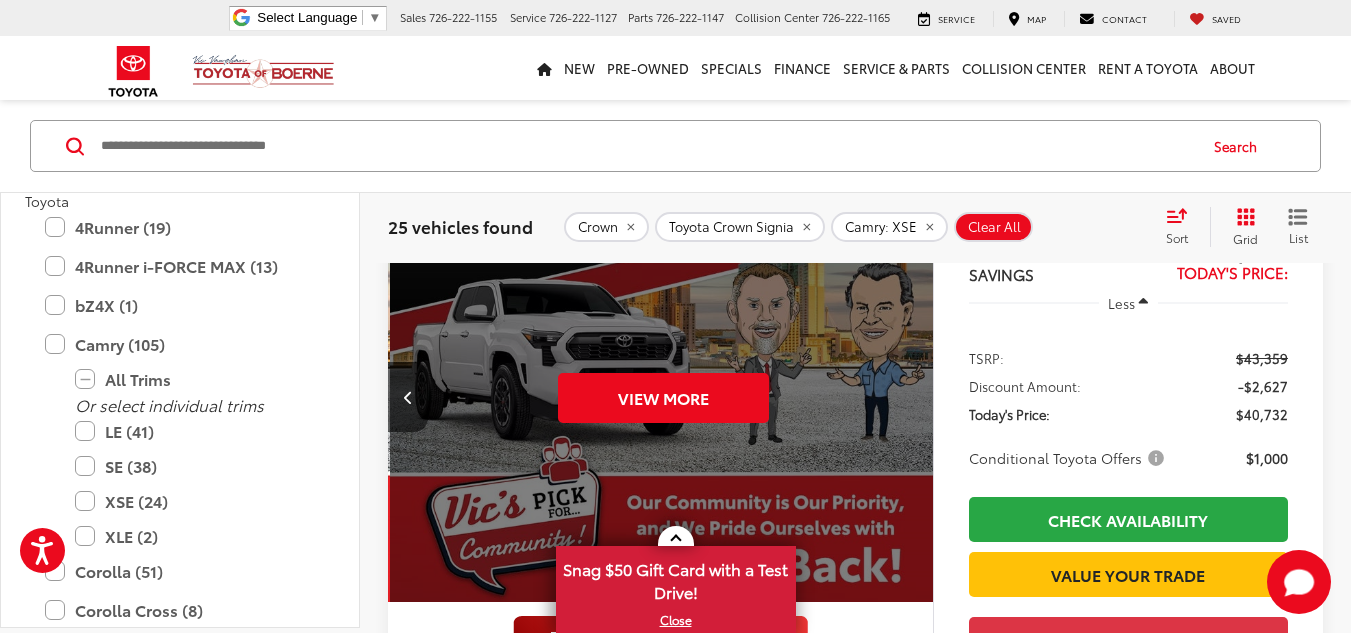 scroll, scrollTop: 0, scrollLeft: 2740, axis: horizontal 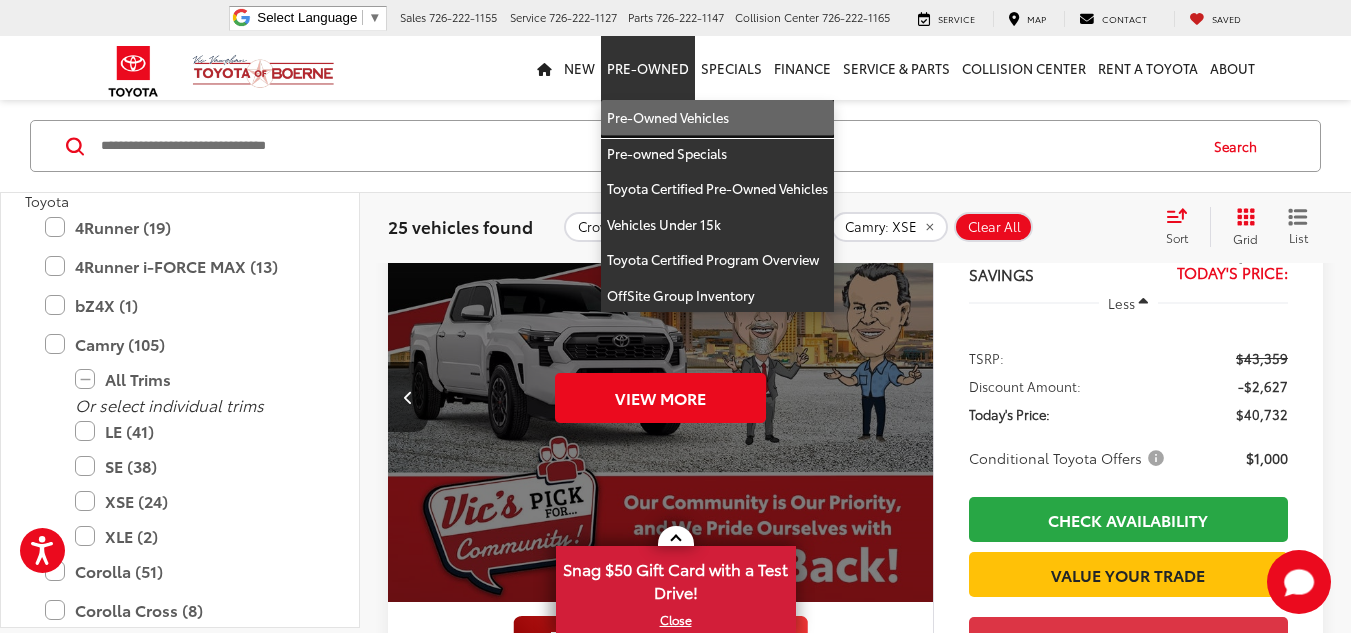 click on "Pre-Owned Vehicles" at bounding box center (717, 118) 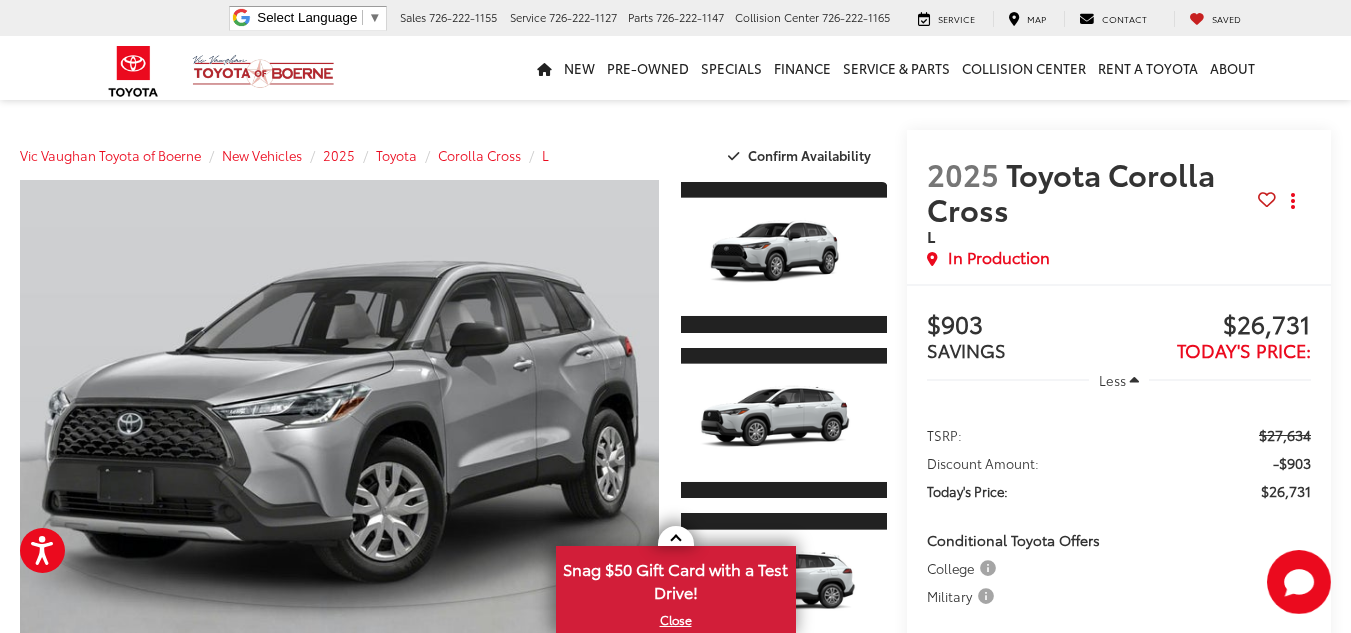 scroll, scrollTop: 0, scrollLeft: 0, axis: both 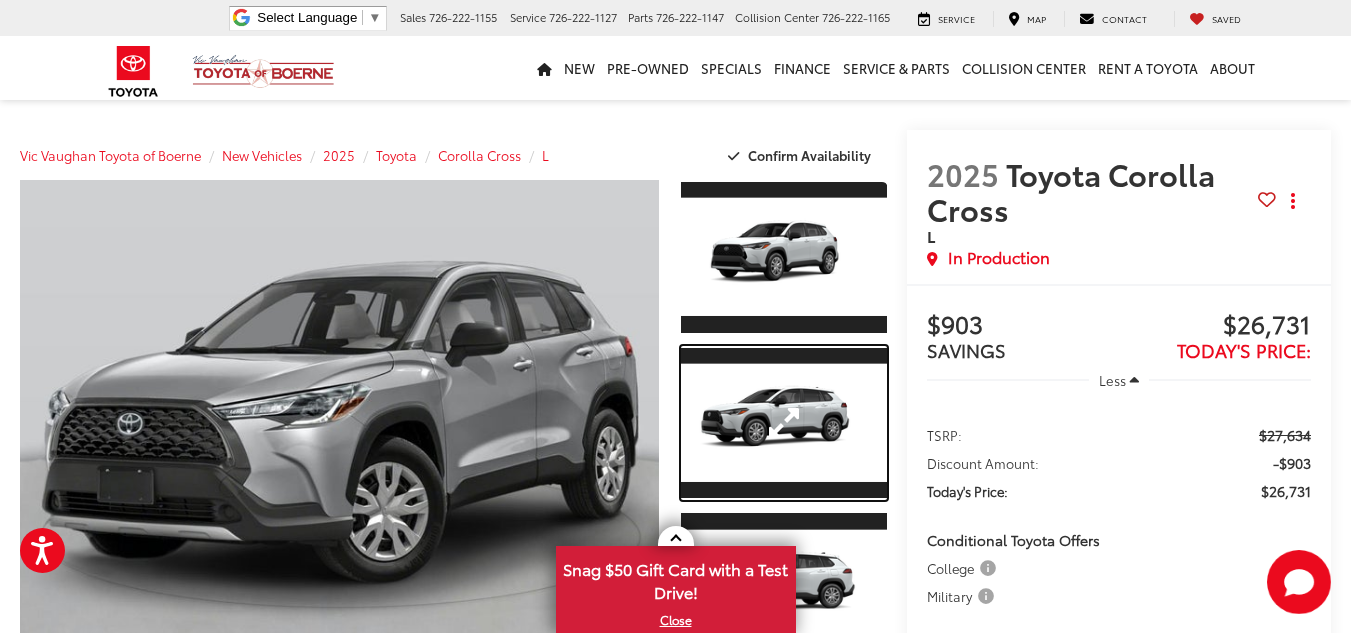 drag, startPoint x: 779, startPoint y: 410, endPoint x: 561, endPoint y: 425, distance: 218.51544 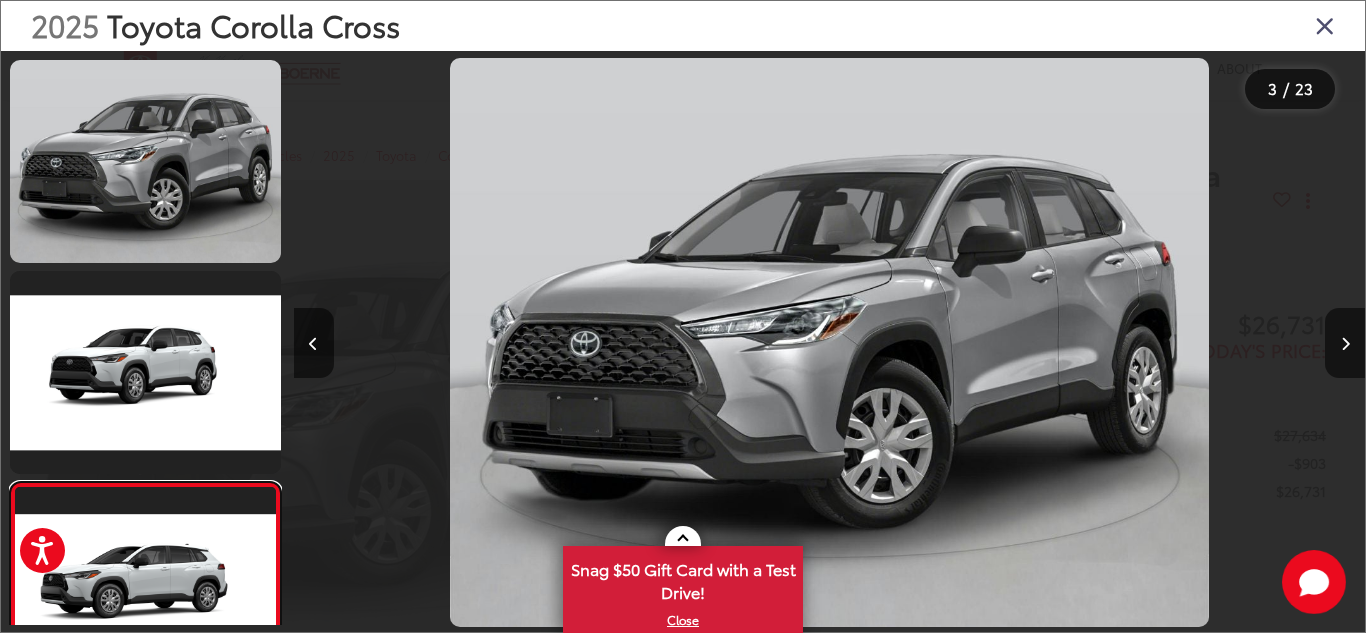 scroll, scrollTop: 93, scrollLeft: 0, axis: vertical 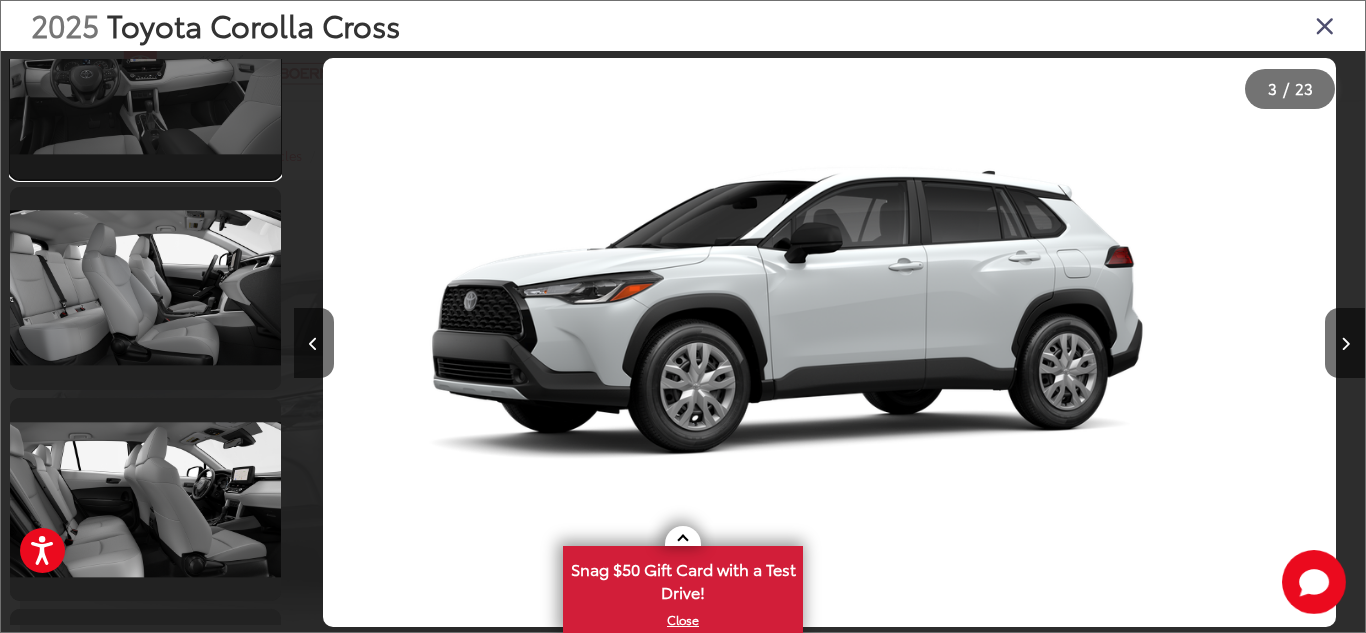 click at bounding box center [145, 77] 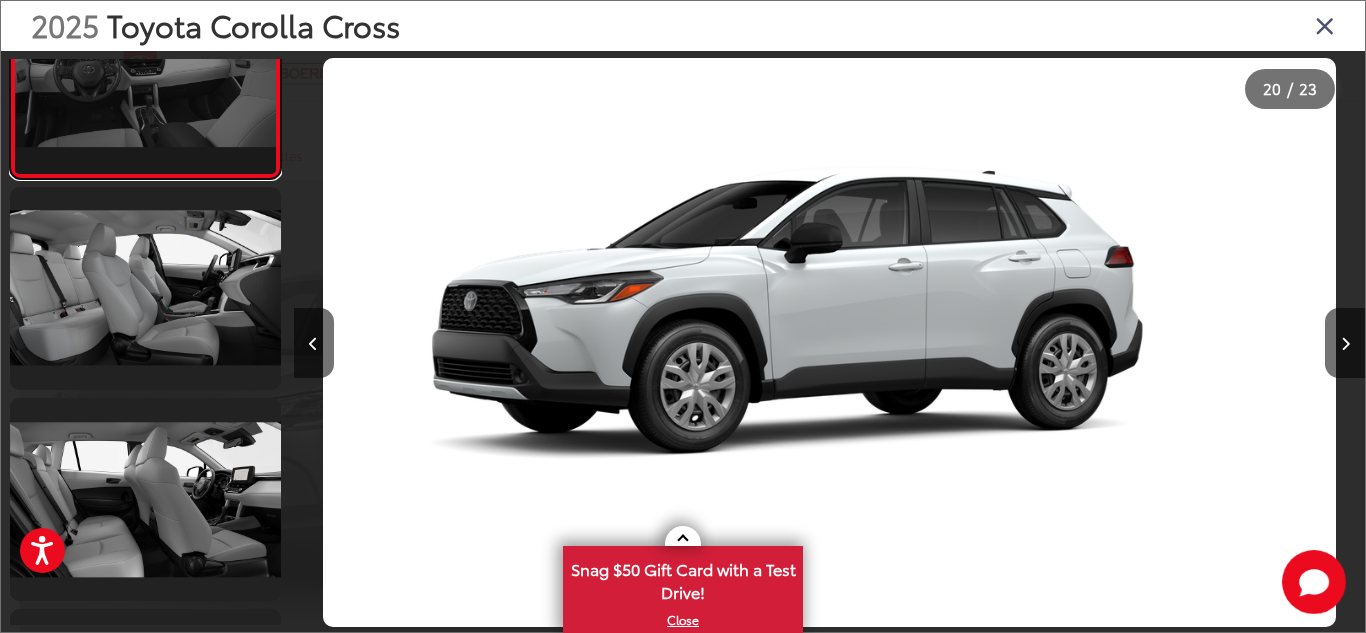 scroll, scrollTop: 3897, scrollLeft: 0, axis: vertical 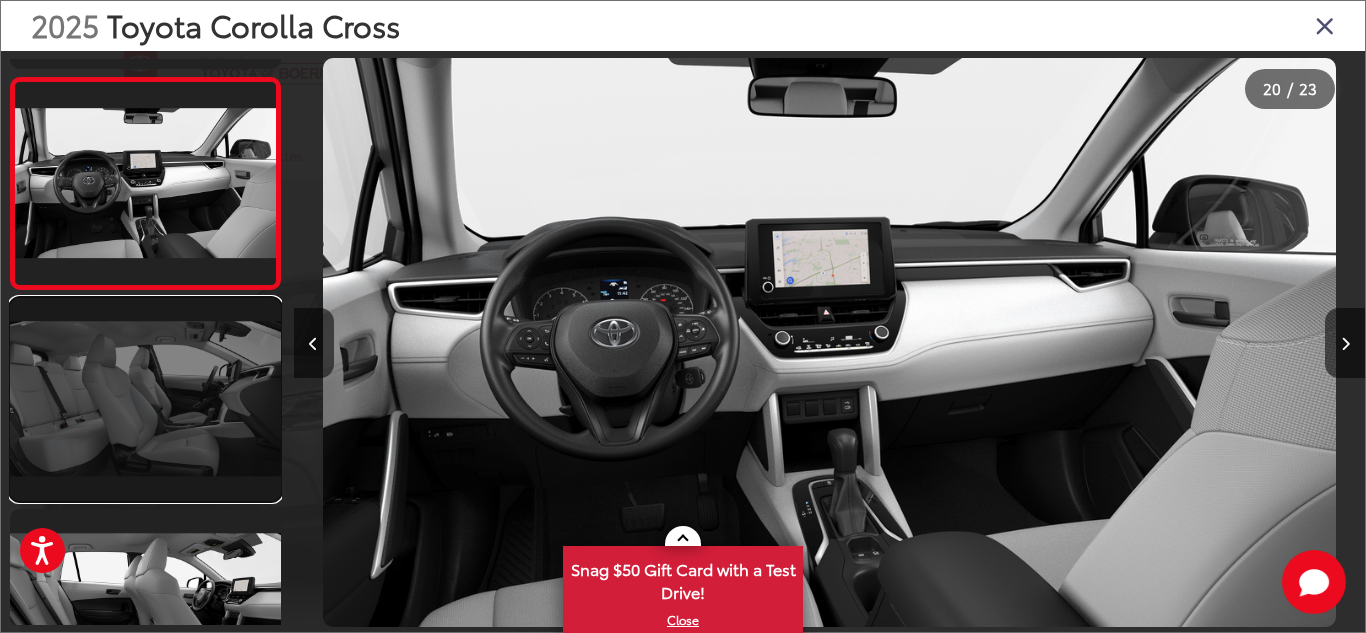 click at bounding box center (145, 399) 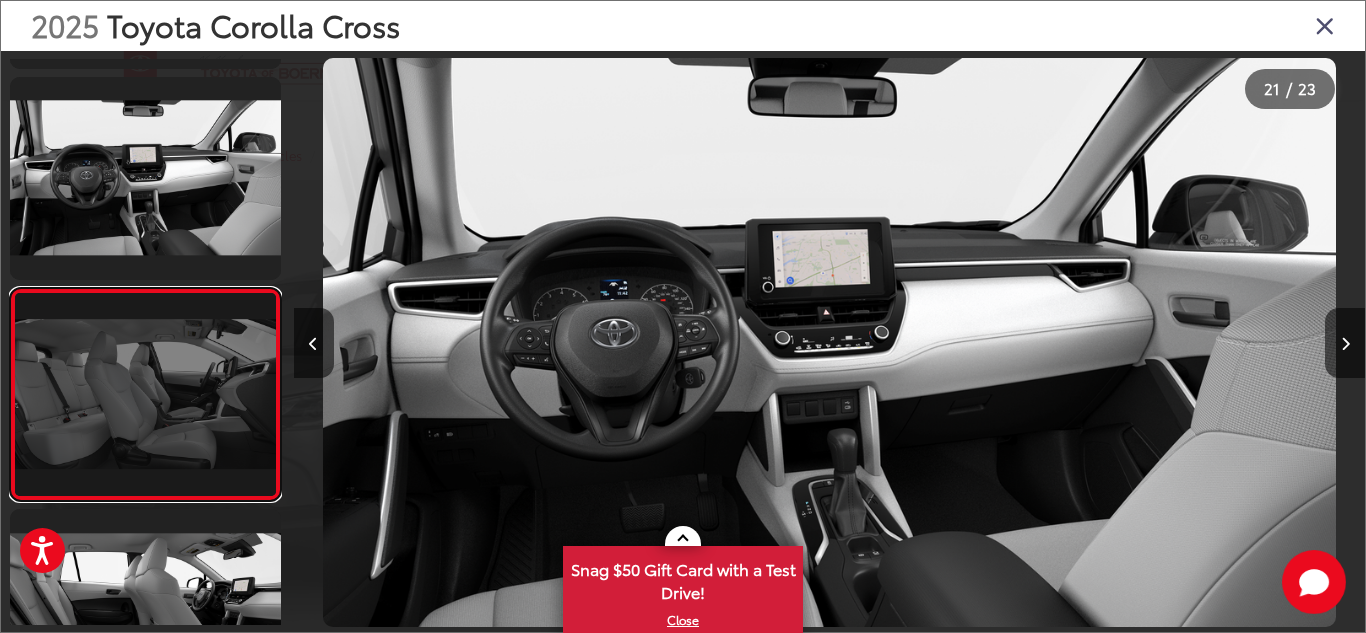 scroll, scrollTop: 0, scrollLeft: 20761, axis: horizontal 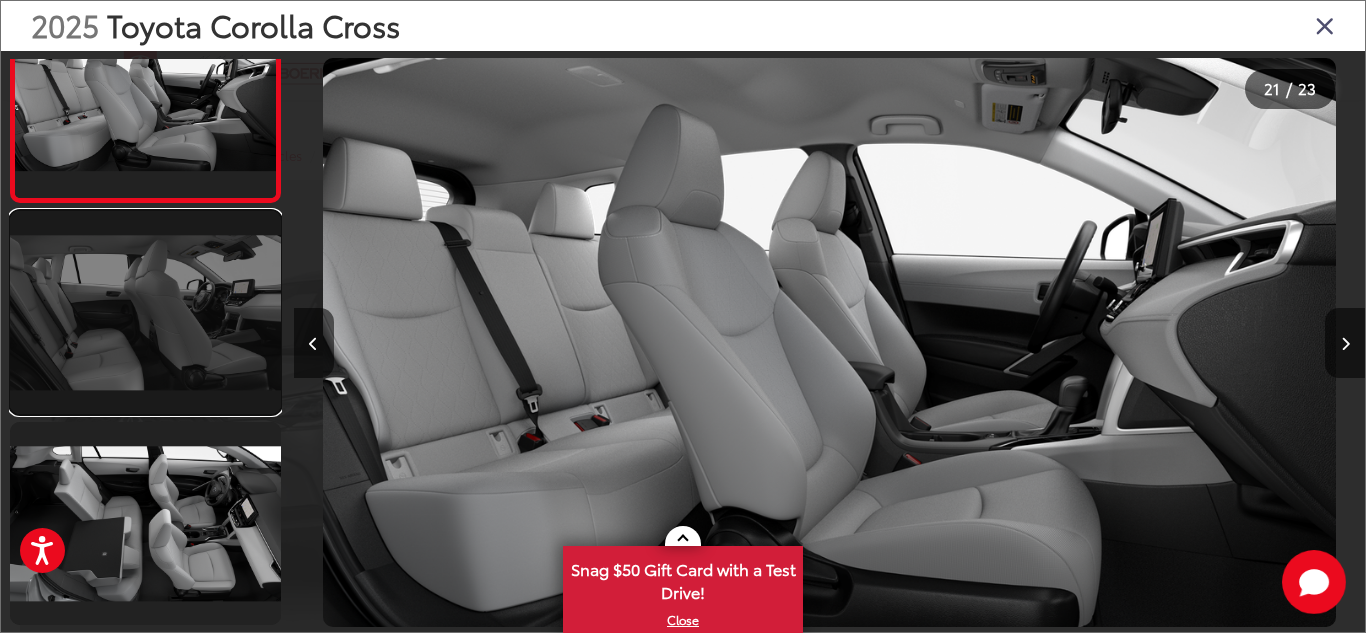 click at bounding box center [145, 312] 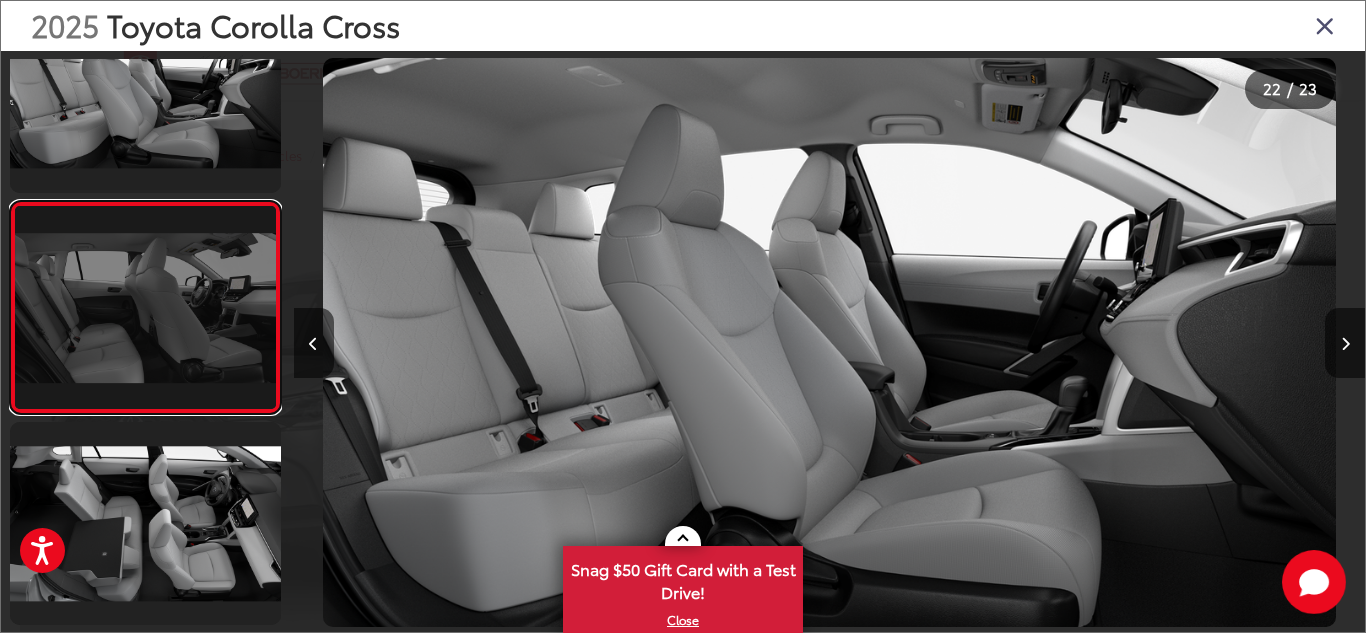 scroll, scrollTop: 4292, scrollLeft: 0, axis: vertical 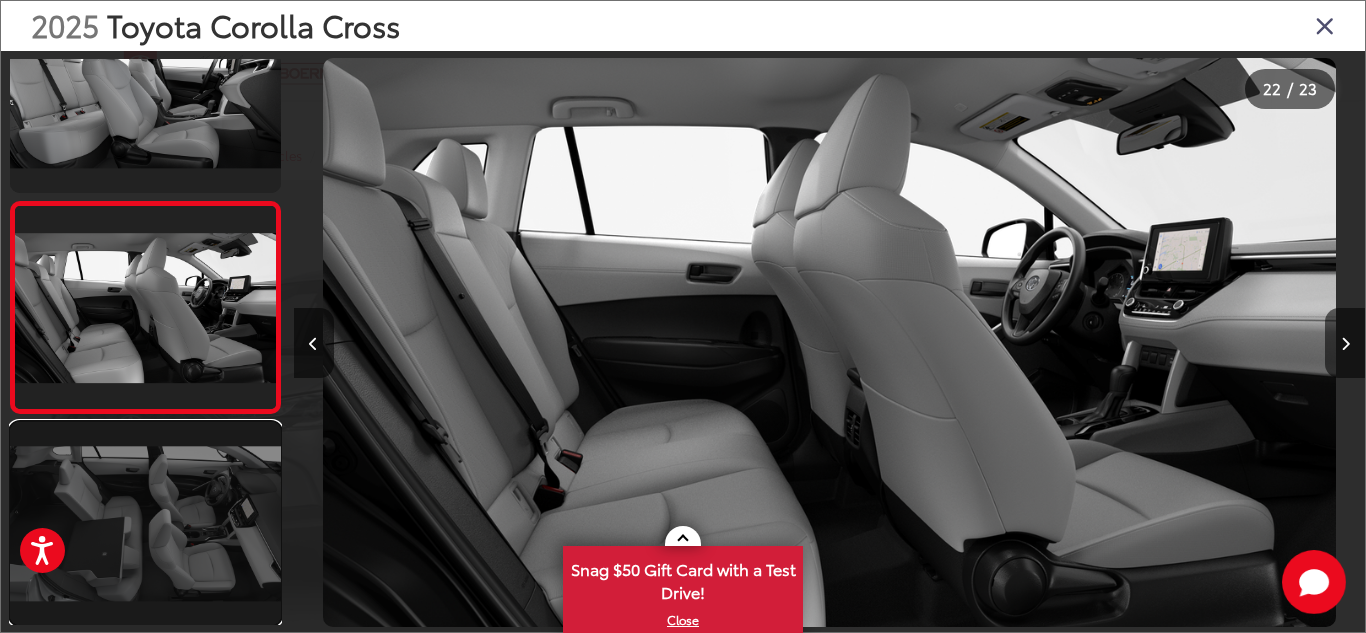 click at bounding box center (145, 523) 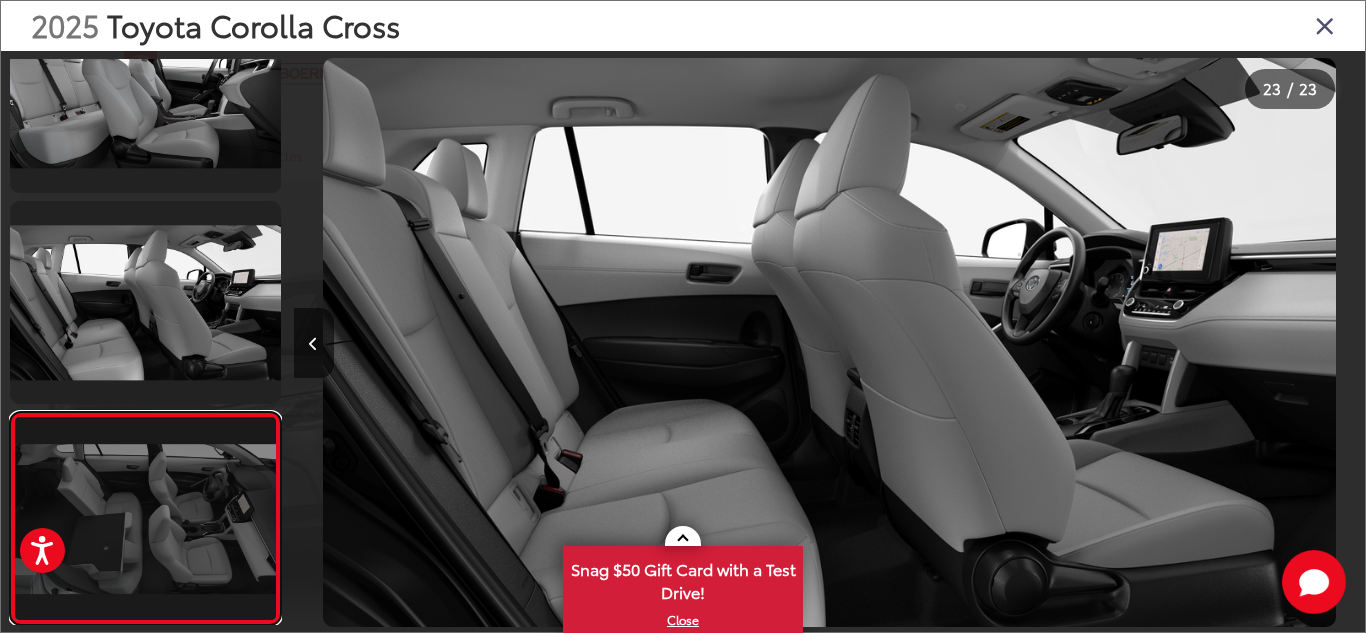 scroll, scrollTop: 4292, scrollLeft: 0, axis: vertical 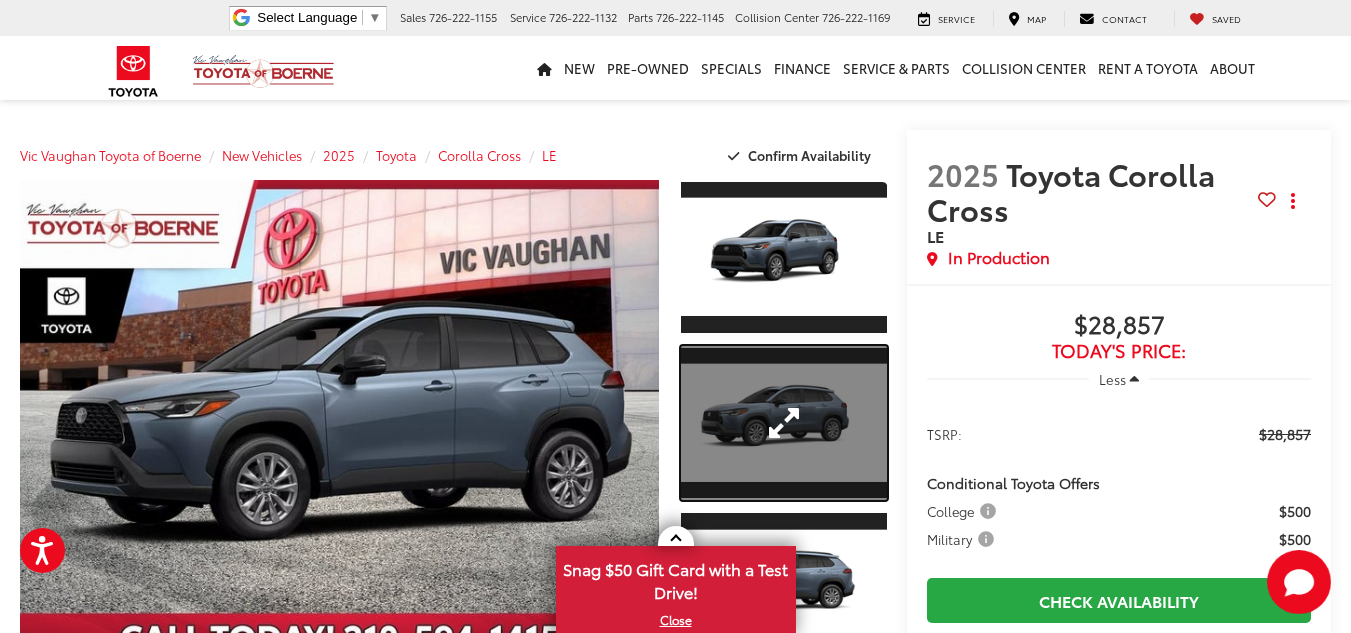 click at bounding box center [784, 423] 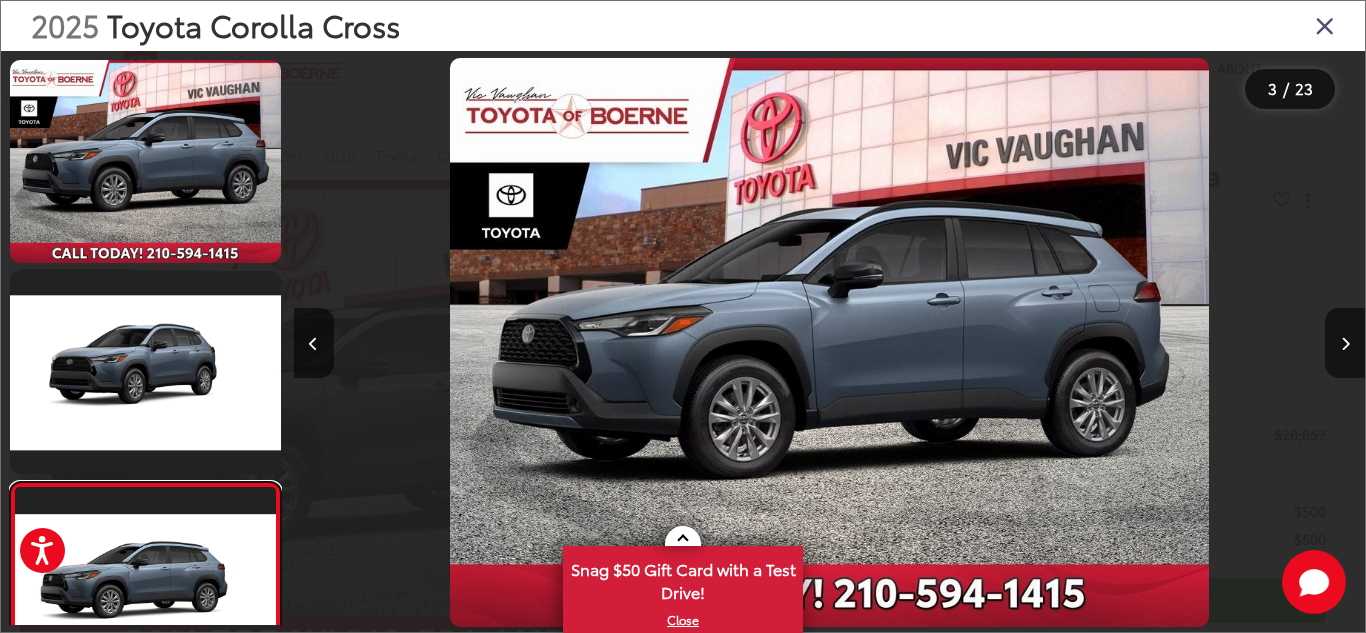 scroll, scrollTop: 93, scrollLeft: 0, axis: vertical 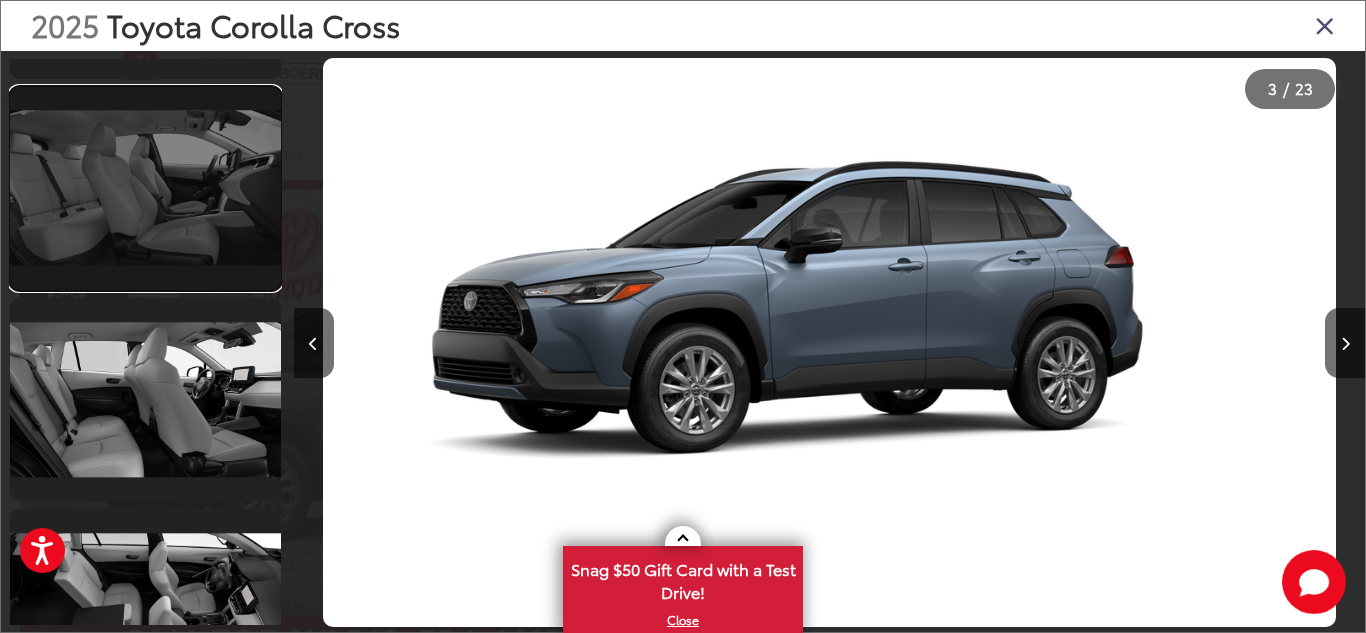 click at bounding box center (145, 188) 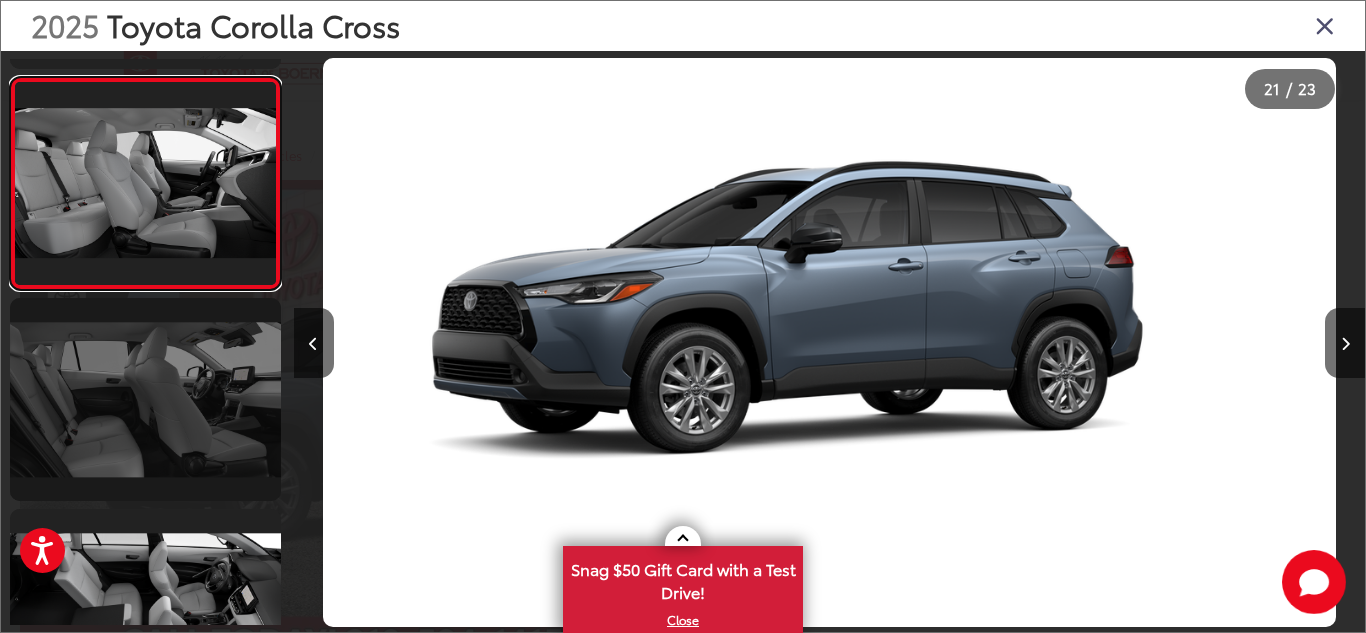 scroll, scrollTop: 4162, scrollLeft: 0, axis: vertical 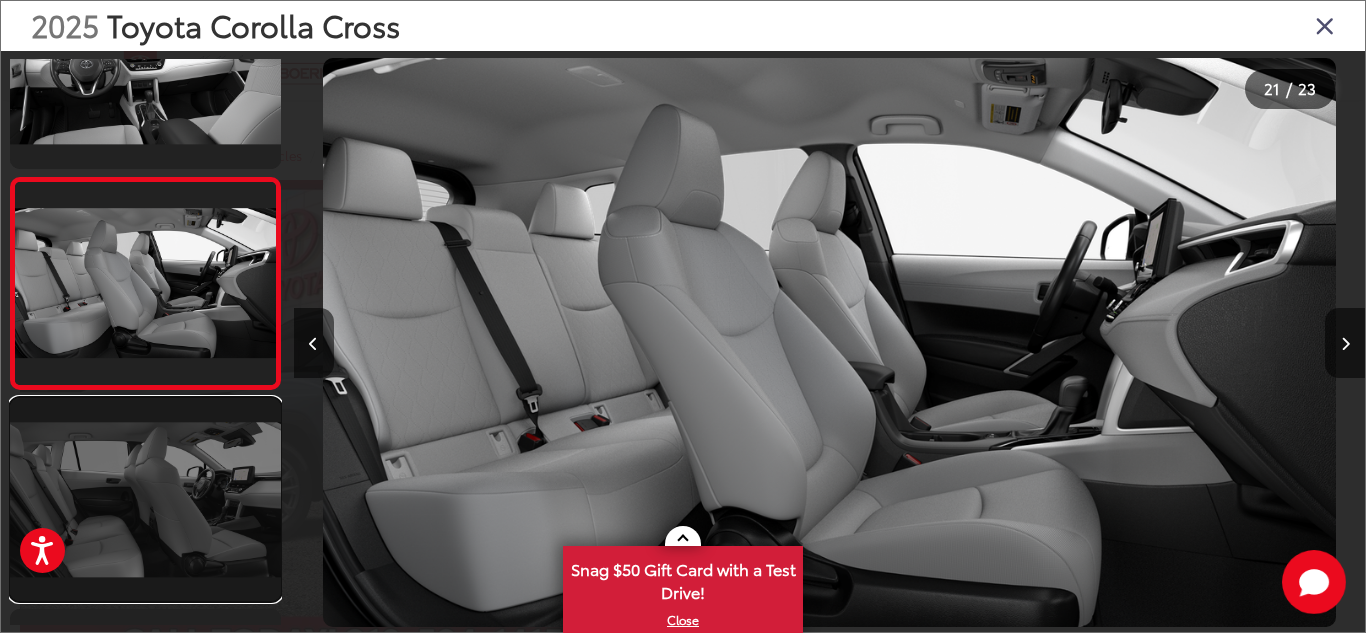 click at bounding box center (145, 499) 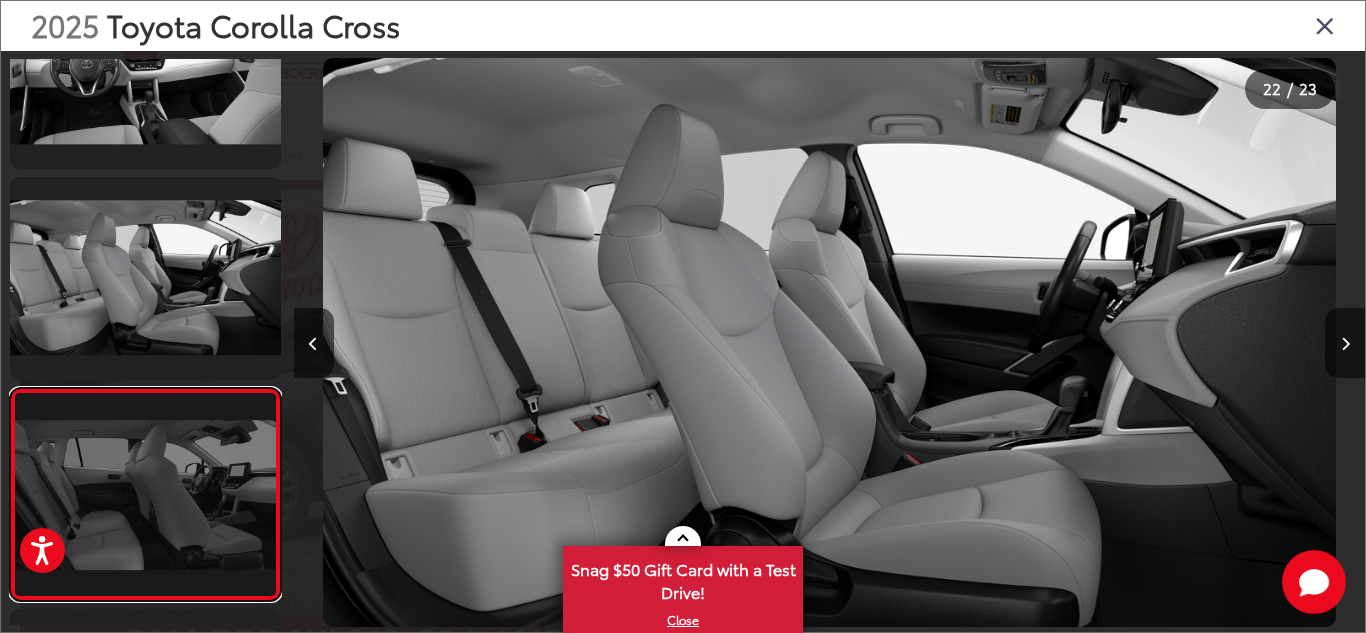 scroll, scrollTop: 0, scrollLeft: 21727, axis: horizontal 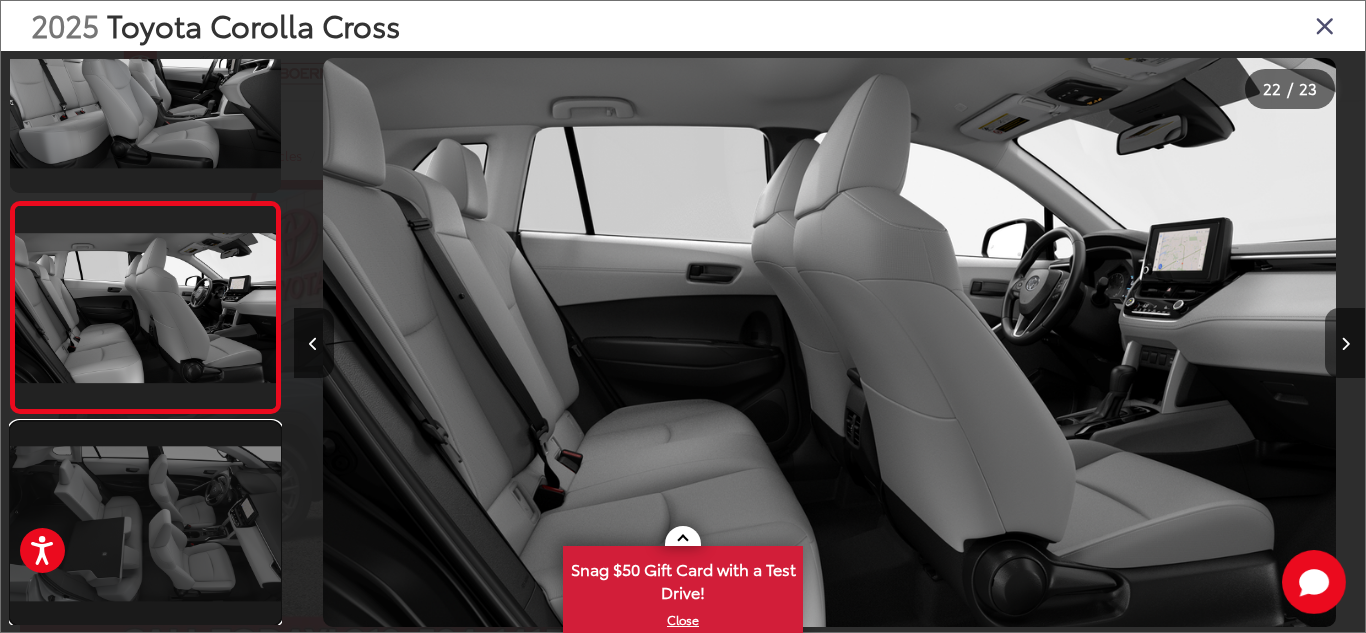 click at bounding box center (145, 523) 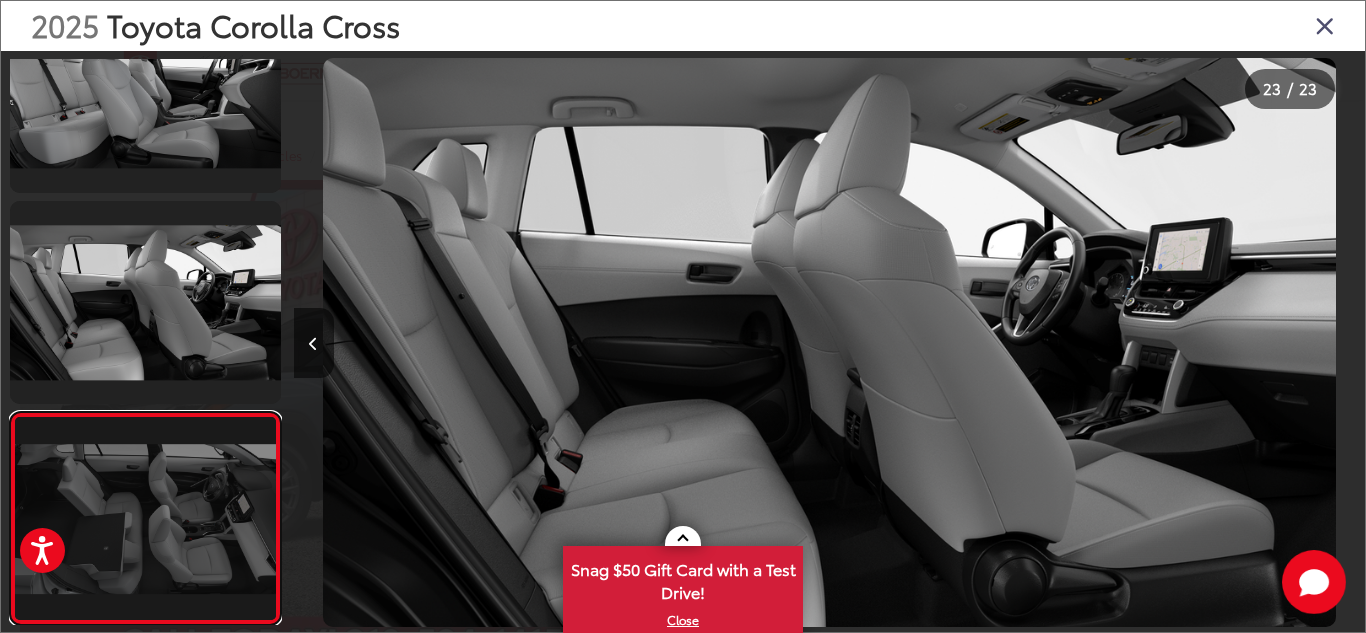 scroll, scrollTop: 4292, scrollLeft: 0, axis: vertical 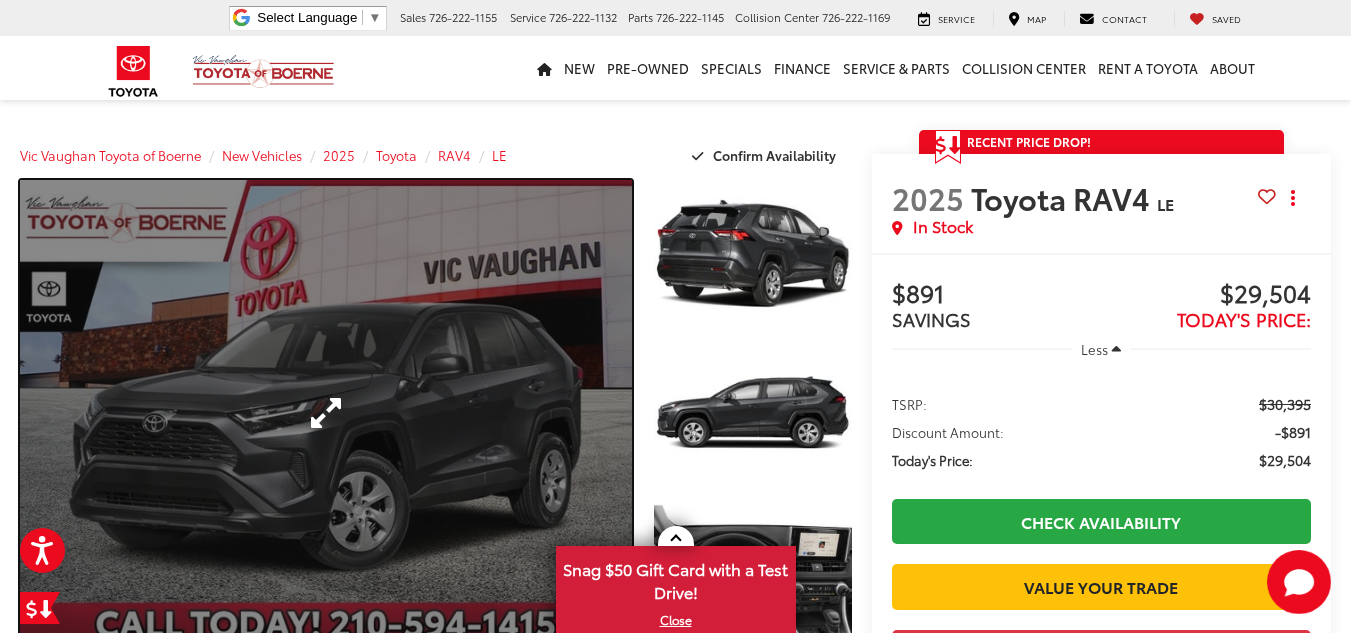 drag, startPoint x: 501, startPoint y: 392, endPoint x: 529, endPoint y: 366, distance: 38.209946 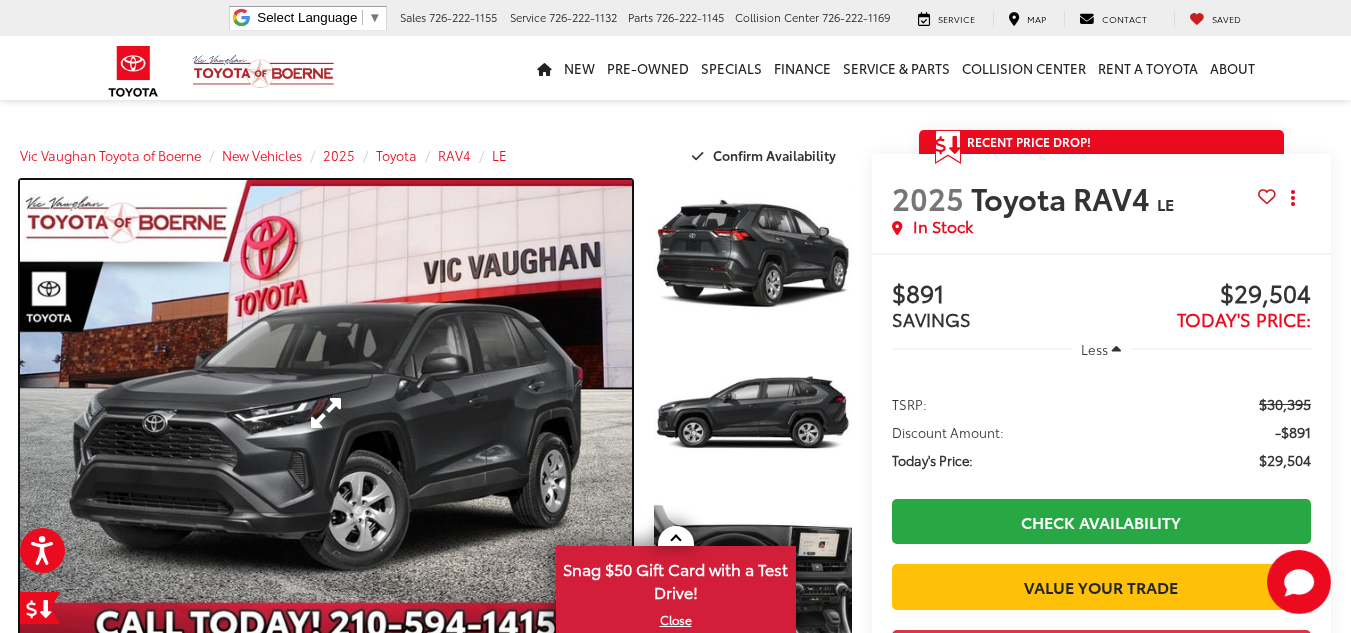click at bounding box center (326, 413) 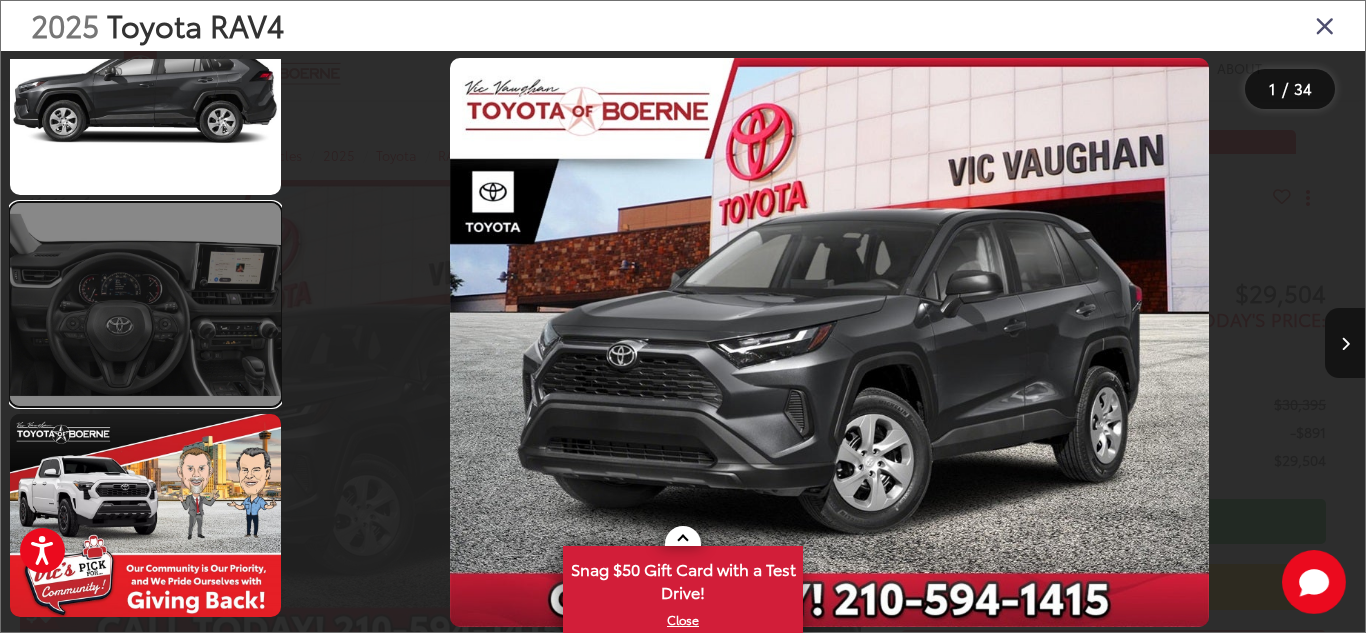 click at bounding box center (145, 304) 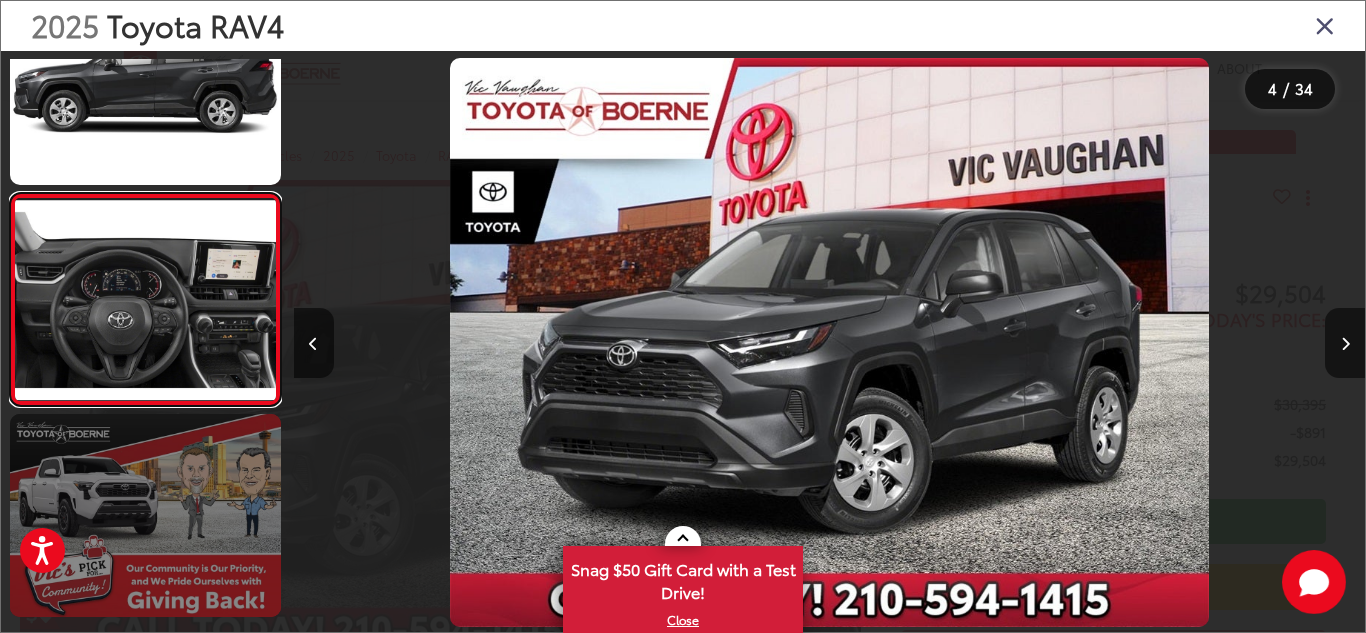 scroll, scrollTop: 516, scrollLeft: 0, axis: vertical 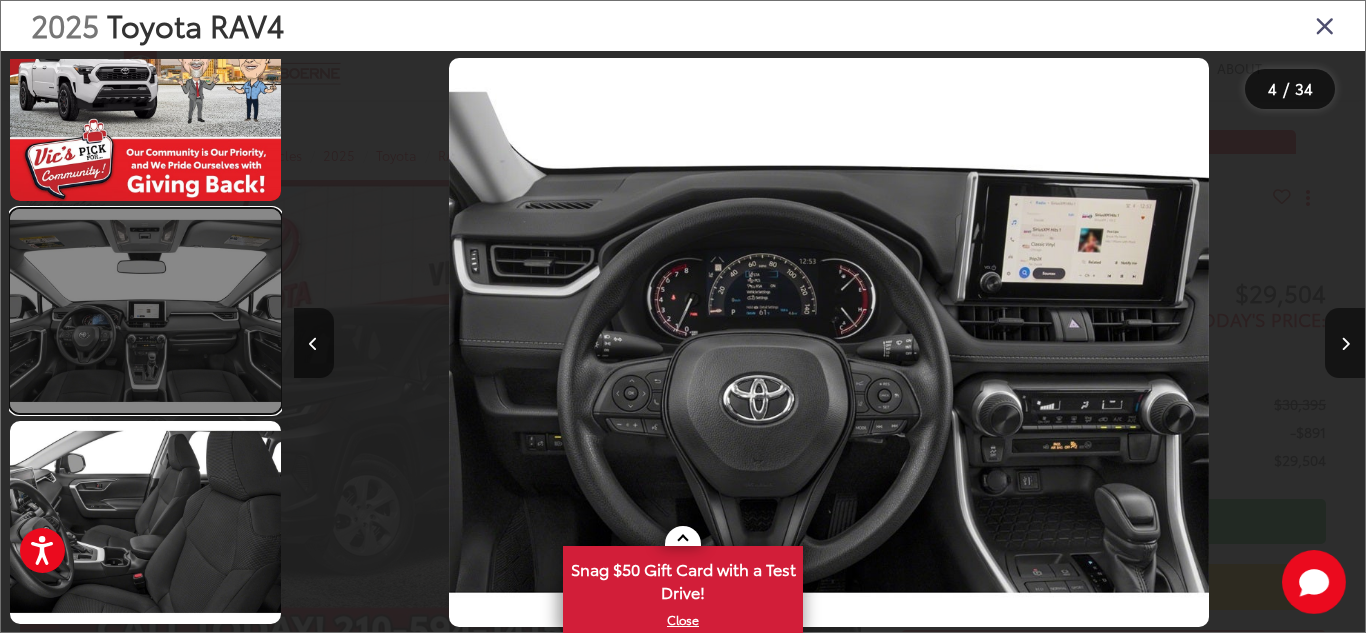 click at bounding box center [145, 310] 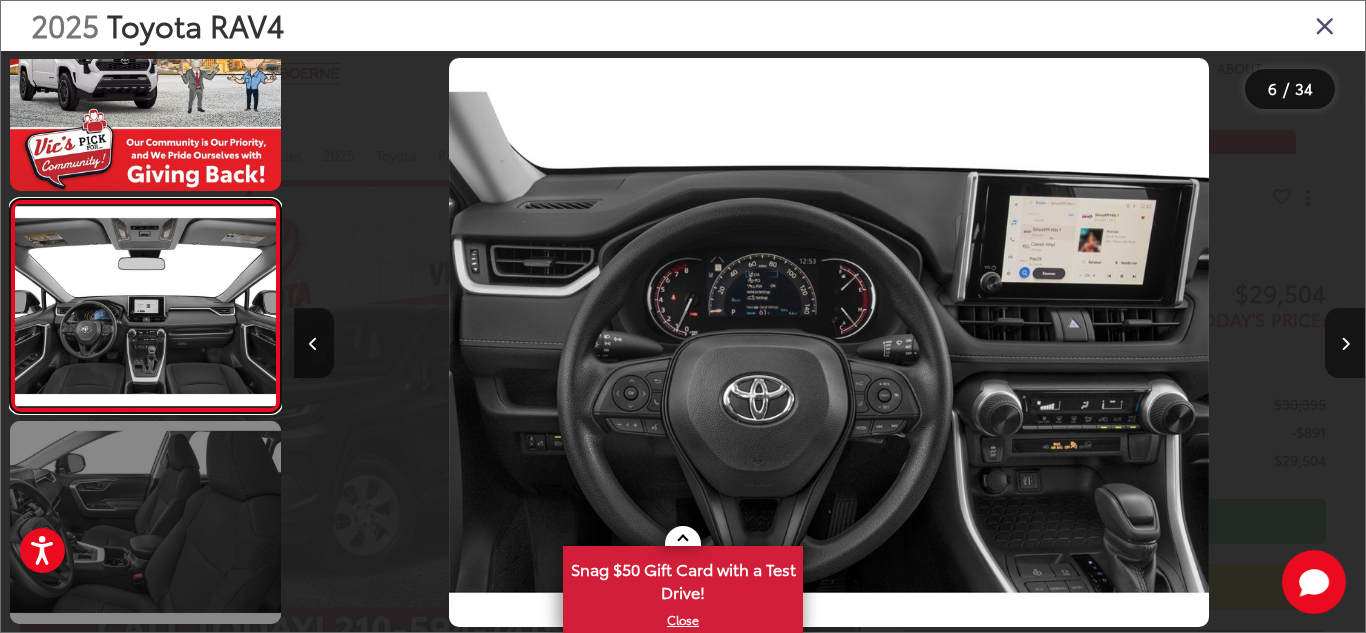 scroll, scrollTop: 938, scrollLeft: 0, axis: vertical 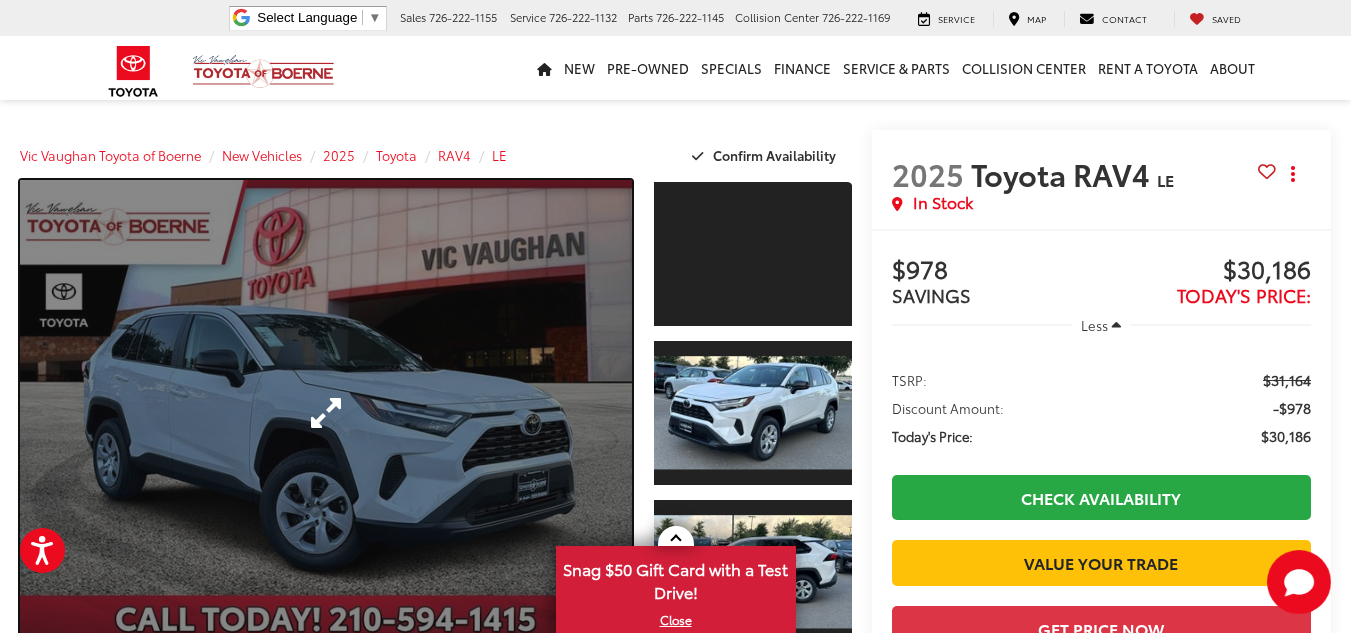 click at bounding box center (326, 413) 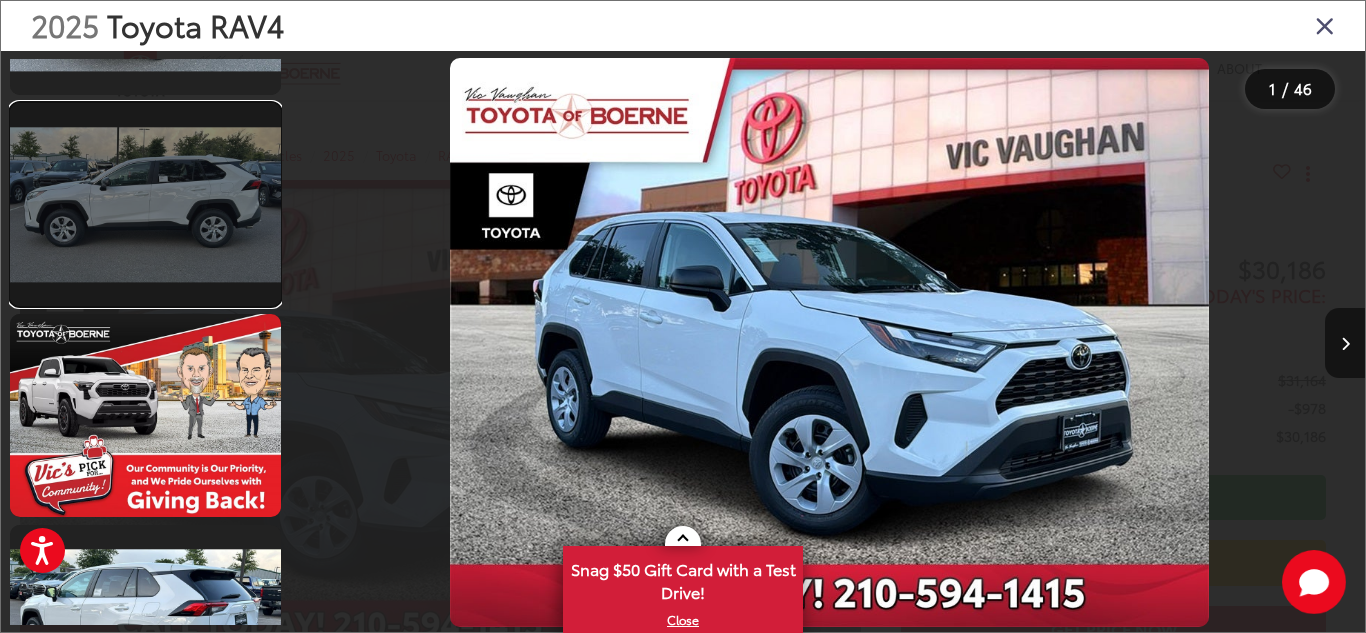 click at bounding box center (145, 204) 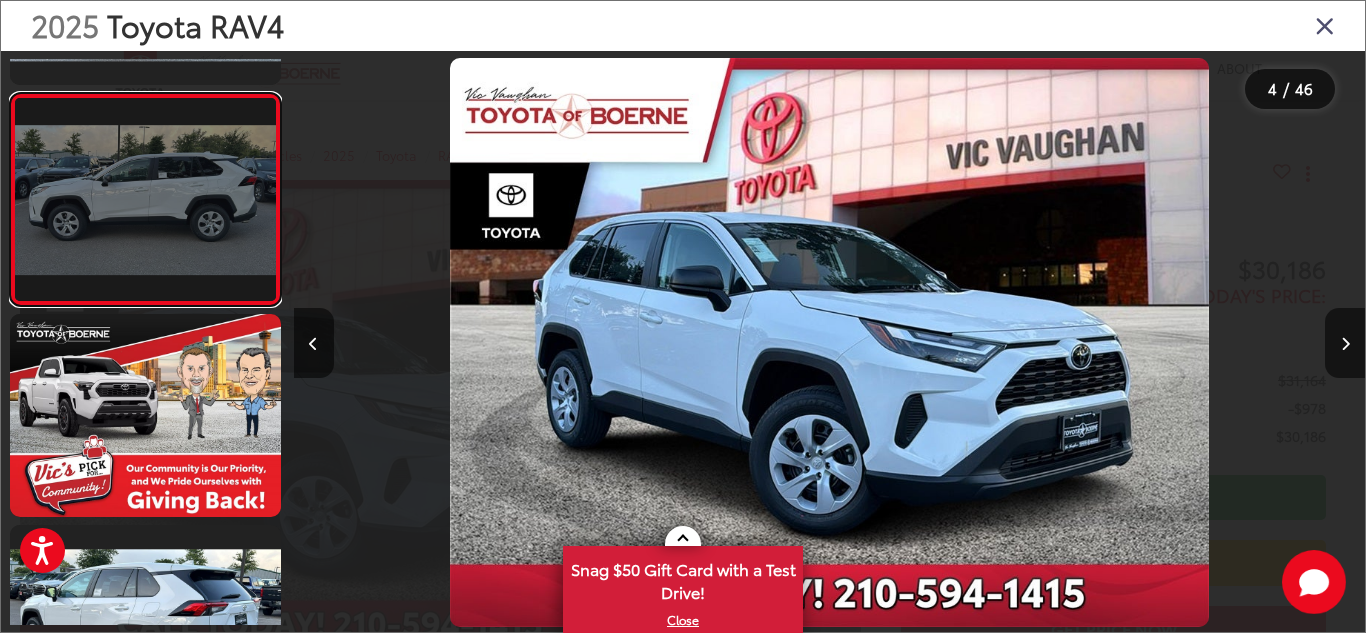 scroll, scrollTop: 543, scrollLeft: 0, axis: vertical 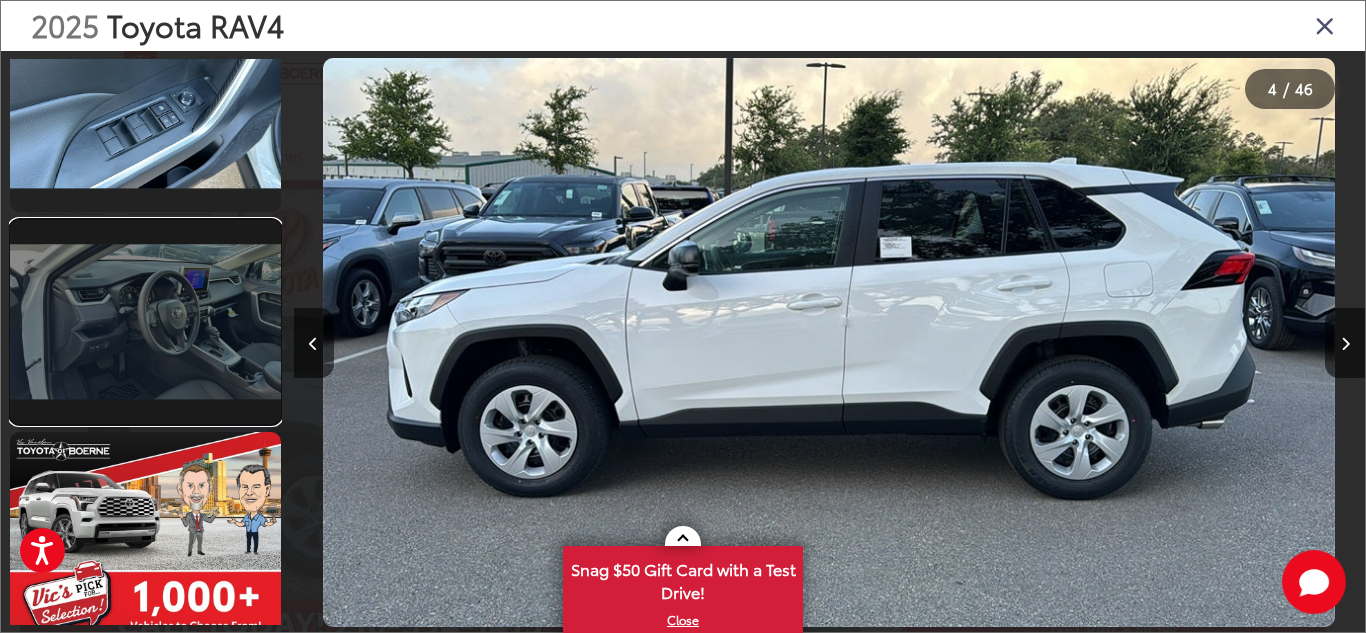 click at bounding box center (145, 321) 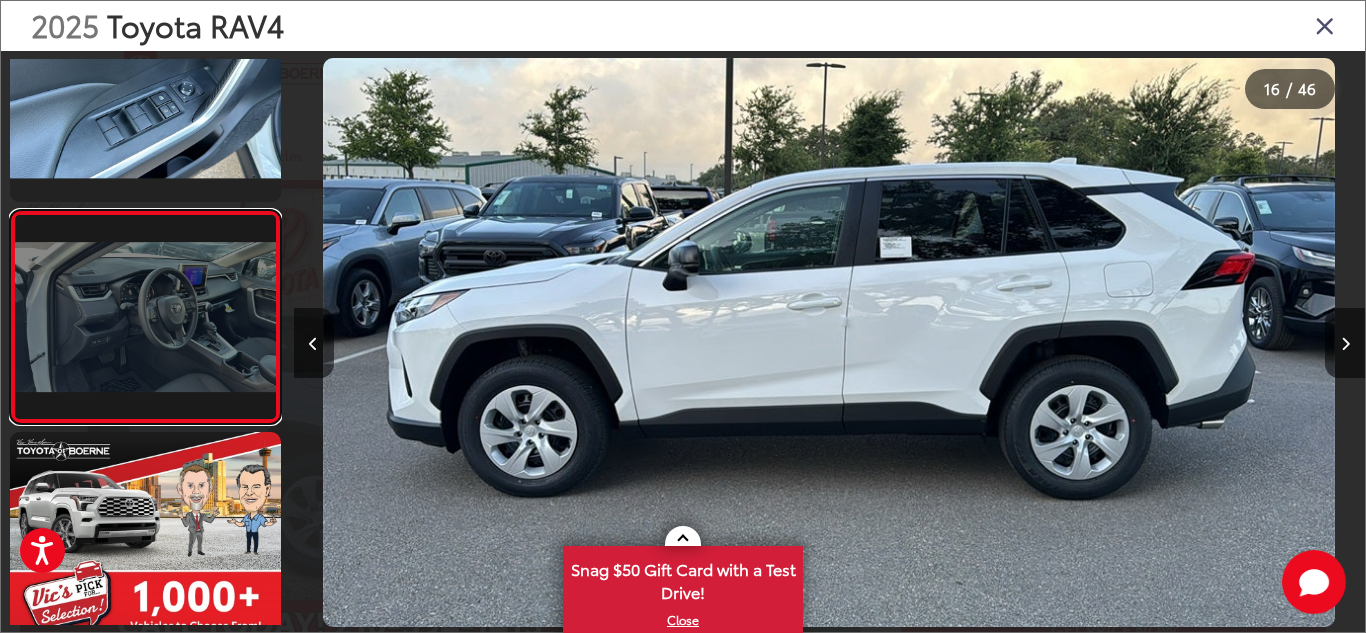 scroll, scrollTop: 3049, scrollLeft: 0, axis: vertical 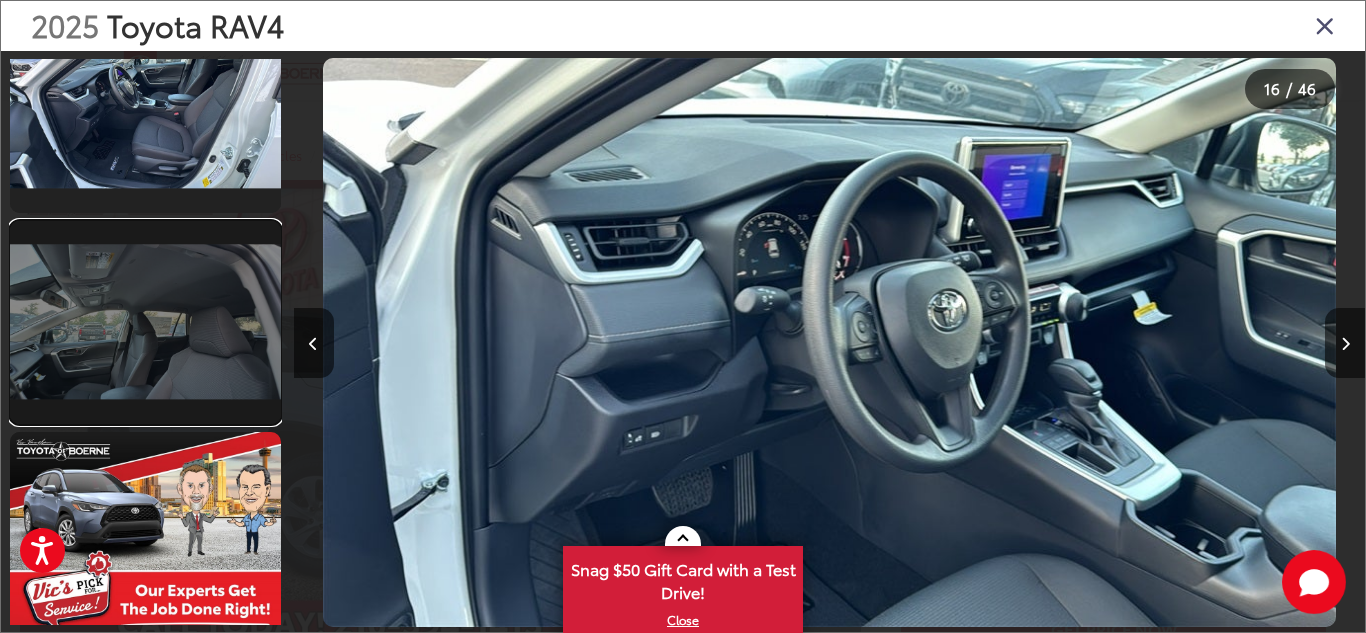 click at bounding box center [145, 322] 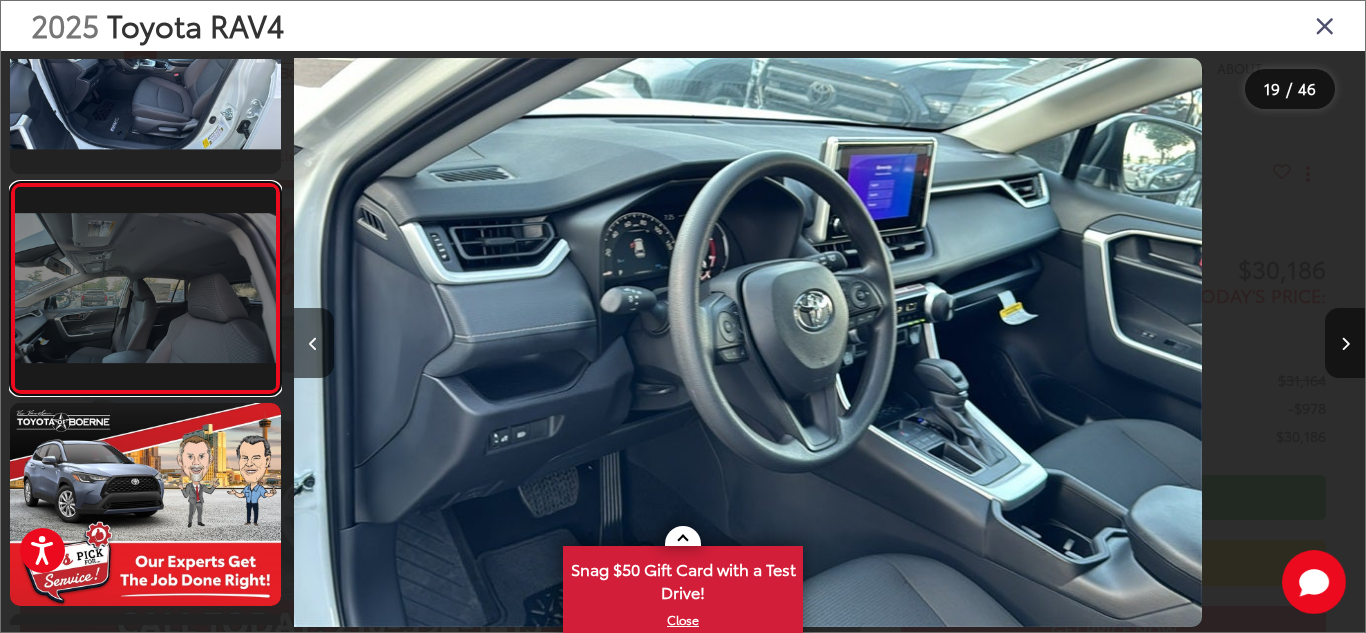 scroll, scrollTop: 3683, scrollLeft: 0, axis: vertical 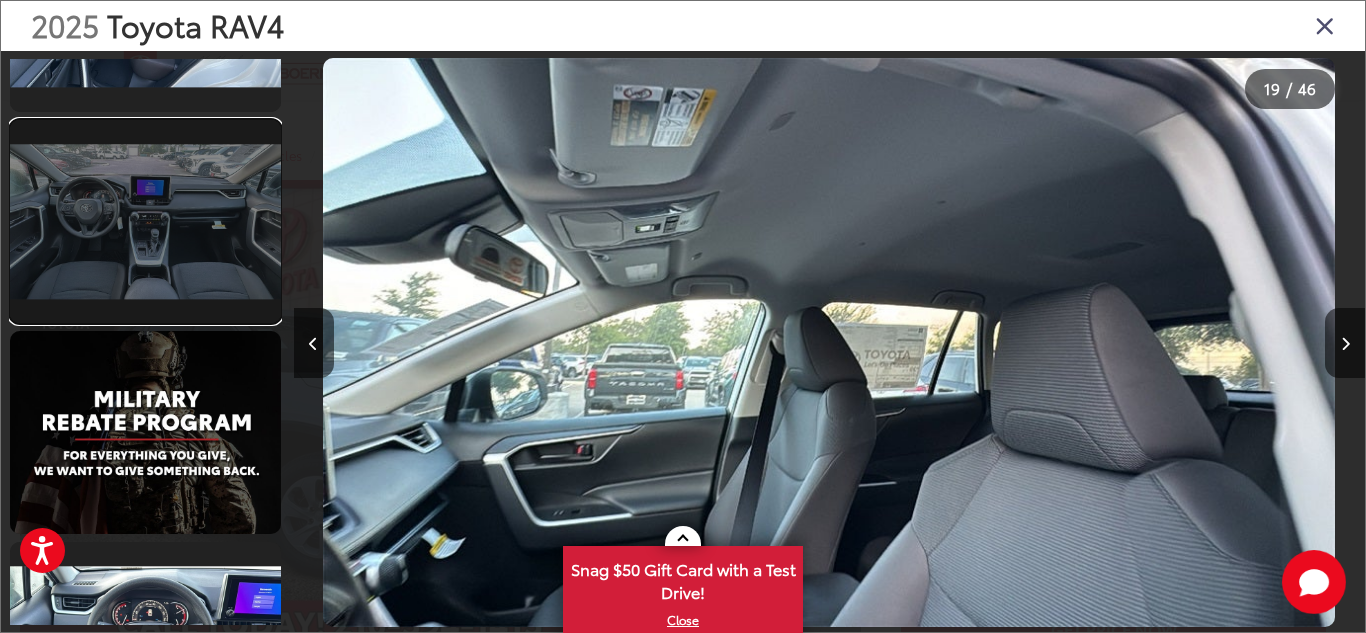 click at bounding box center (145, 221) 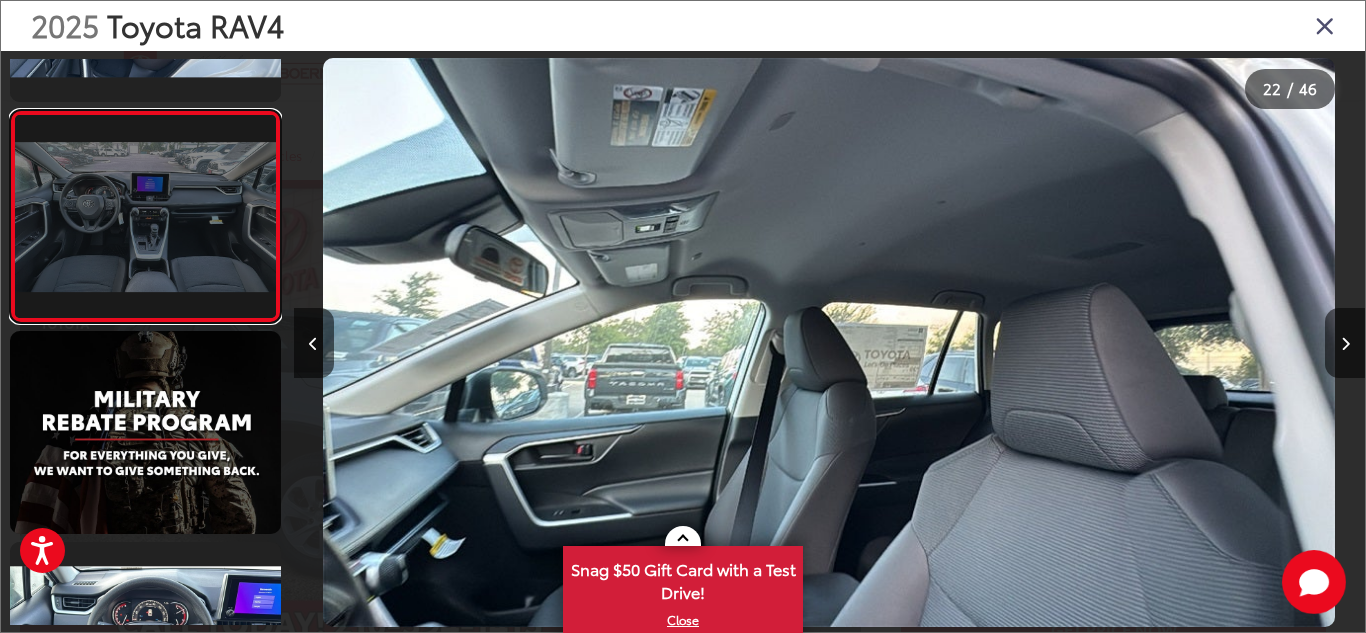 scroll, scrollTop: 4329, scrollLeft: 0, axis: vertical 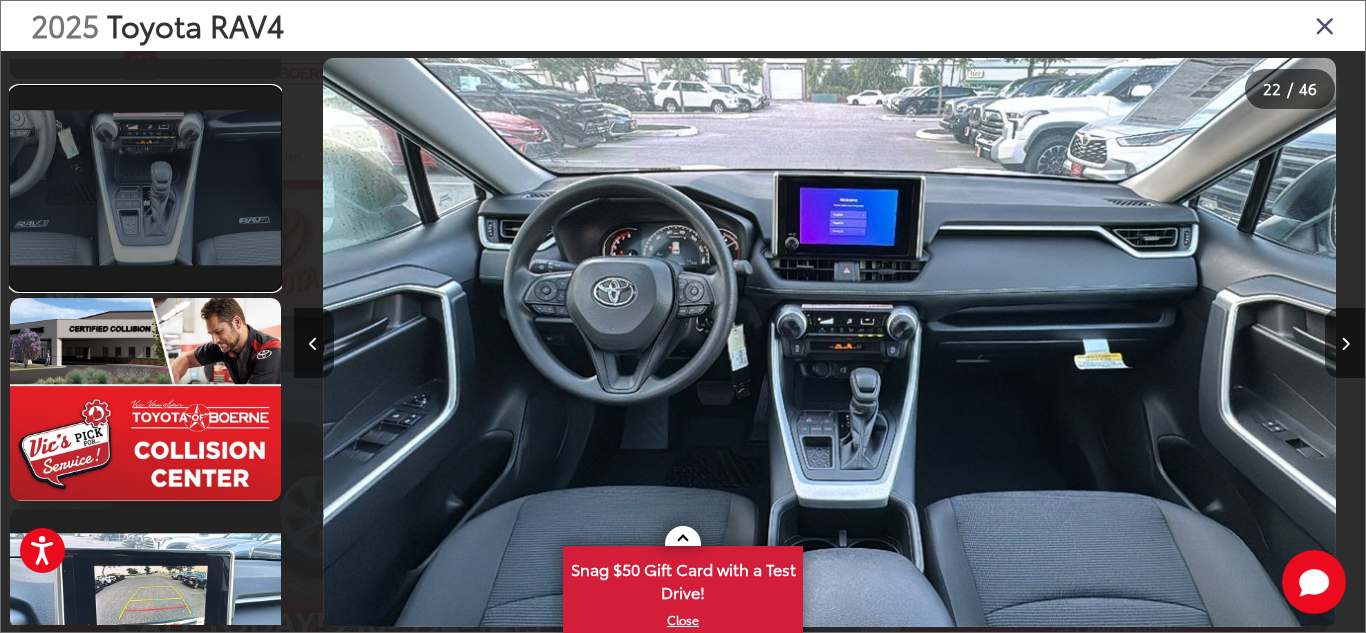 click at bounding box center [145, 188] 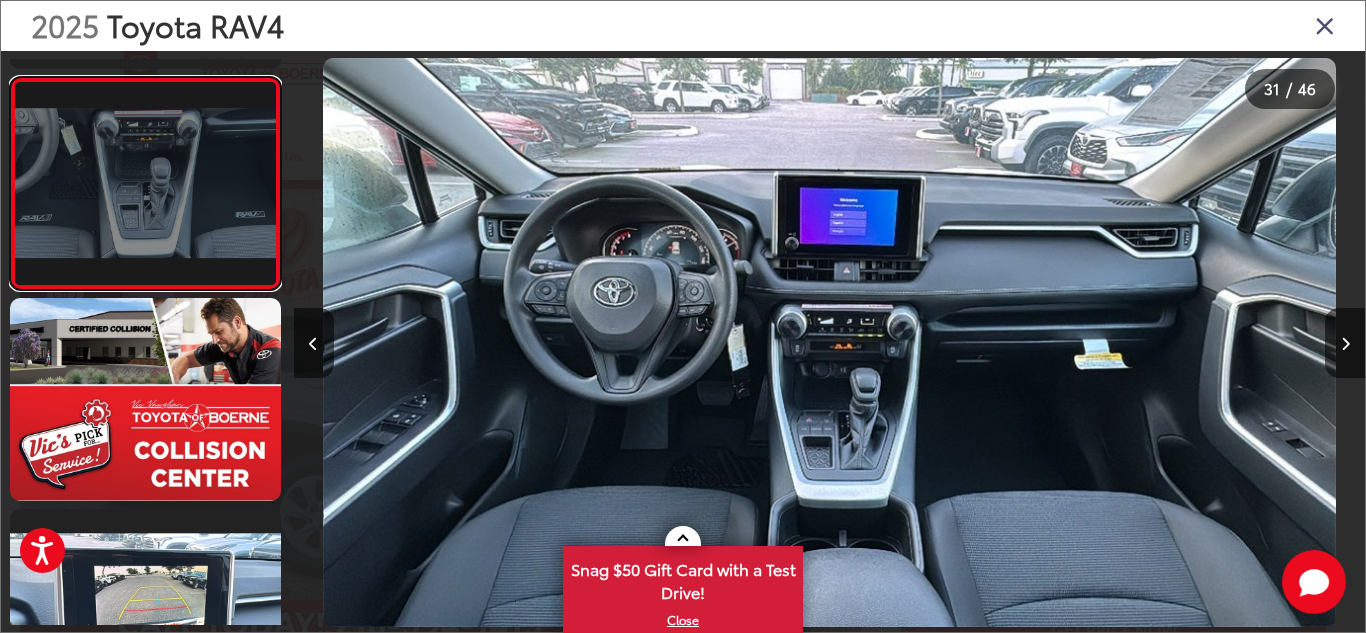 scroll, scrollTop: 6257, scrollLeft: 0, axis: vertical 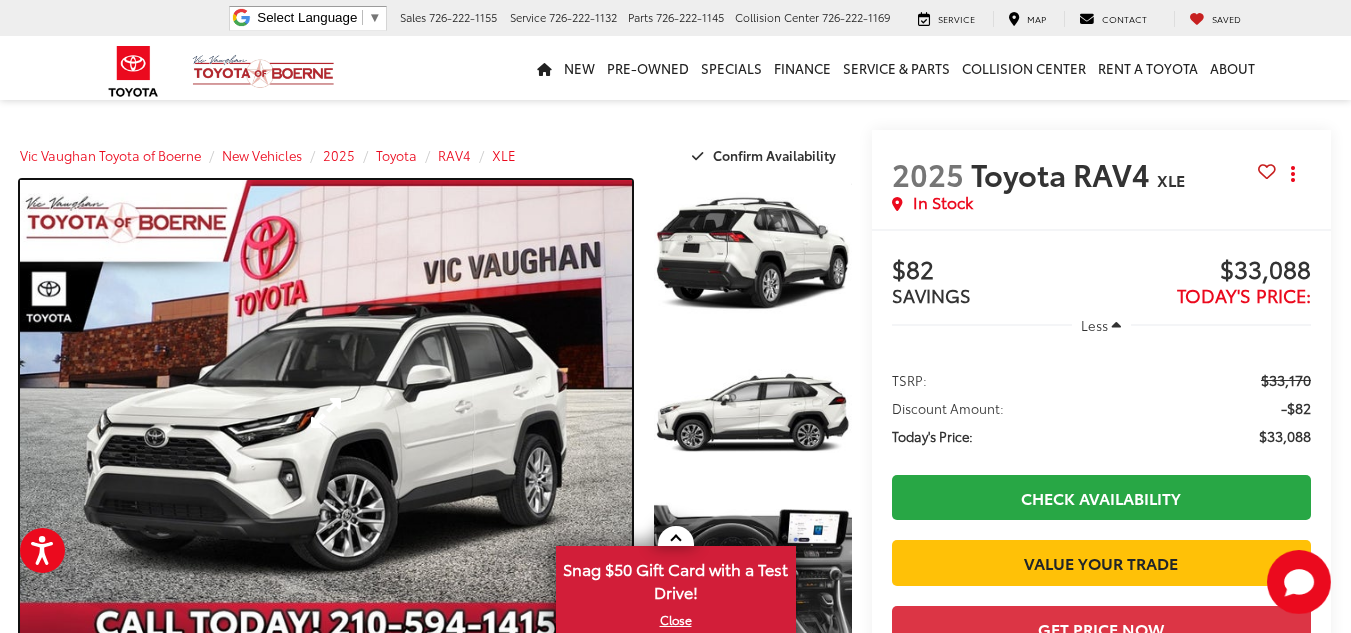 click at bounding box center (326, 413) 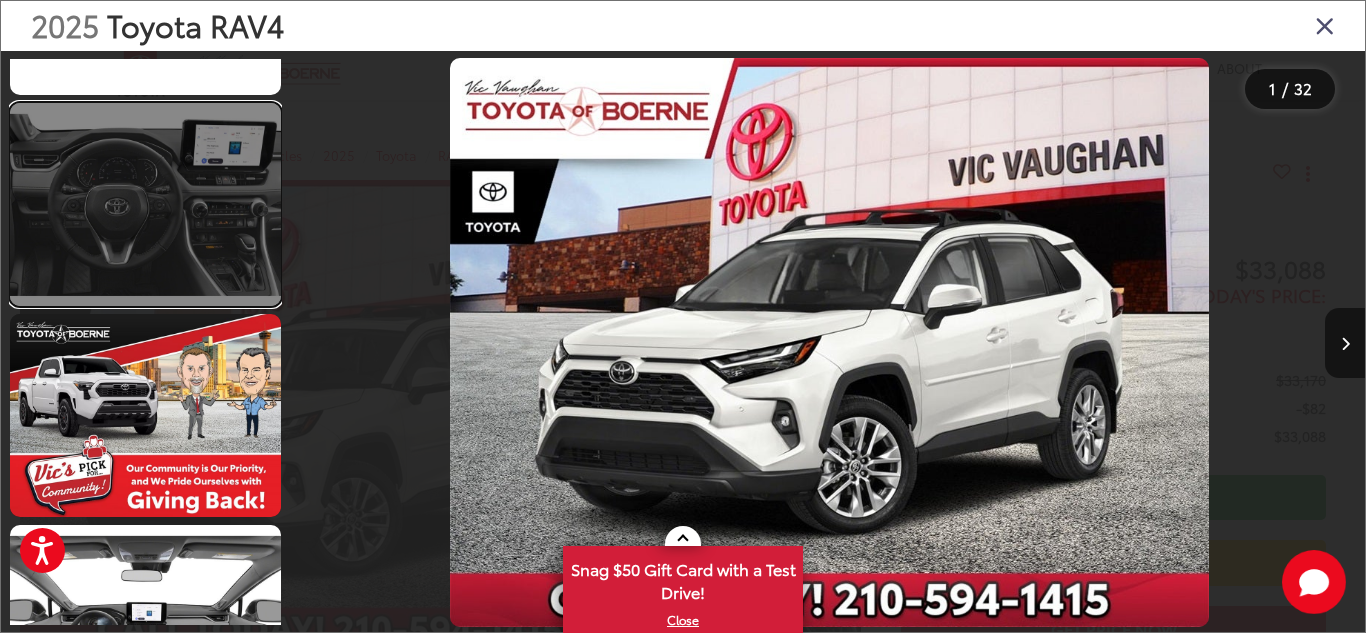 click at bounding box center [145, 204] 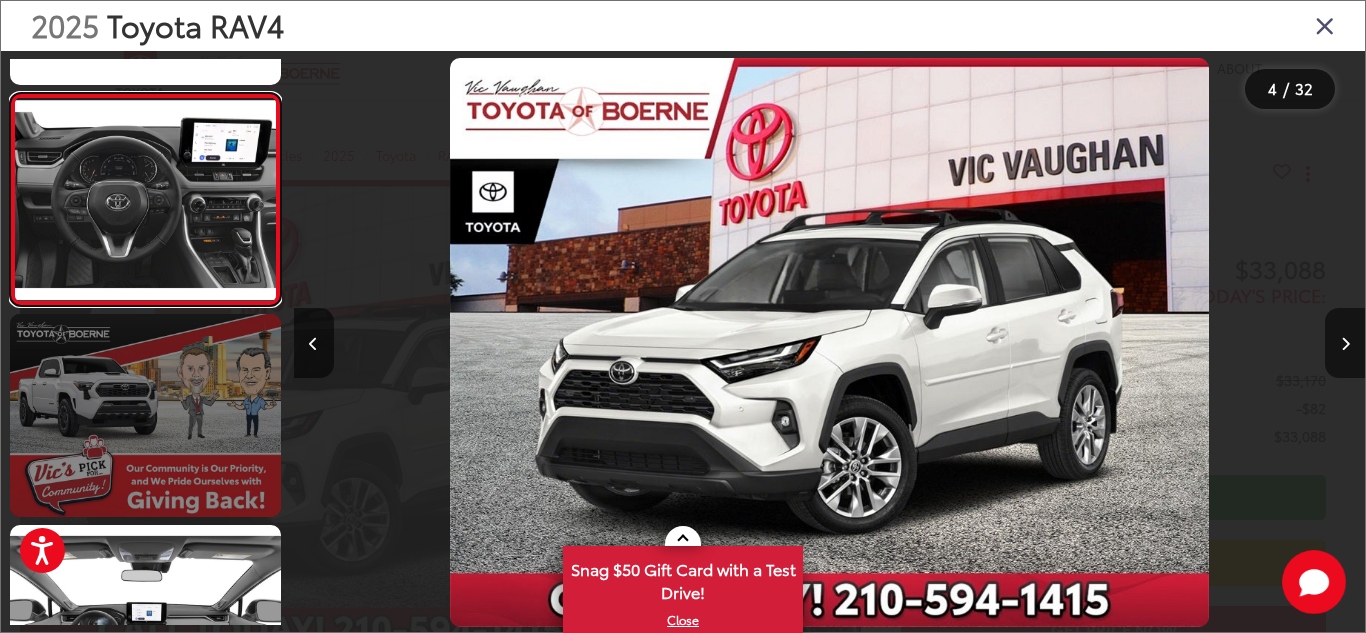 scroll, scrollTop: 542, scrollLeft: 0, axis: vertical 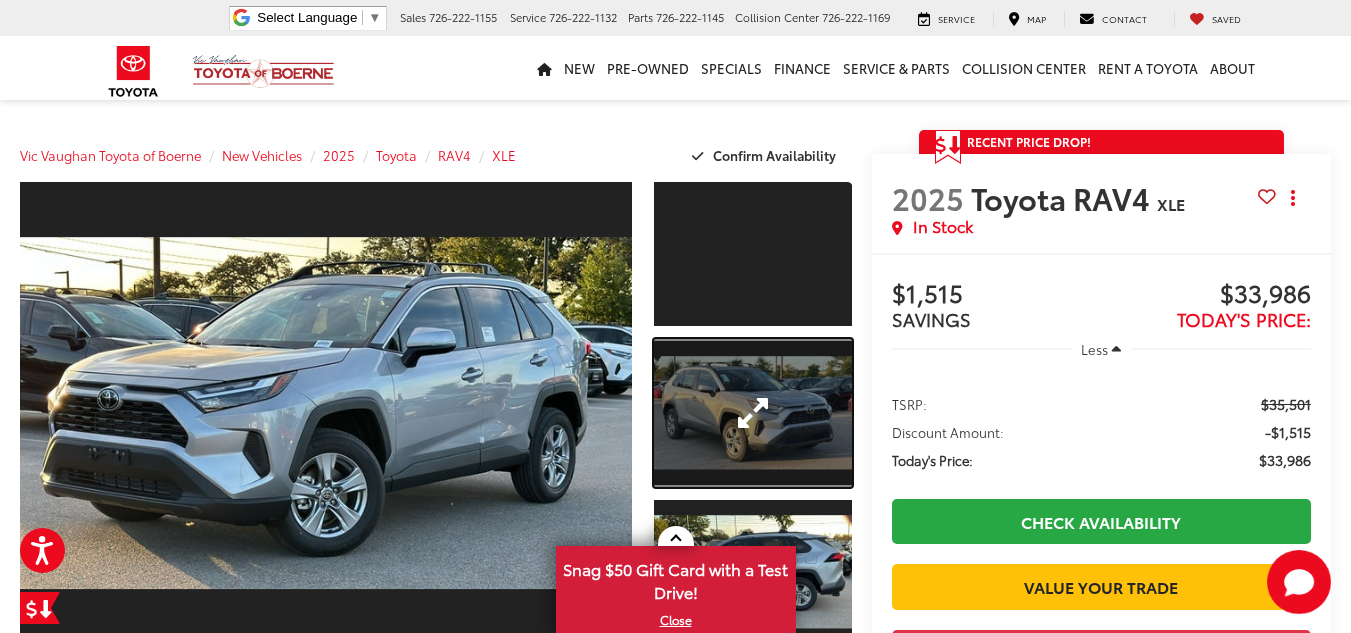 click at bounding box center [752, 413] 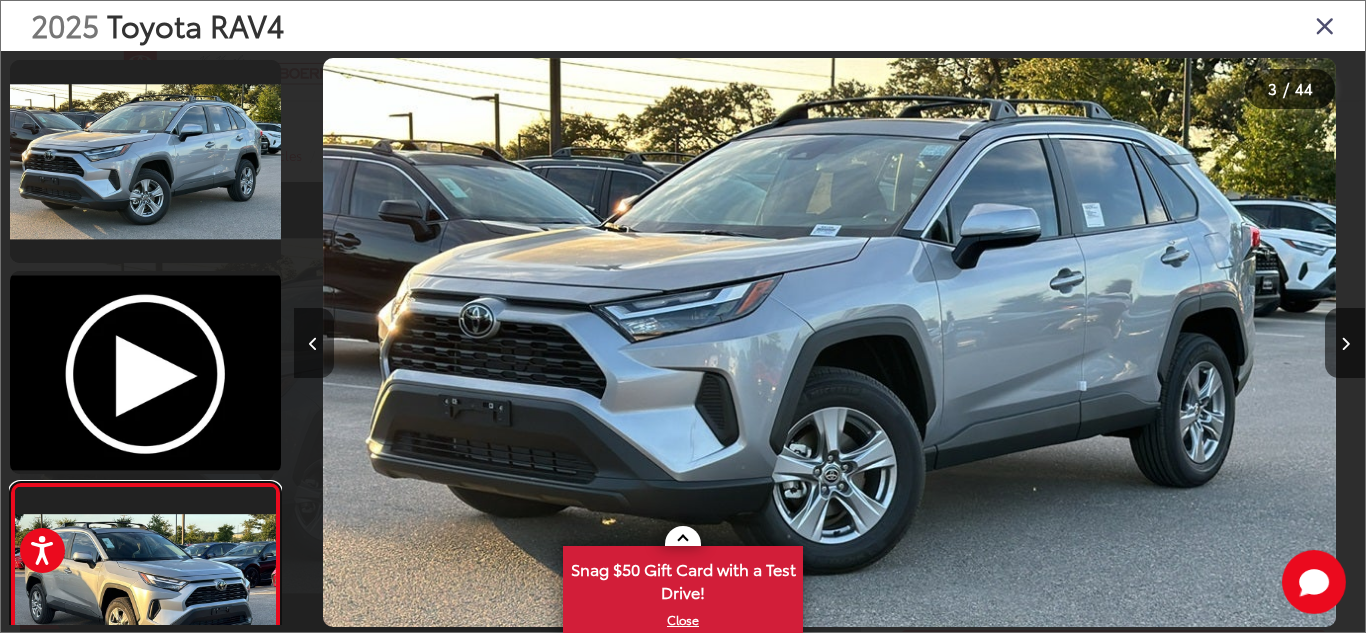 scroll, scrollTop: 93, scrollLeft: 0, axis: vertical 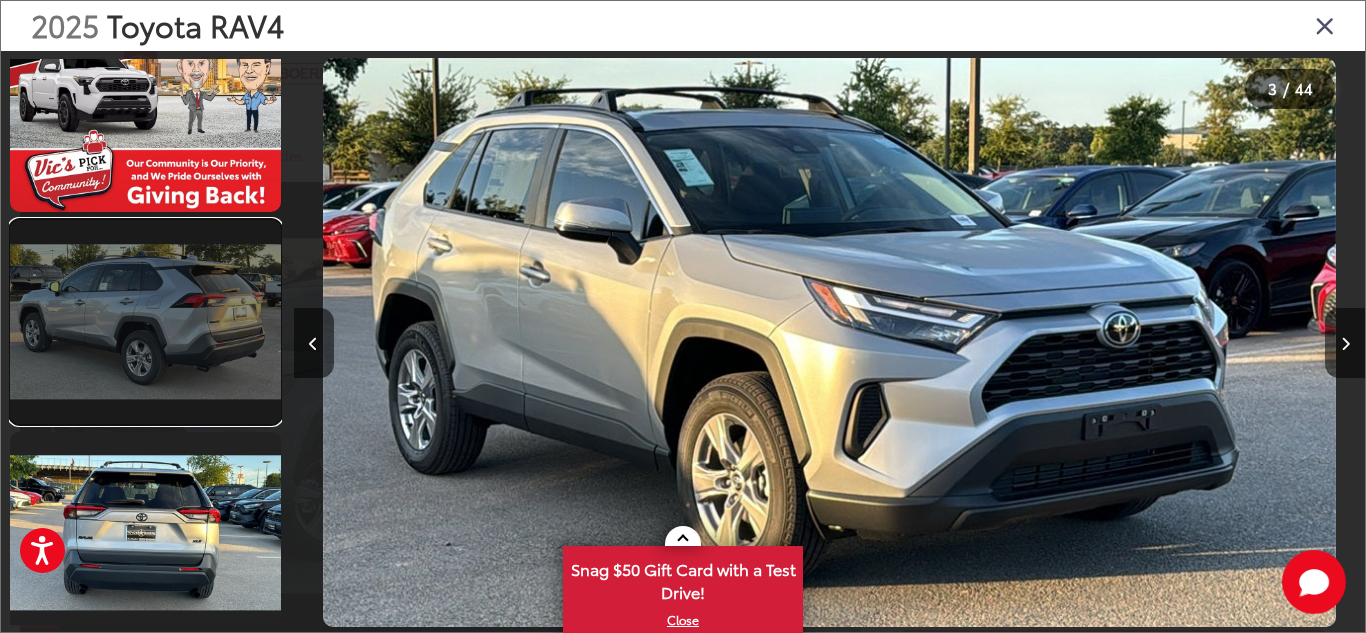 click at bounding box center (145, 321) 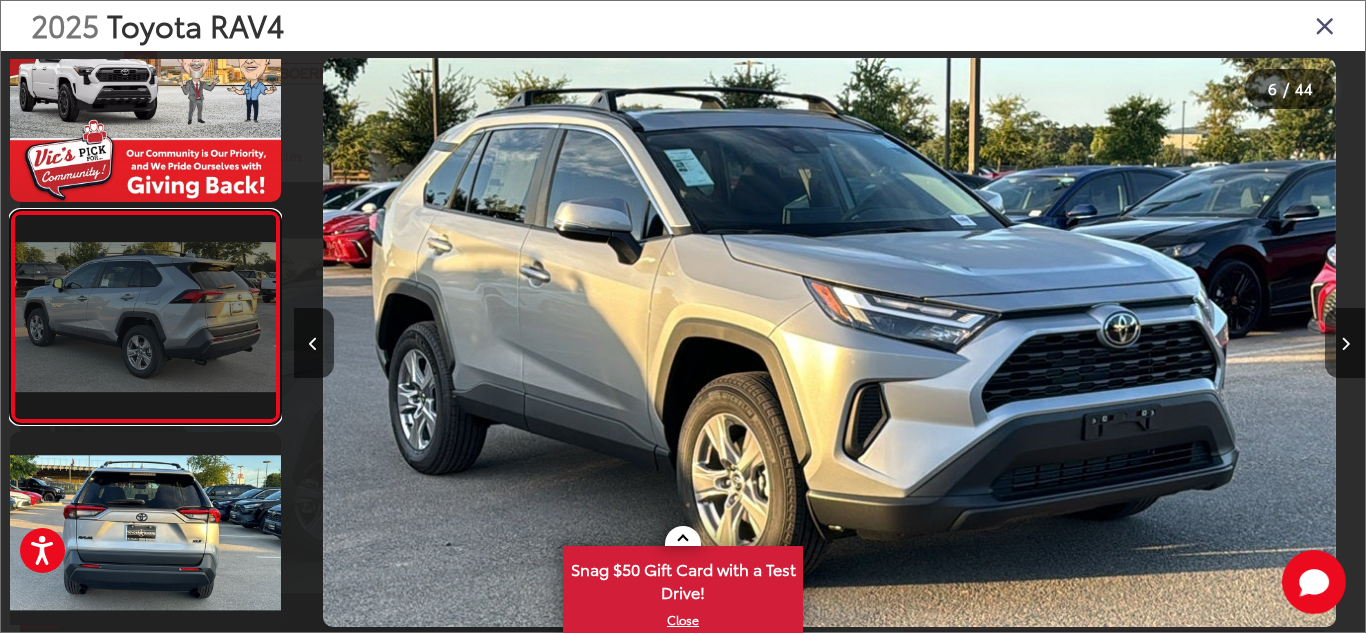 scroll, scrollTop: 933, scrollLeft: 0, axis: vertical 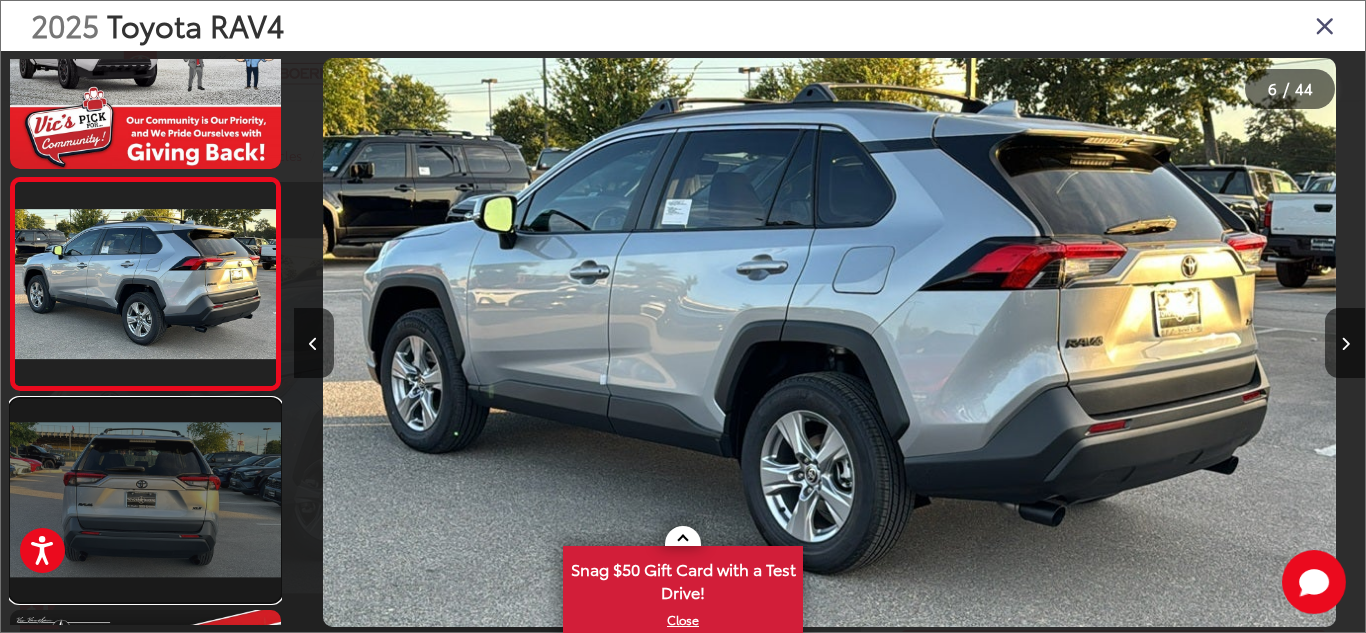 click at bounding box center [145, 500] 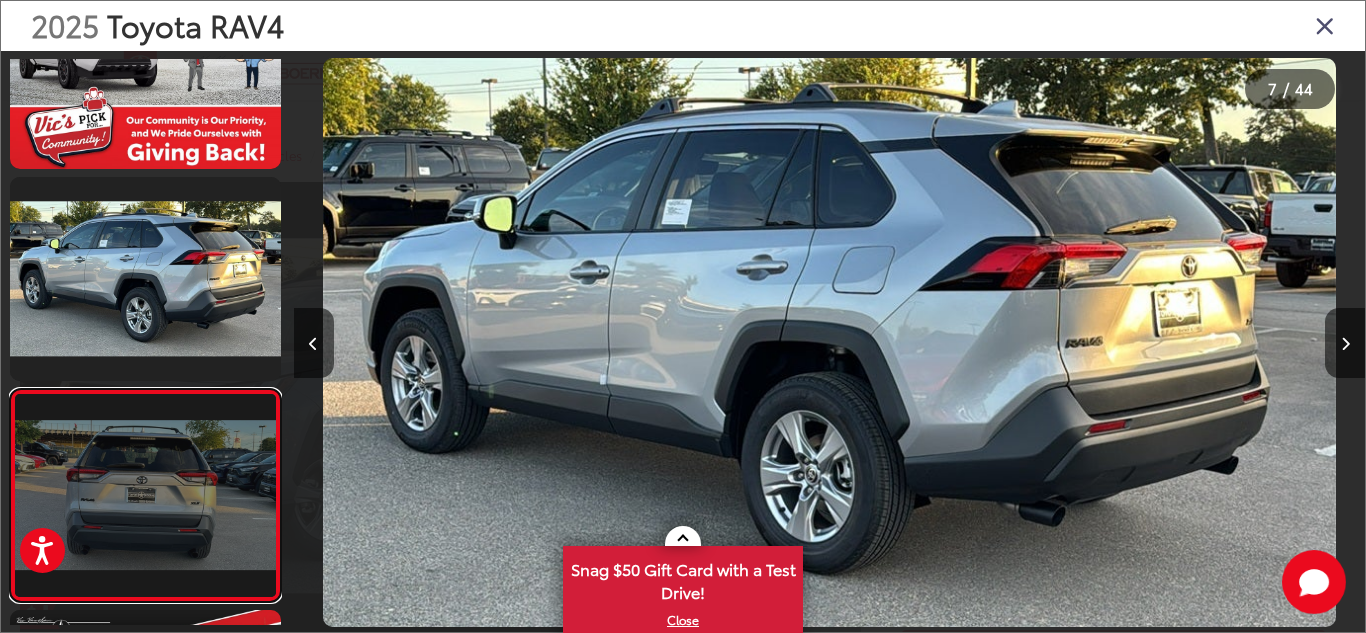 scroll, scrollTop: 0, scrollLeft: 5764, axis: horizontal 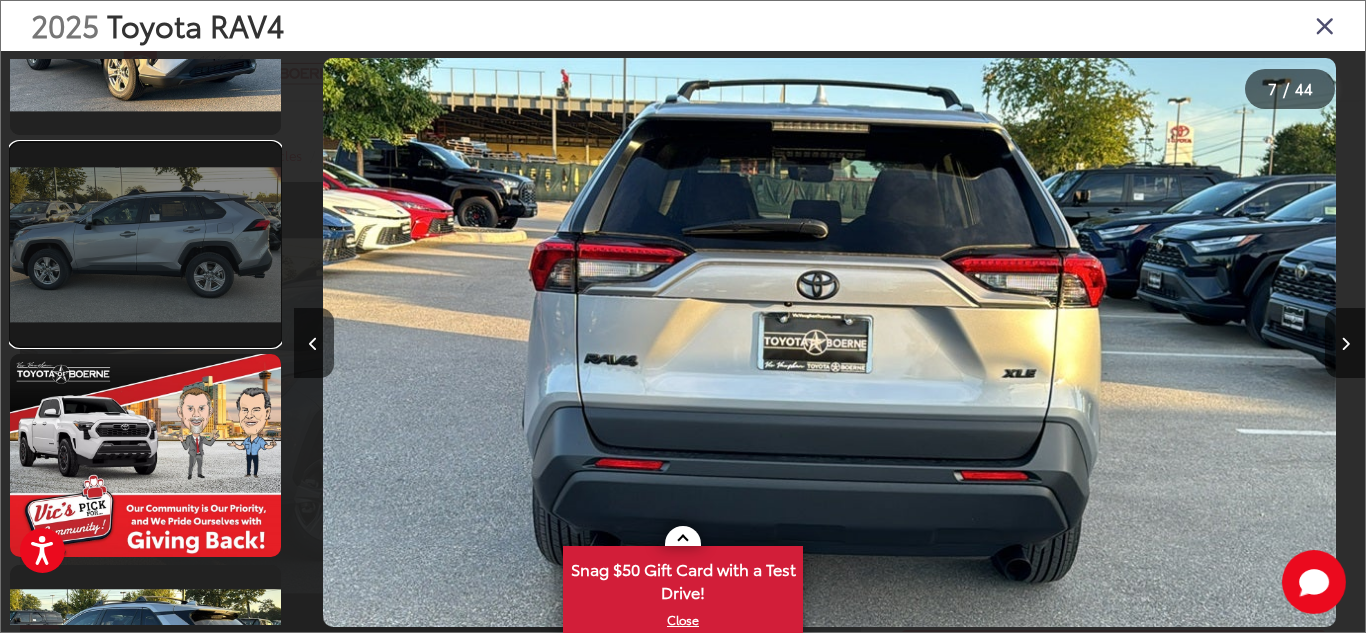 click at bounding box center [145, 244] 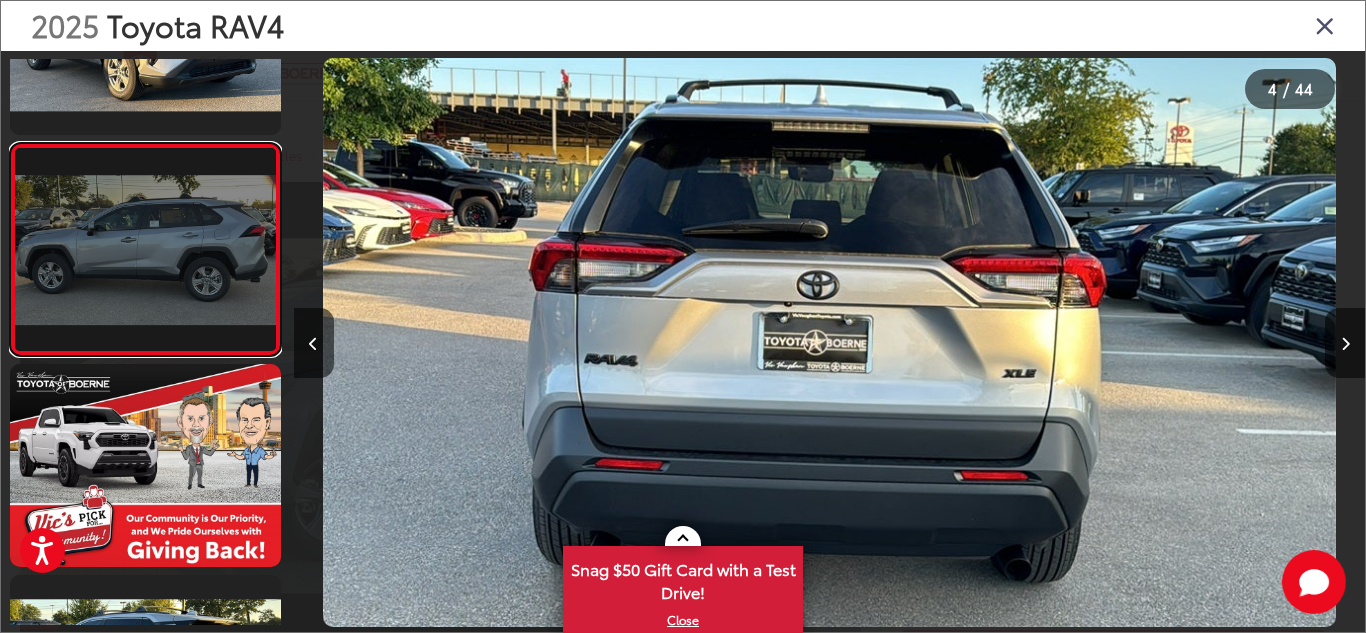 scroll, scrollTop: 0, scrollLeft: 6245, axis: horizontal 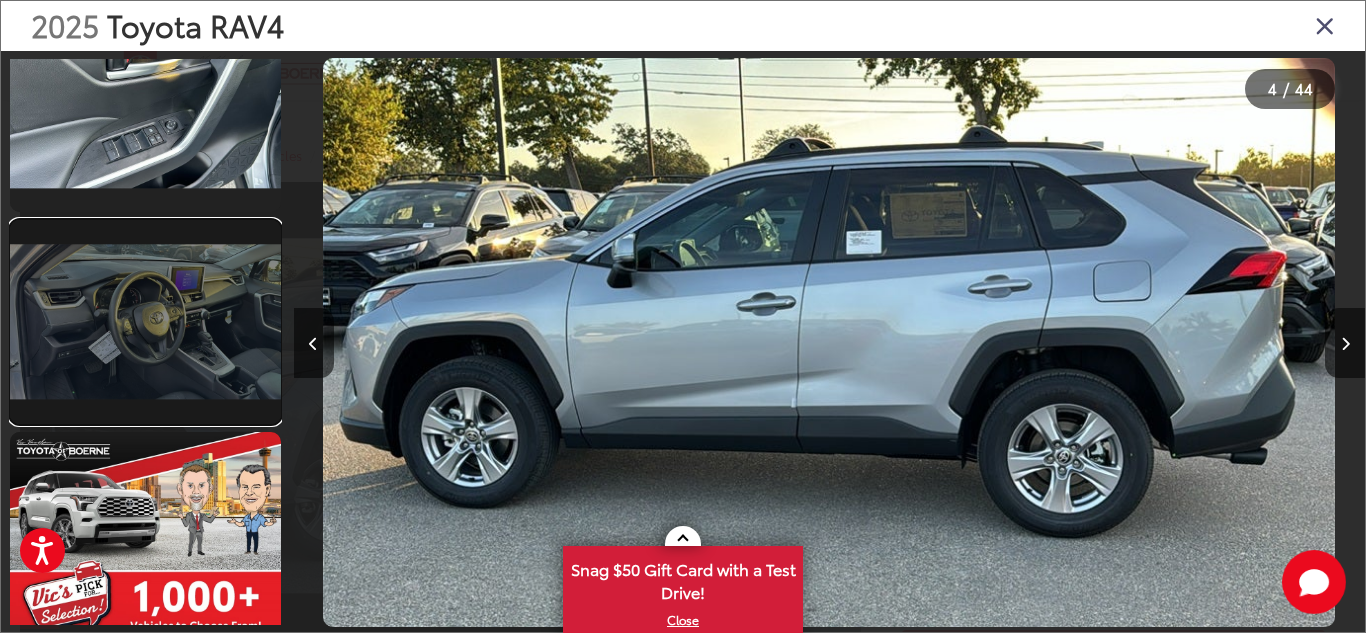 click at bounding box center (145, 321) 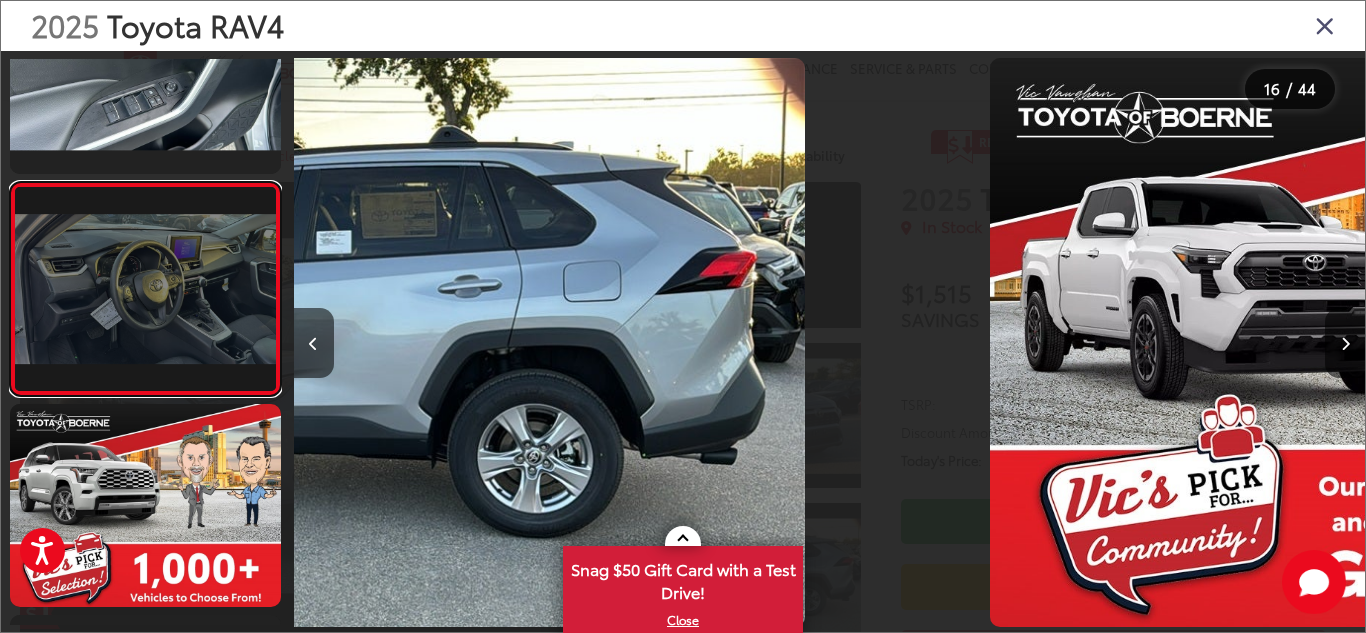 scroll, scrollTop: 3049, scrollLeft: 0, axis: vertical 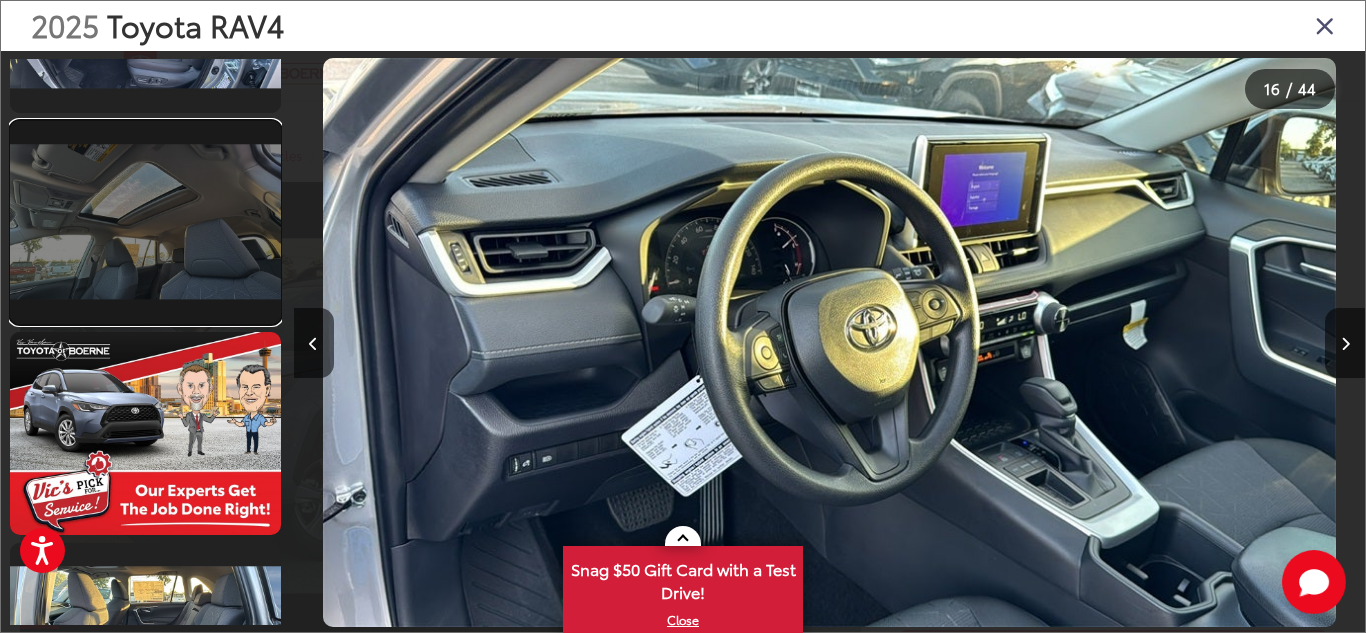 click at bounding box center [145, 222] 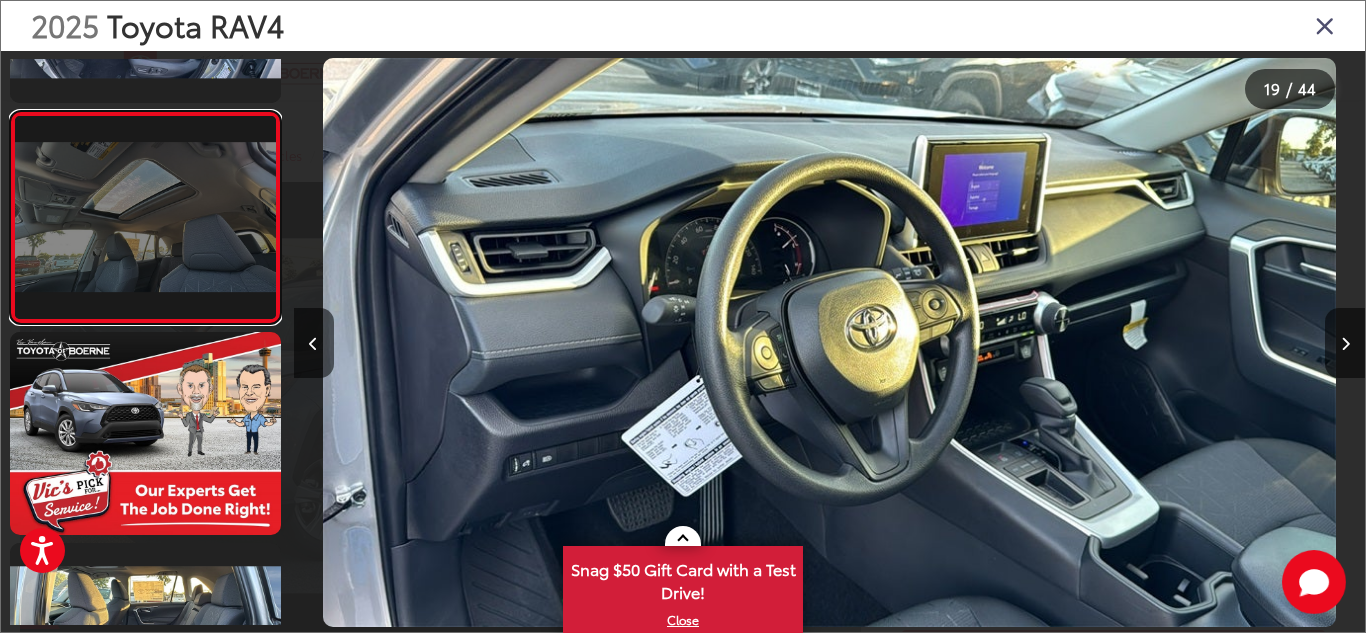 scroll, scrollTop: 3696, scrollLeft: 0, axis: vertical 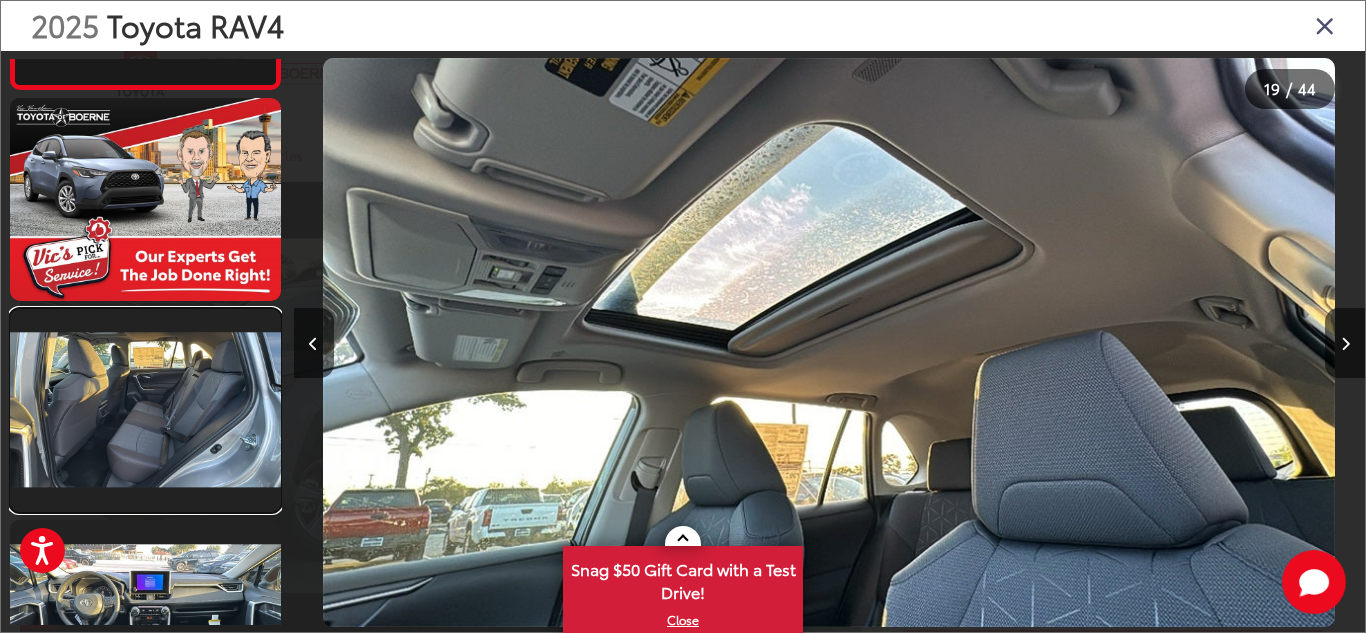 click at bounding box center (145, 410) 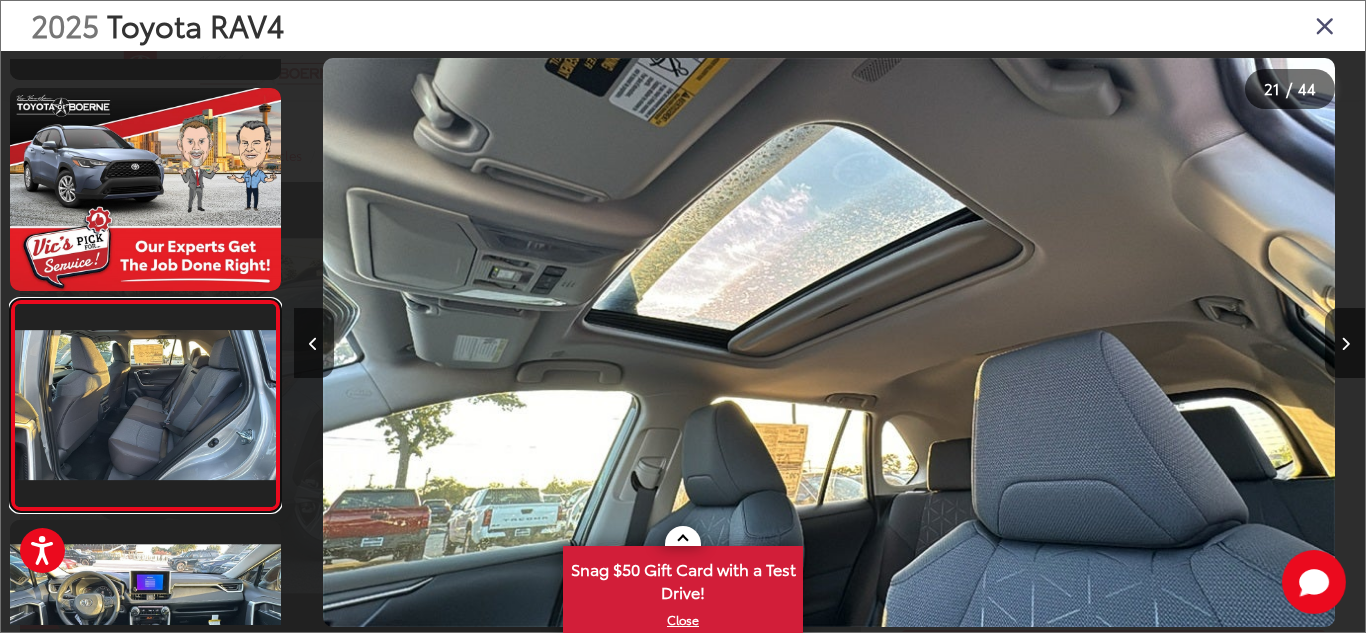 scroll, scrollTop: 4105, scrollLeft: 0, axis: vertical 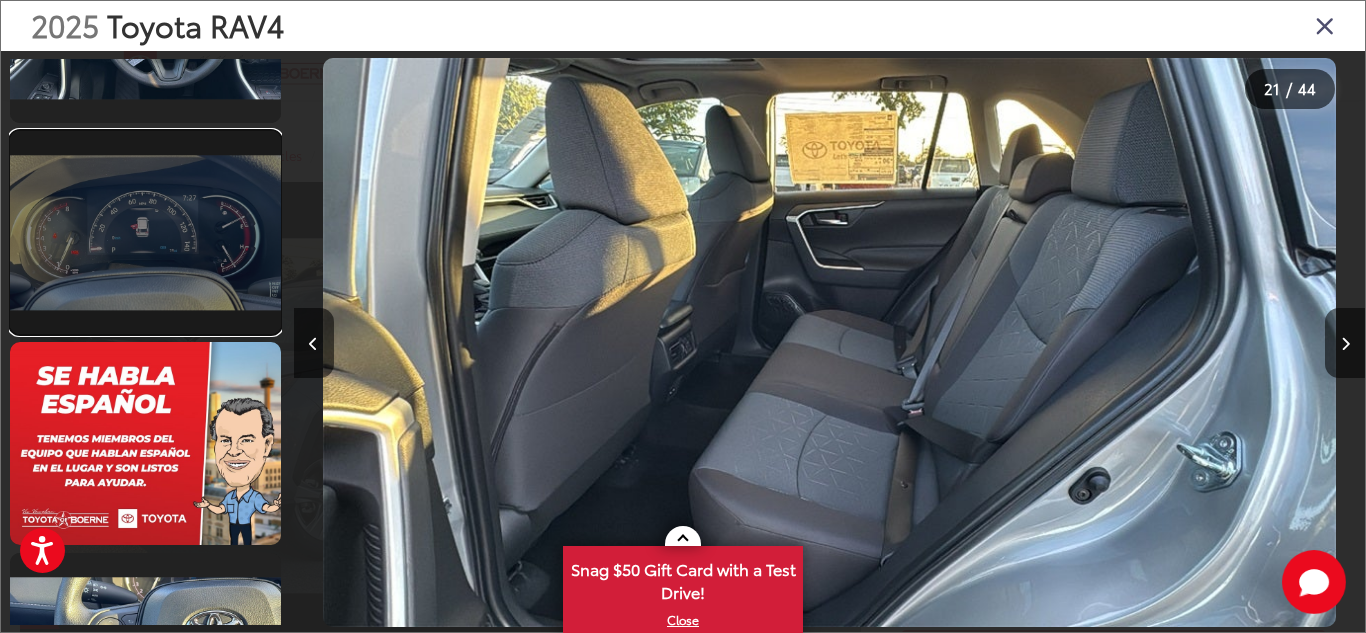 click at bounding box center (145, 232) 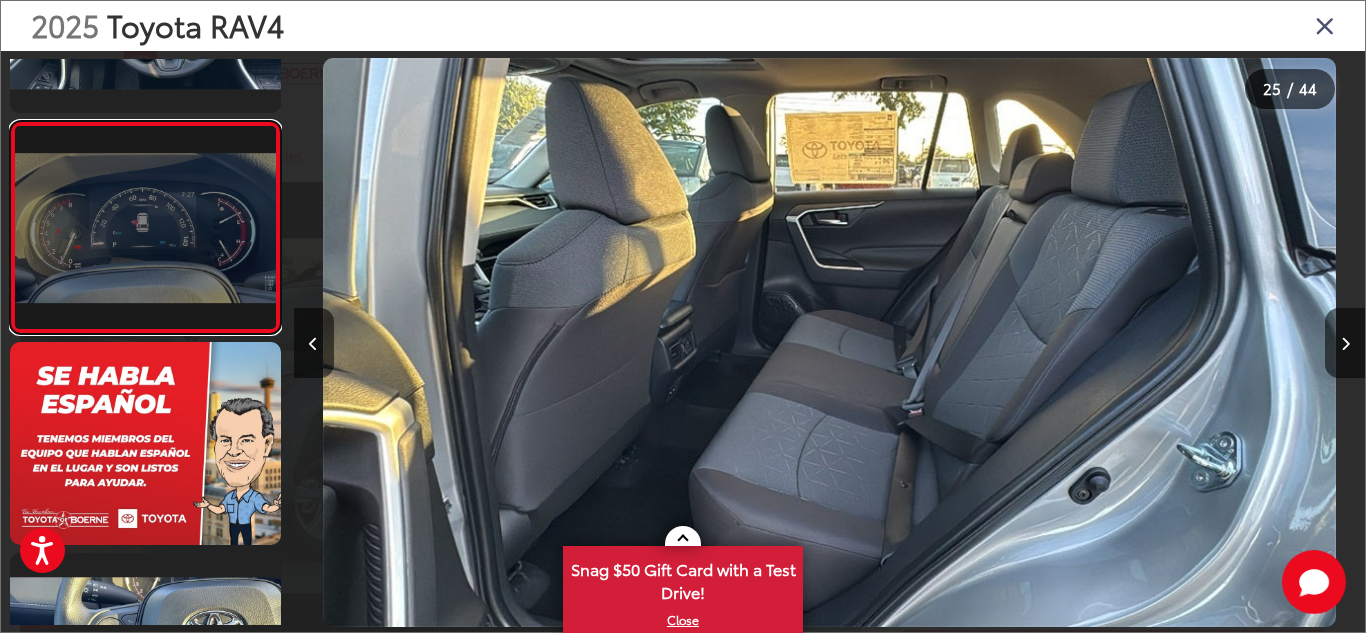 scroll, scrollTop: 4949, scrollLeft: 0, axis: vertical 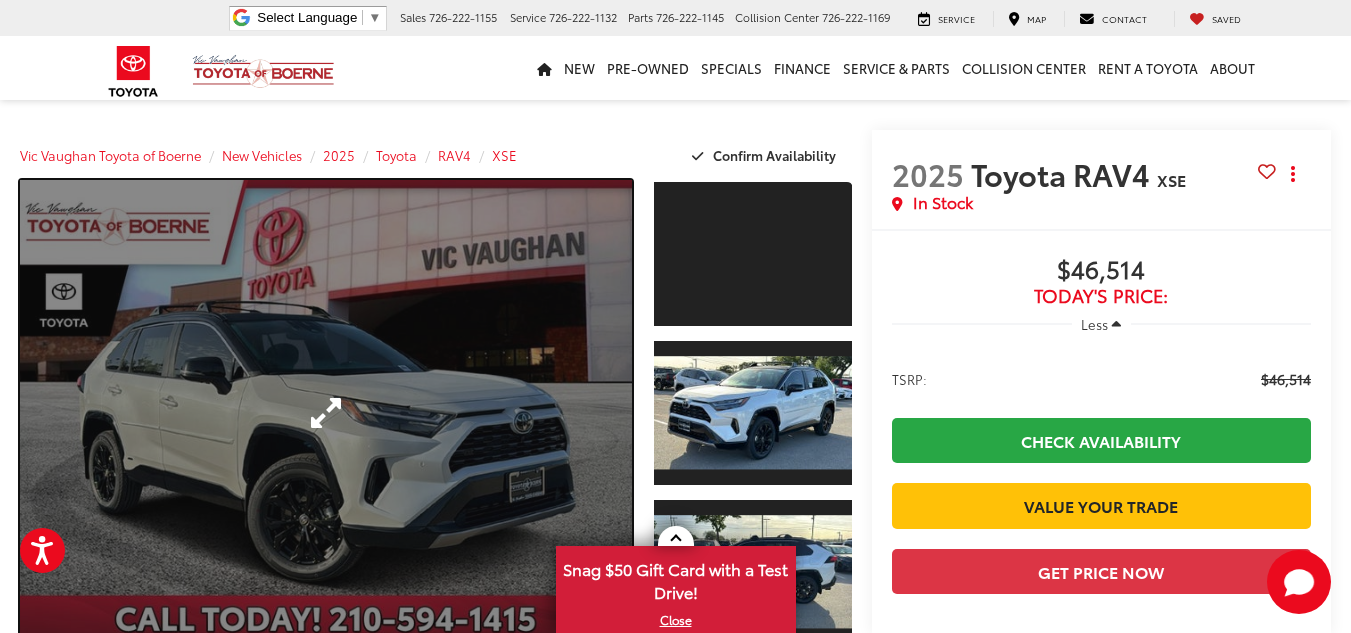 click at bounding box center (326, 413) 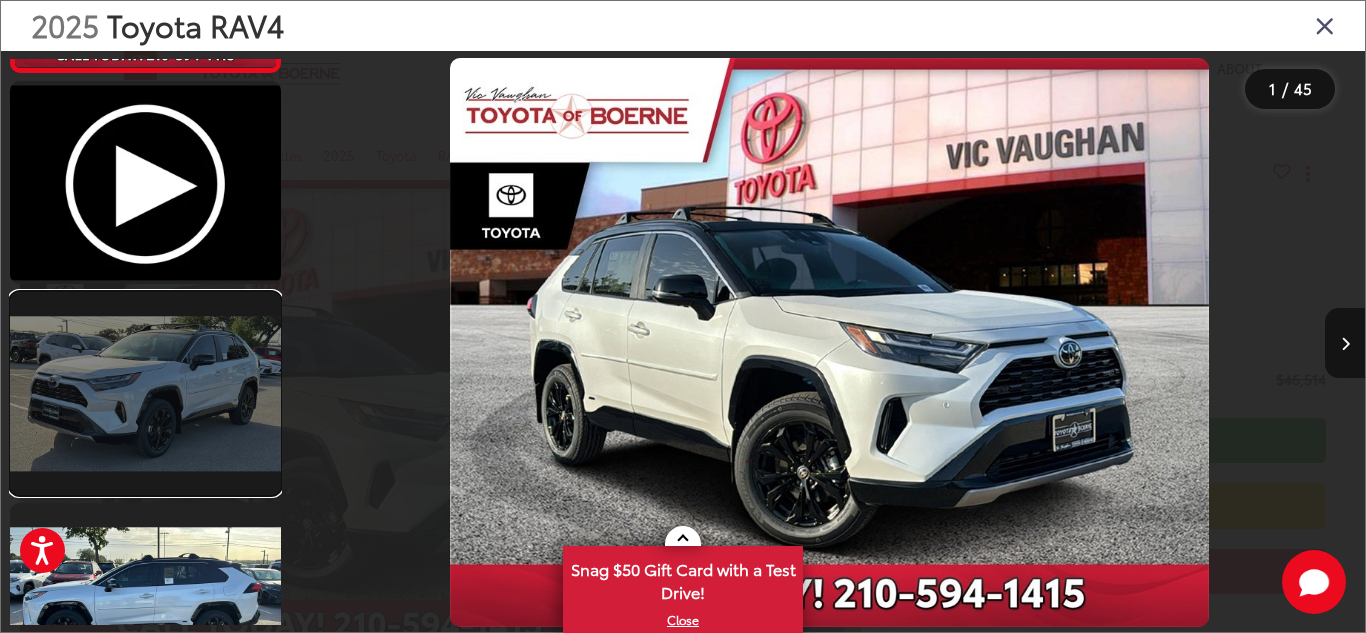 click at bounding box center (145, 393) 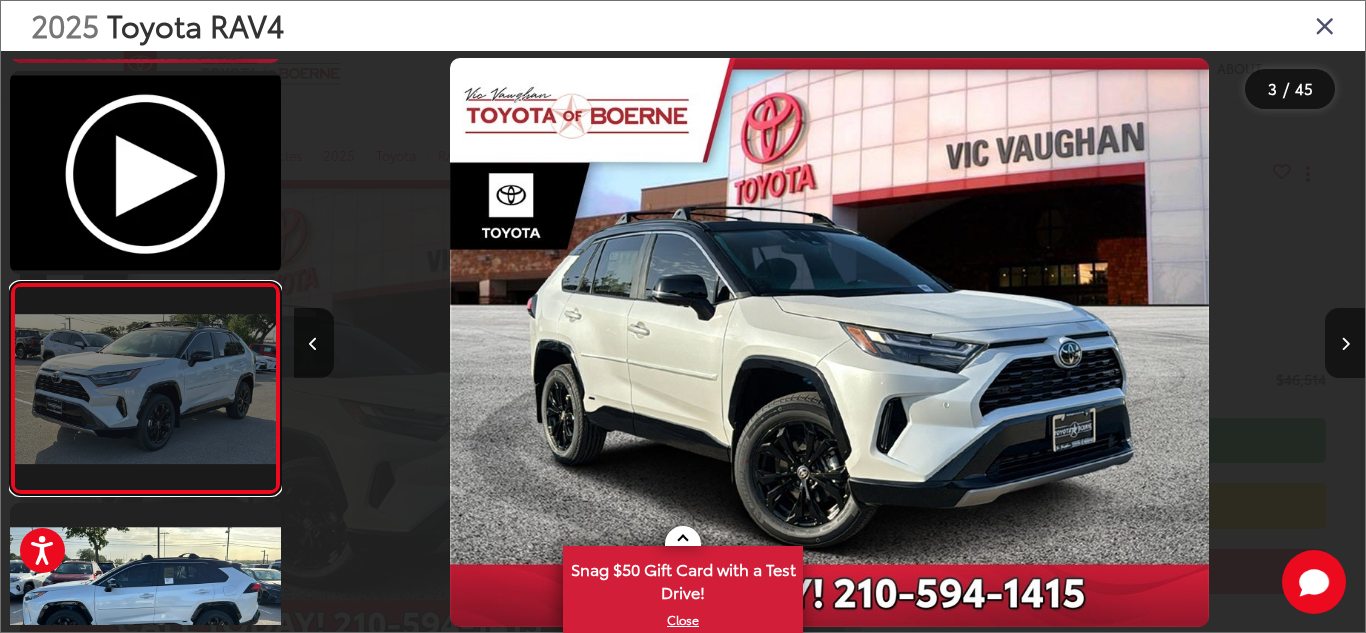 scroll, scrollTop: 214, scrollLeft: 0, axis: vertical 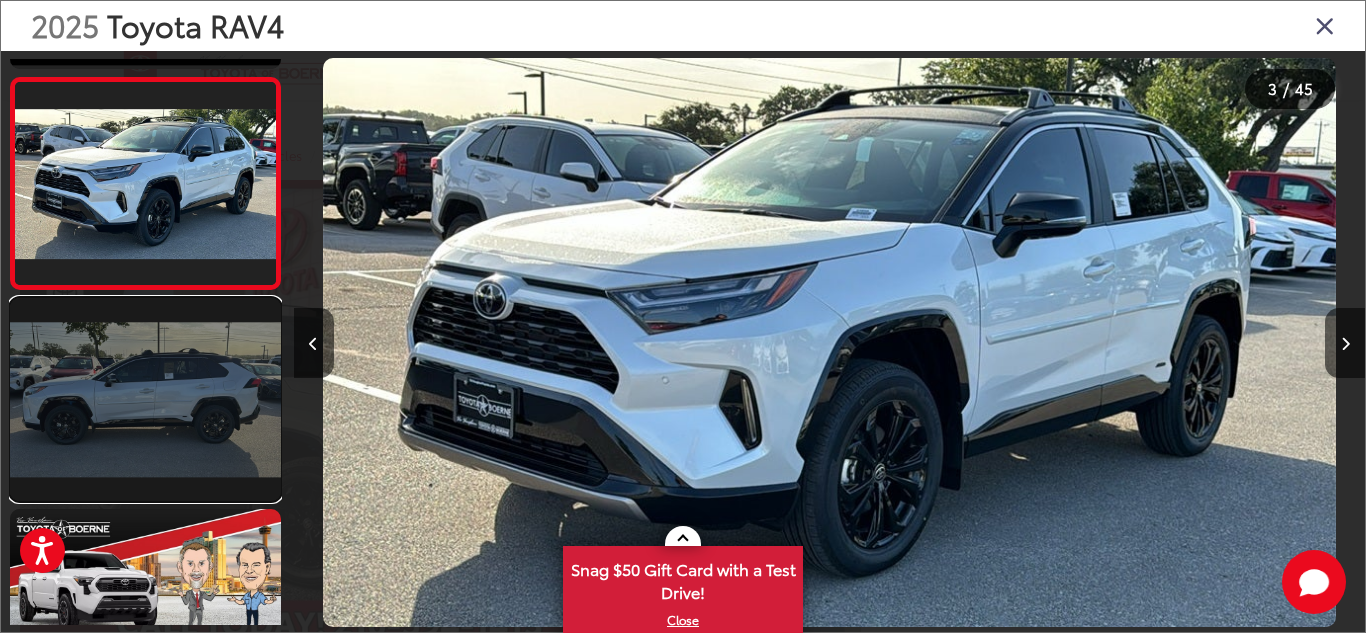 click at bounding box center (145, 399) 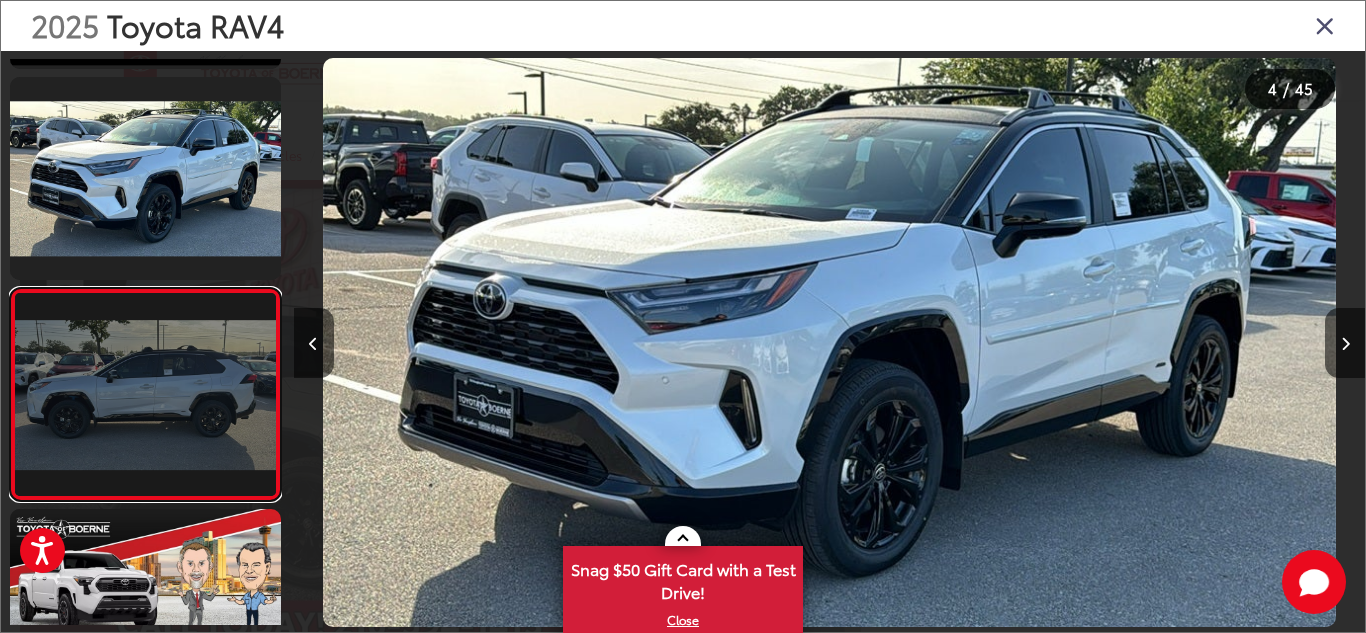 scroll, scrollTop: 0, scrollLeft: 2244, axis: horizontal 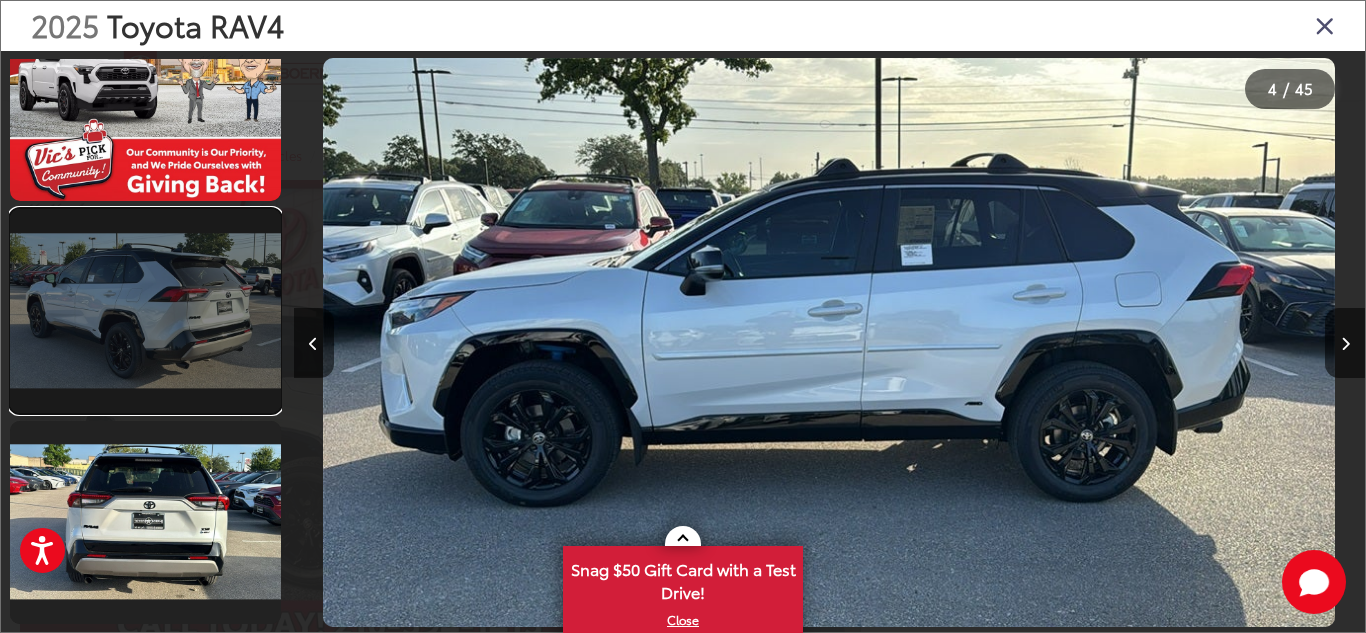 click at bounding box center [145, 310] 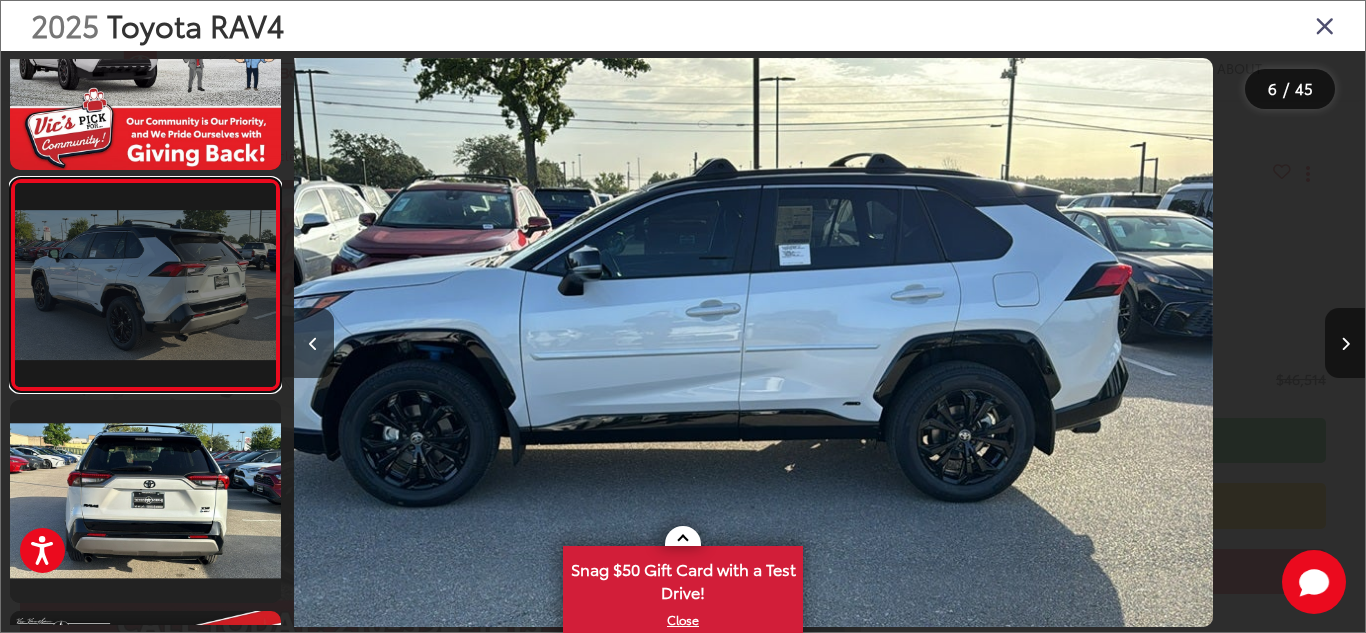 scroll, scrollTop: 938, scrollLeft: 0, axis: vertical 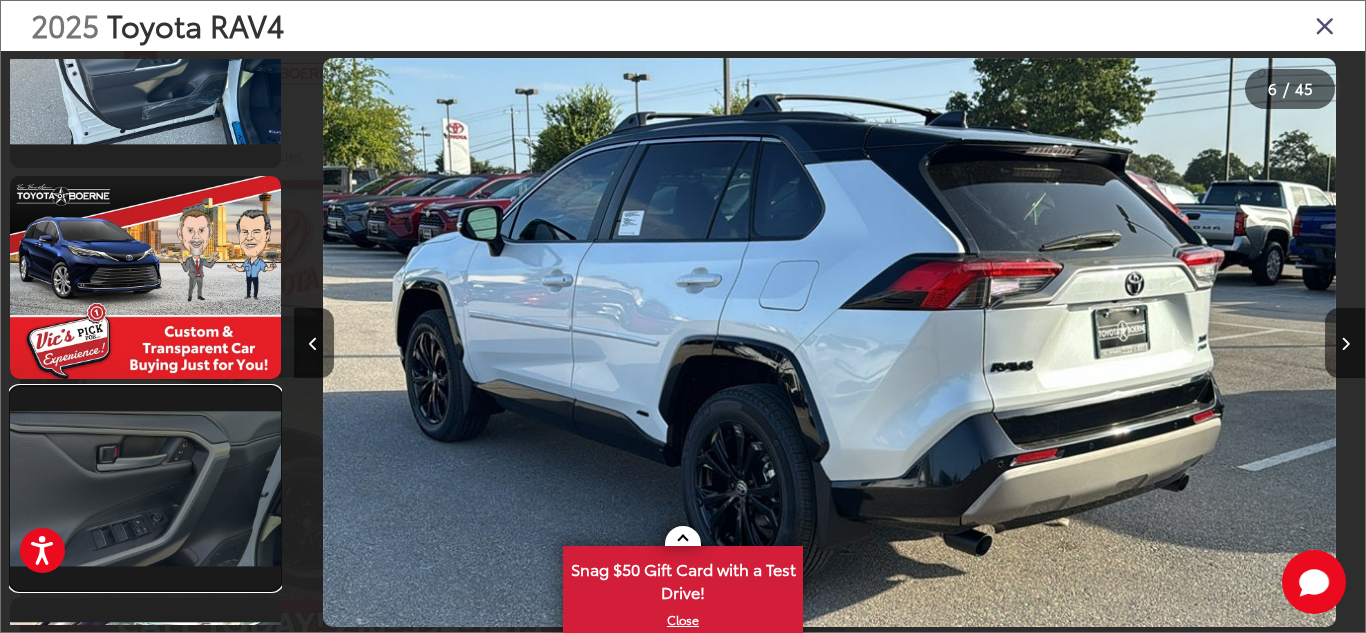 click at bounding box center [145, 488] 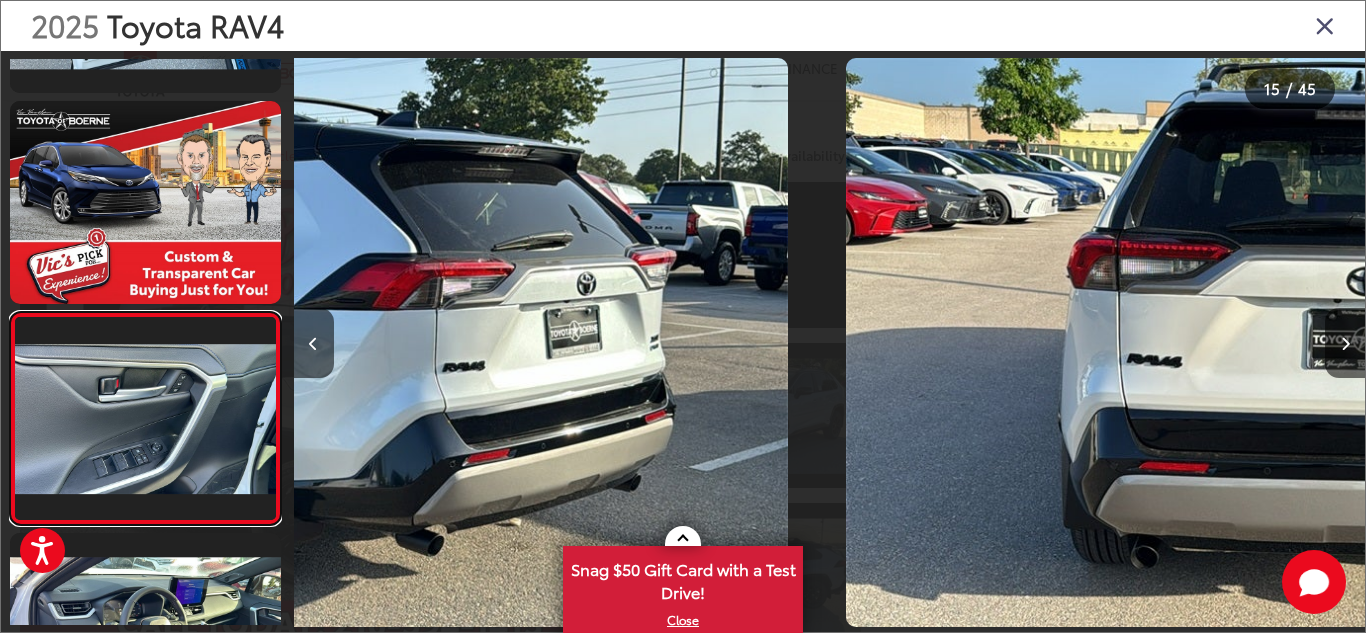 scroll, scrollTop: 2826, scrollLeft: 0, axis: vertical 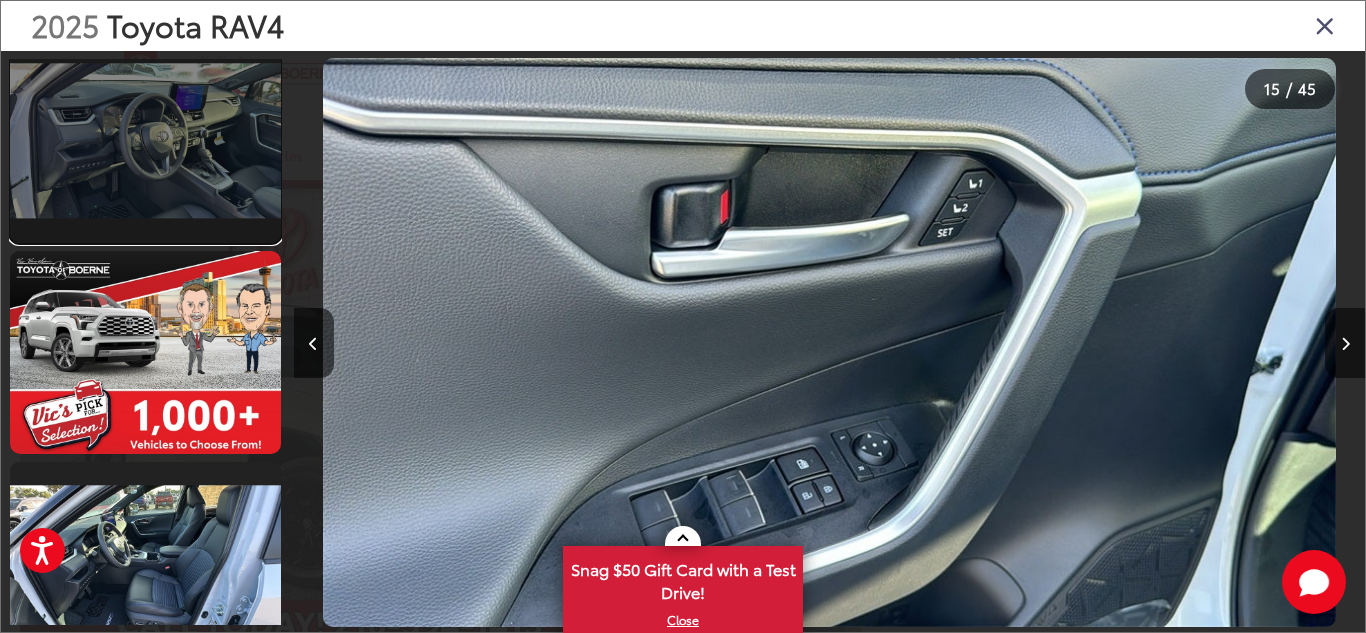 click at bounding box center [145, 140] 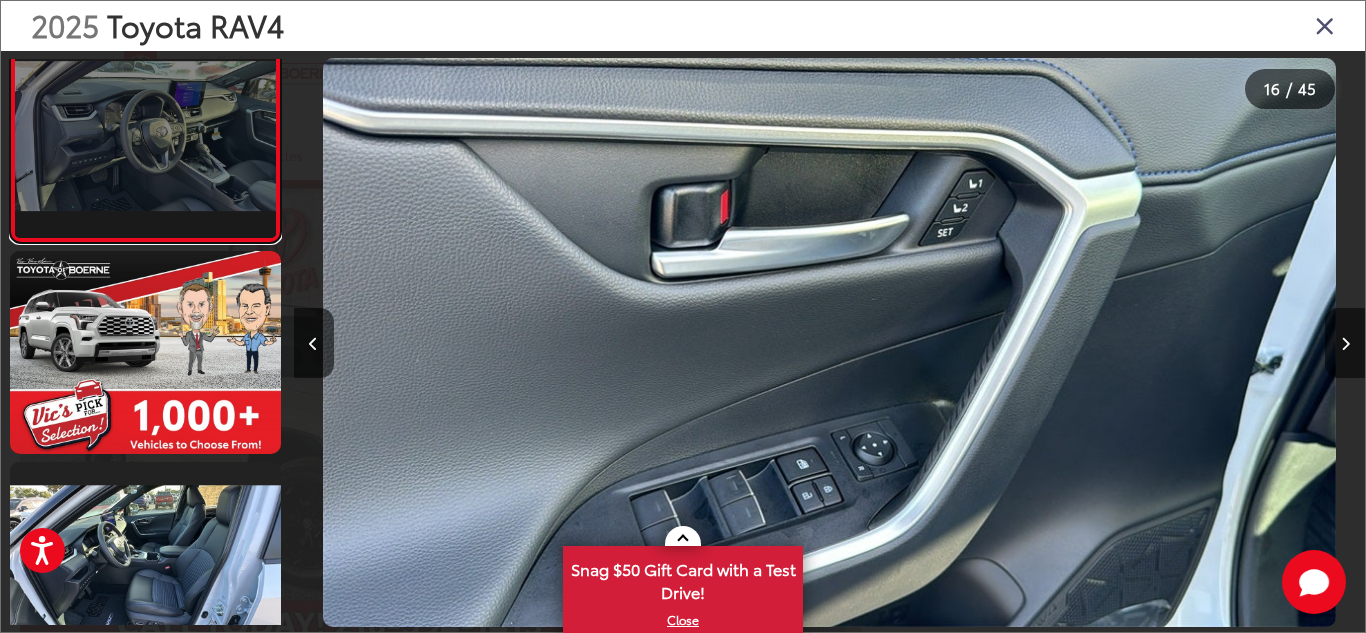 scroll 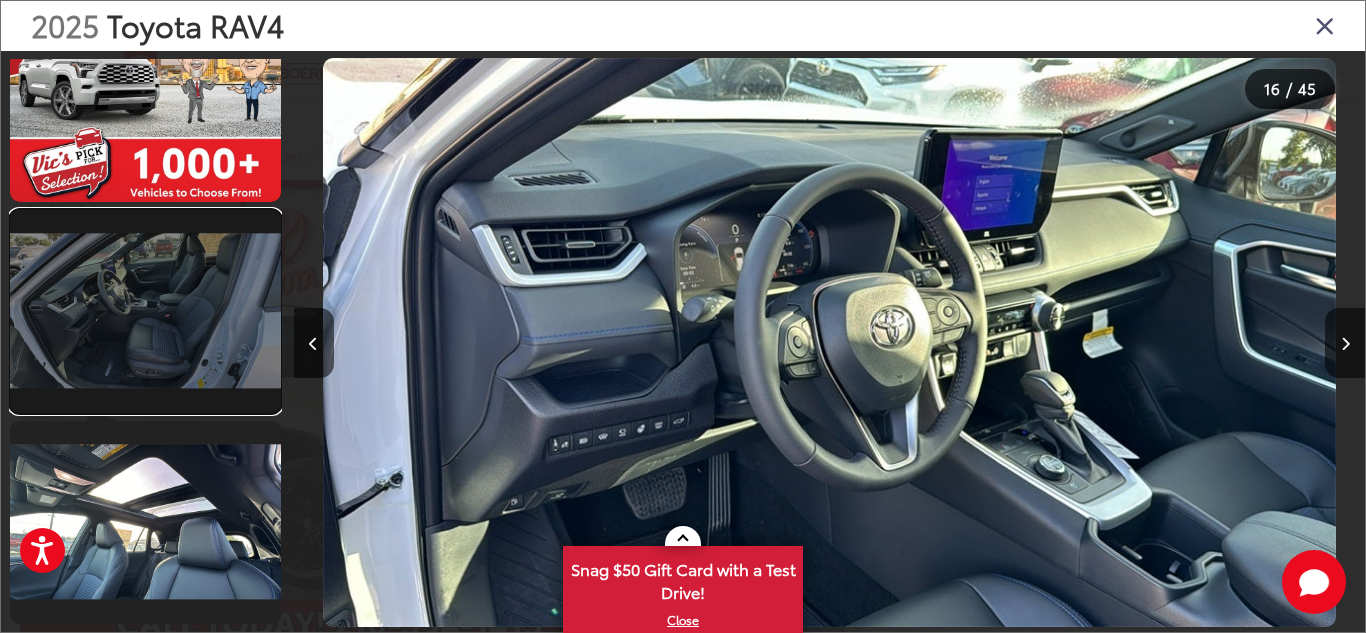 click at bounding box center (145, 311) 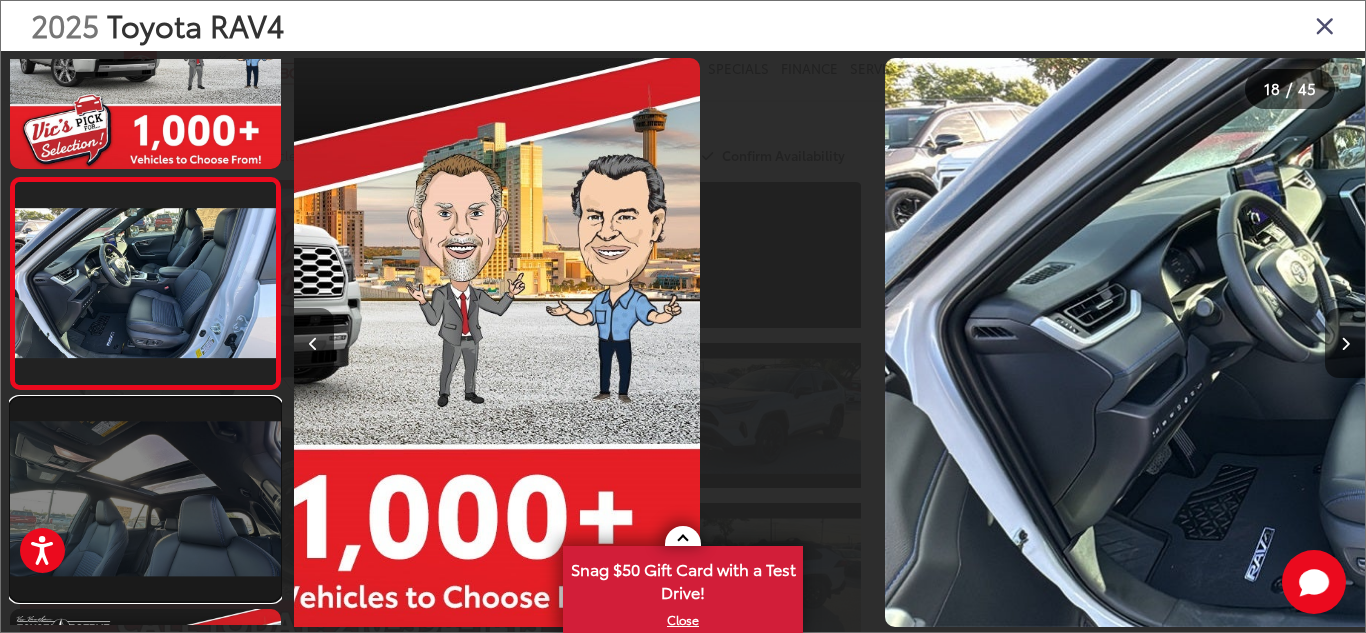 click at bounding box center (145, 499) 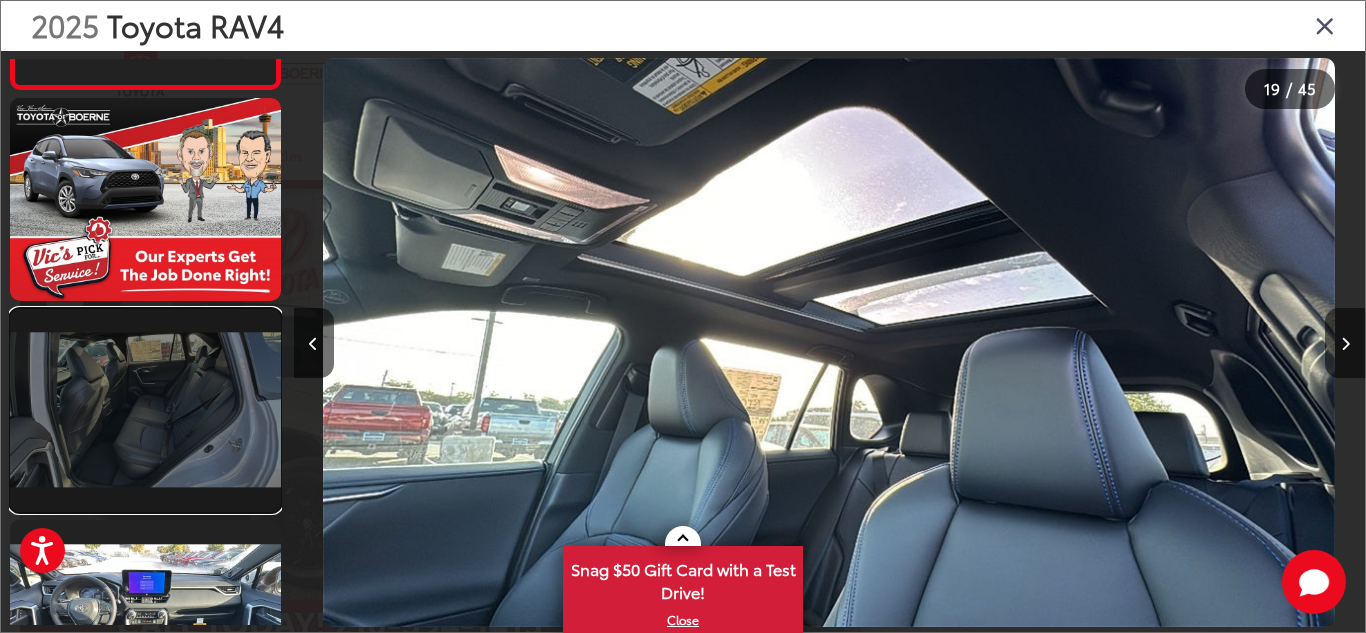 click at bounding box center (145, 410) 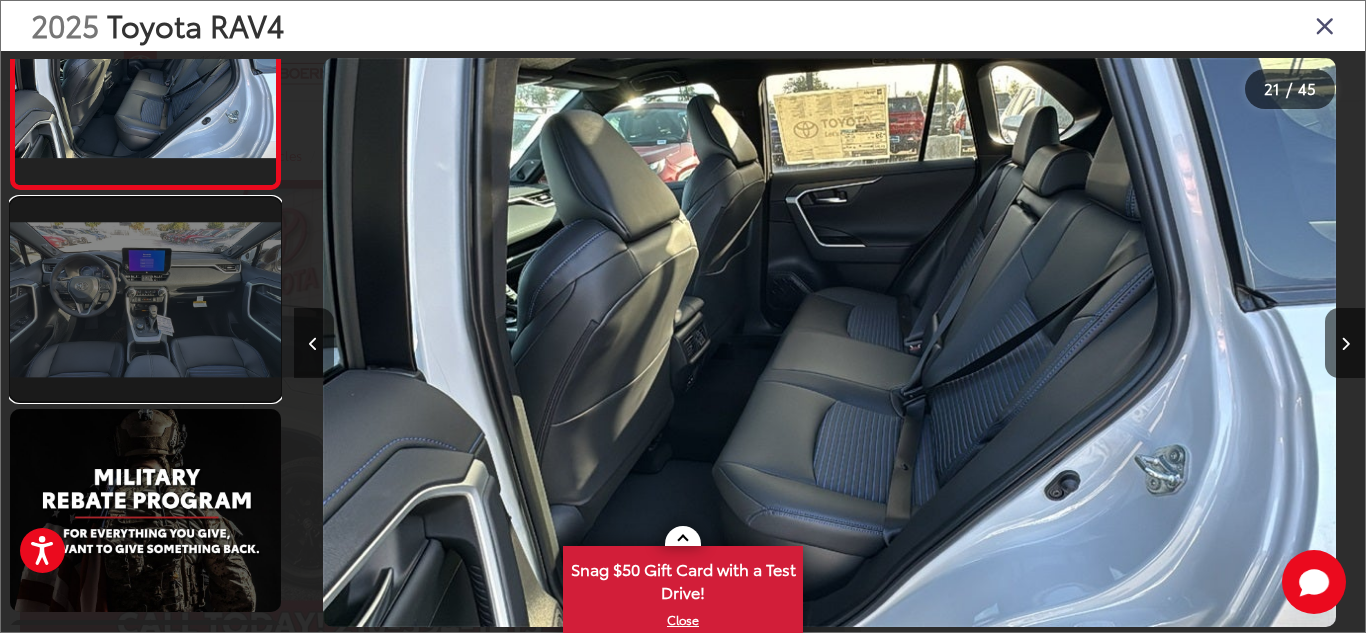 click at bounding box center (145, 299) 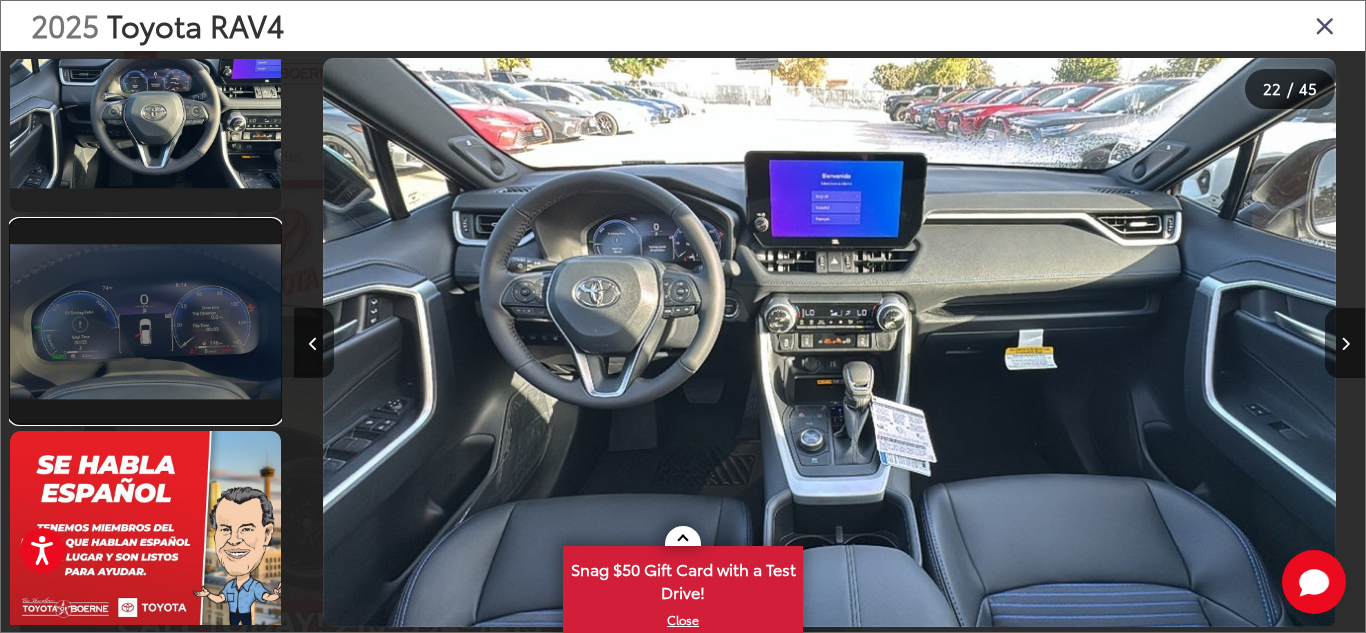 click at bounding box center (145, 321) 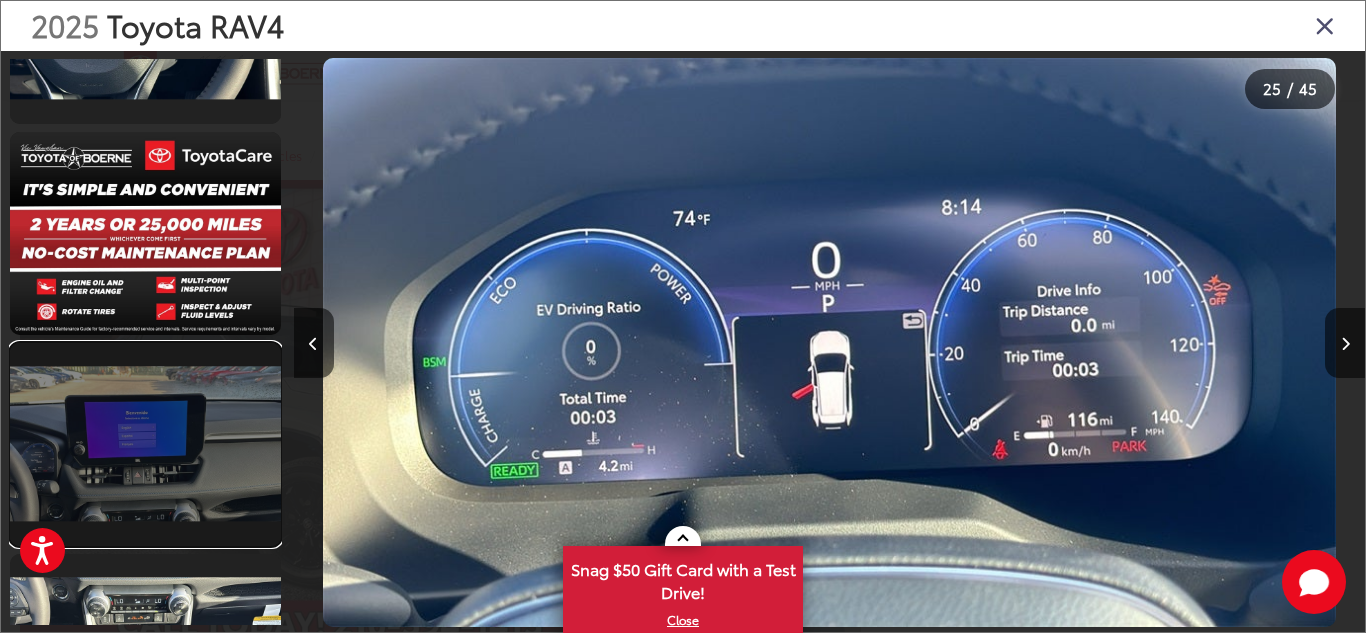 click at bounding box center (145, 444) 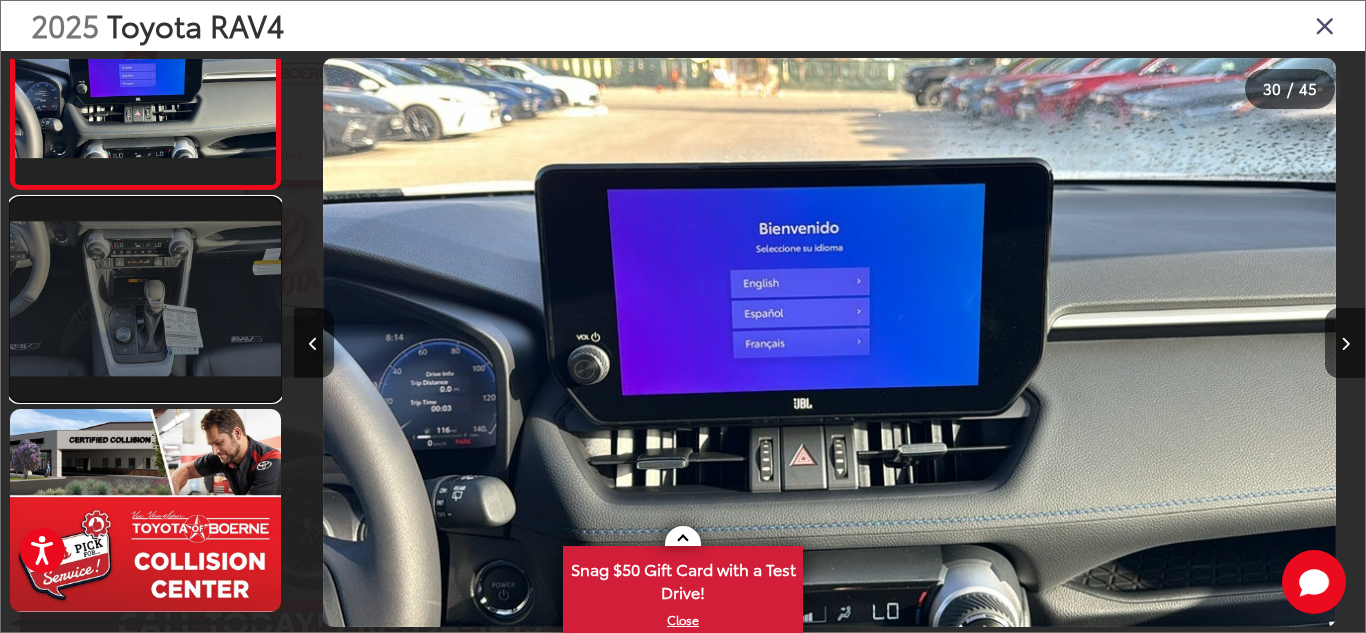 click at bounding box center [145, 299] 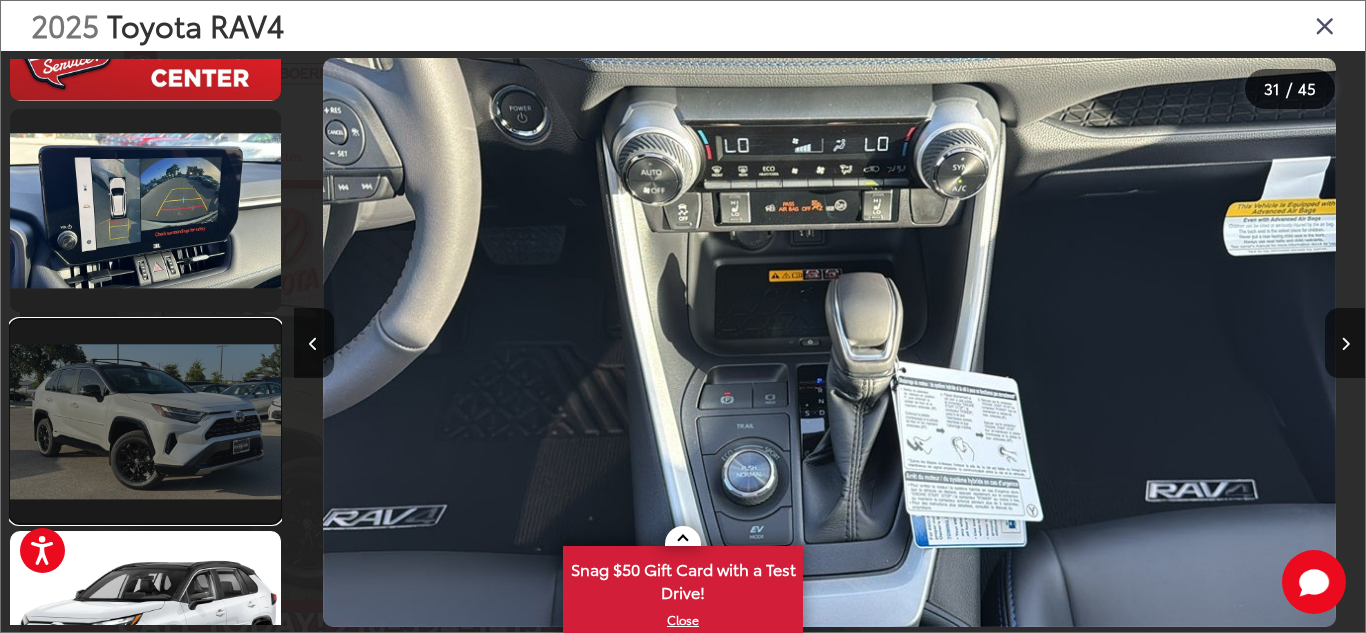 click at bounding box center (145, 421) 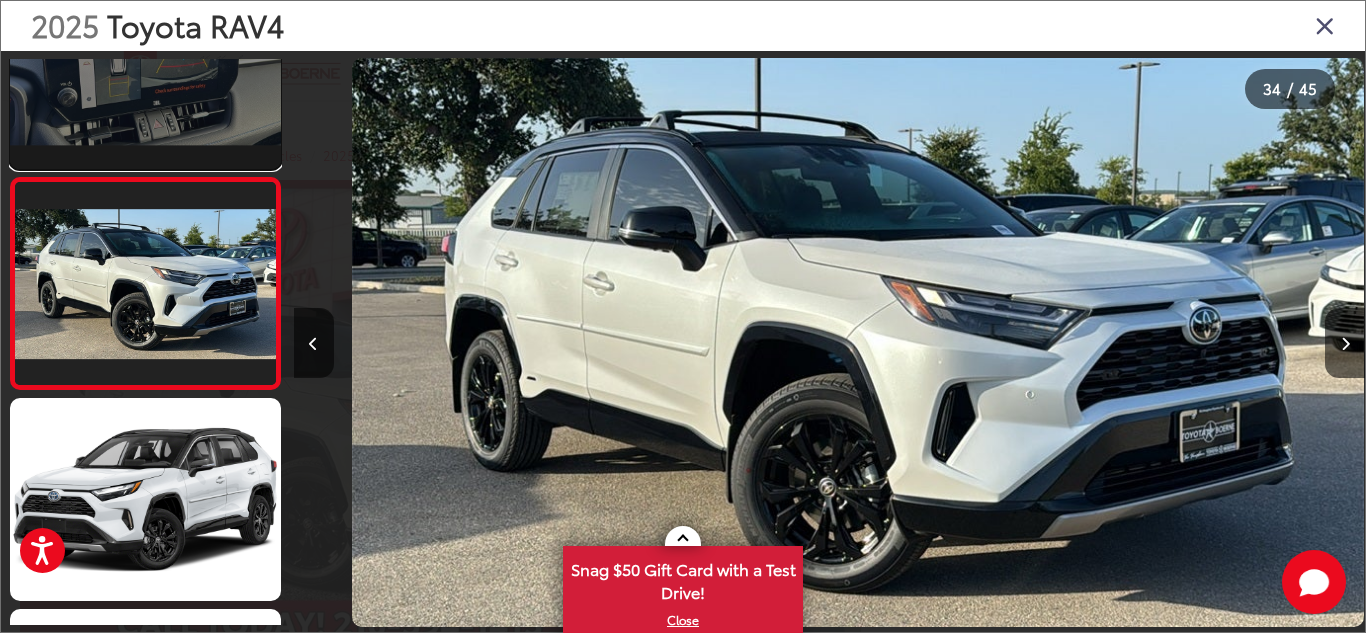 click at bounding box center (145, 67) 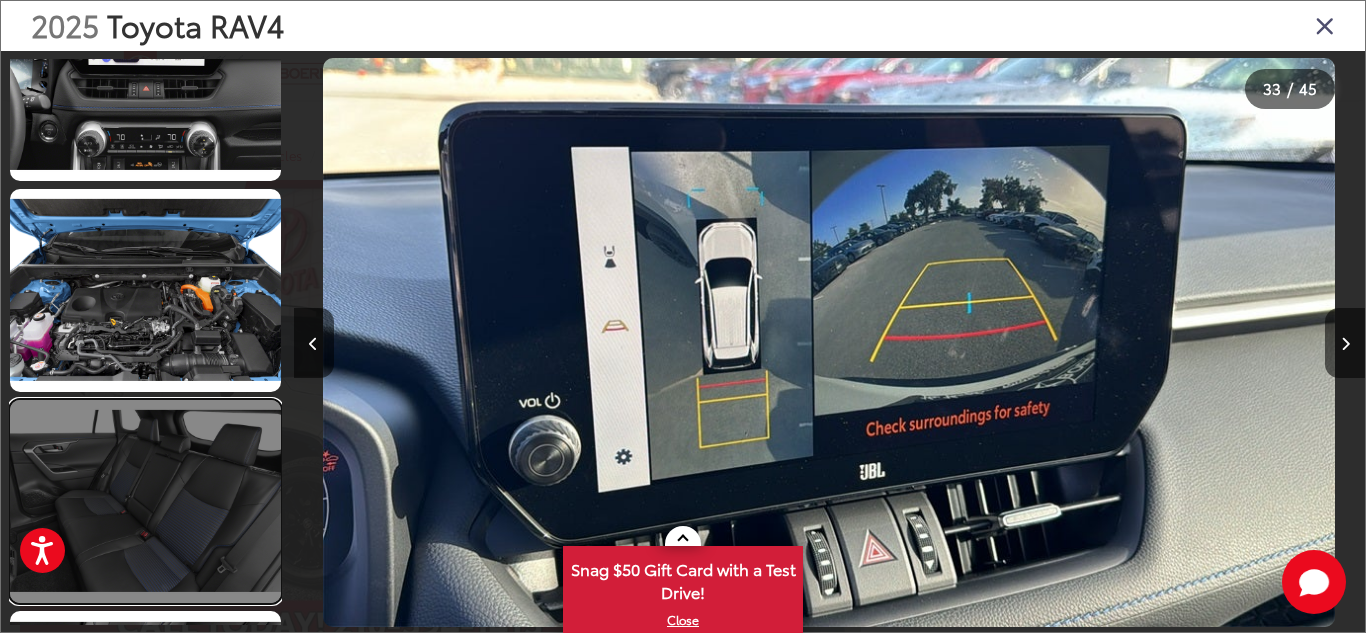 click at bounding box center [145, 501] 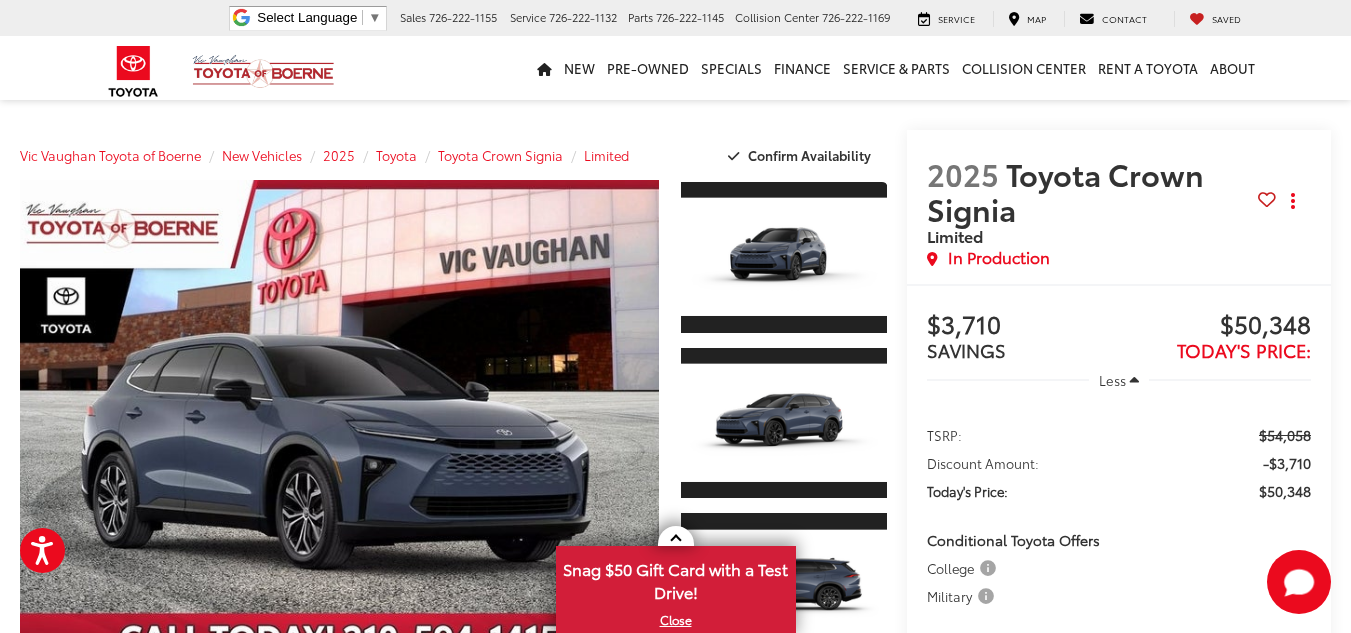 scroll, scrollTop: 0, scrollLeft: 0, axis: both 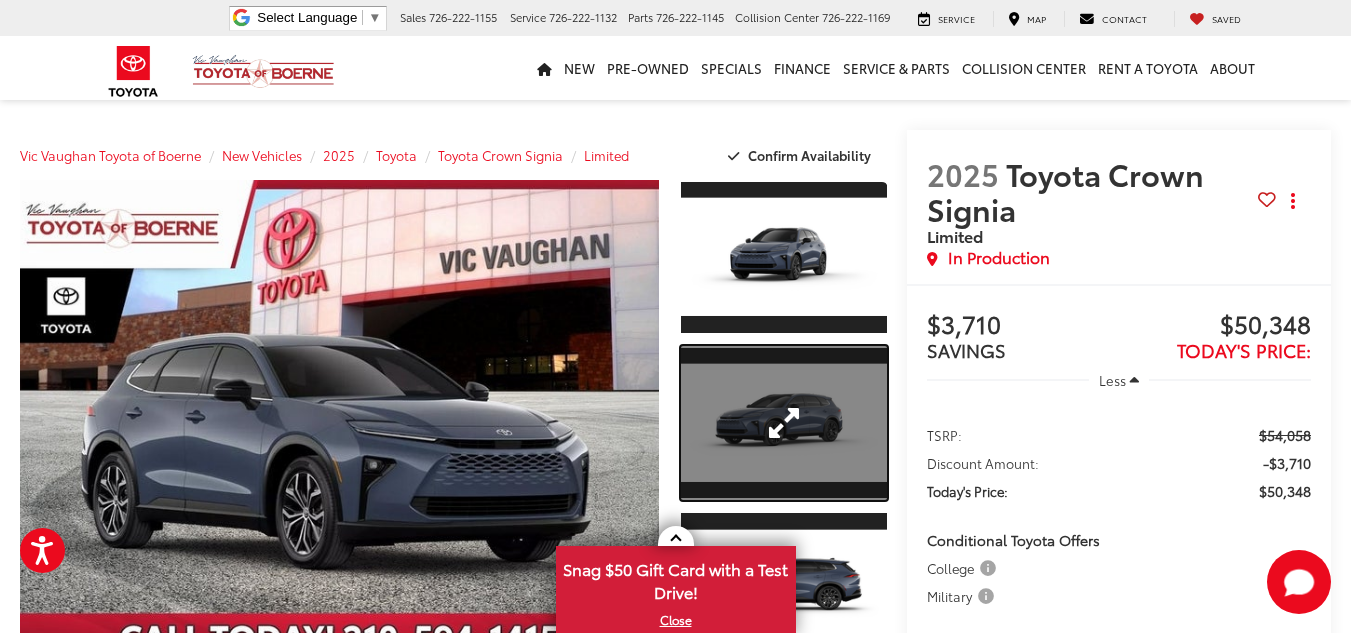 click at bounding box center (784, 423) 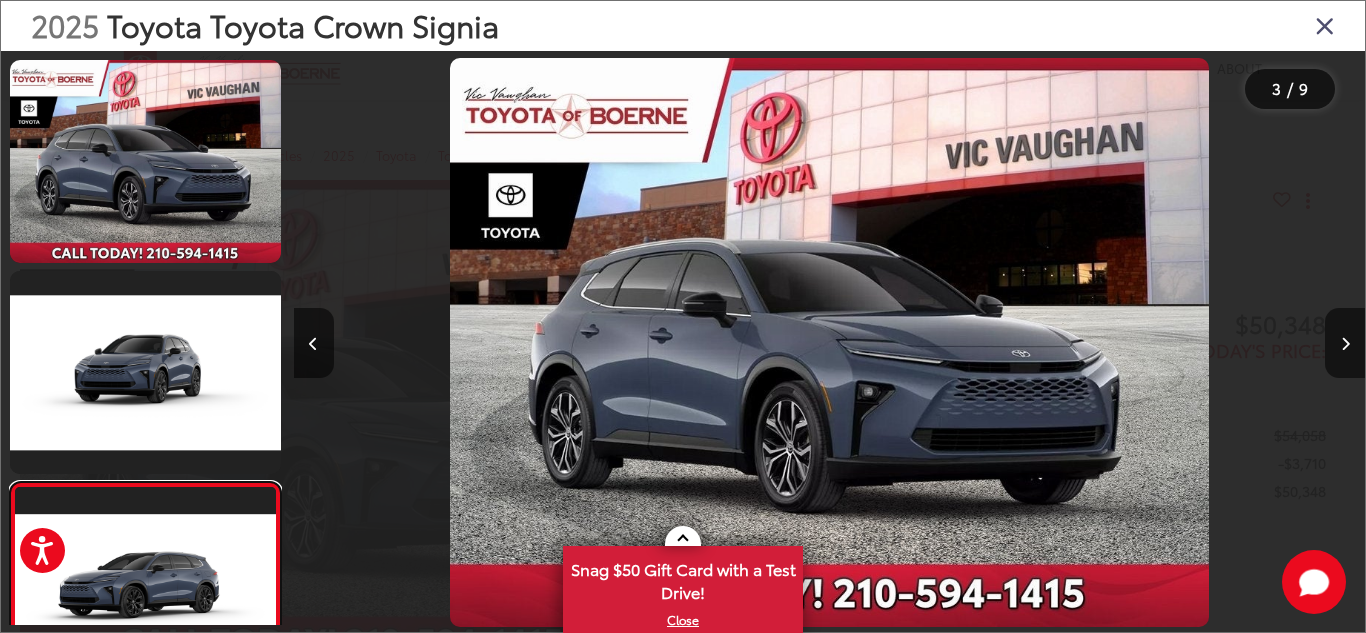 scroll, scrollTop: 93, scrollLeft: 0, axis: vertical 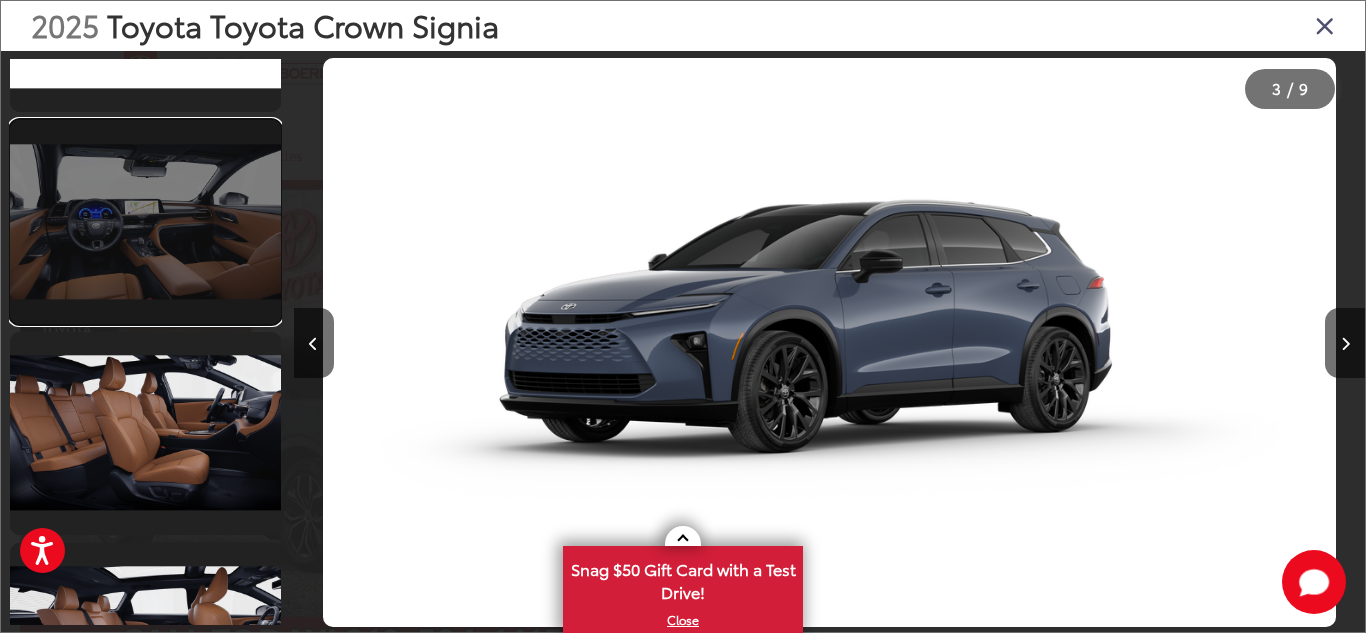 click at bounding box center (145, 221) 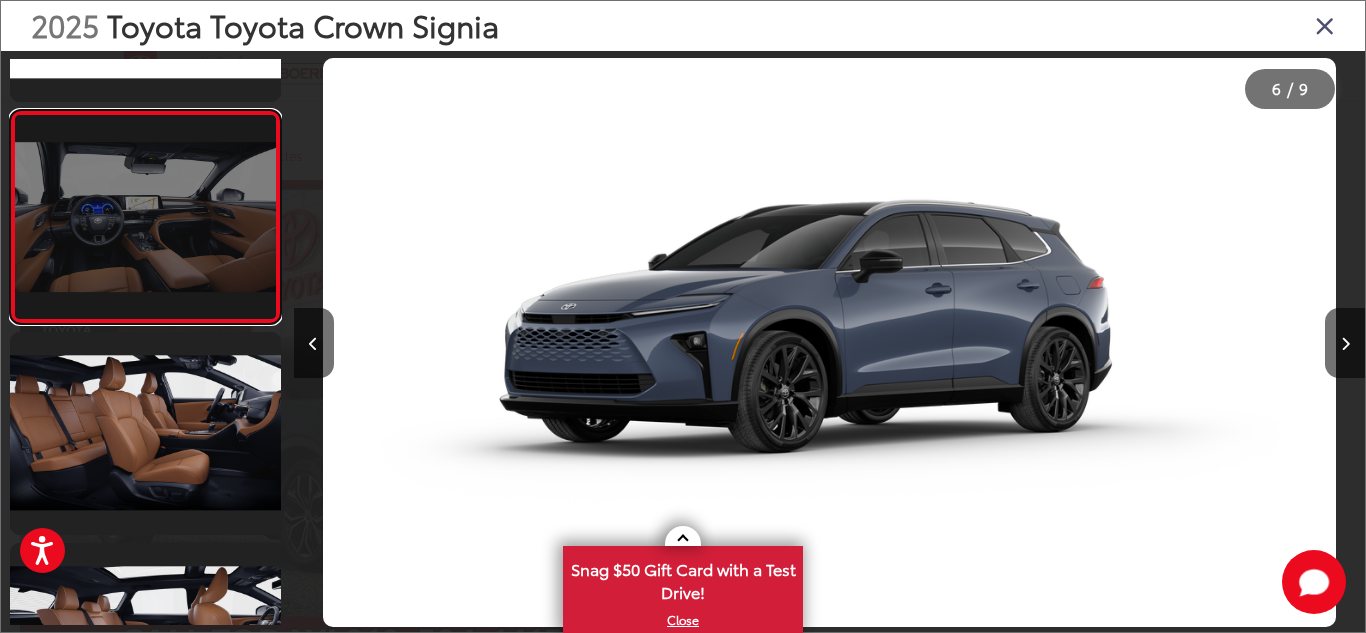 scroll, scrollTop: 951, scrollLeft: 0, axis: vertical 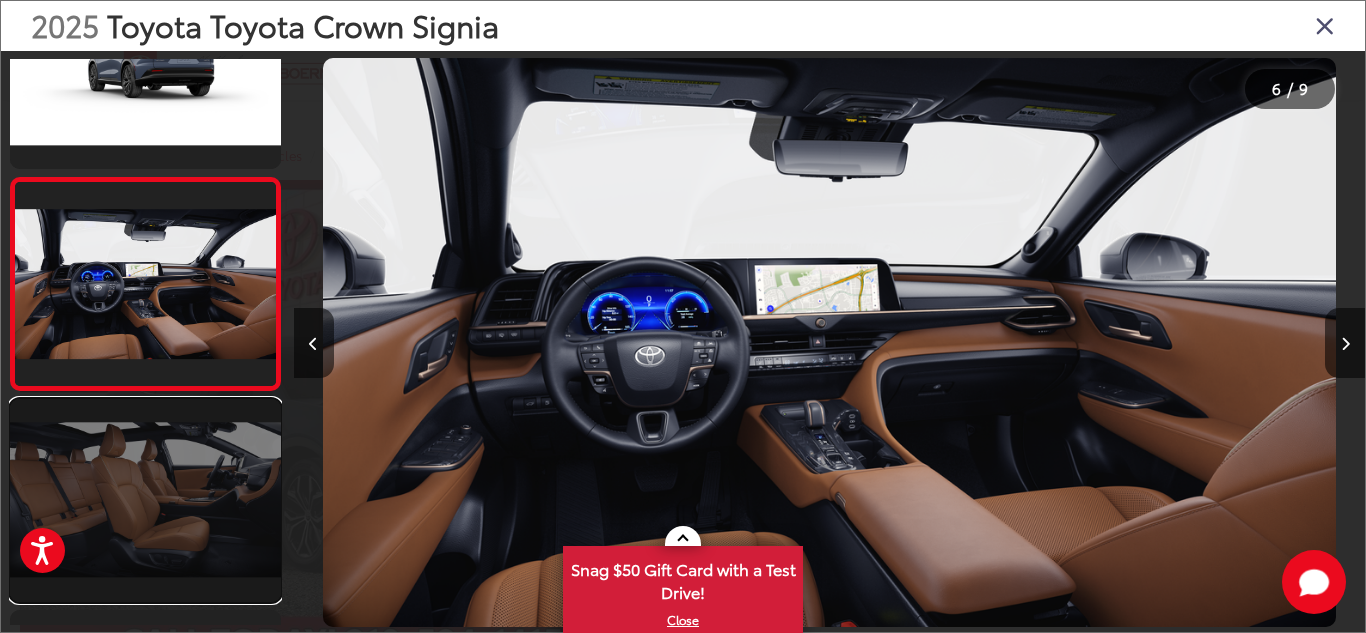 click at bounding box center [145, 500] 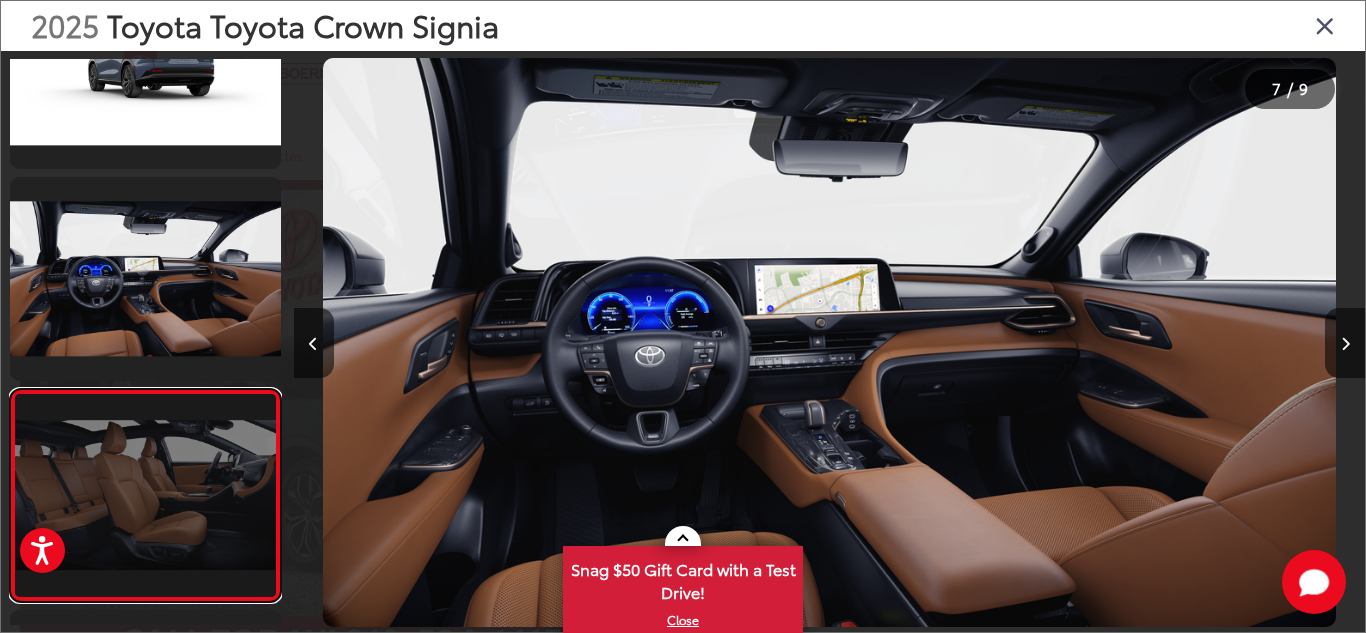 scroll, scrollTop: 0, scrollLeft: 5457, axis: horizontal 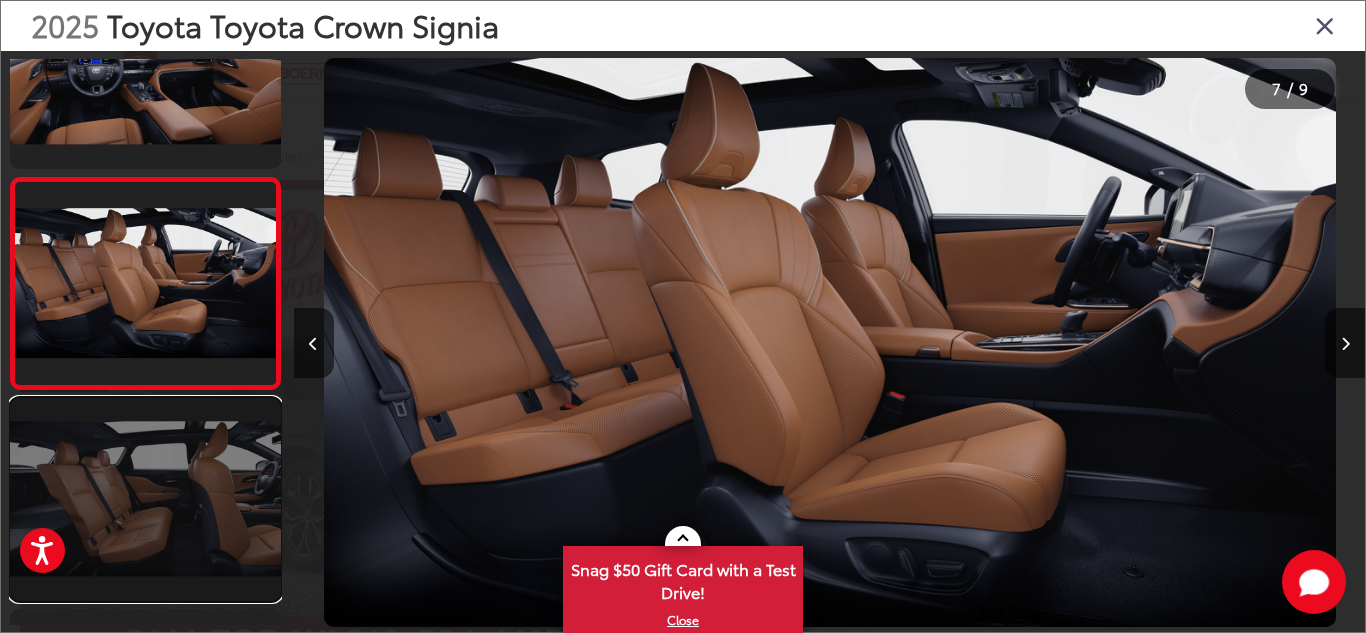 click at bounding box center [145, 499] 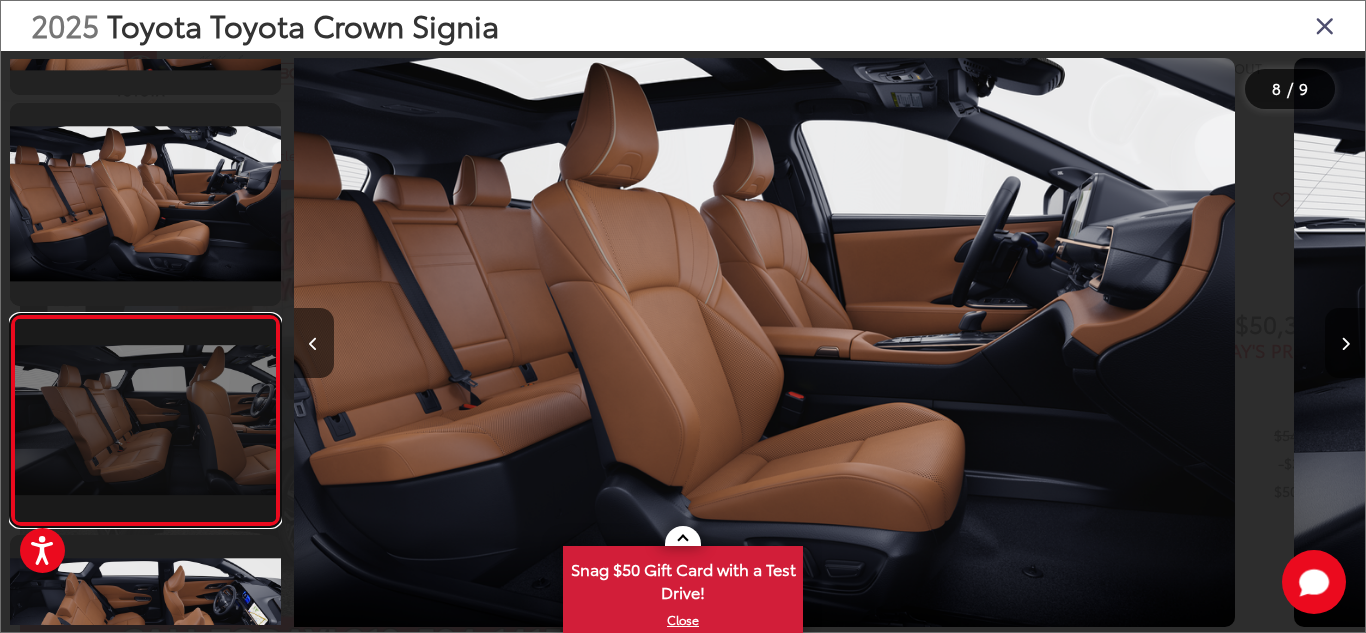 scroll, scrollTop: 1336, scrollLeft: 0, axis: vertical 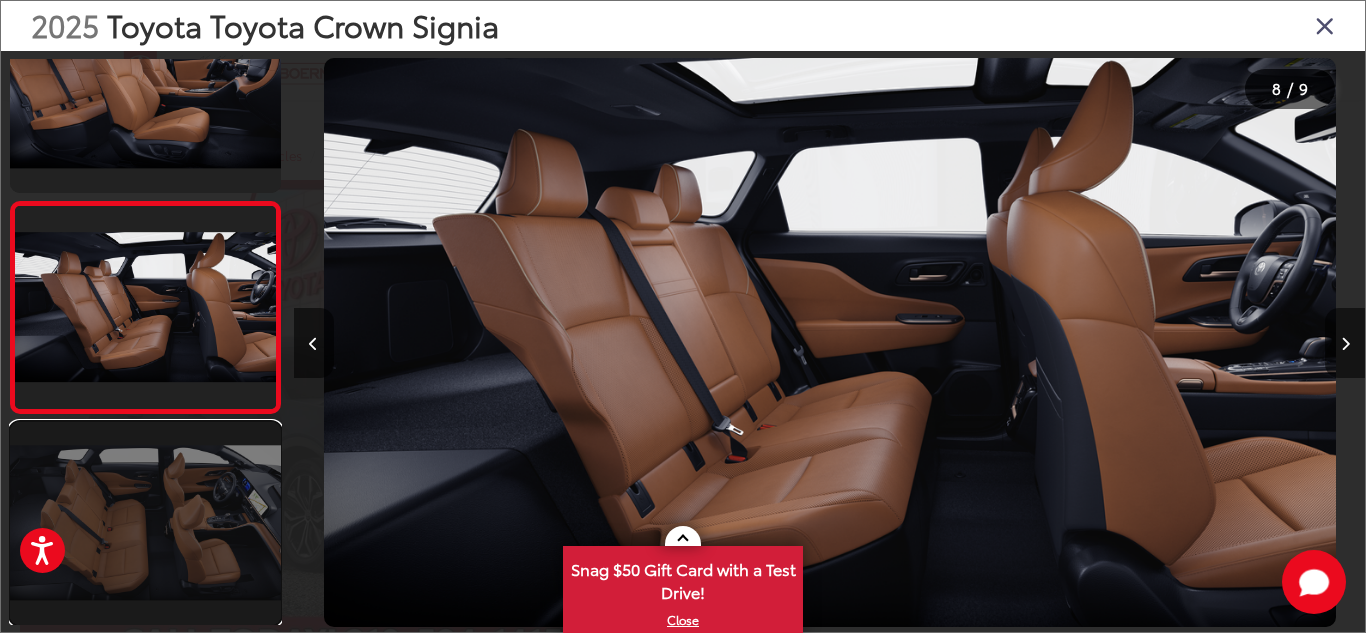 click at bounding box center (145, 523) 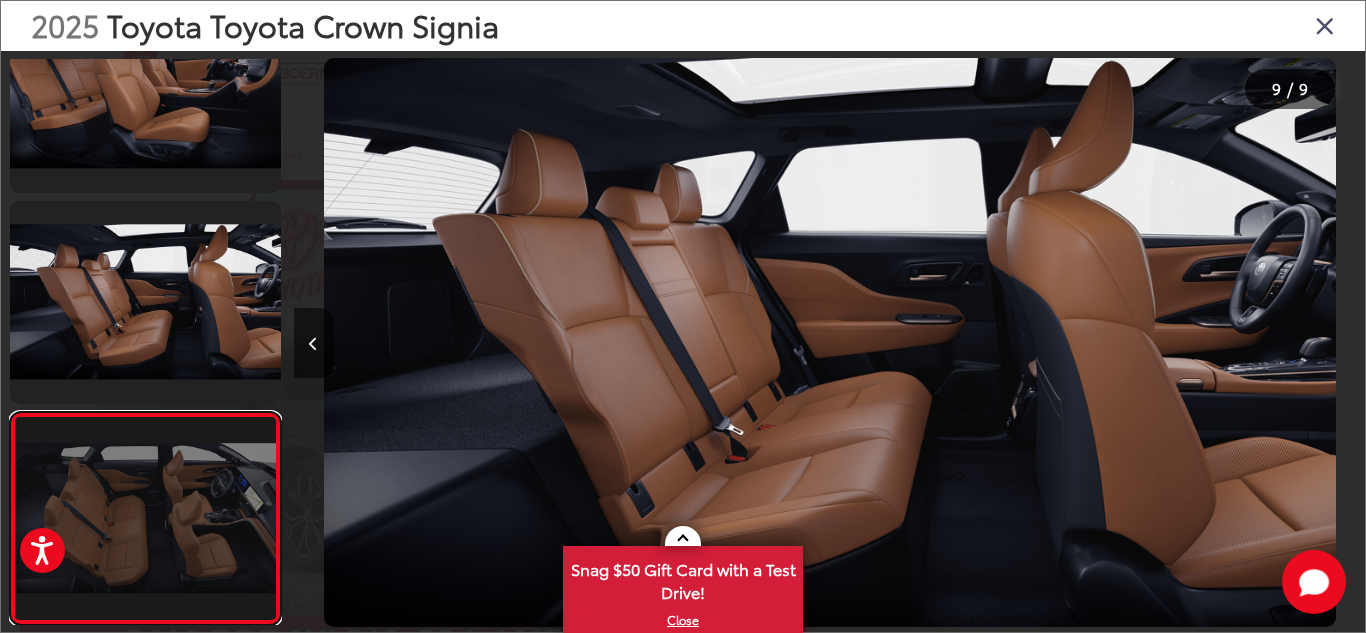 scroll, scrollTop: 1337, scrollLeft: 0, axis: vertical 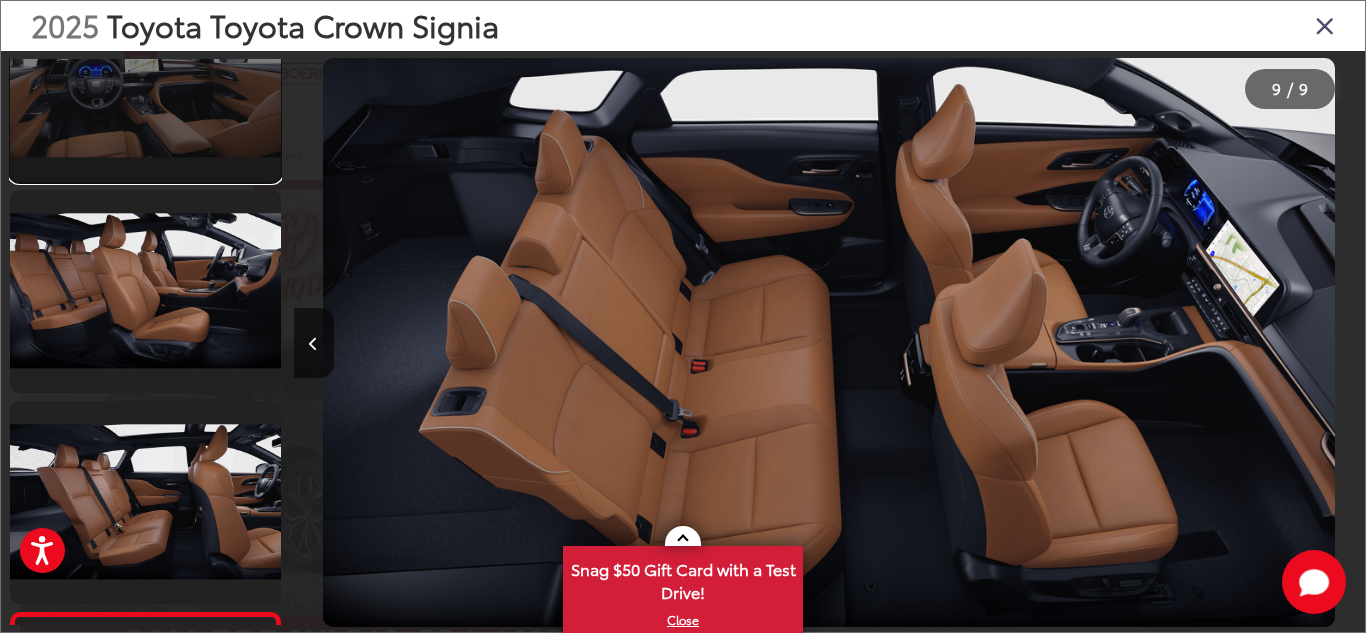 click at bounding box center (145, 79) 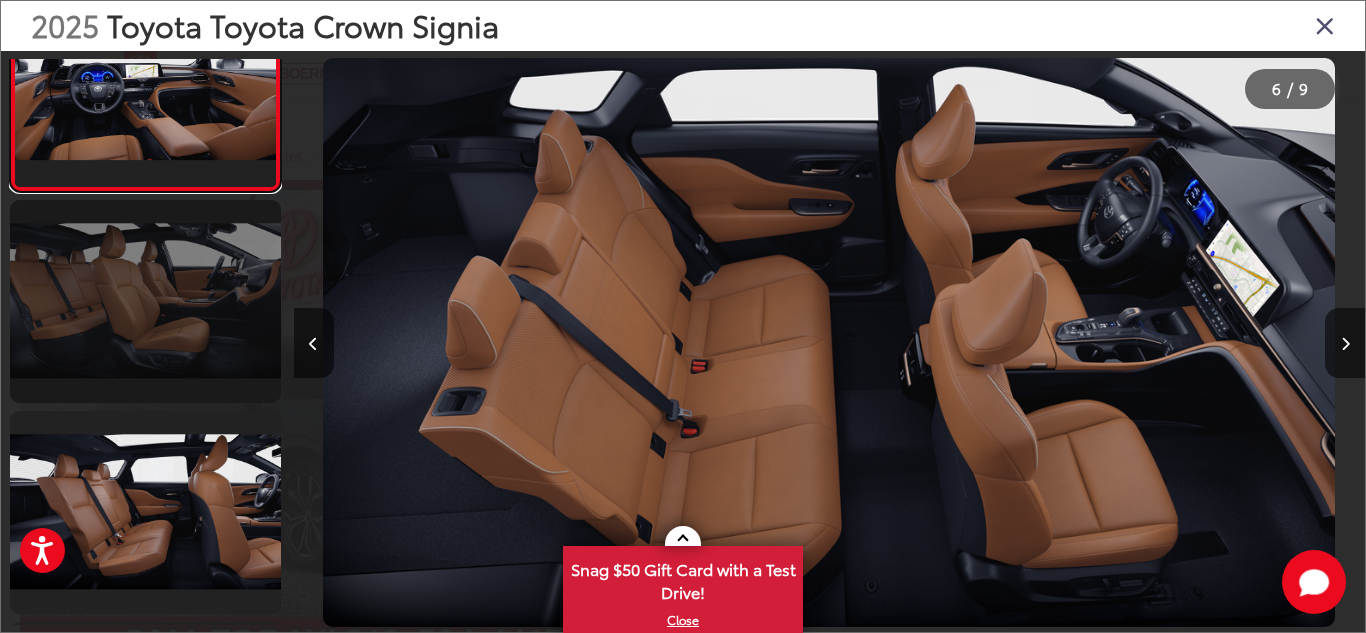 scroll, scrollTop: 1089, scrollLeft: 0, axis: vertical 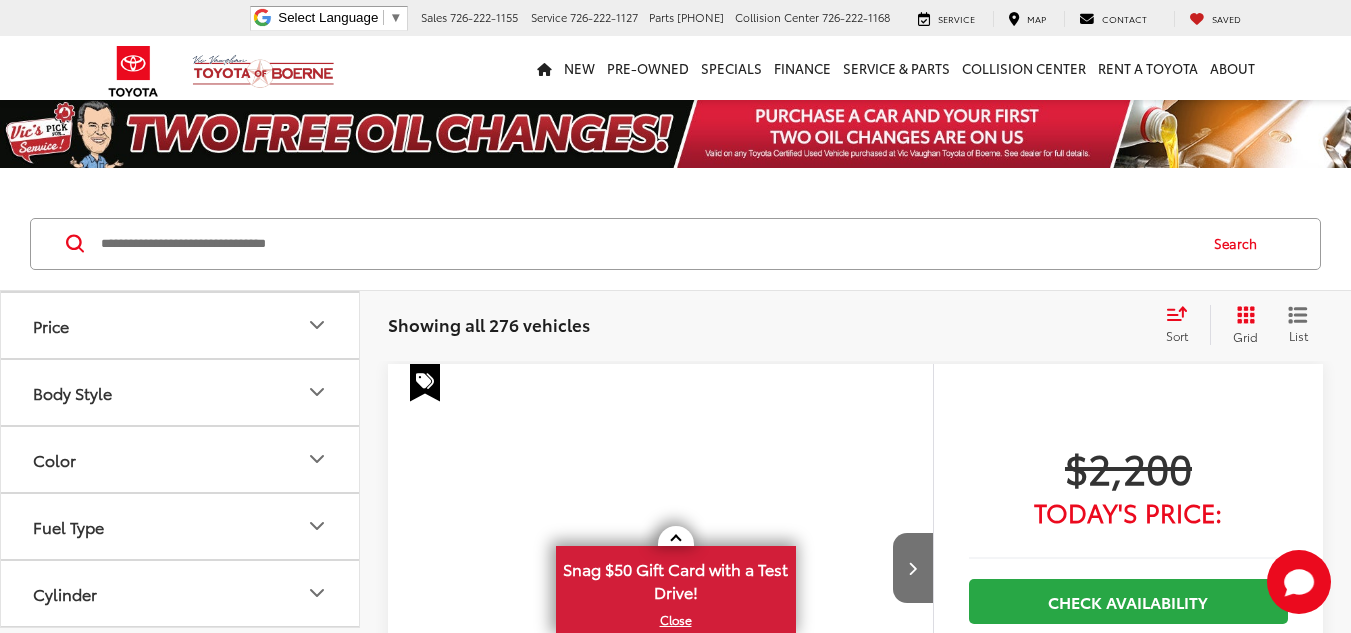 click on "Body Style" at bounding box center [181, 392] 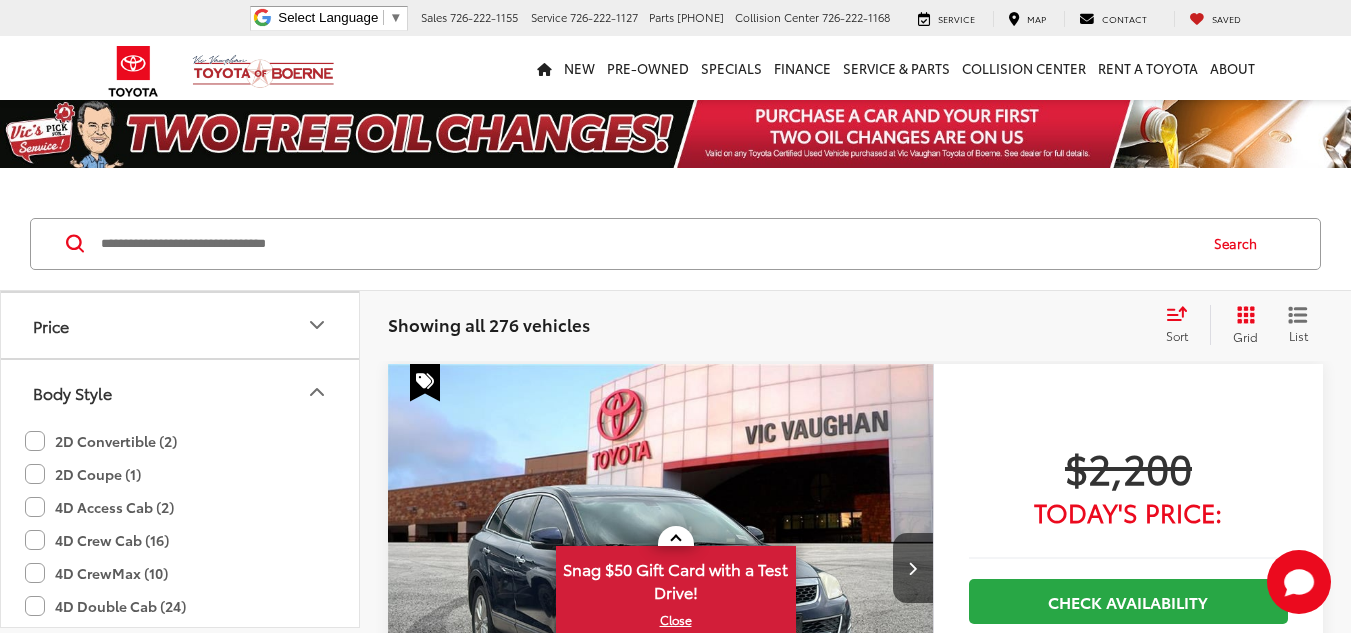 scroll, scrollTop: 0, scrollLeft: 0, axis: both 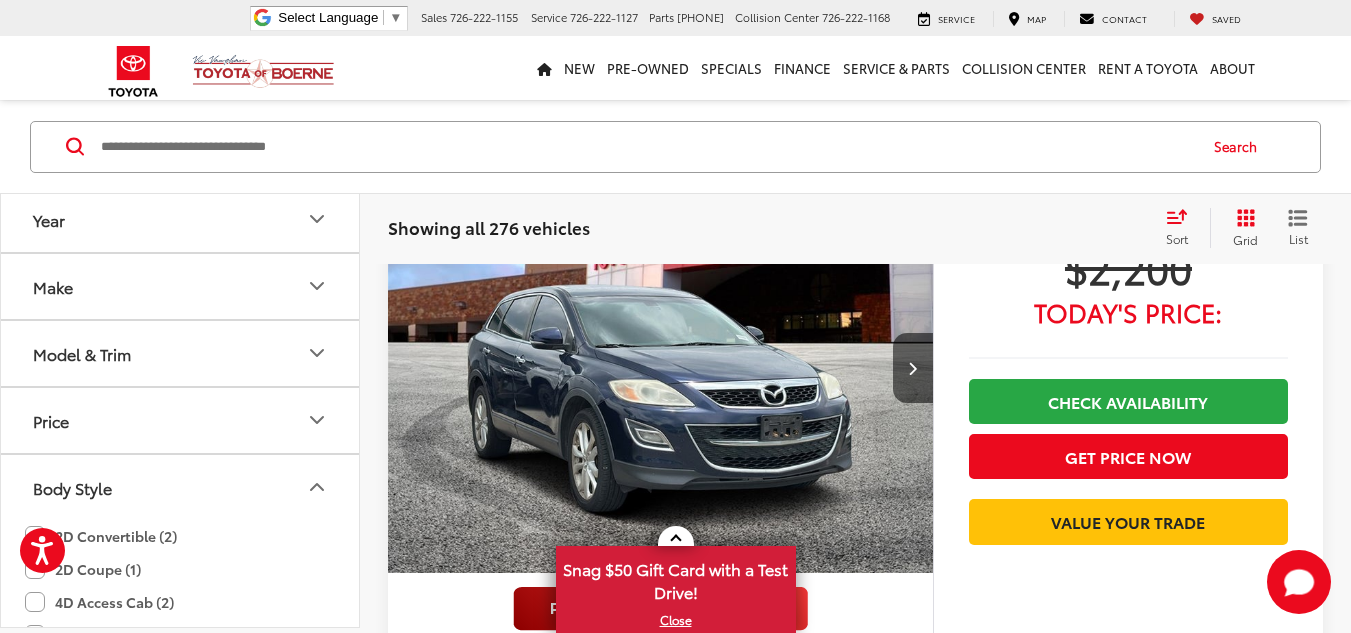 click on "Model & Trim" at bounding box center (181, 353) 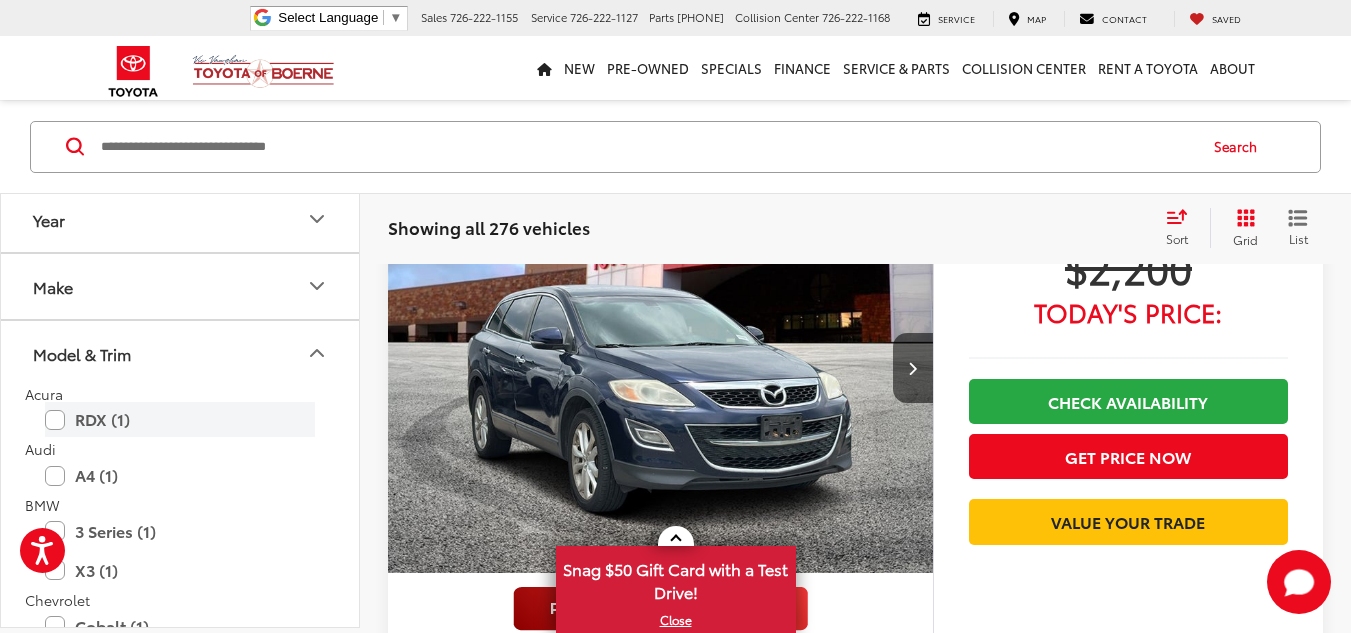 click on "RDX (1)" at bounding box center (180, 420) 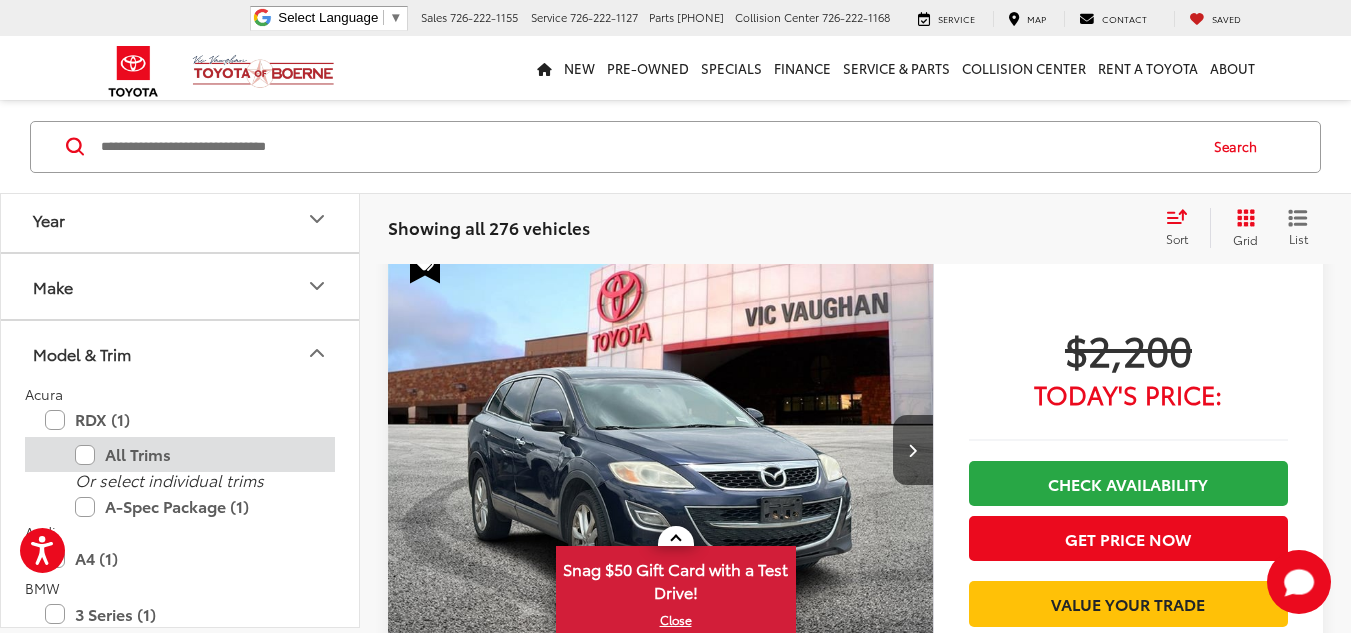 scroll, scrollTop: 98, scrollLeft: 0, axis: vertical 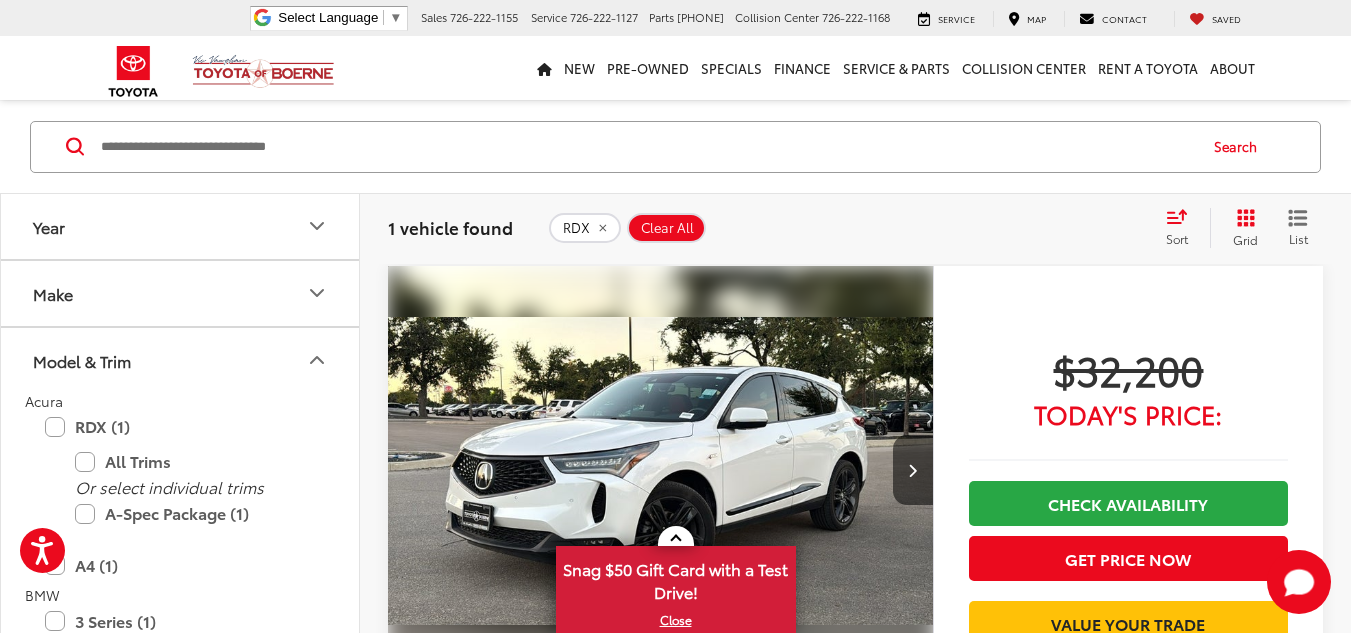 click at bounding box center [661, 471] 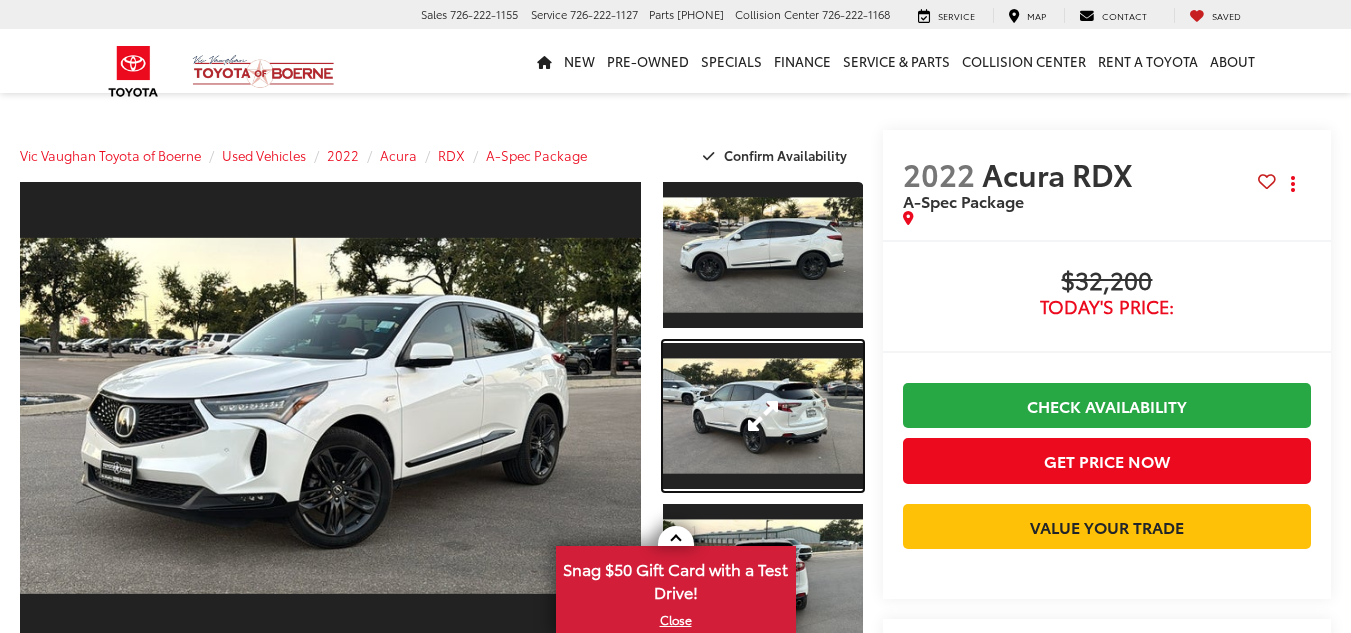 click at bounding box center (763, 416) 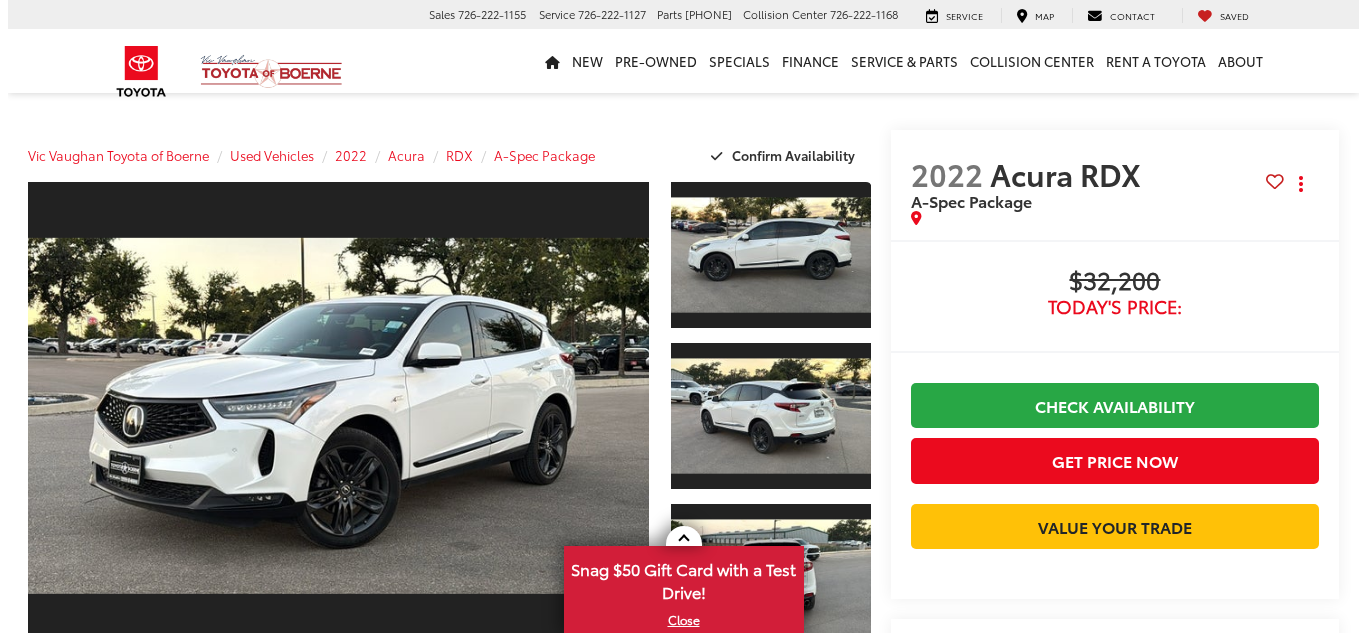 scroll, scrollTop: 0, scrollLeft: 0, axis: both 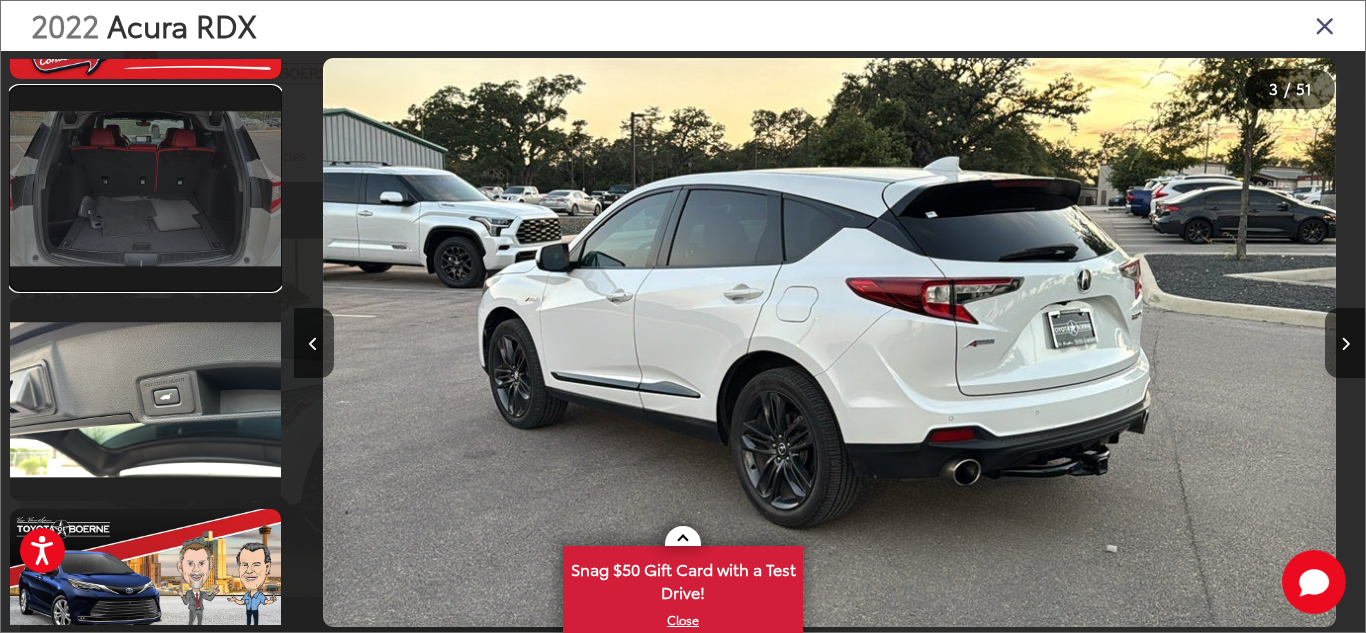 click at bounding box center [145, 188] 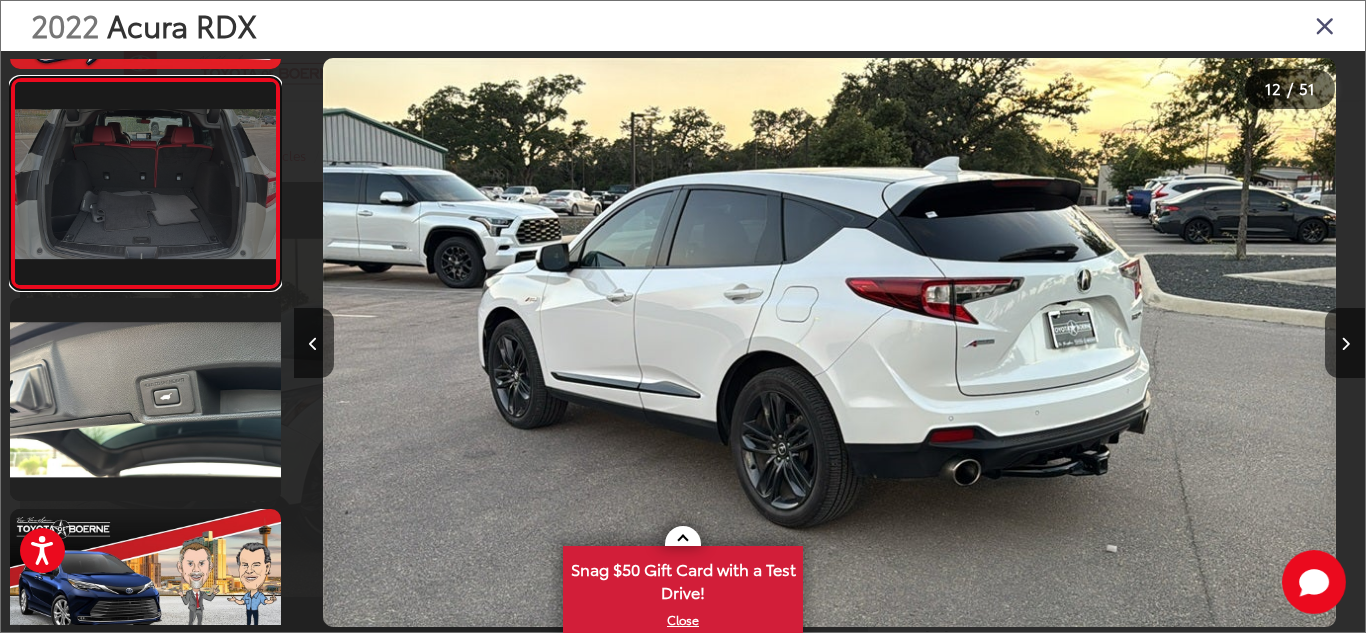 scroll, scrollTop: 2245, scrollLeft: 0, axis: vertical 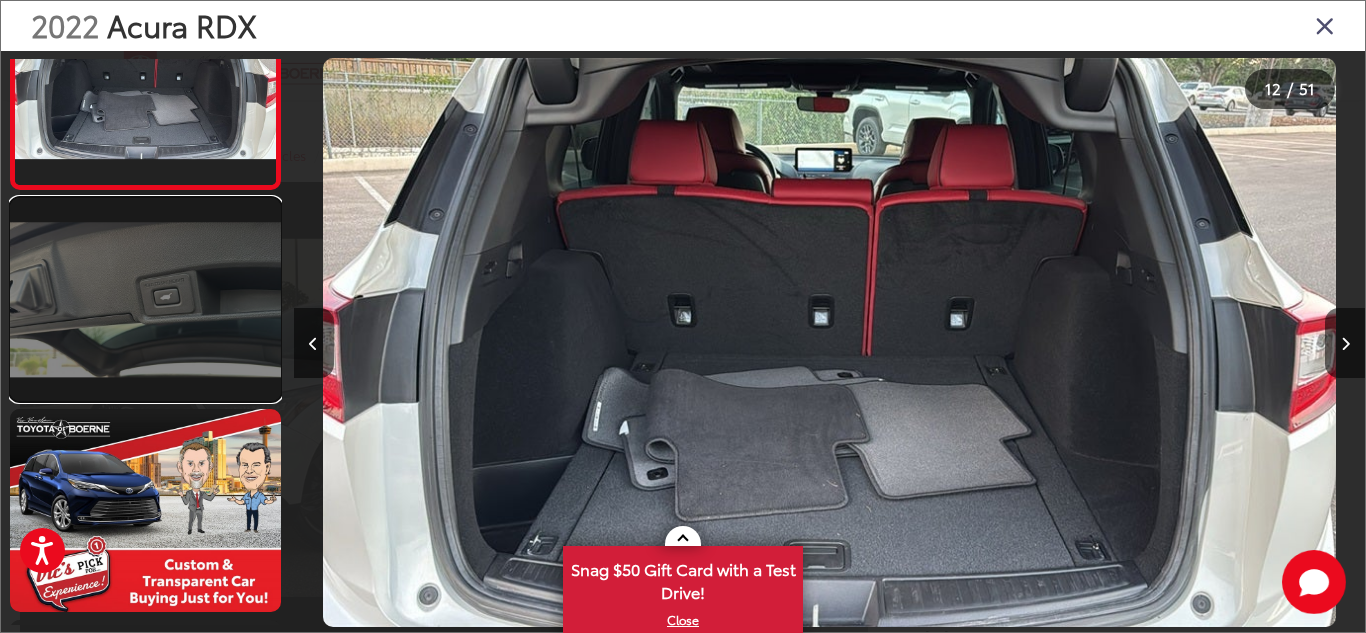 click at bounding box center (145, 299) 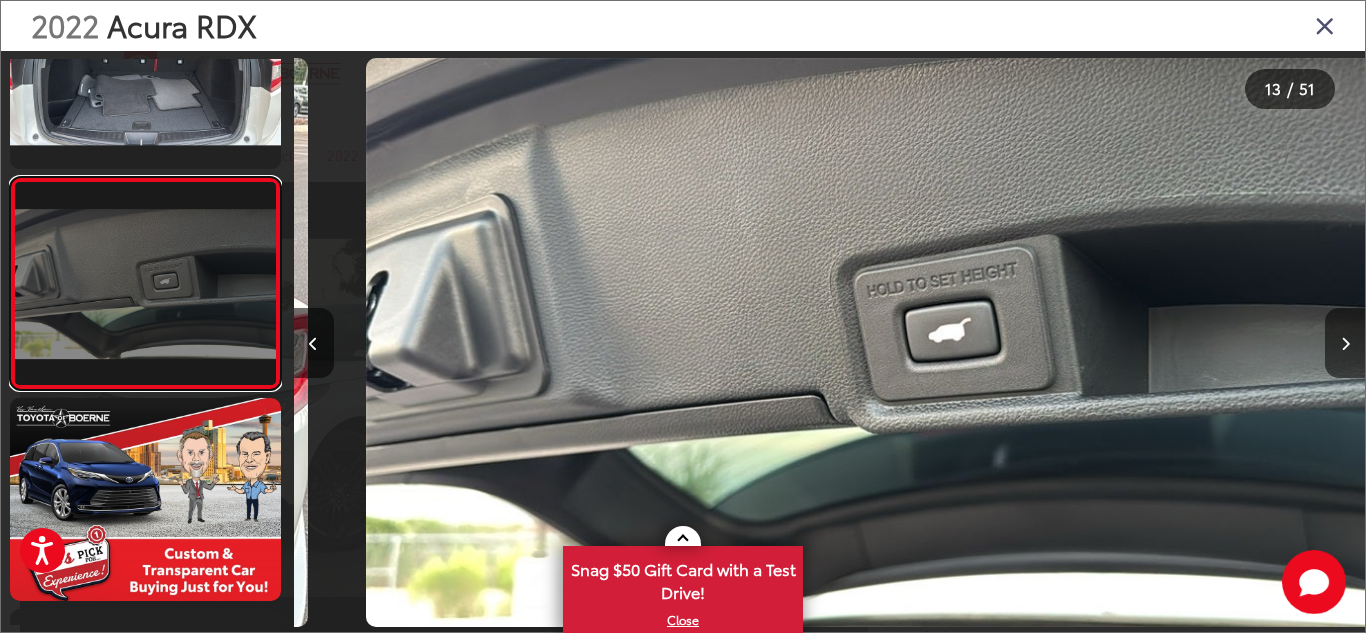 scroll, scrollTop: 0, scrollLeft: 12854, axis: horizontal 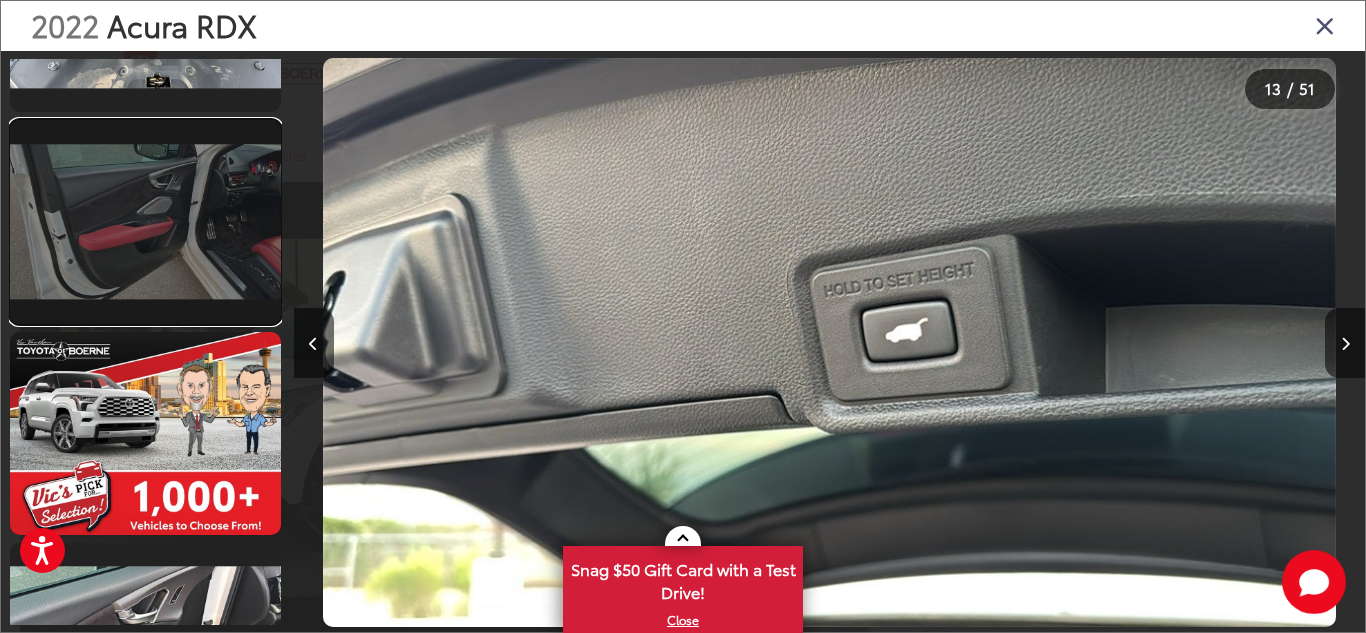 click at bounding box center [145, 221] 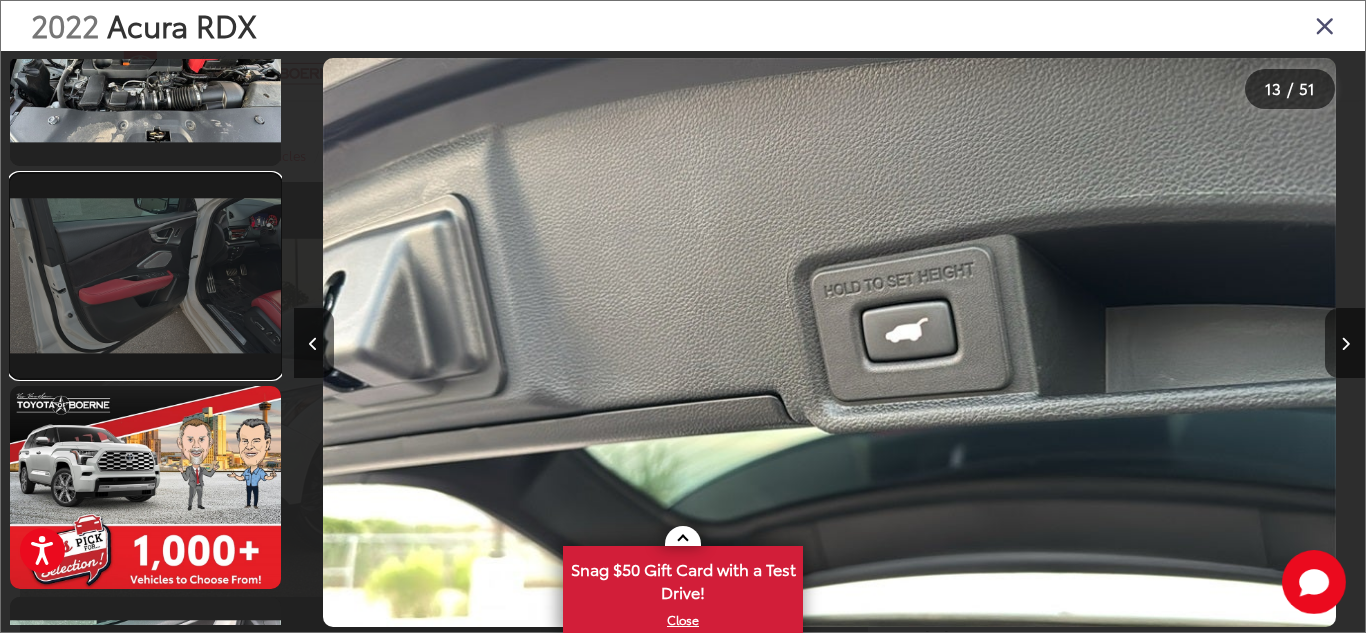 scroll, scrollTop: 0, scrollLeft: 13036, axis: horizontal 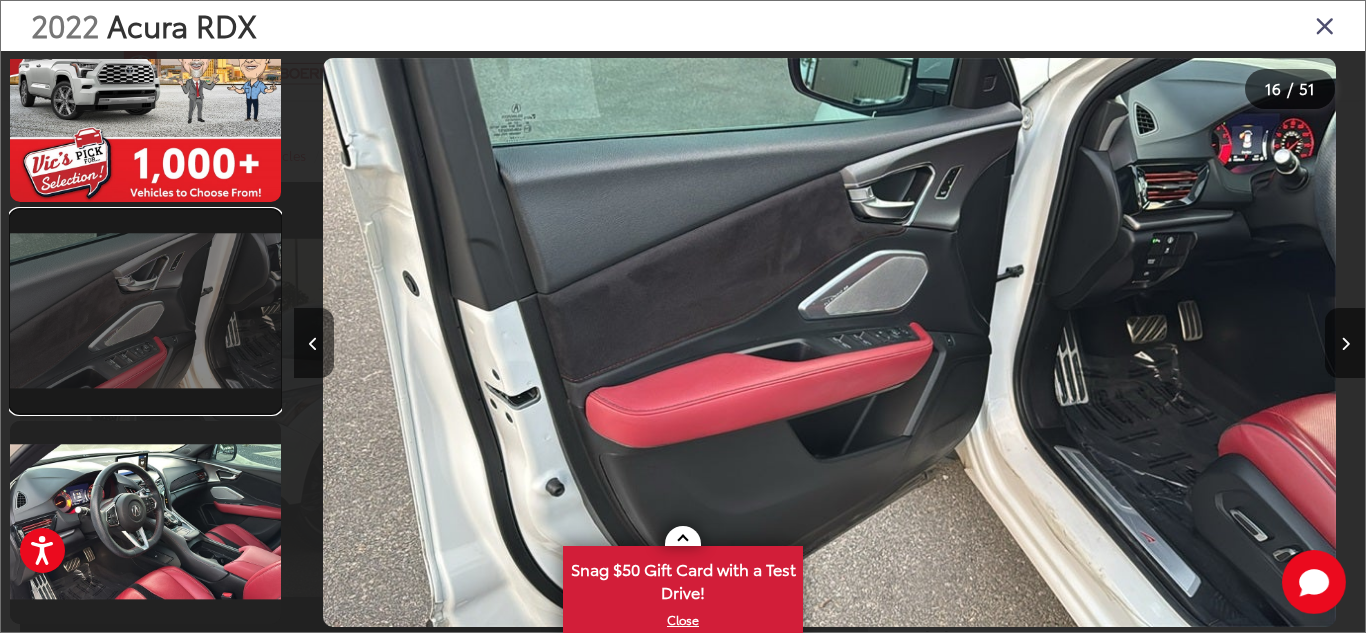 click at bounding box center [145, 311] 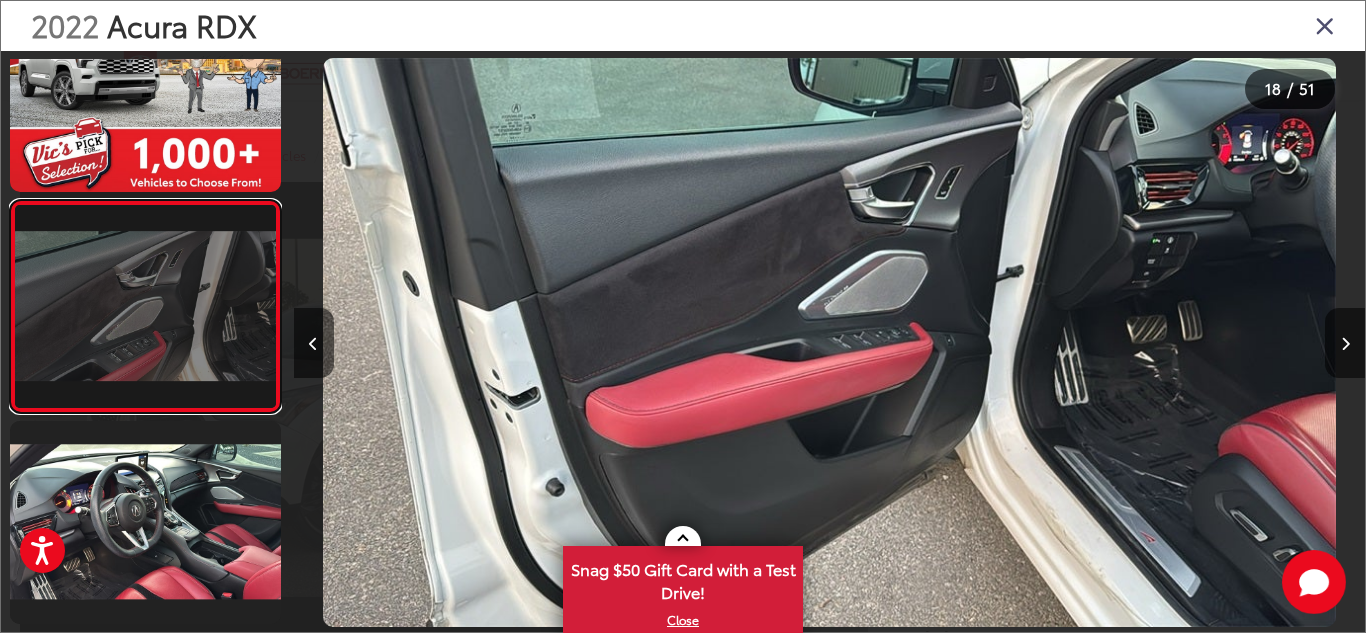 scroll, scrollTop: 3472, scrollLeft: 0, axis: vertical 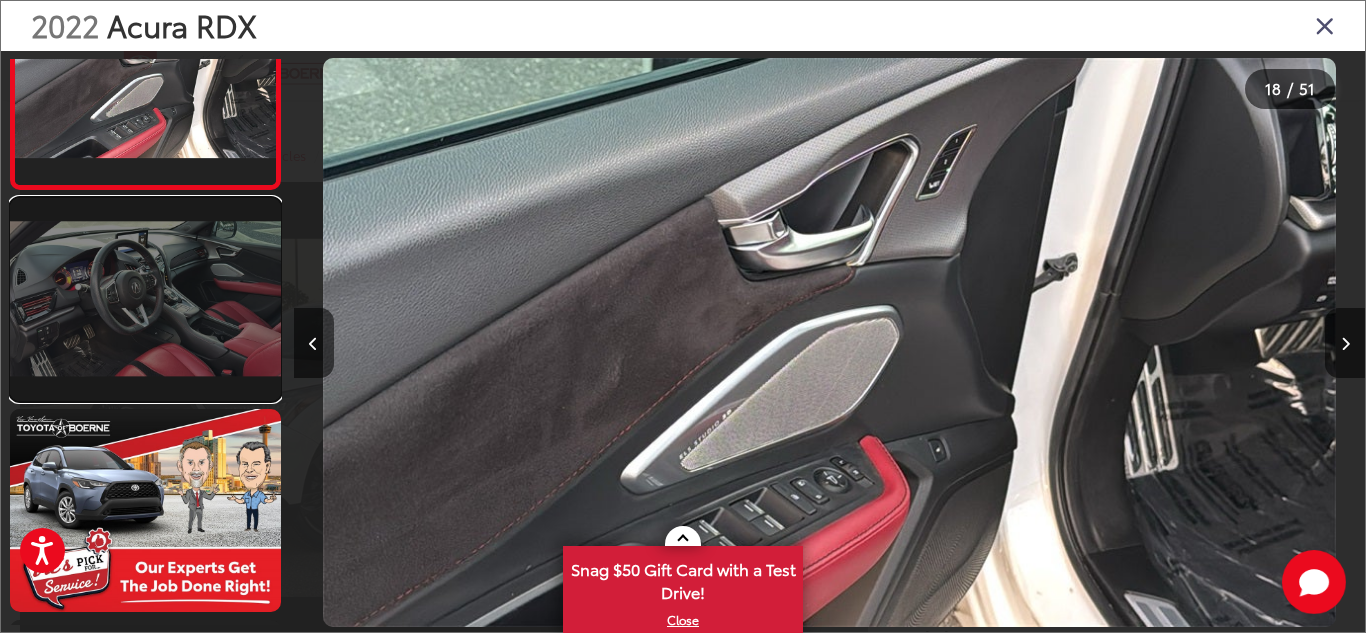 click at bounding box center [145, 299] 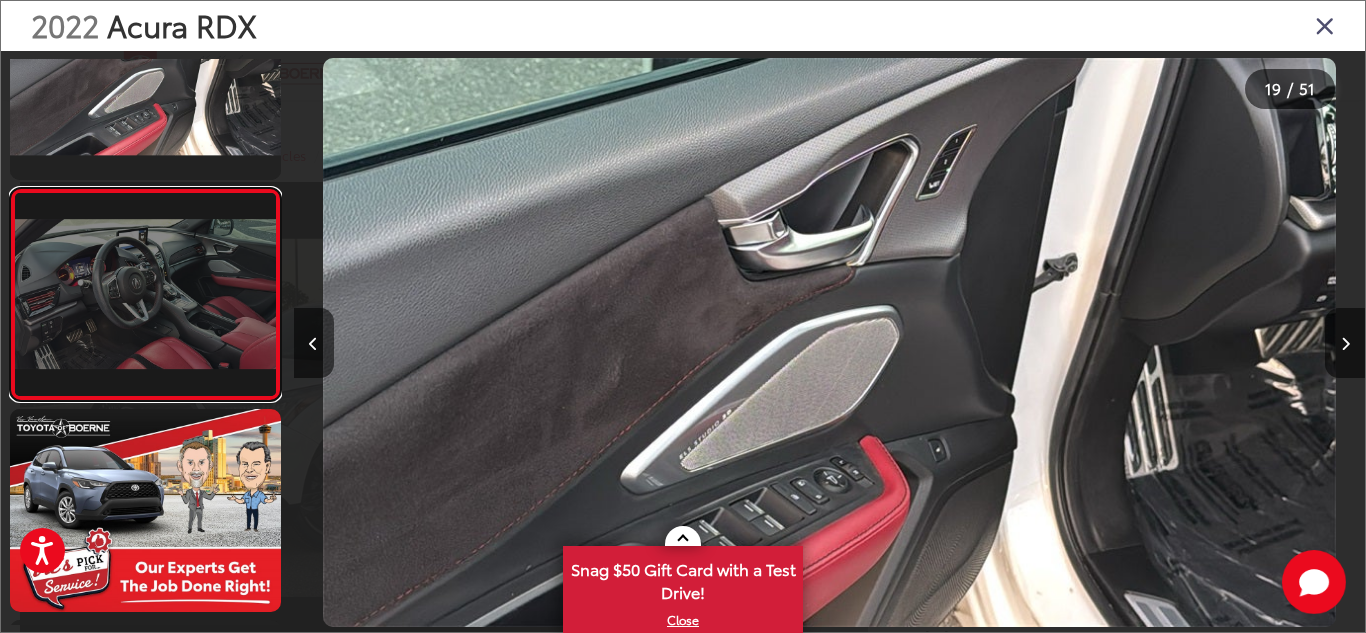 scroll, scrollTop: 3683, scrollLeft: 0, axis: vertical 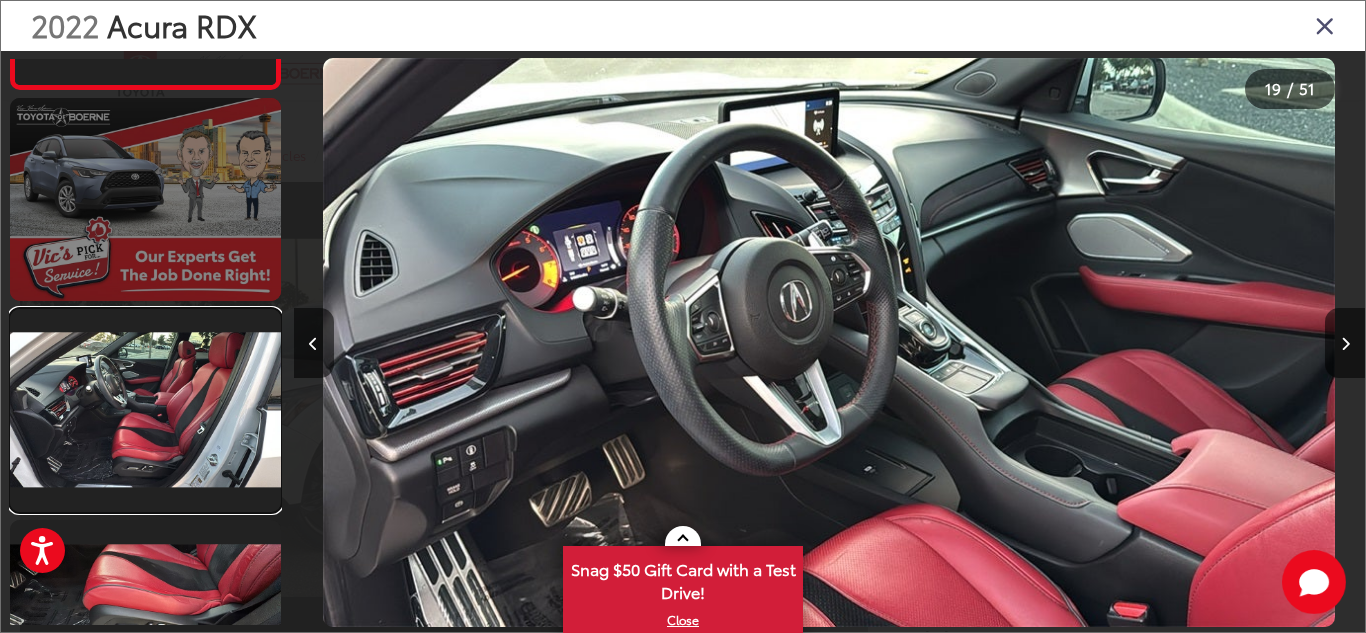 click at bounding box center (145, 410) 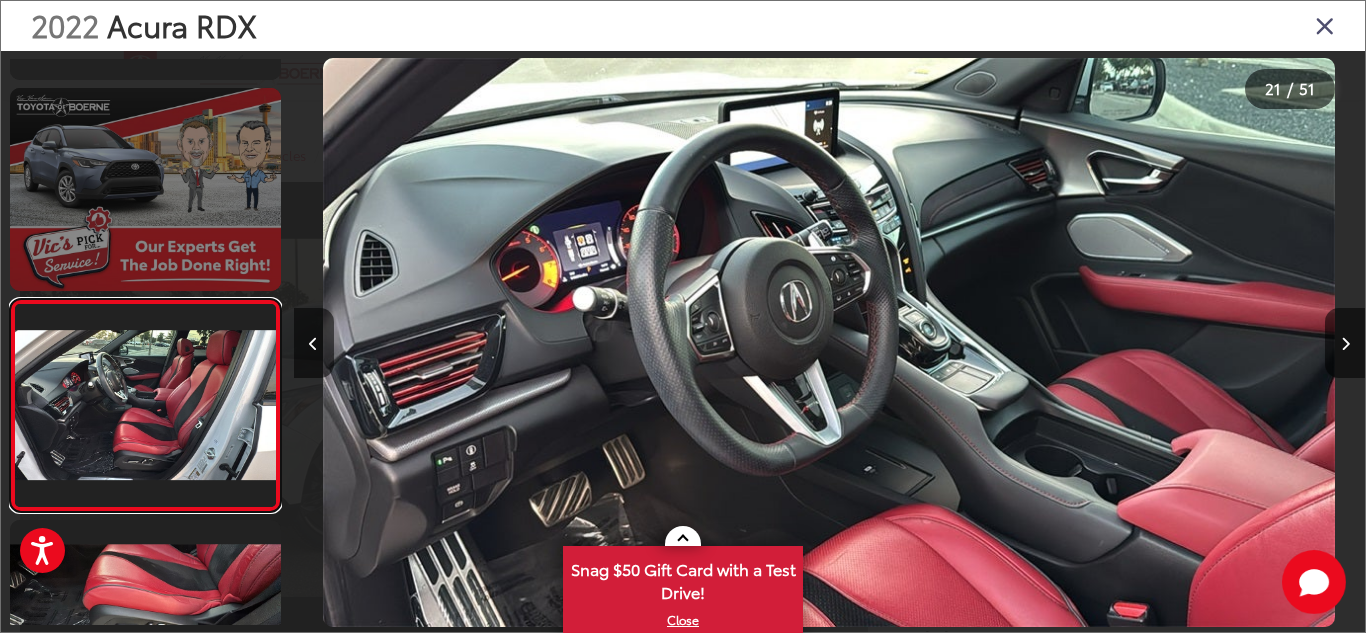 scroll, scrollTop: 4029, scrollLeft: 0, axis: vertical 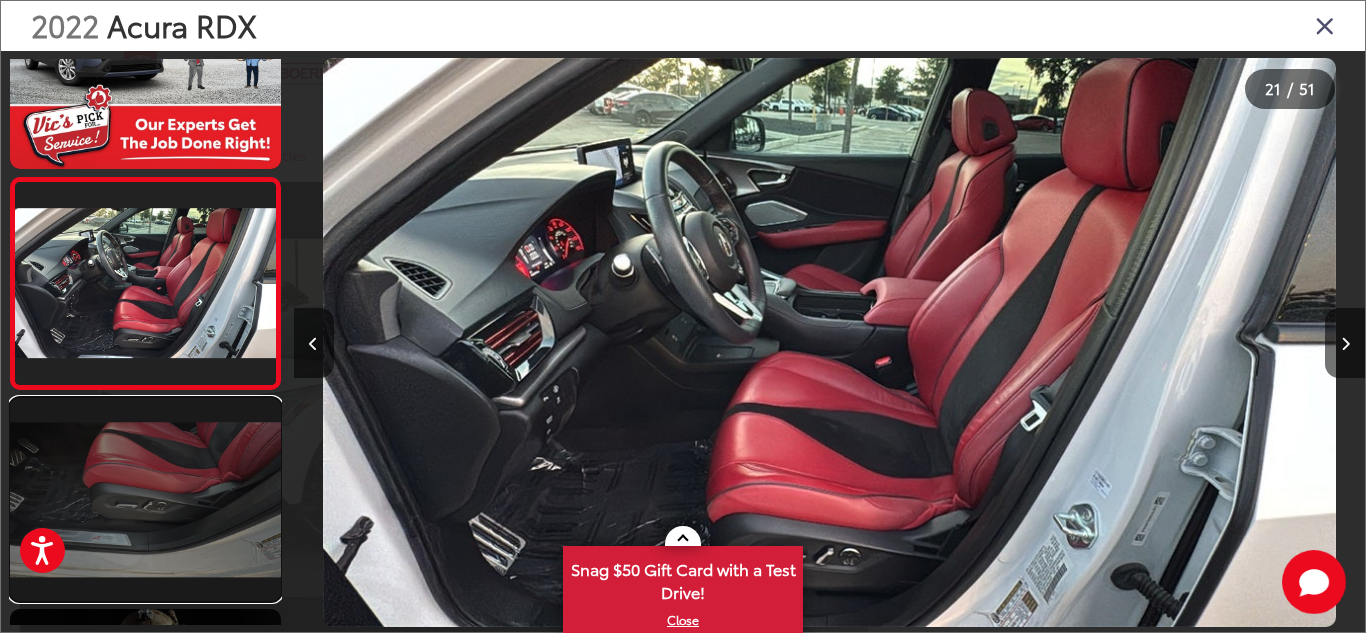 click at bounding box center (145, 499) 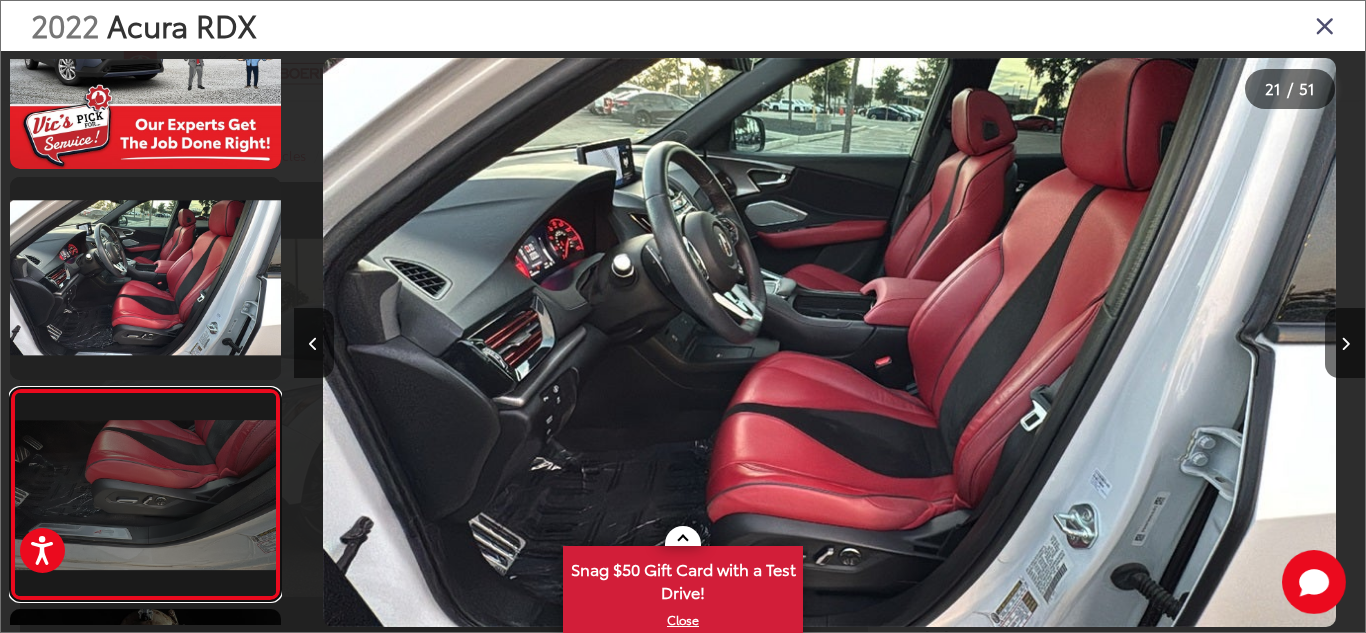 scroll, scrollTop: 0, scrollLeft: 21557, axis: horizontal 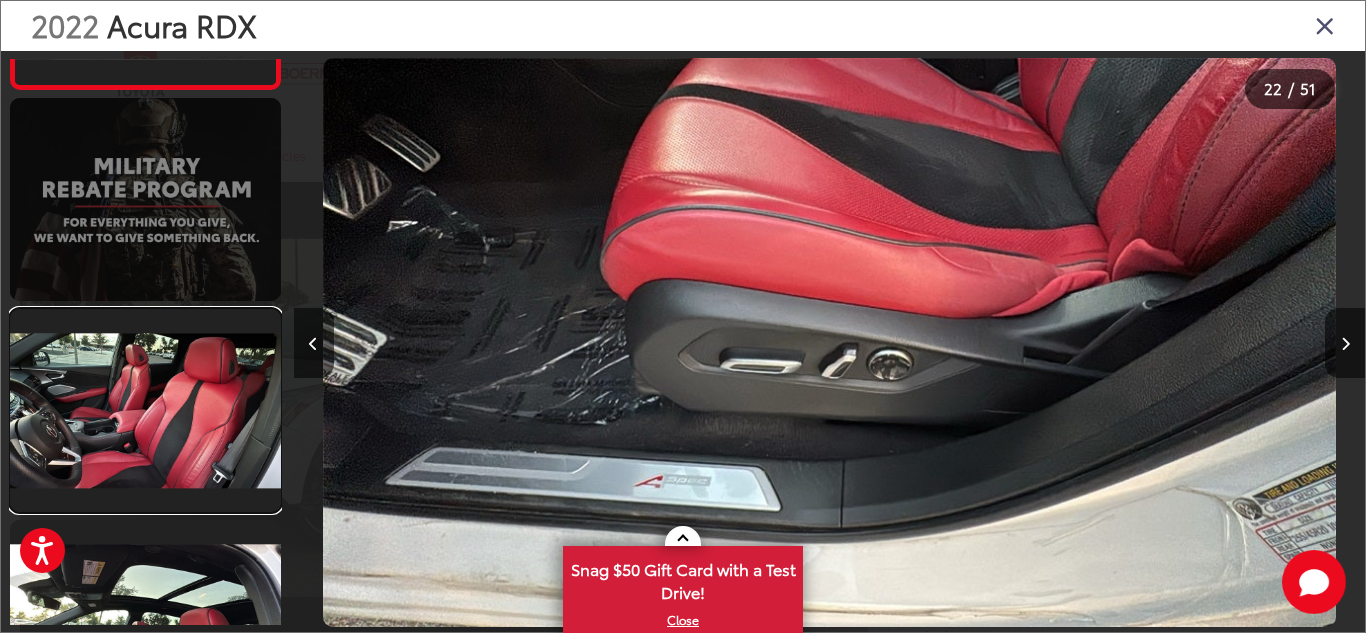 click at bounding box center (145, 410) 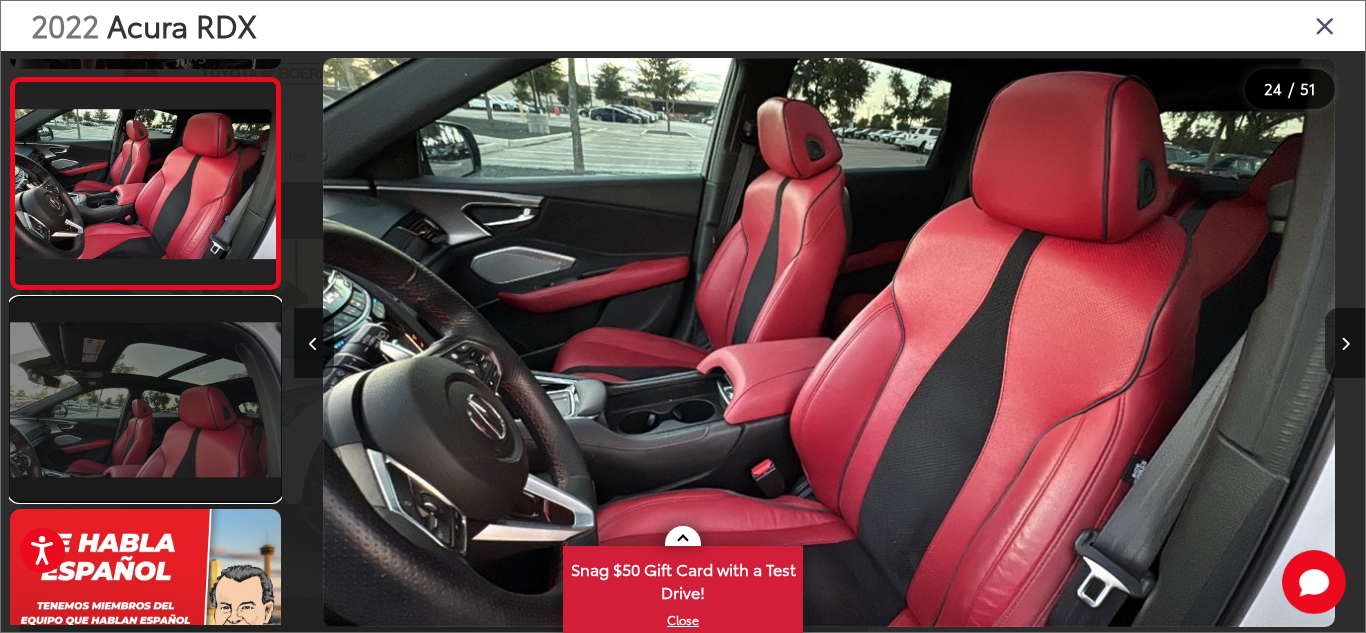 click at bounding box center [145, 399] 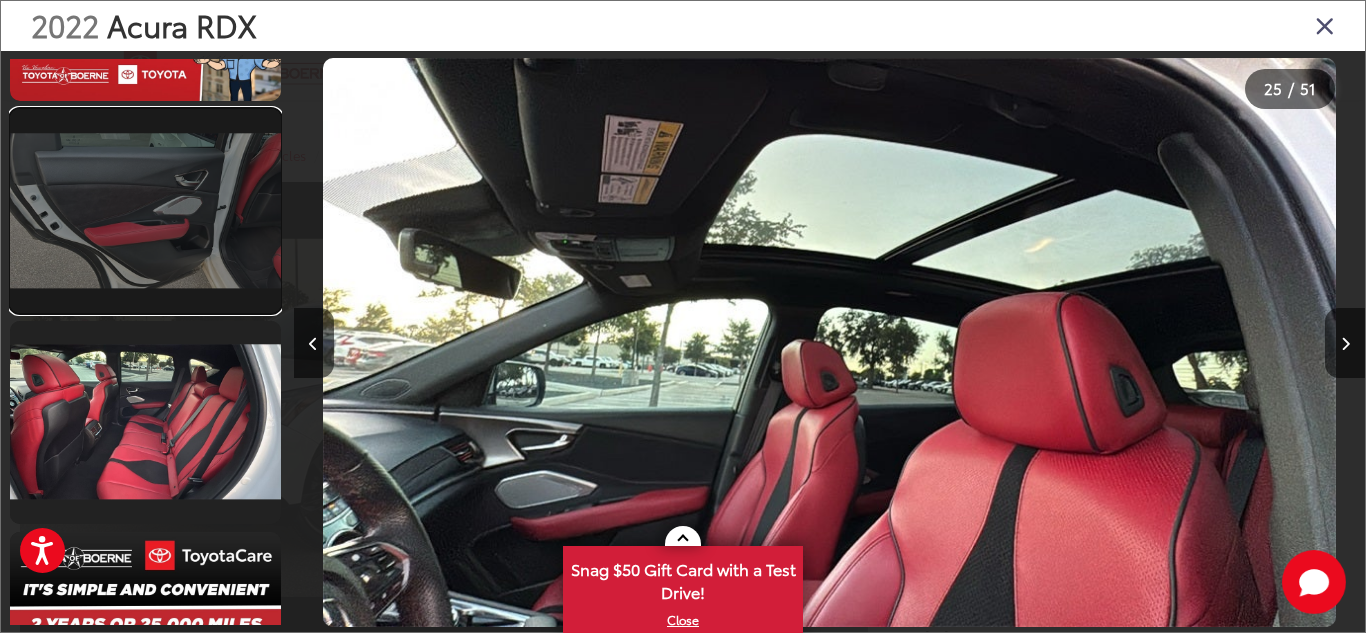 click at bounding box center [145, 210] 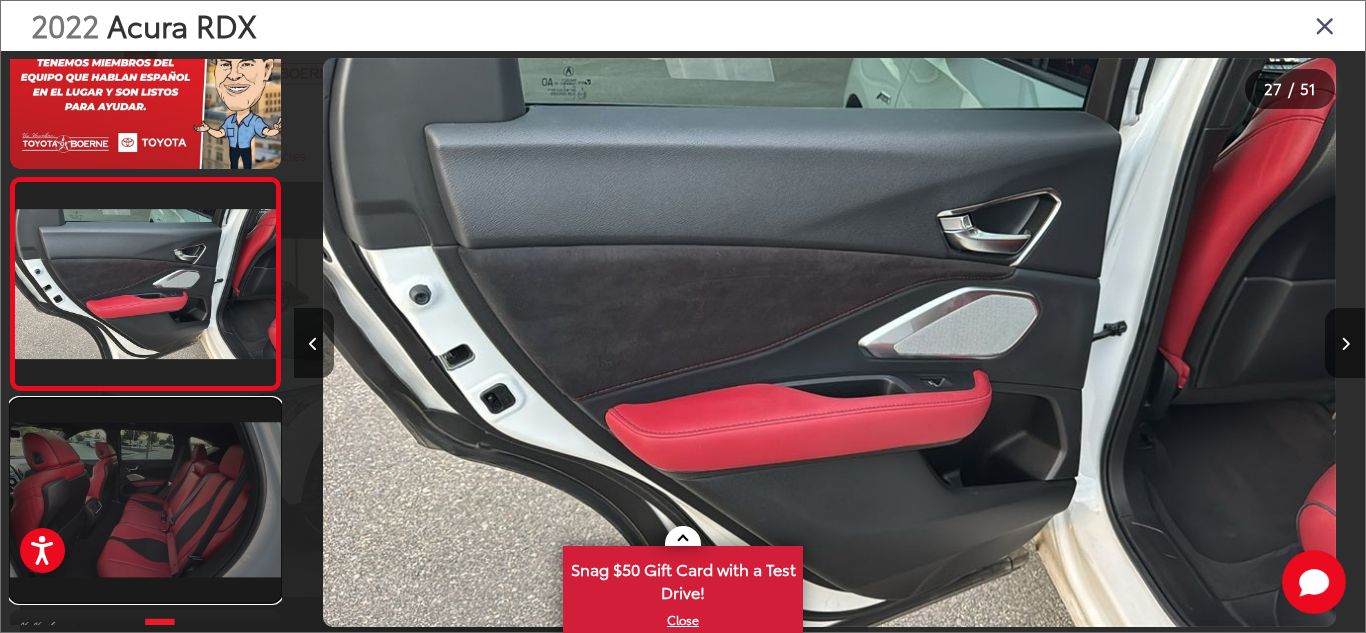 click at bounding box center (145, 500) 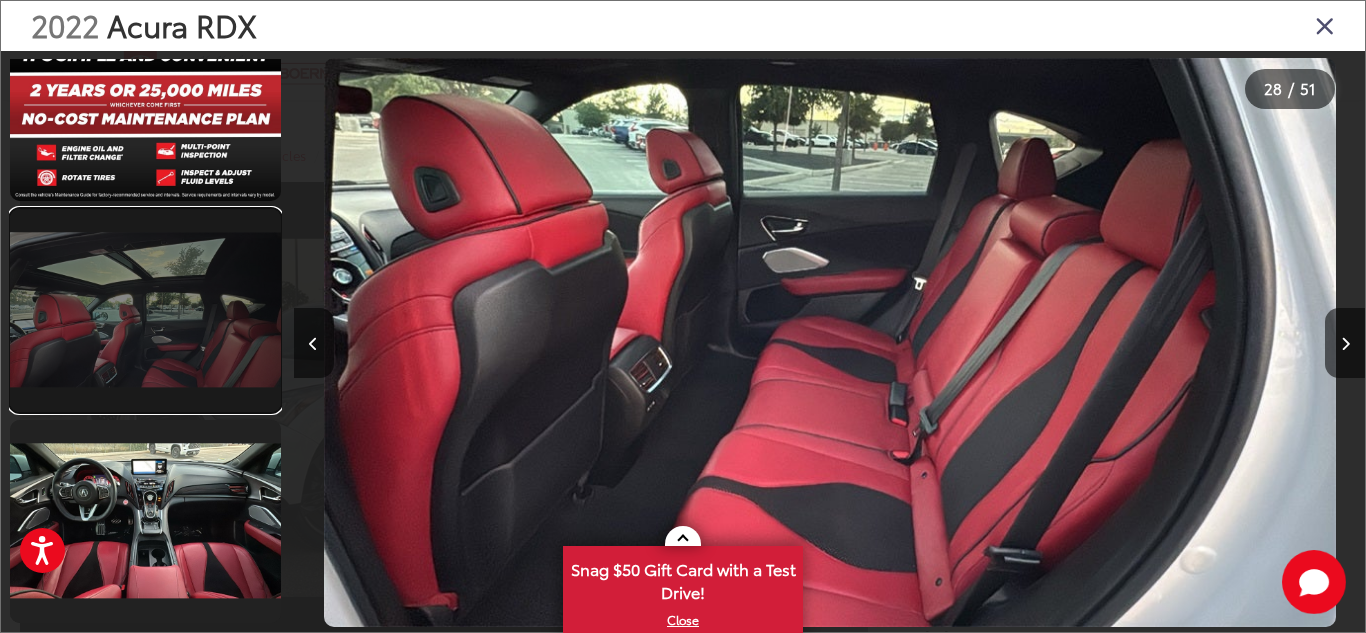 click at bounding box center (145, 310) 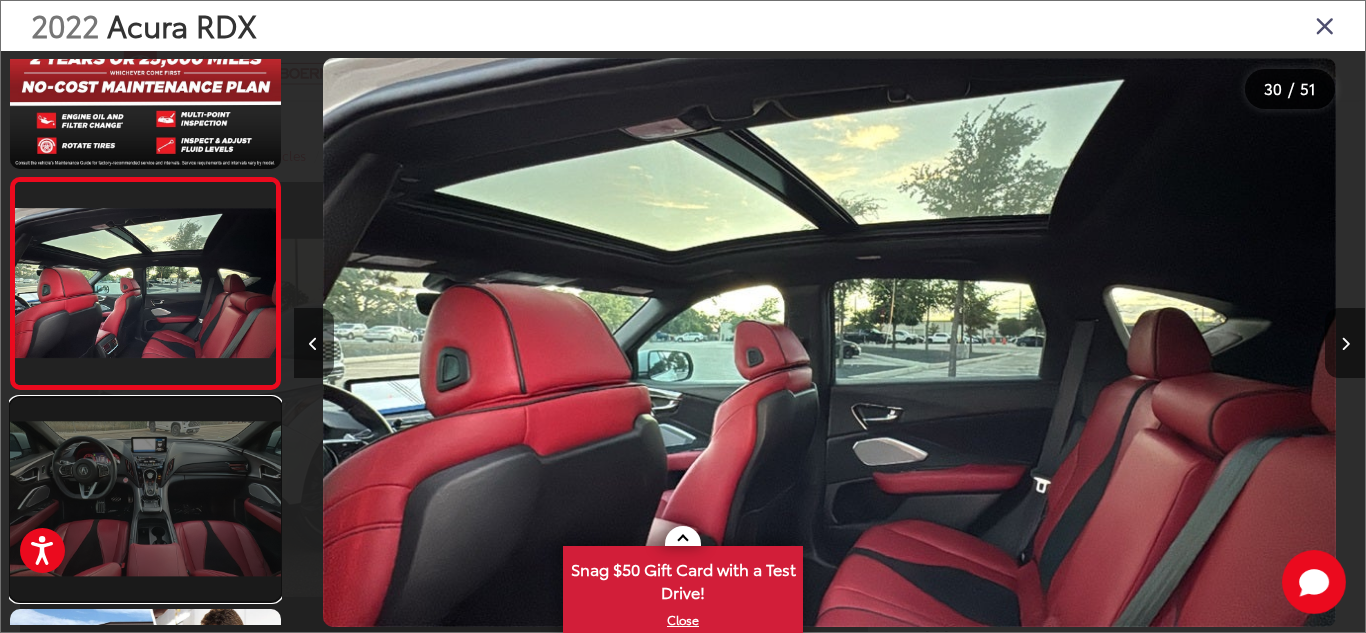 click at bounding box center [145, 499] 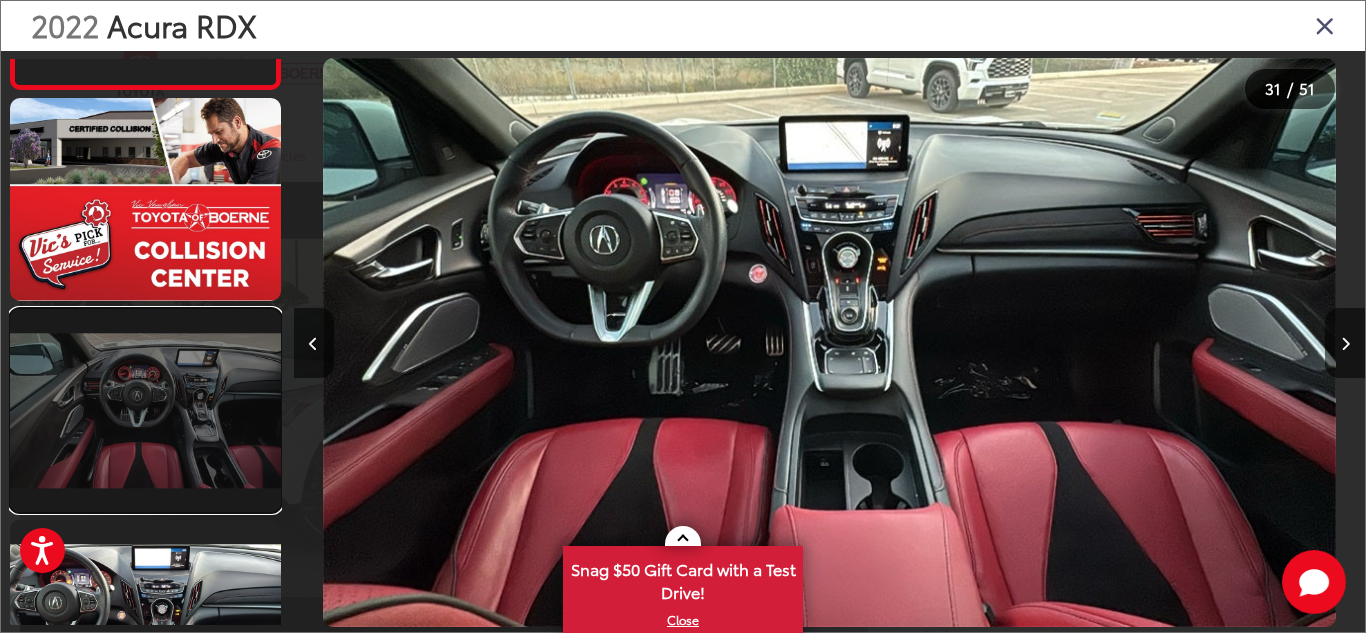 click at bounding box center [145, 410] 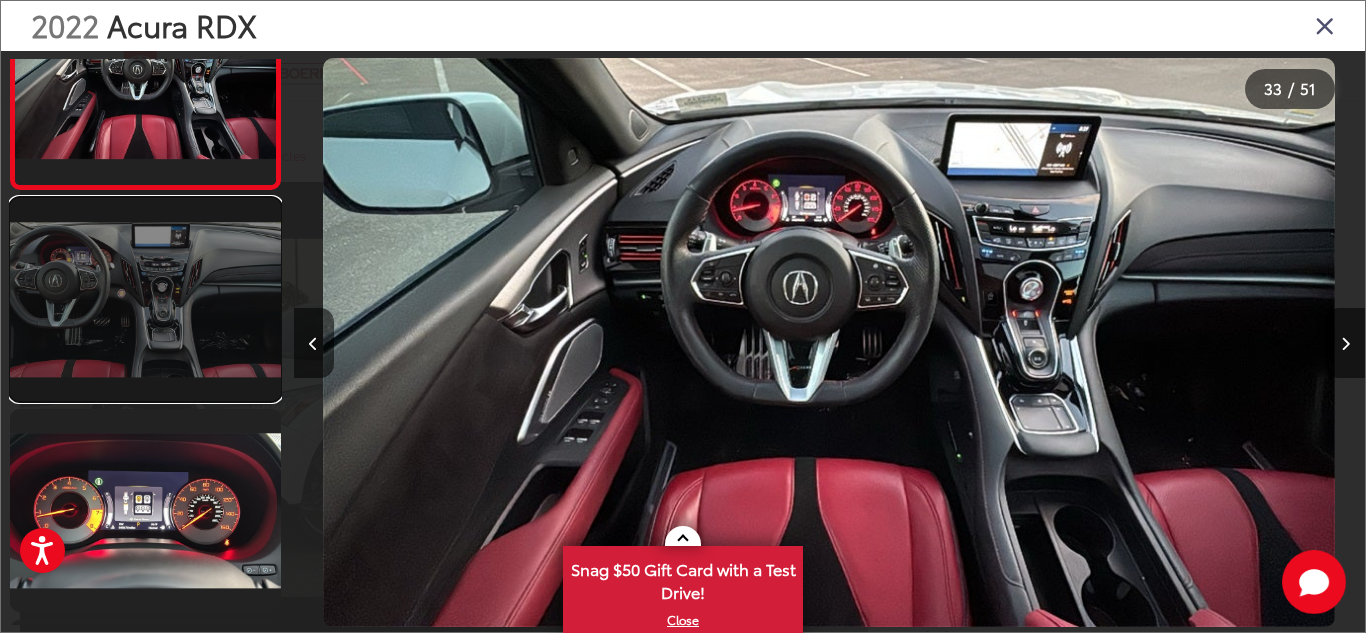 click at bounding box center [145, 299] 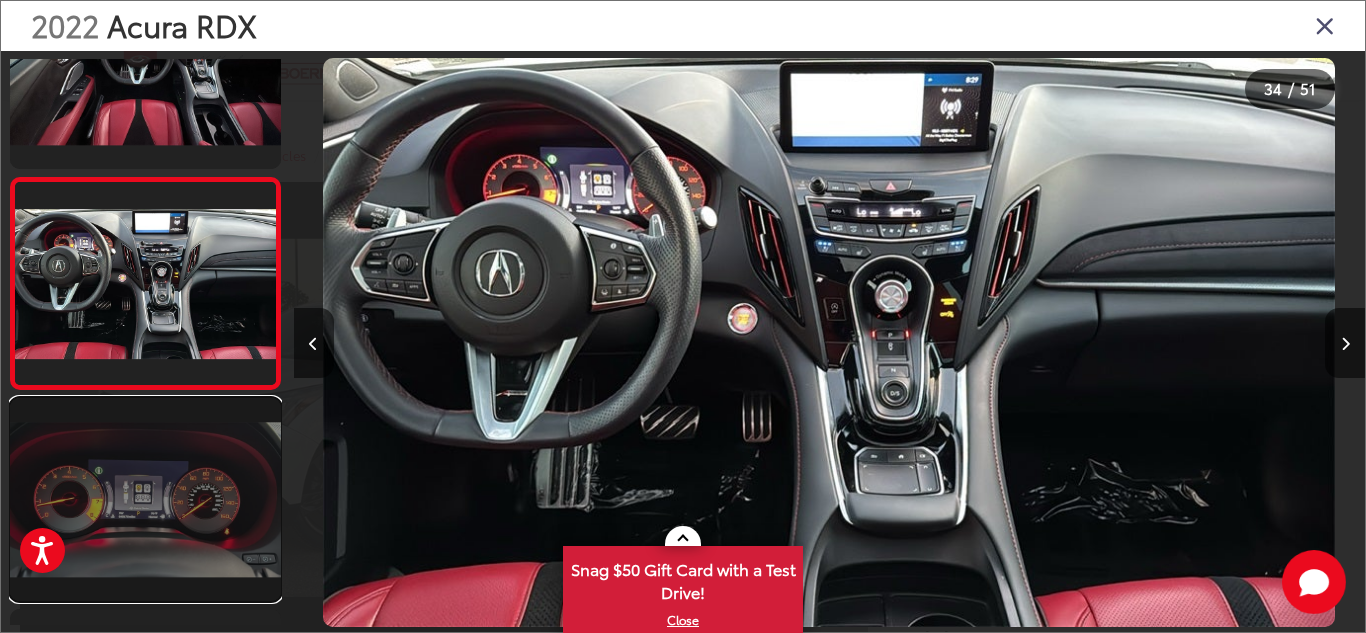 click at bounding box center [145, 499] 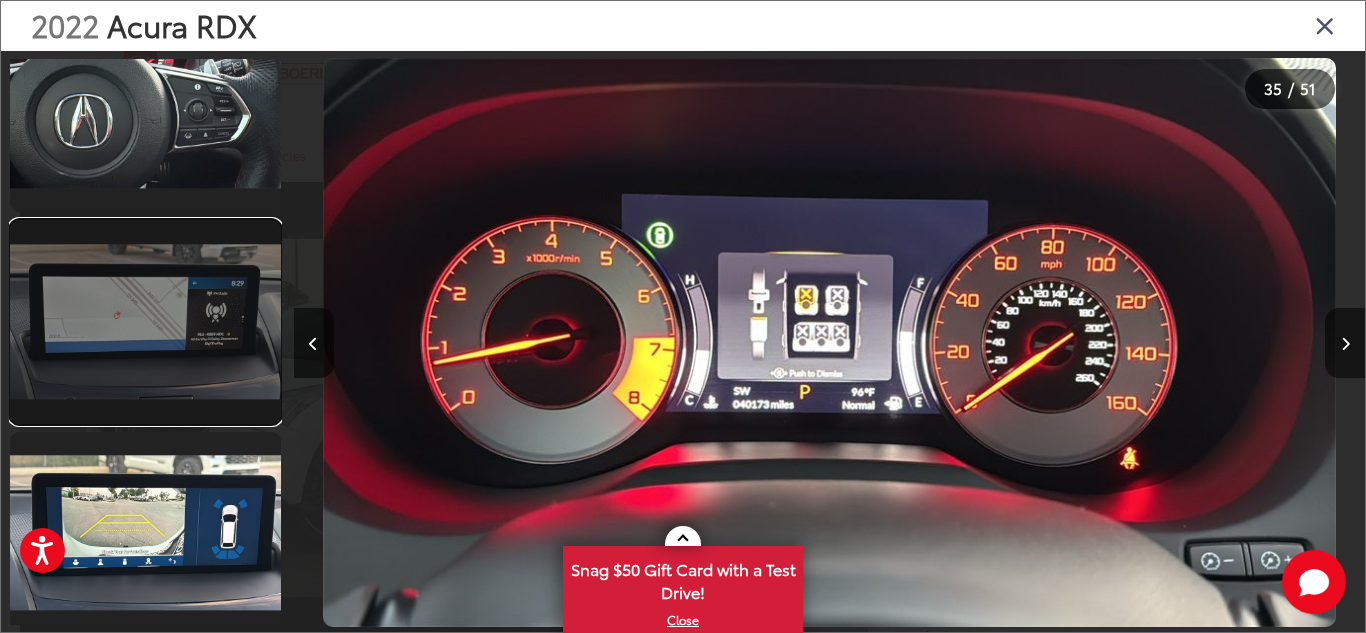 click at bounding box center [145, 321] 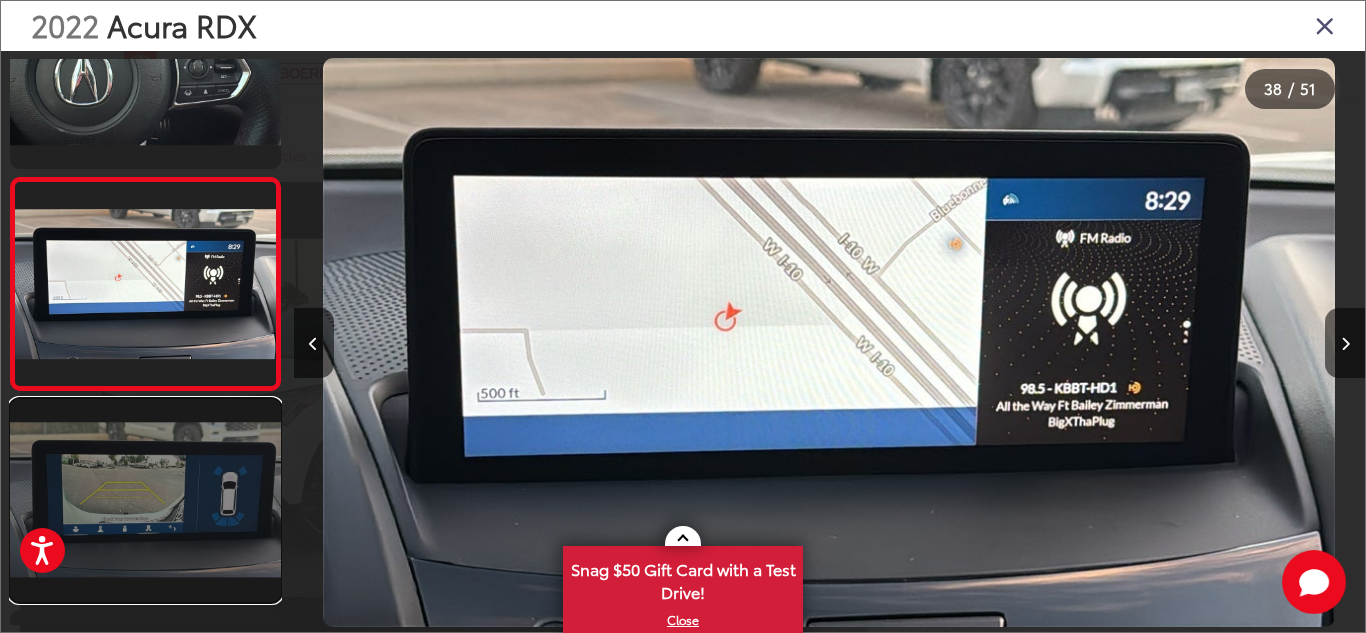 click at bounding box center [145, 500] 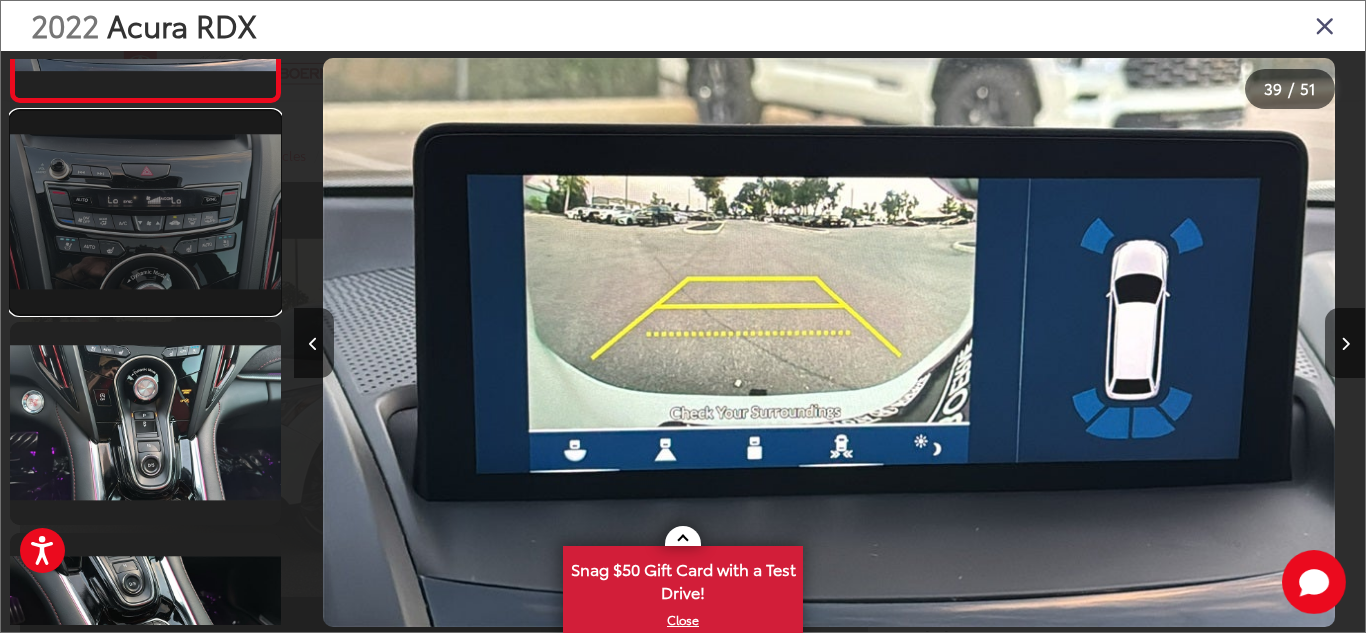 click at bounding box center (145, 212) 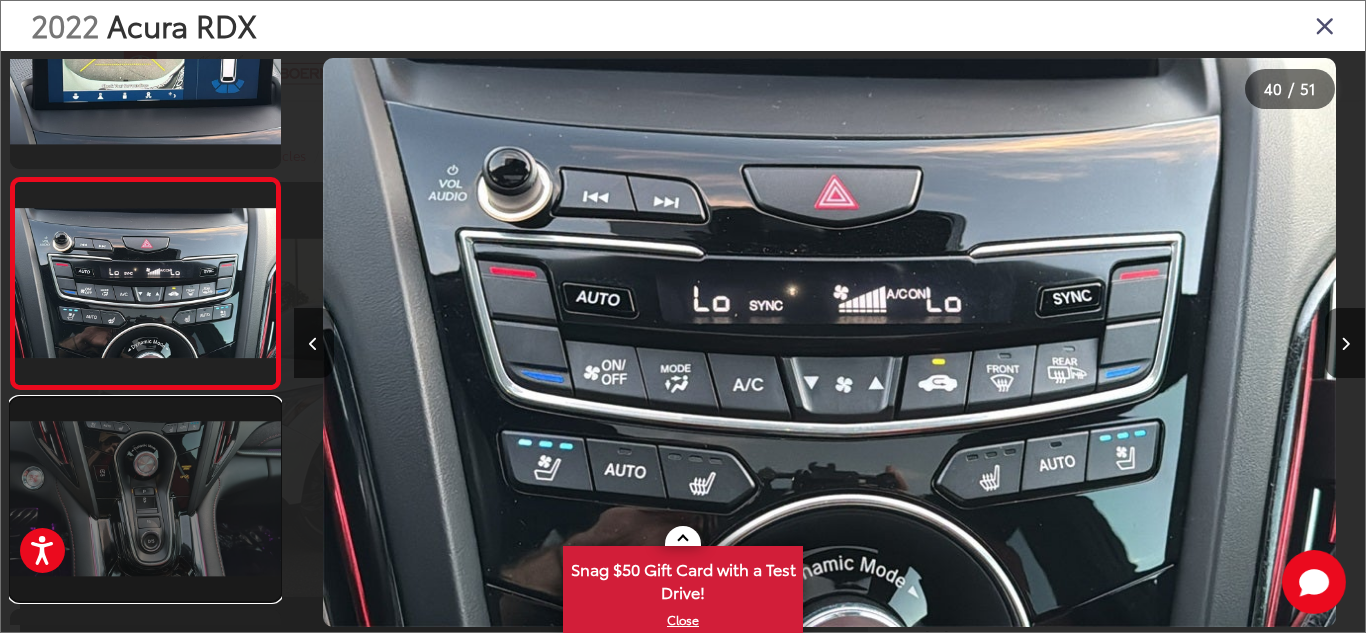 click at bounding box center (145, 499) 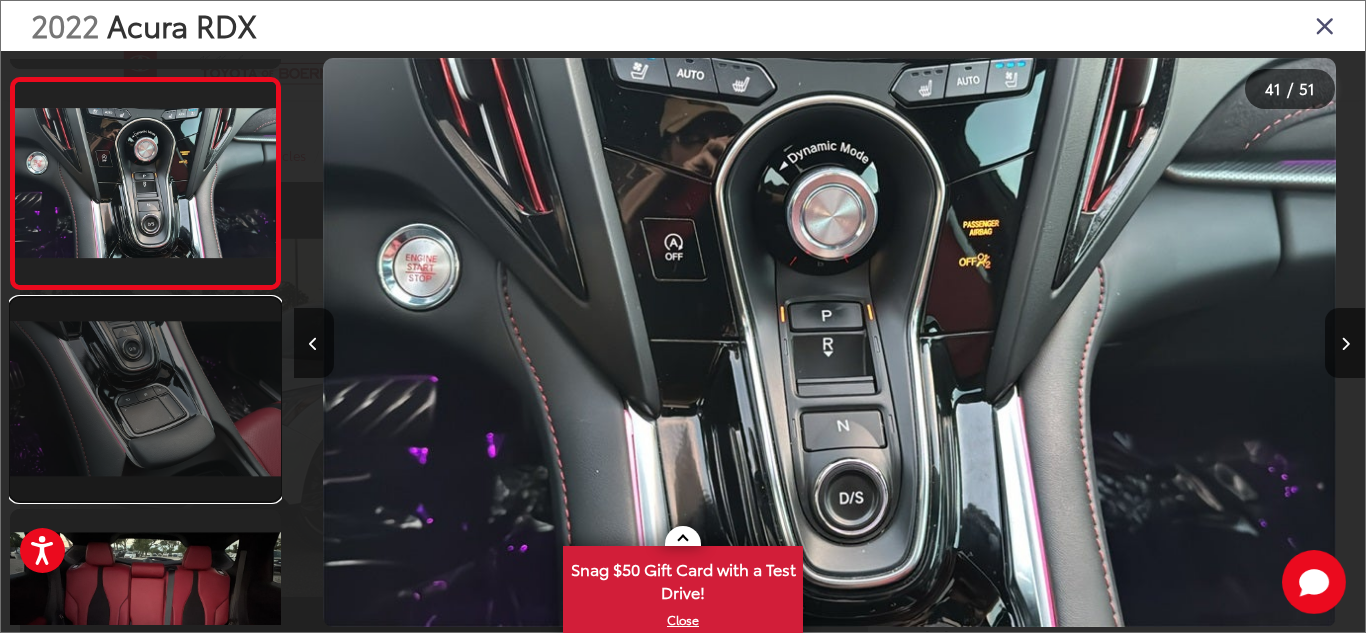 click at bounding box center [145, 399] 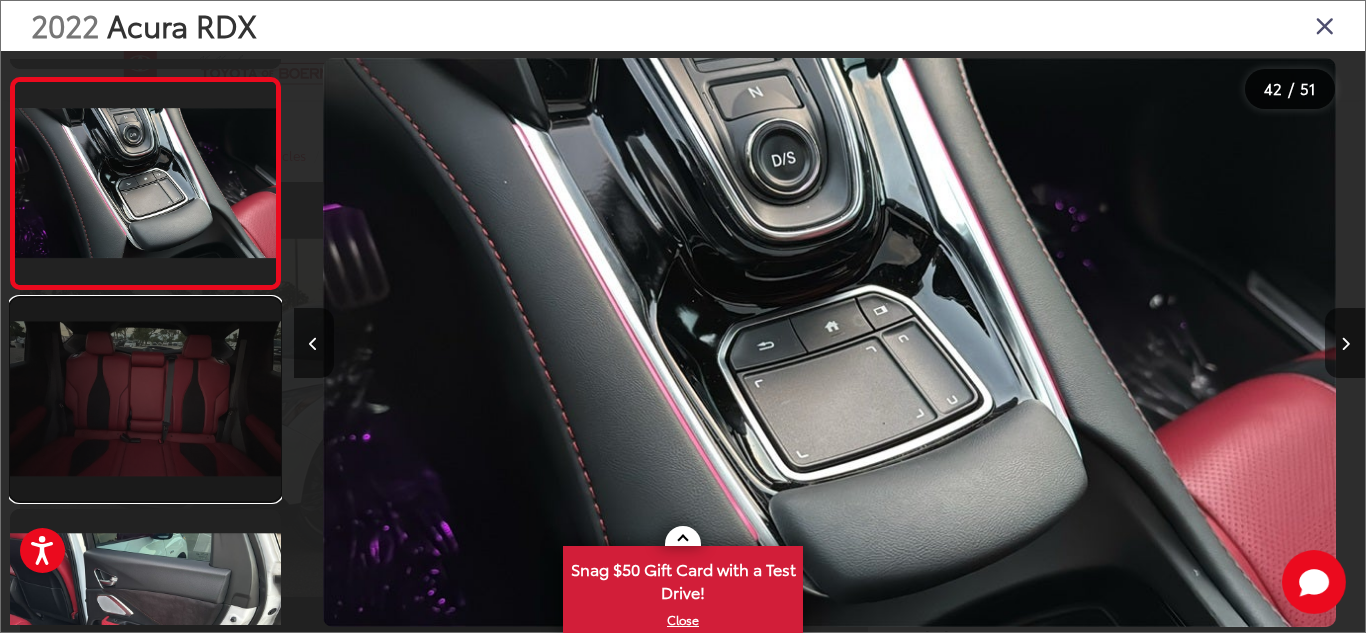 click at bounding box center (145, 399) 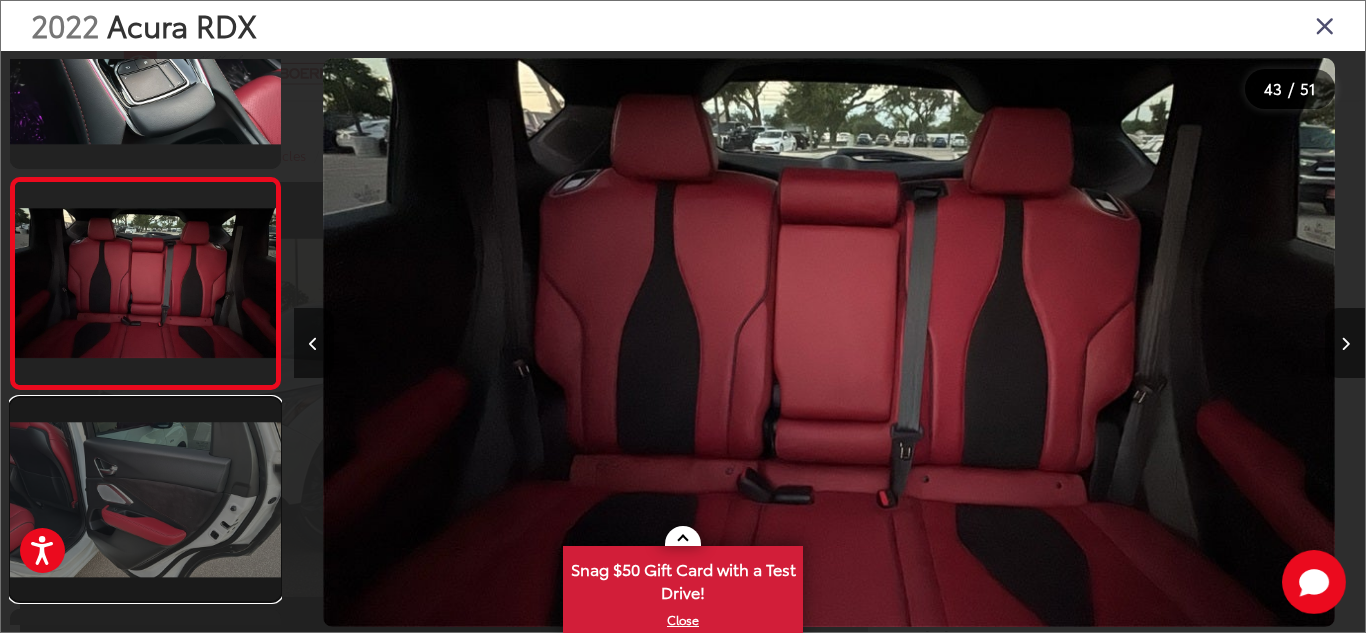click at bounding box center (145, 499) 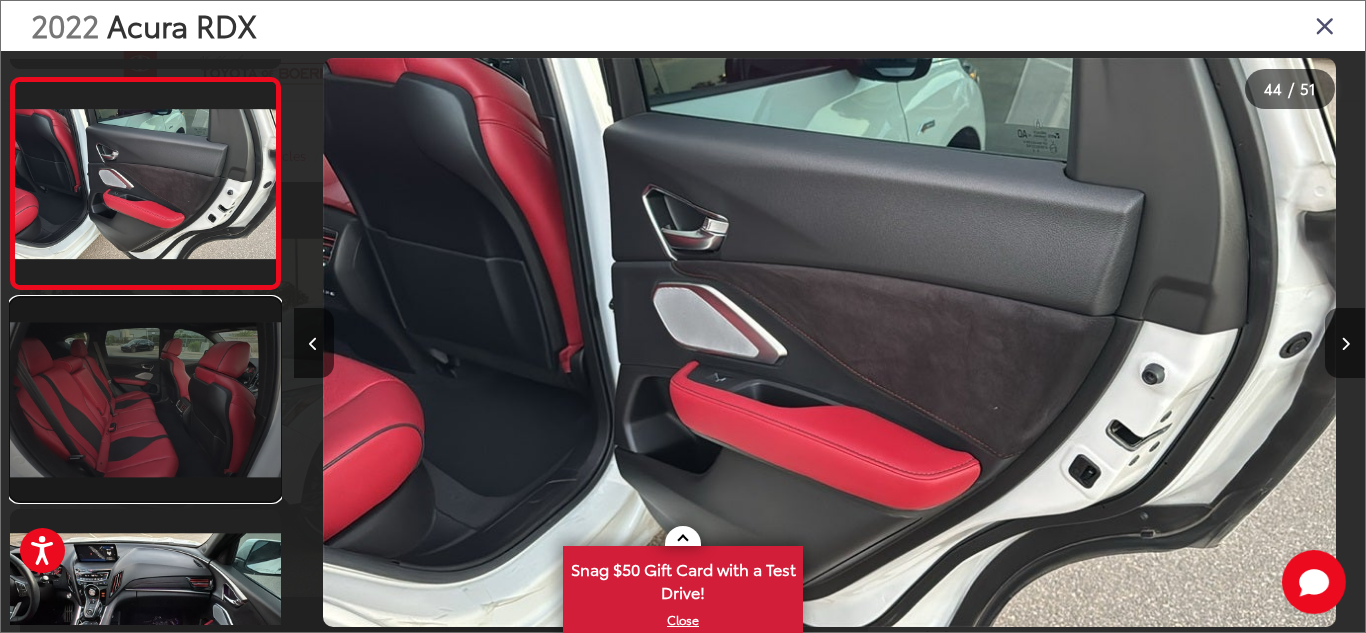 click at bounding box center [145, 399] 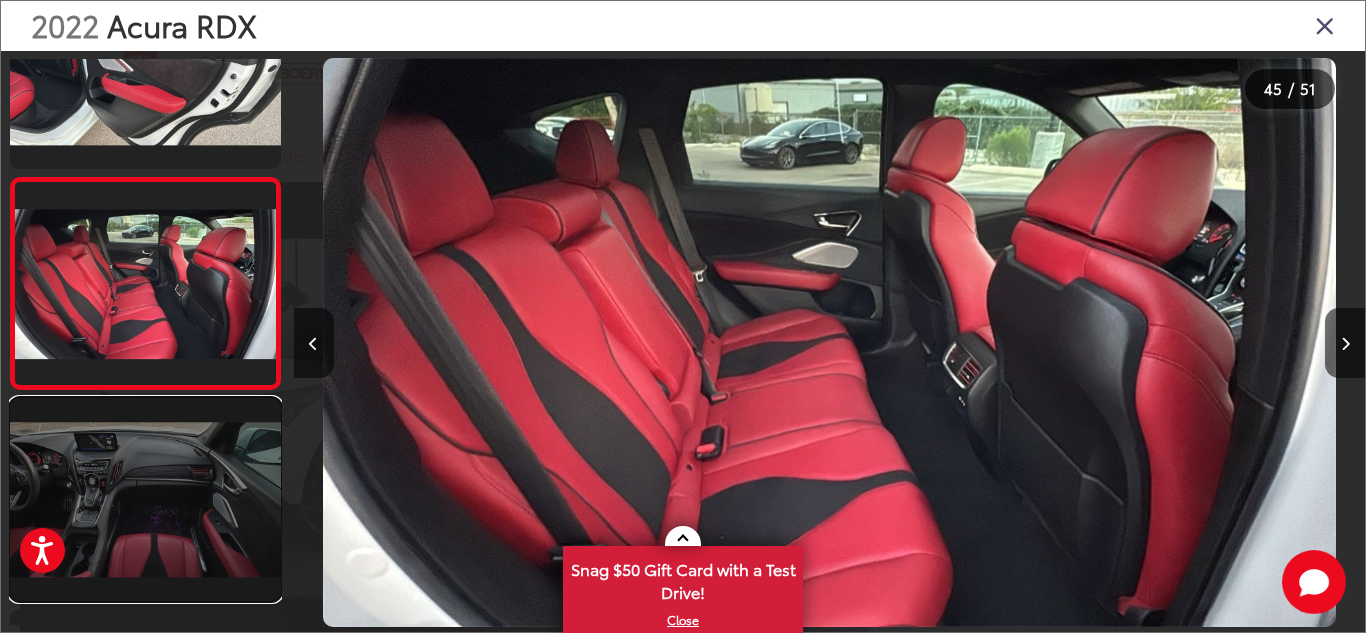 click at bounding box center (145, 499) 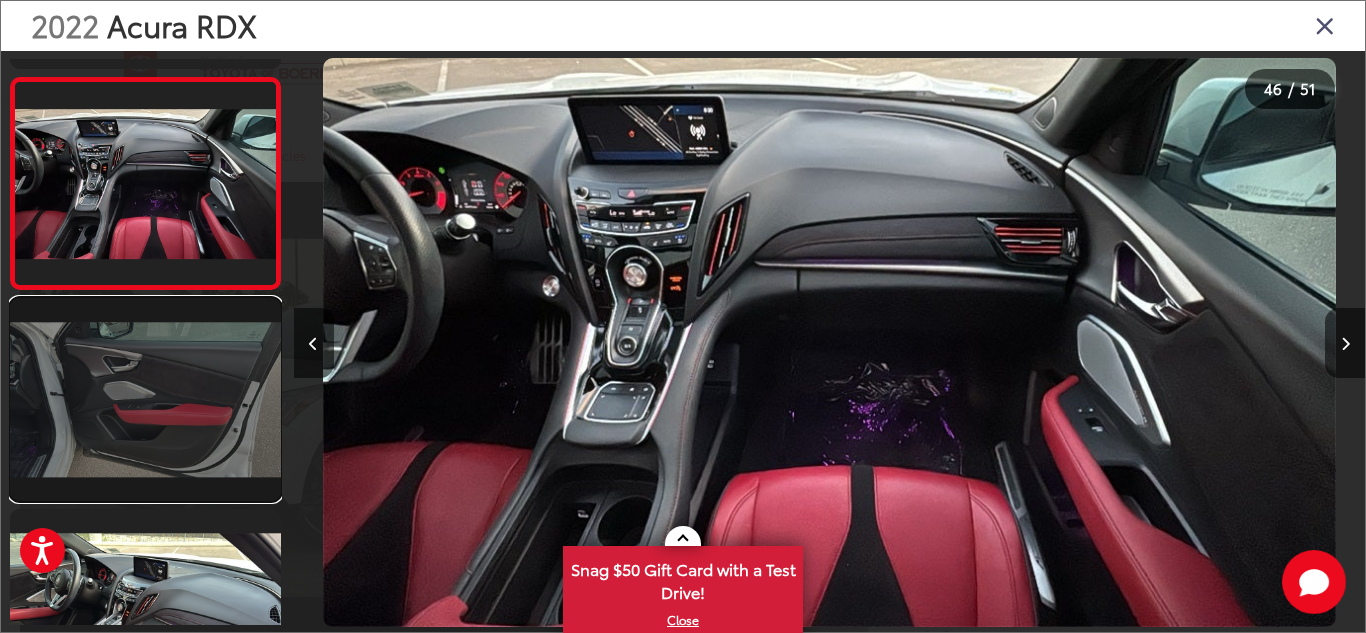 click at bounding box center (145, 399) 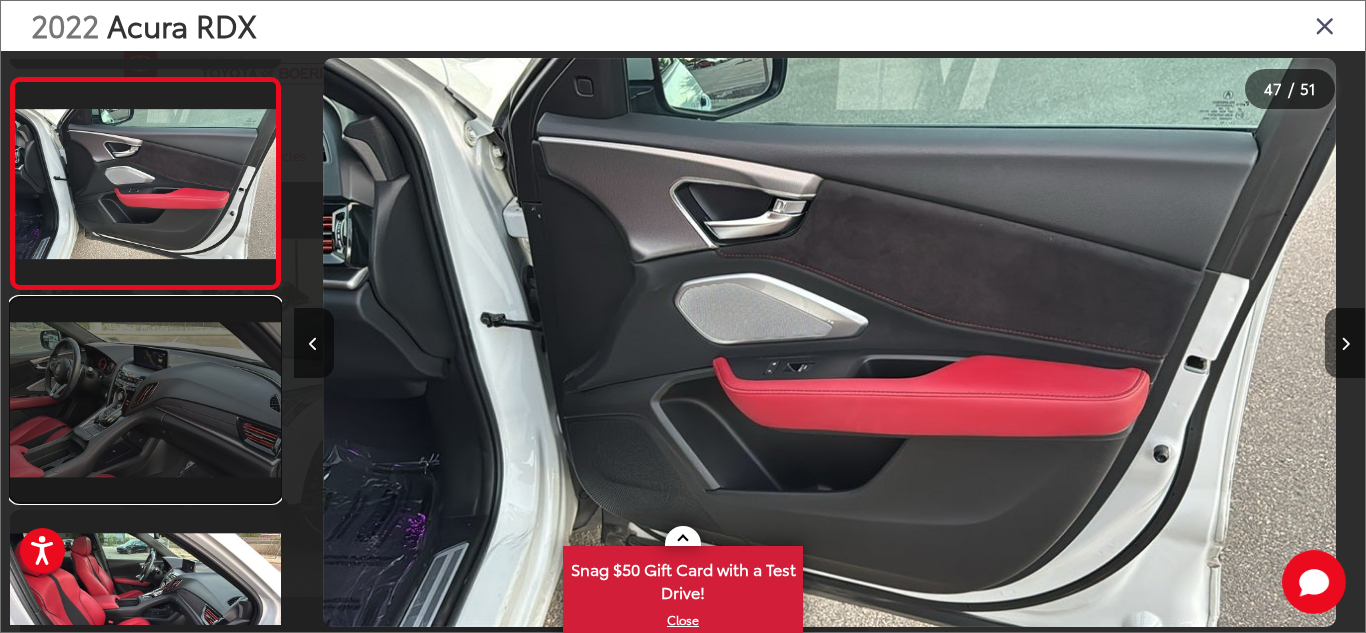 click at bounding box center [145, 399] 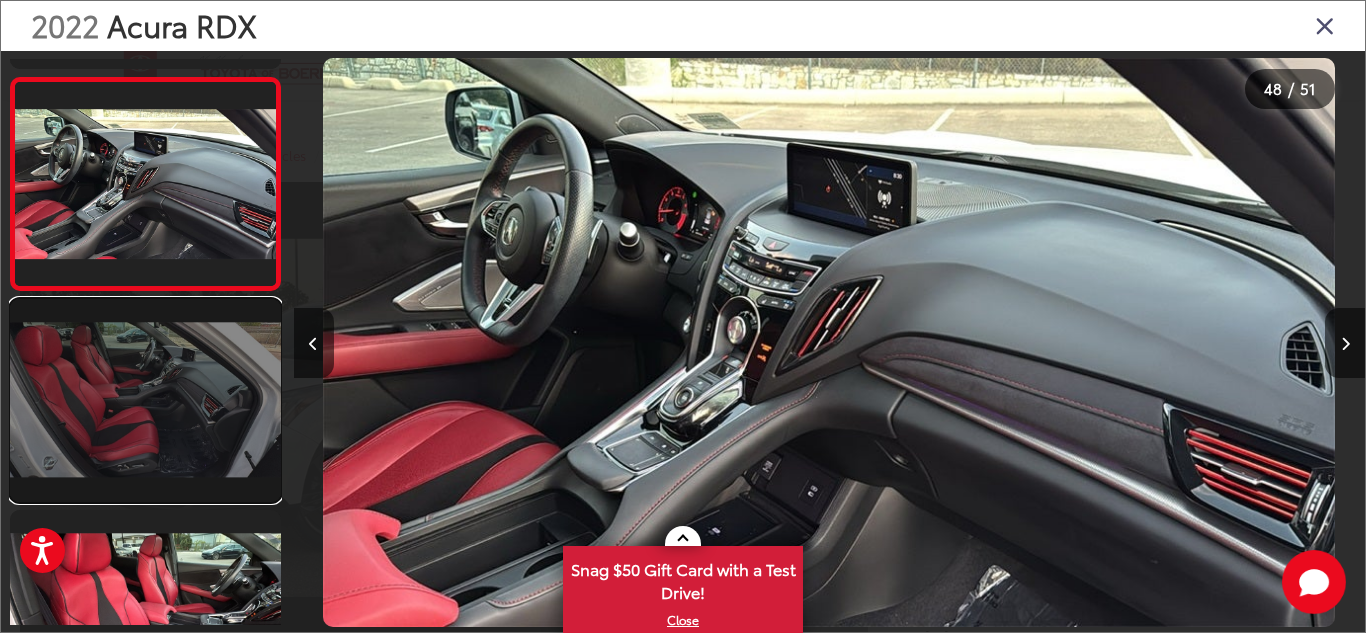 click at bounding box center [145, 400] 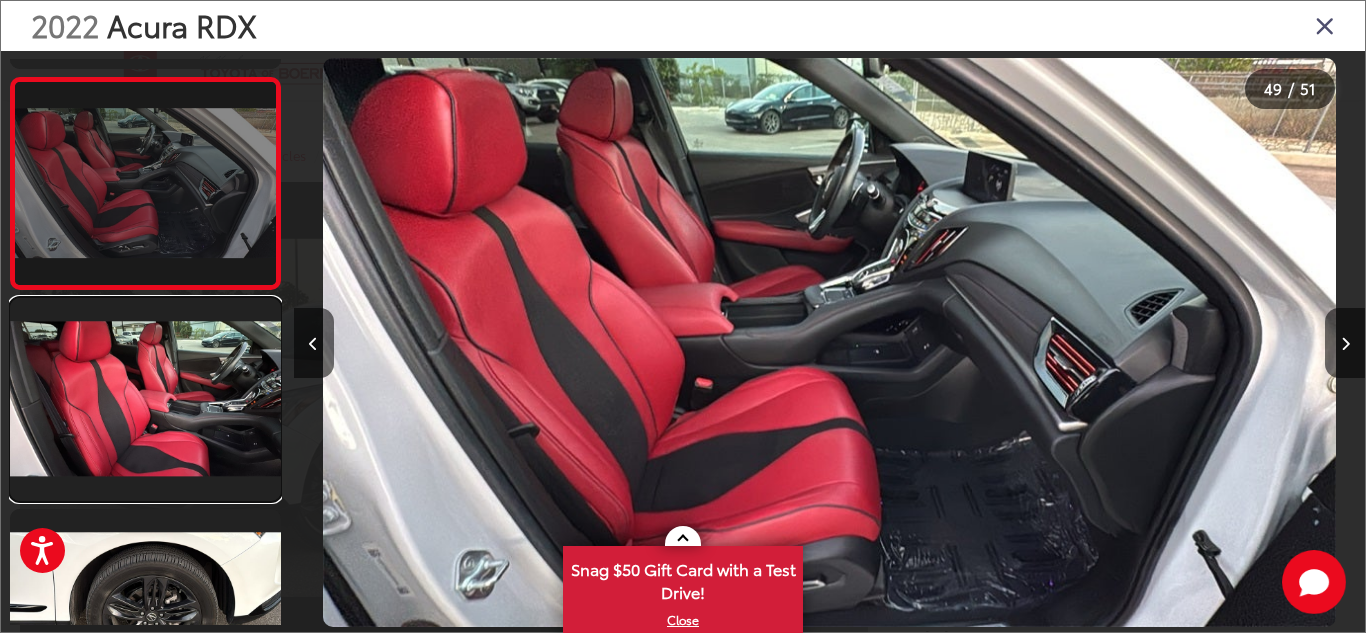 click at bounding box center [145, 399] 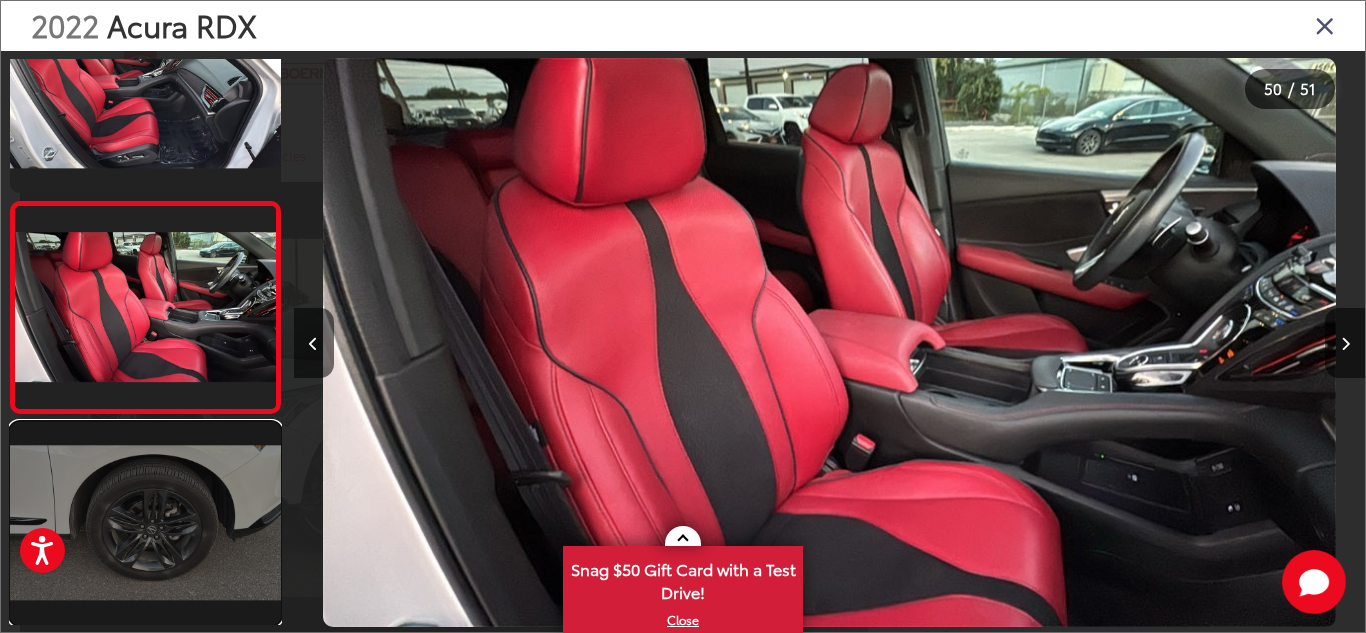 click at bounding box center (145, 523) 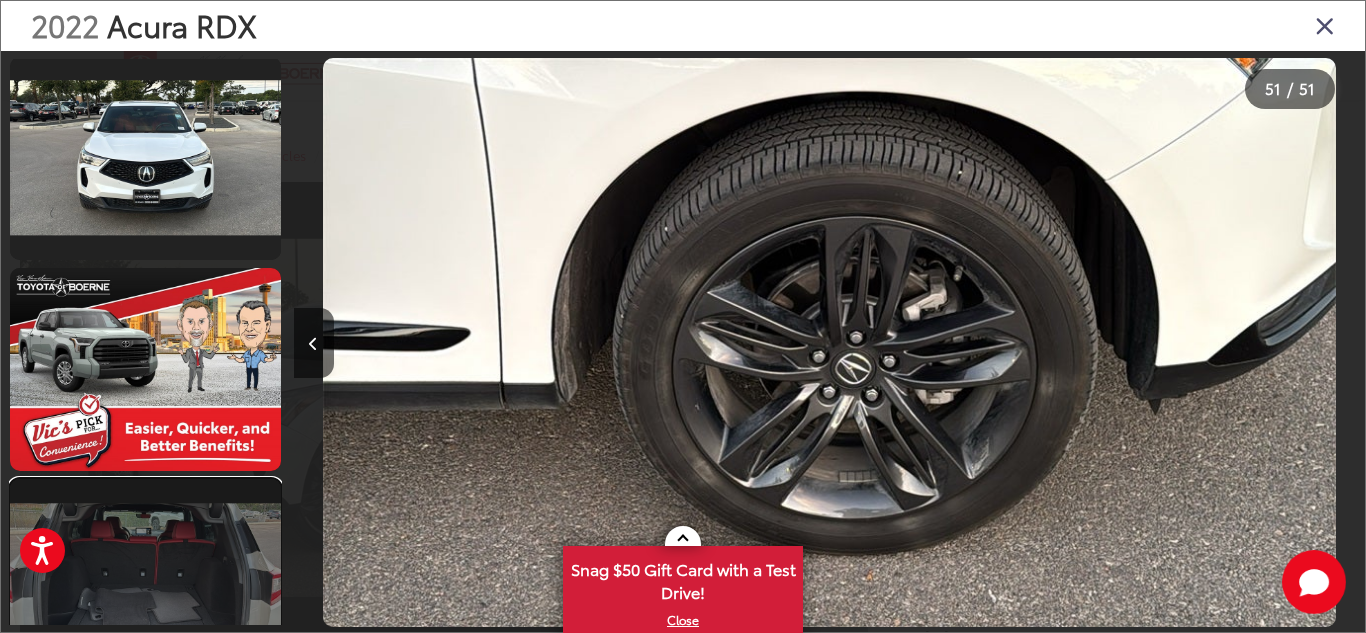 click at bounding box center (145, 580) 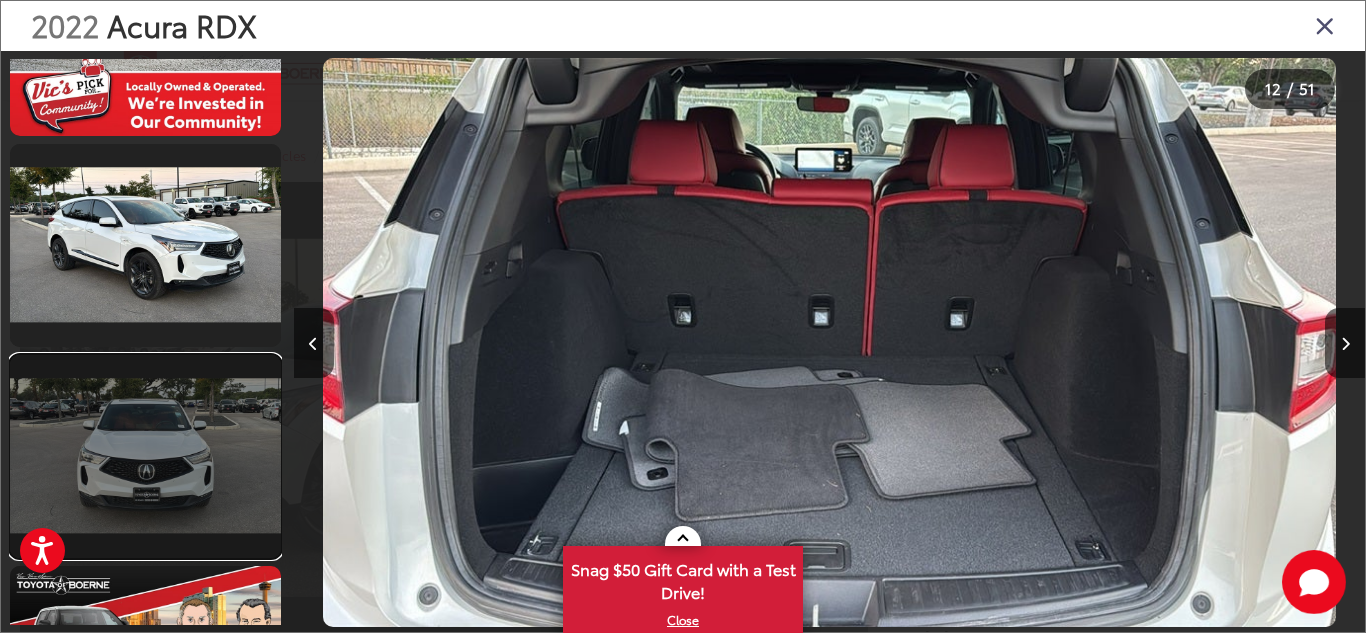 click at bounding box center [145, 456] 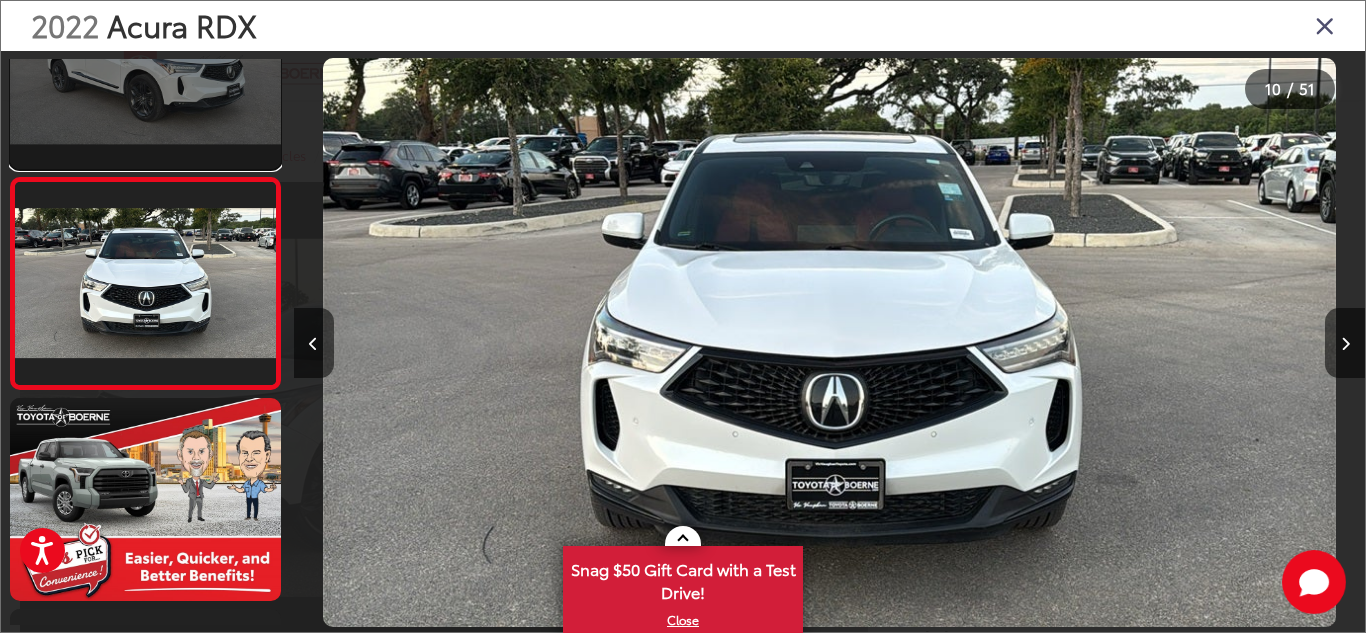 click at bounding box center [145, 67] 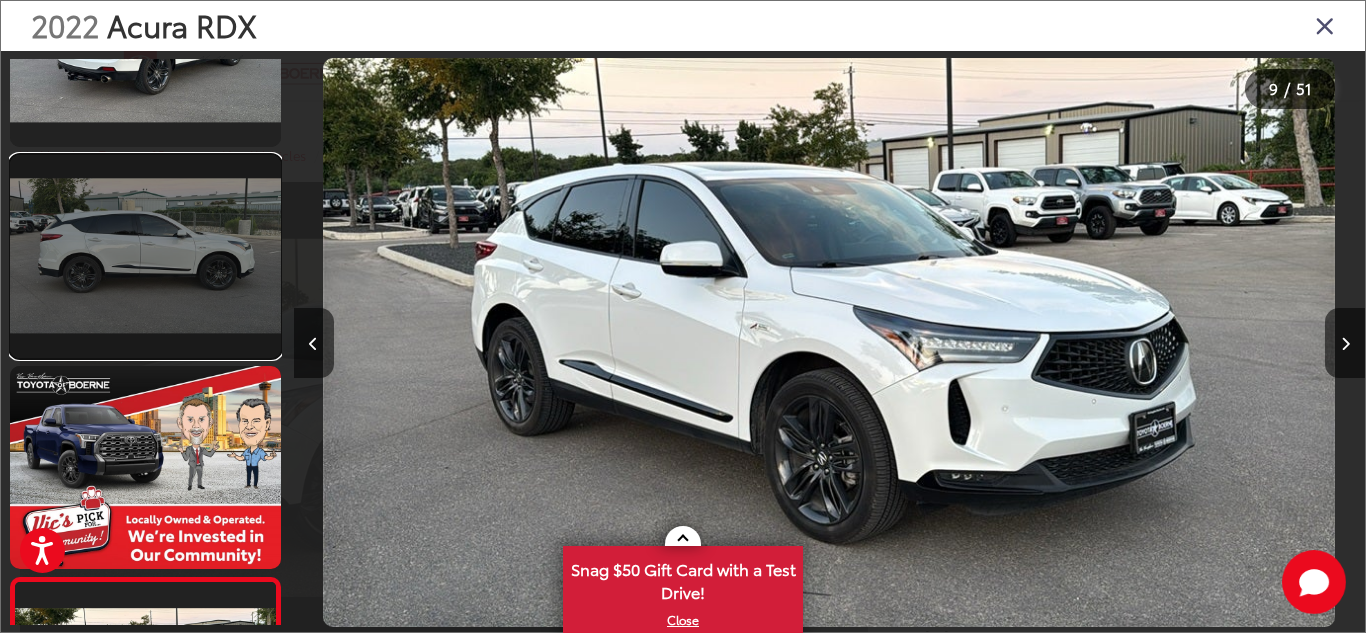 click at bounding box center (145, 256) 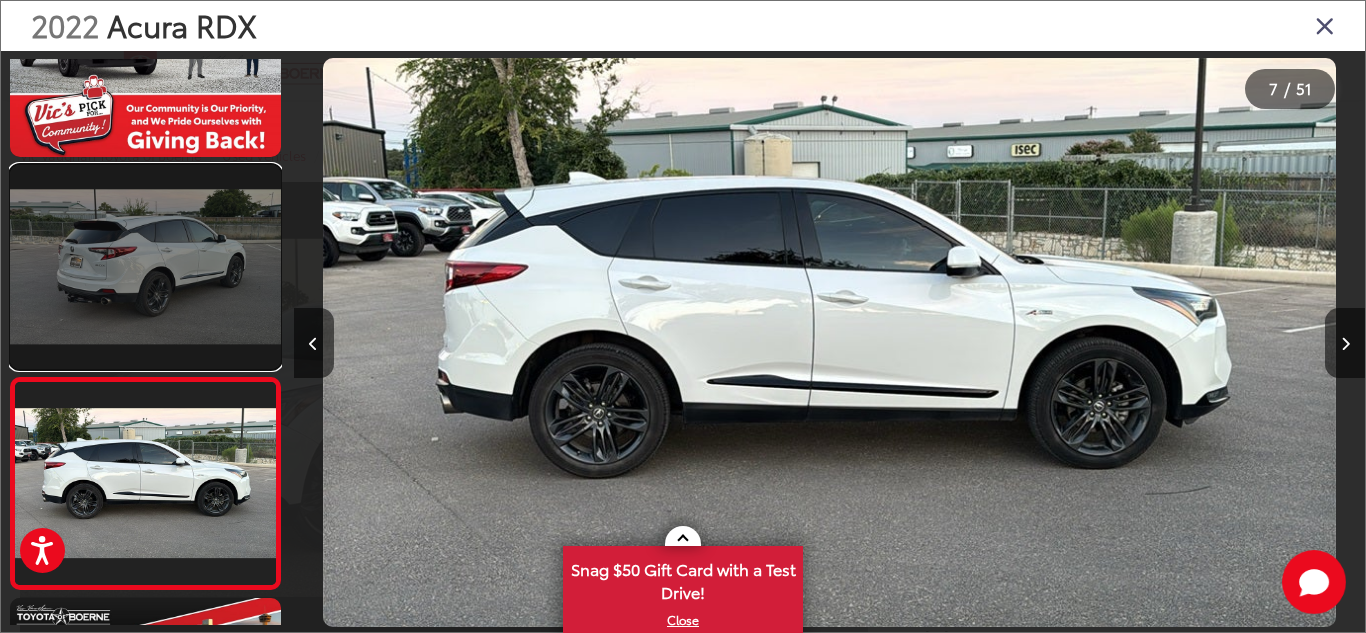 click at bounding box center [145, 266] 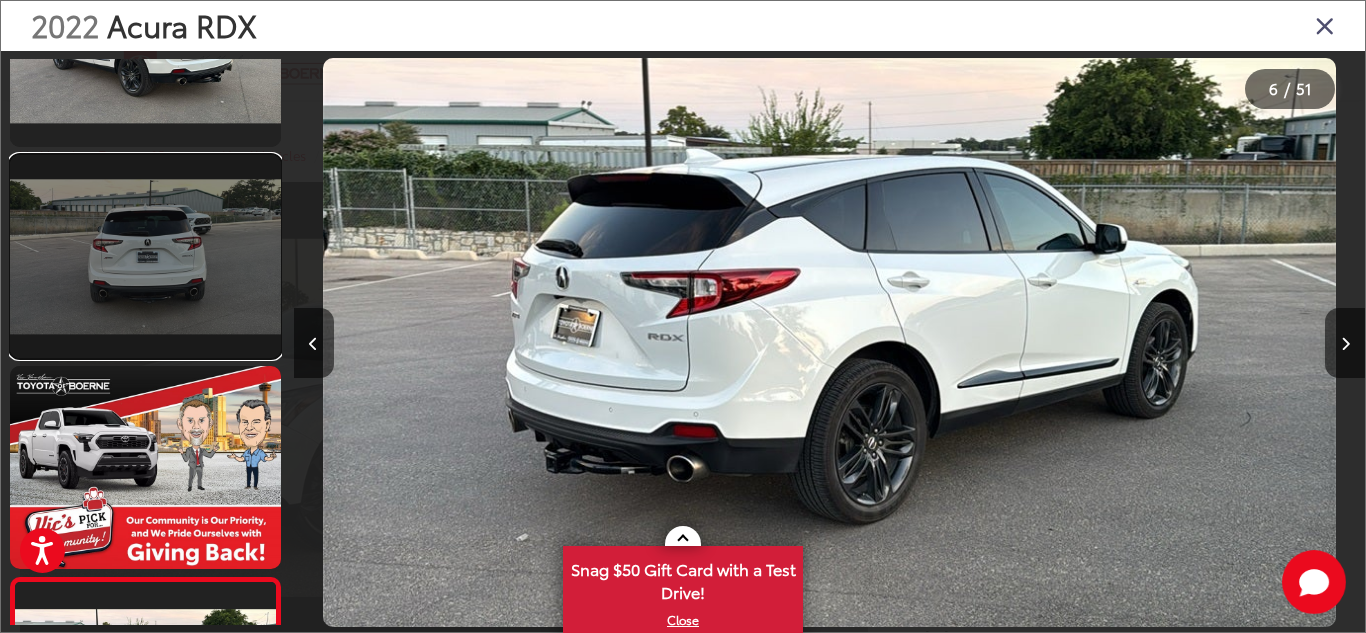 click at bounding box center [145, 256] 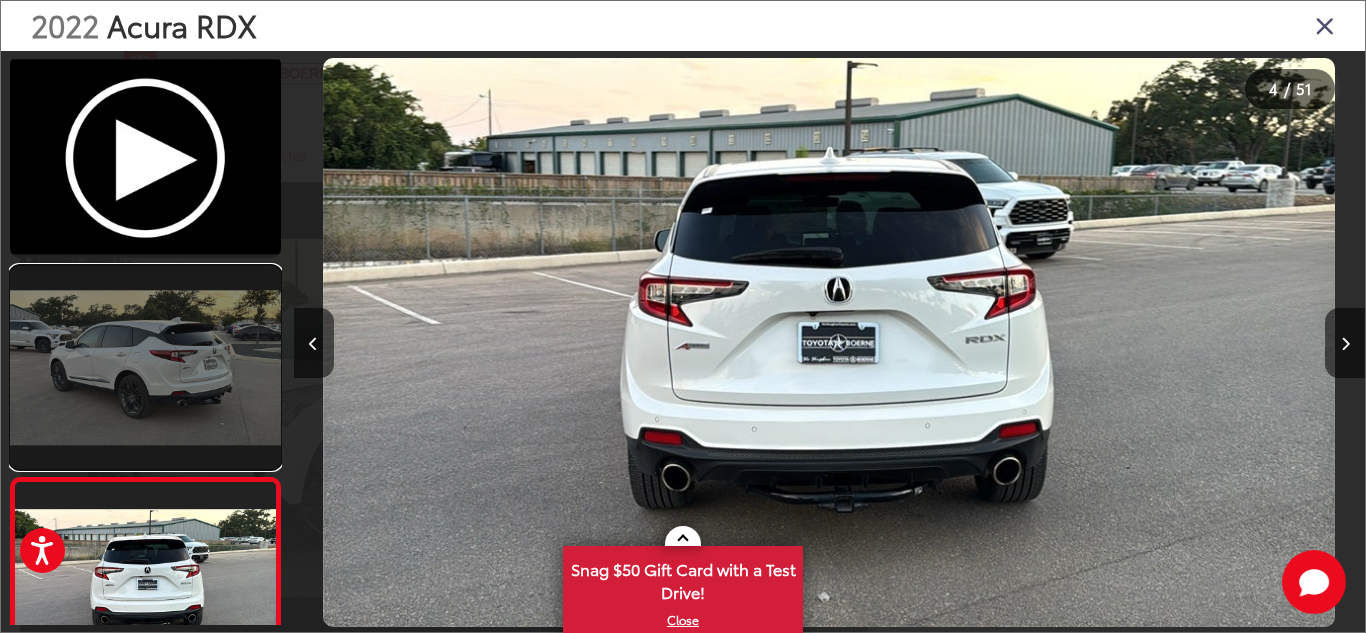 click at bounding box center (145, 367) 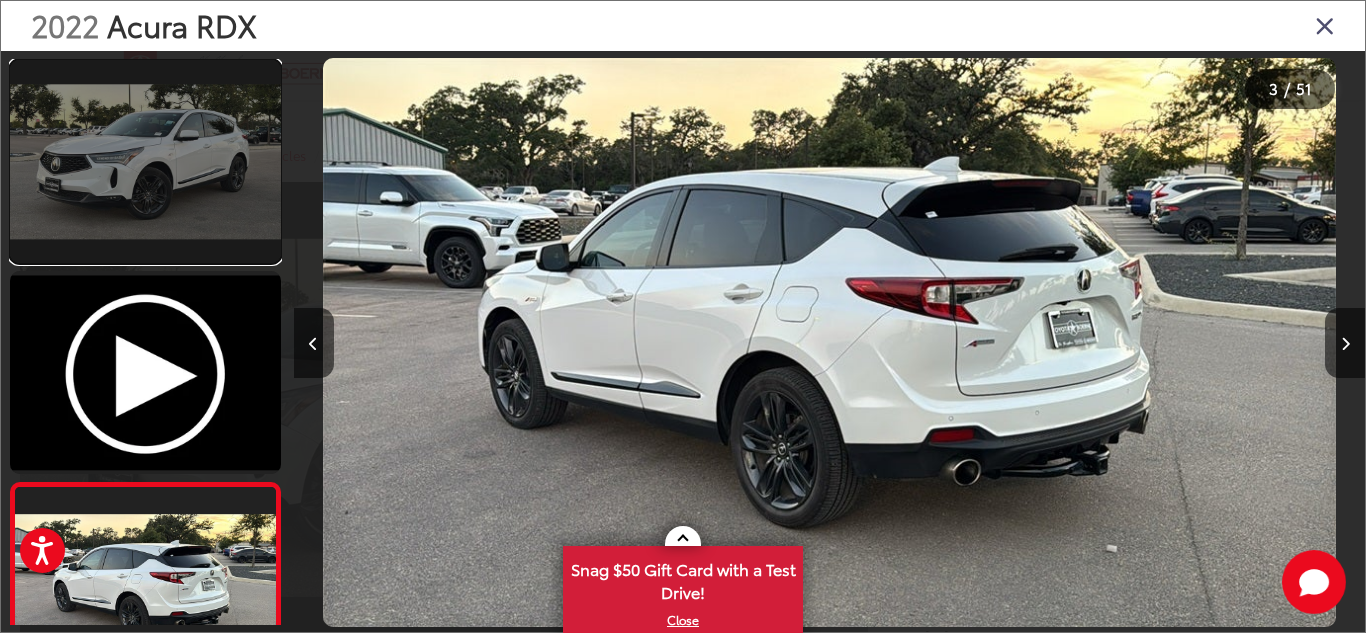 click at bounding box center (145, 161) 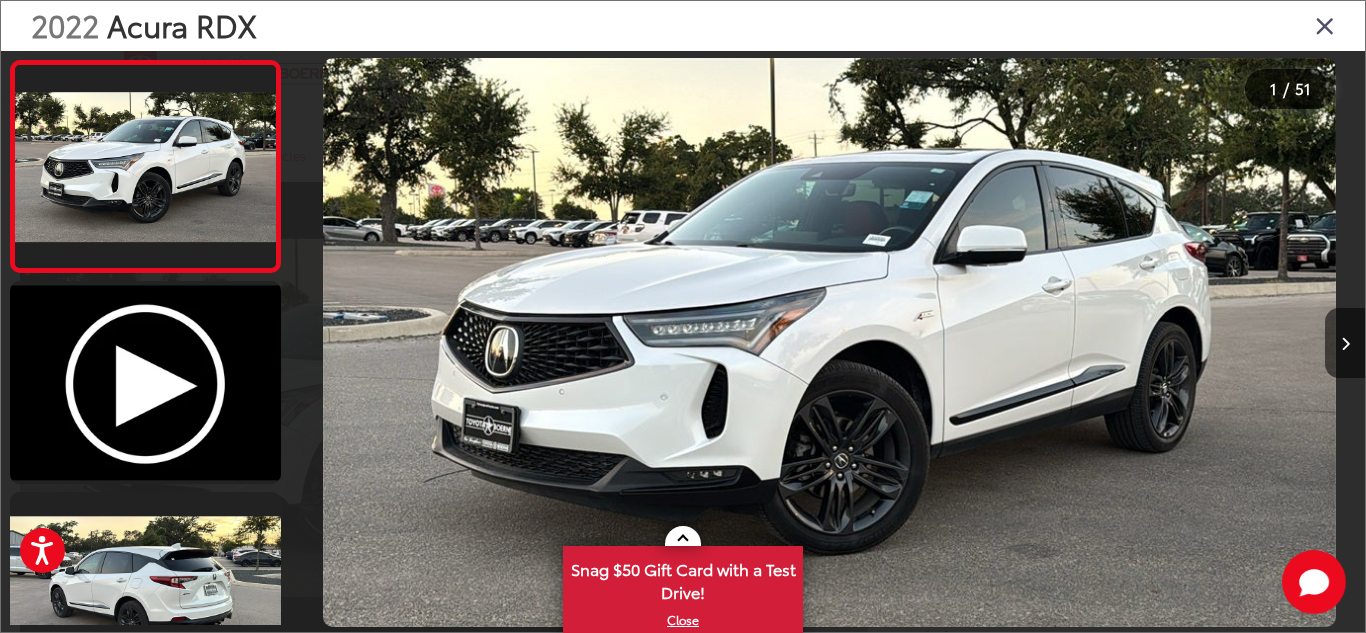 click at bounding box center [1325, 25] 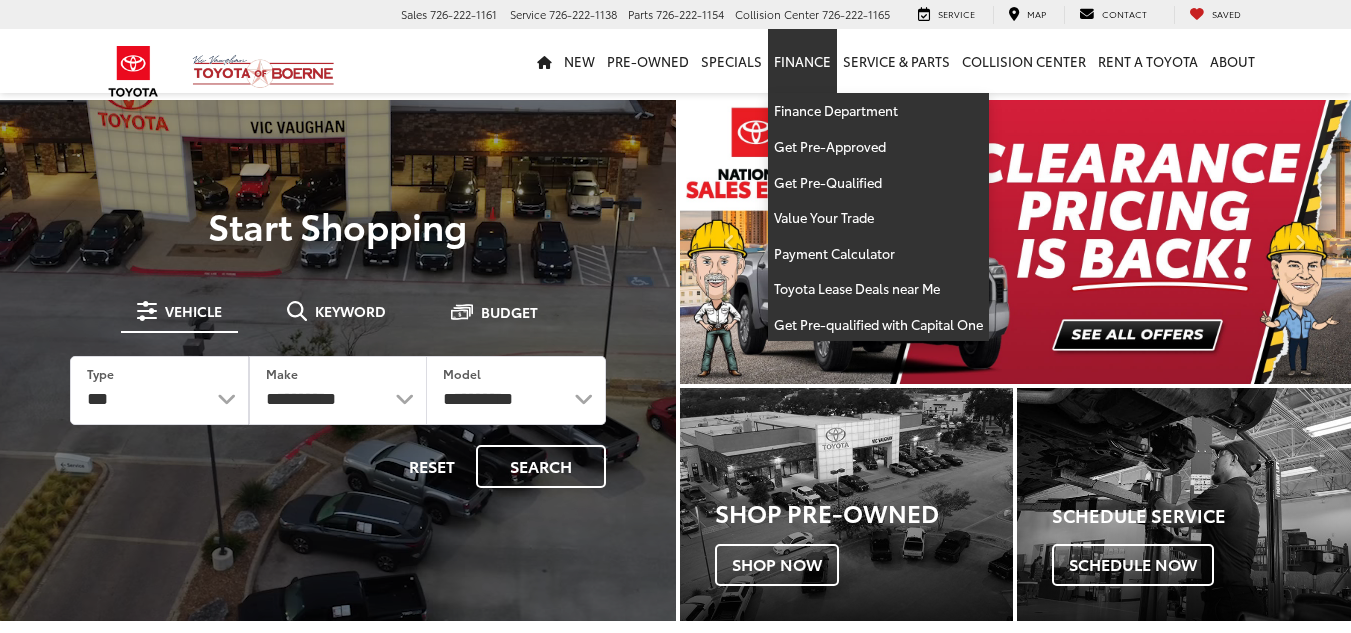scroll, scrollTop: 0, scrollLeft: 0, axis: both 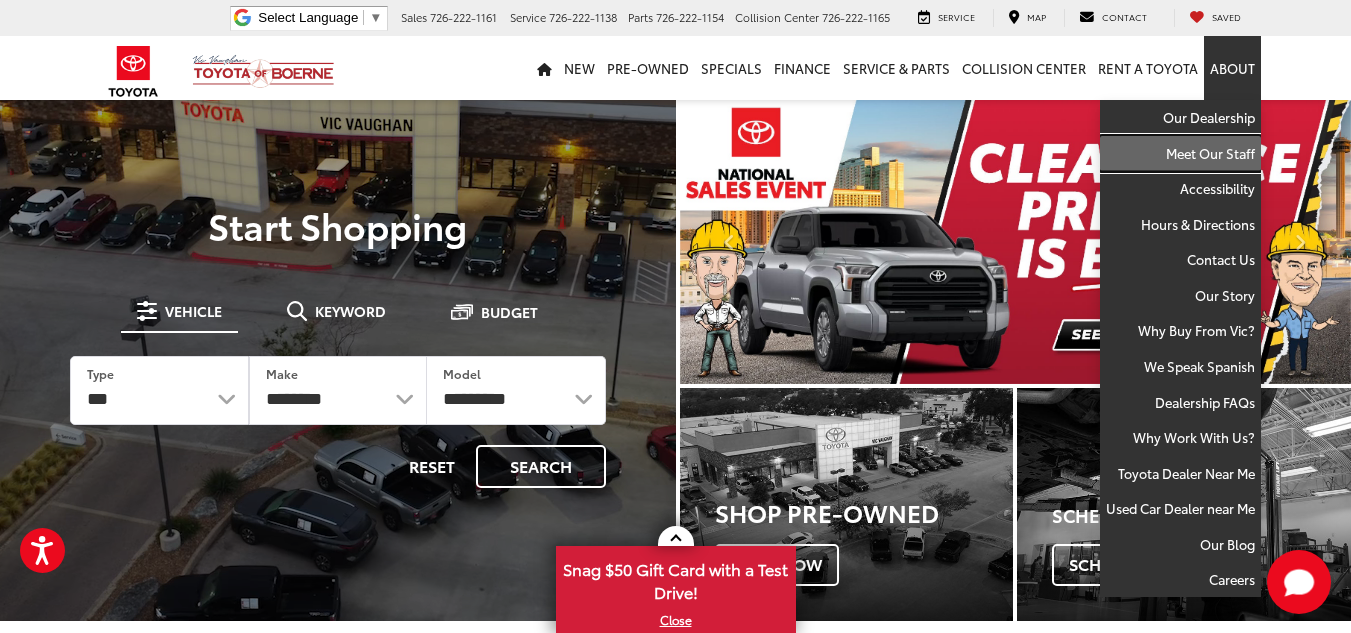 click on "Meet Our Staff" at bounding box center [1180, 154] 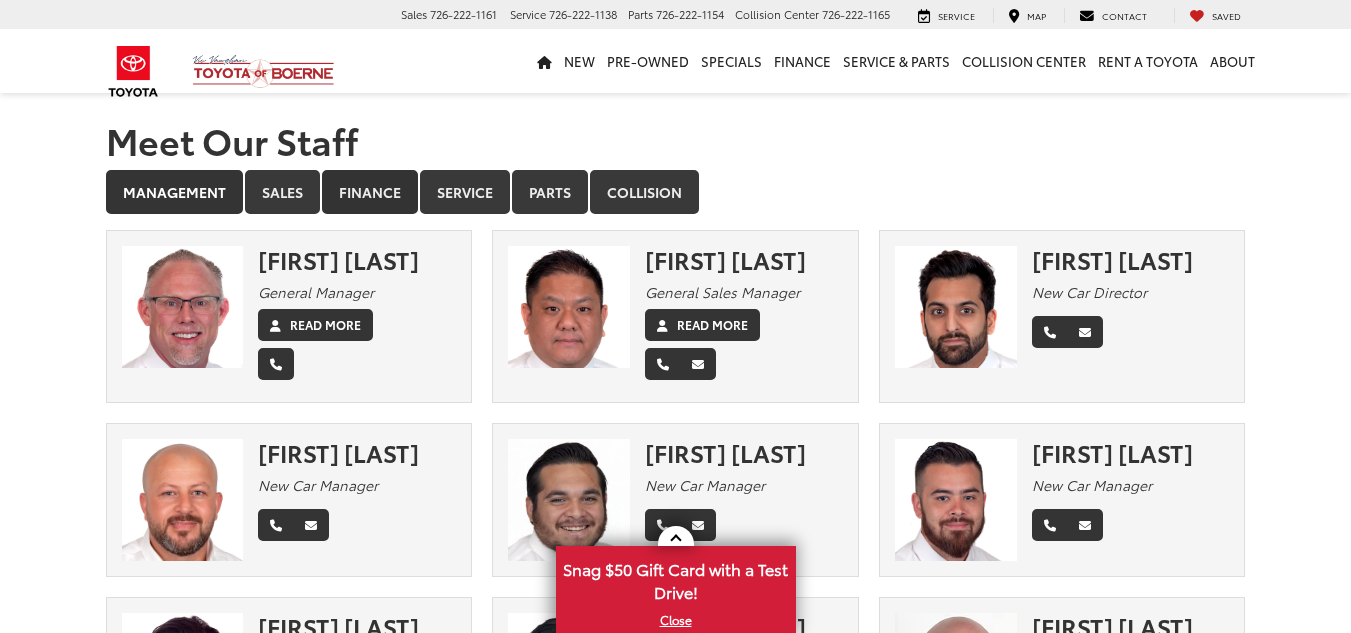 scroll, scrollTop: 0, scrollLeft: 0, axis: both 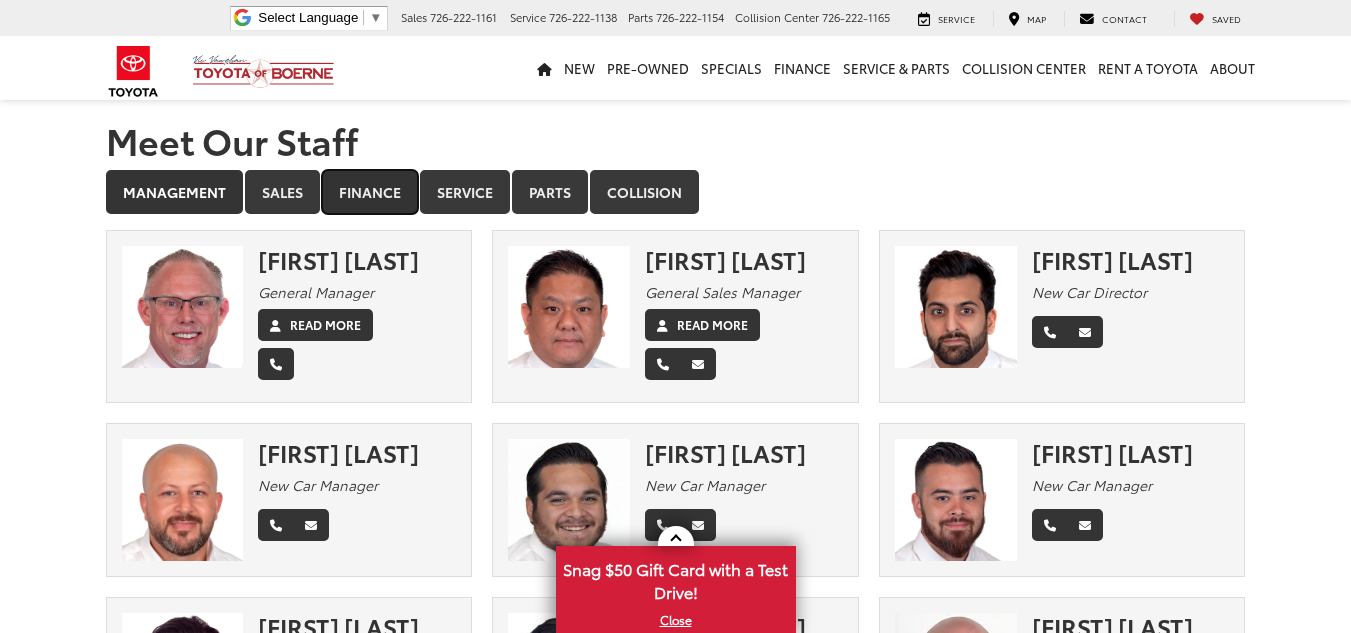 click on "Finance" at bounding box center (370, 192) 